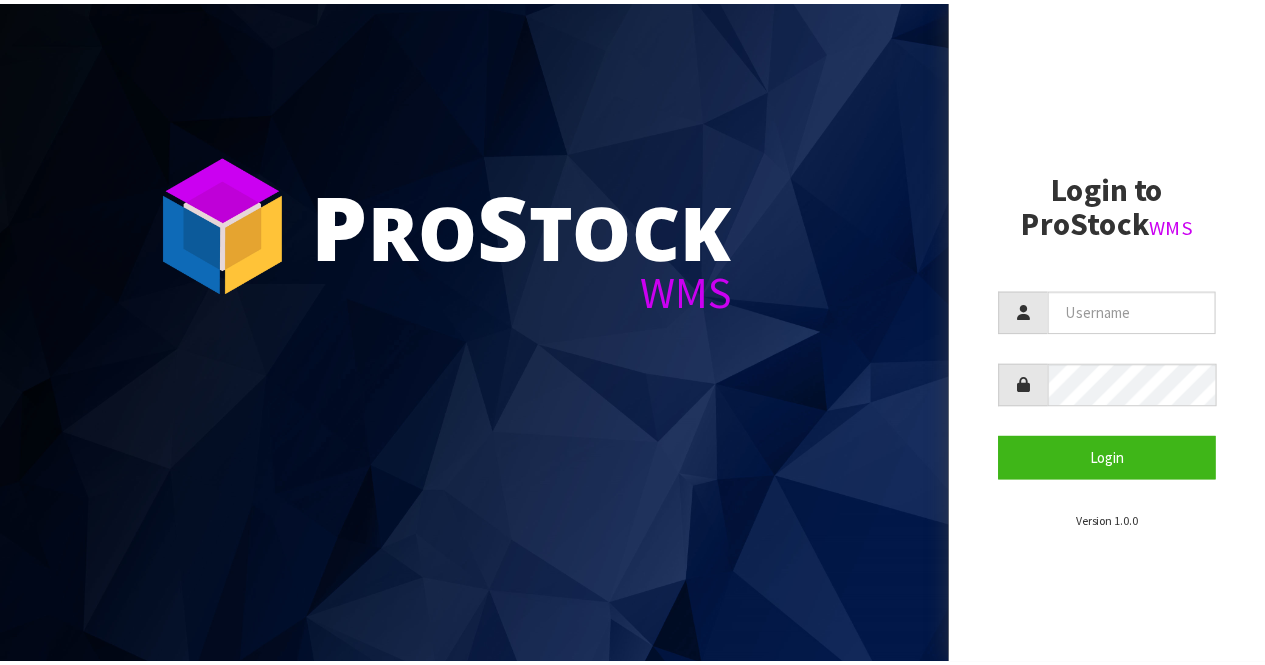 scroll, scrollTop: 0, scrollLeft: 0, axis: both 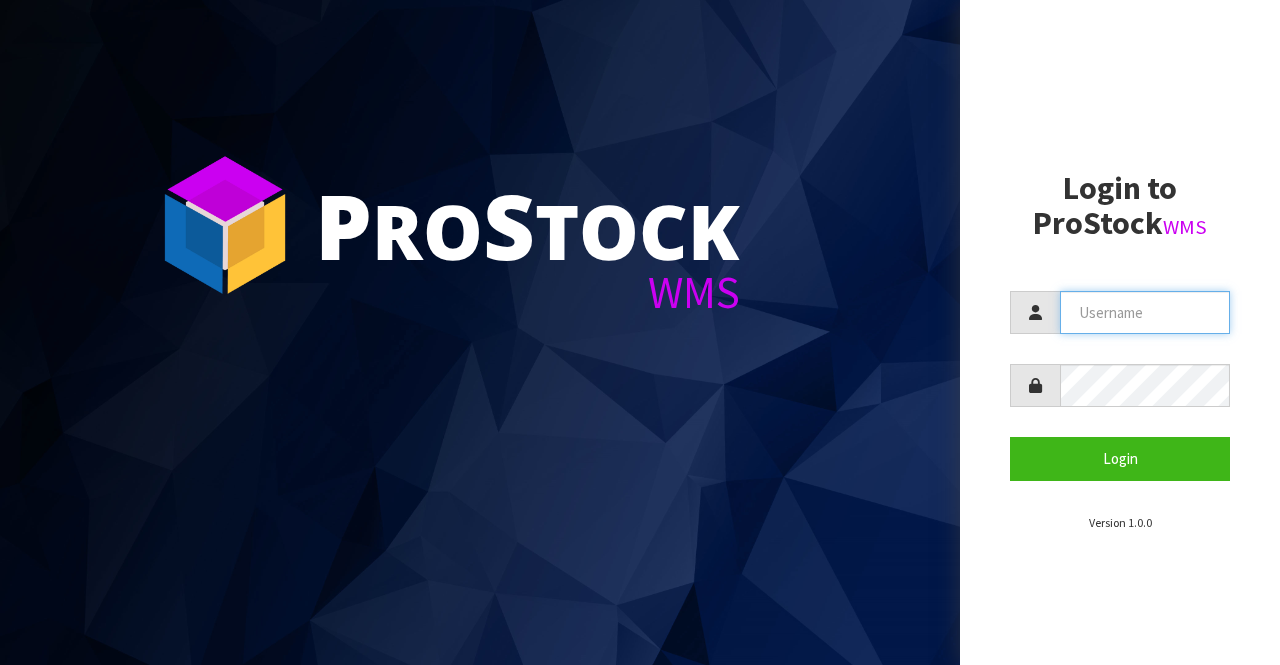 click at bounding box center [1145, 312] 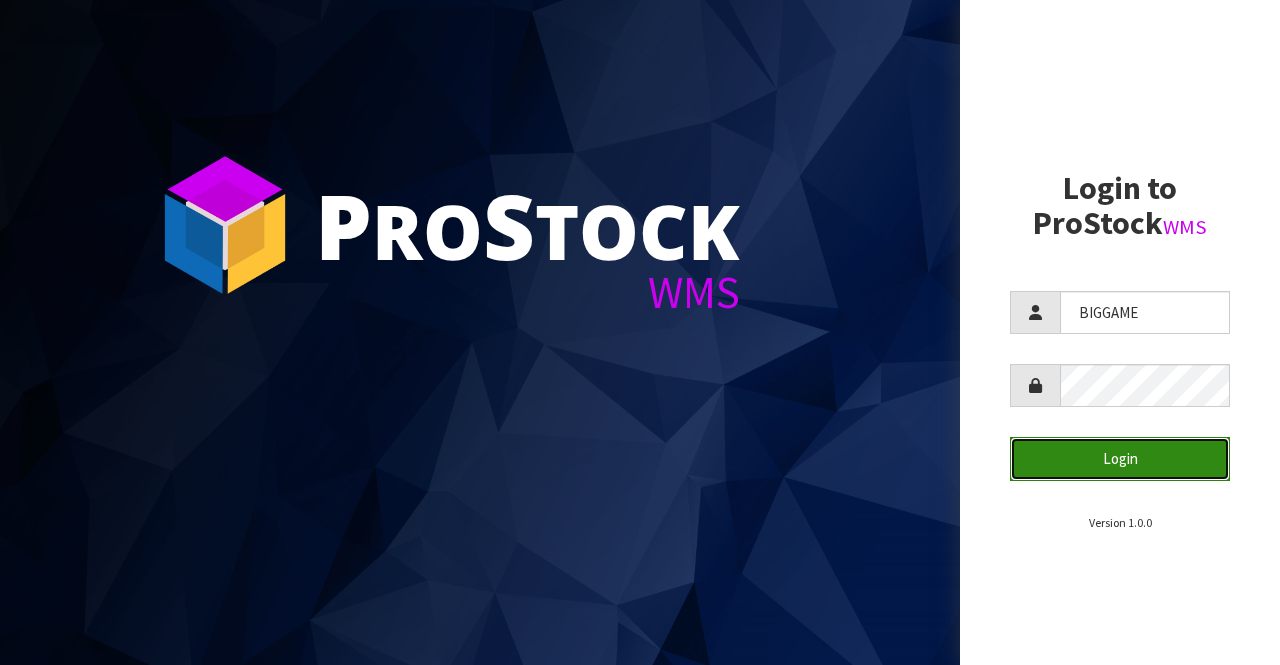 click on "Login" at bounding box center (1120, 458) 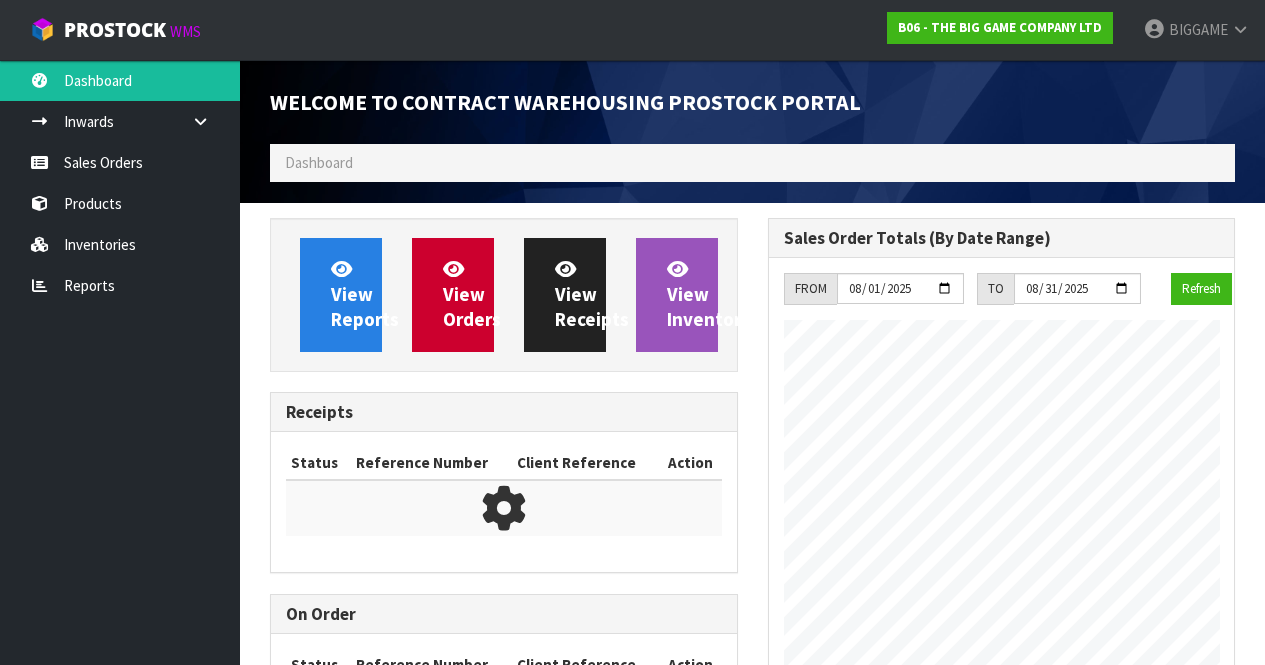scroll, scrollTop: 998773, scrollLeft: 999502, axis: both 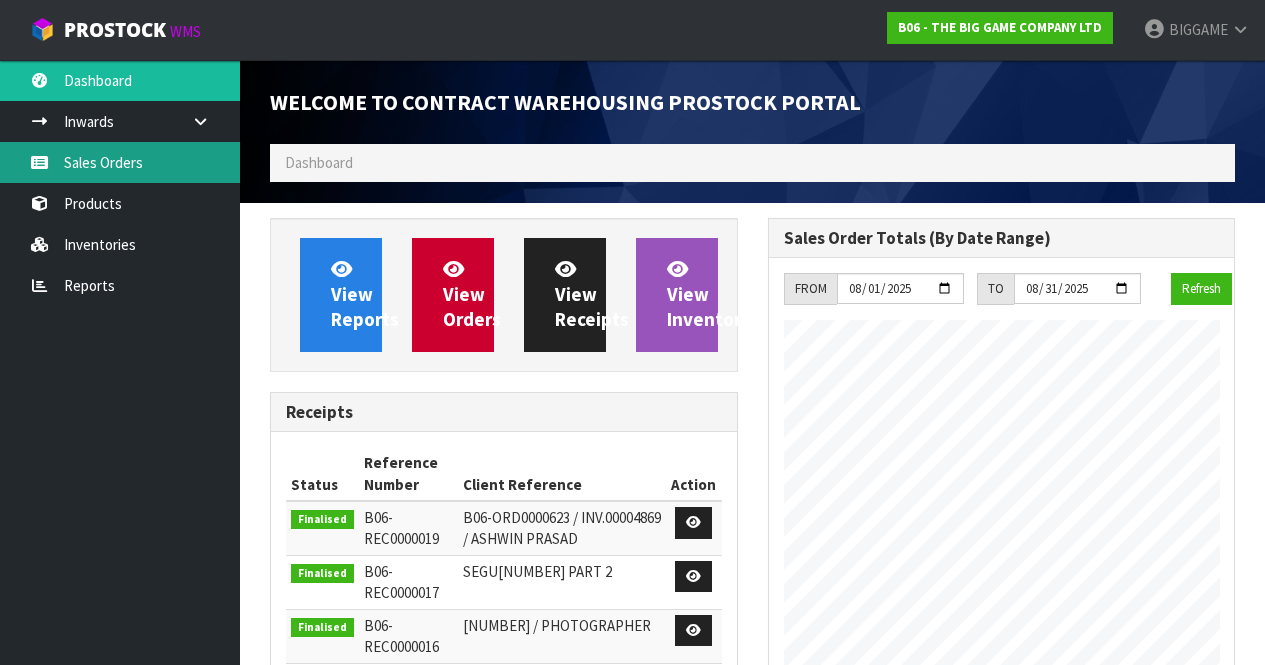 click on "Sales Orders" at bounding box center [120, 162] 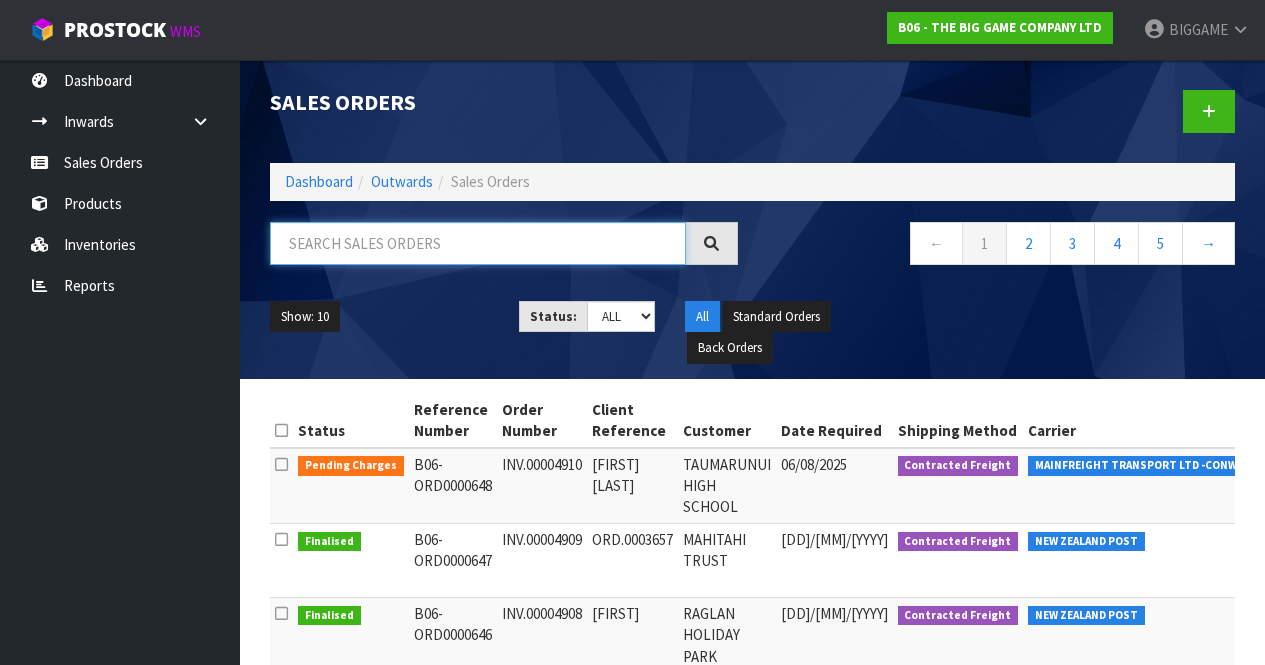 click at bounding box center [478, 243] 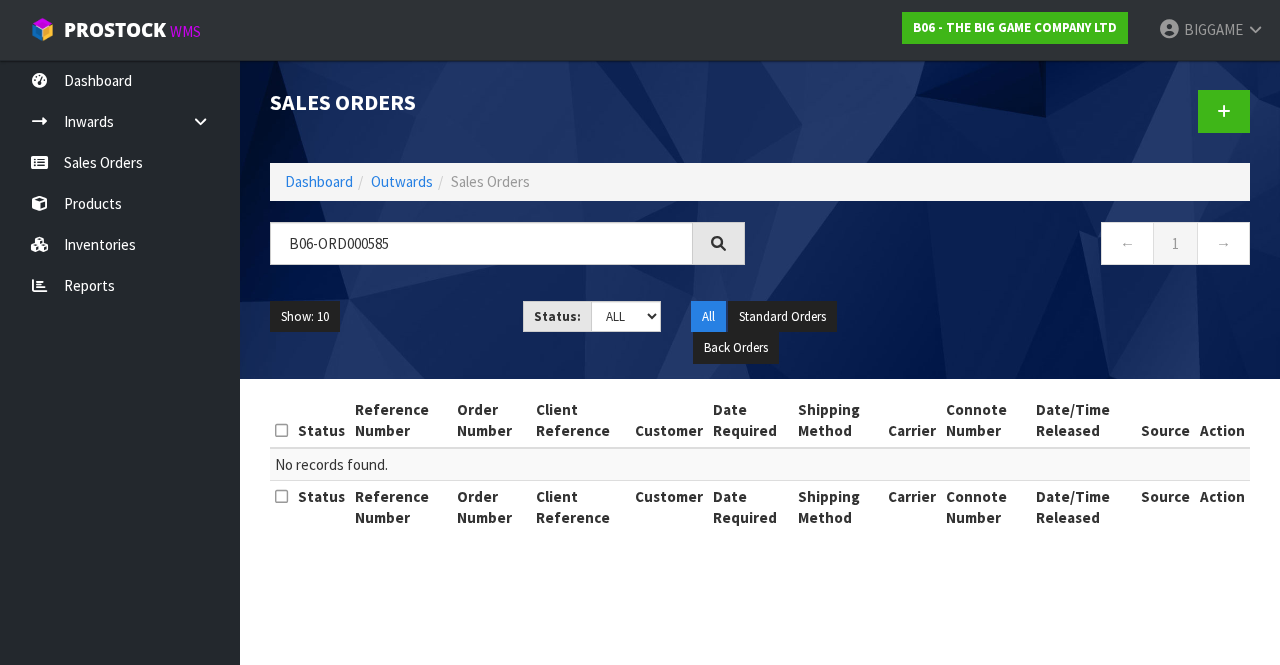 click on "Show: 10
5
10
25
50
Status:
Draft Pending Allocated Pending Pick Goods Picked Goods Packed Pending Charges Finalised Cancelled Review ALL
All
Standard Orders
Back Orders" at bounding box center (760, 332) 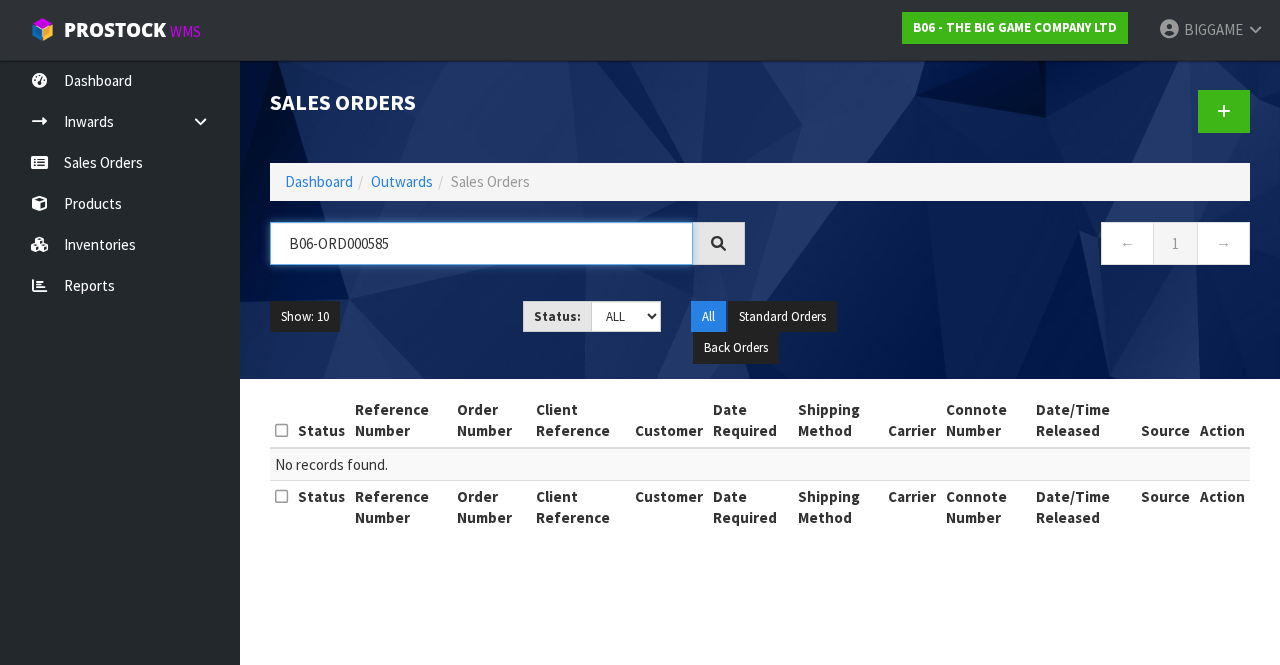 drag, startPoint x: 410, startPoint y: 244, endPoint x: 283, endPoint y: 235, distance: 127.3185 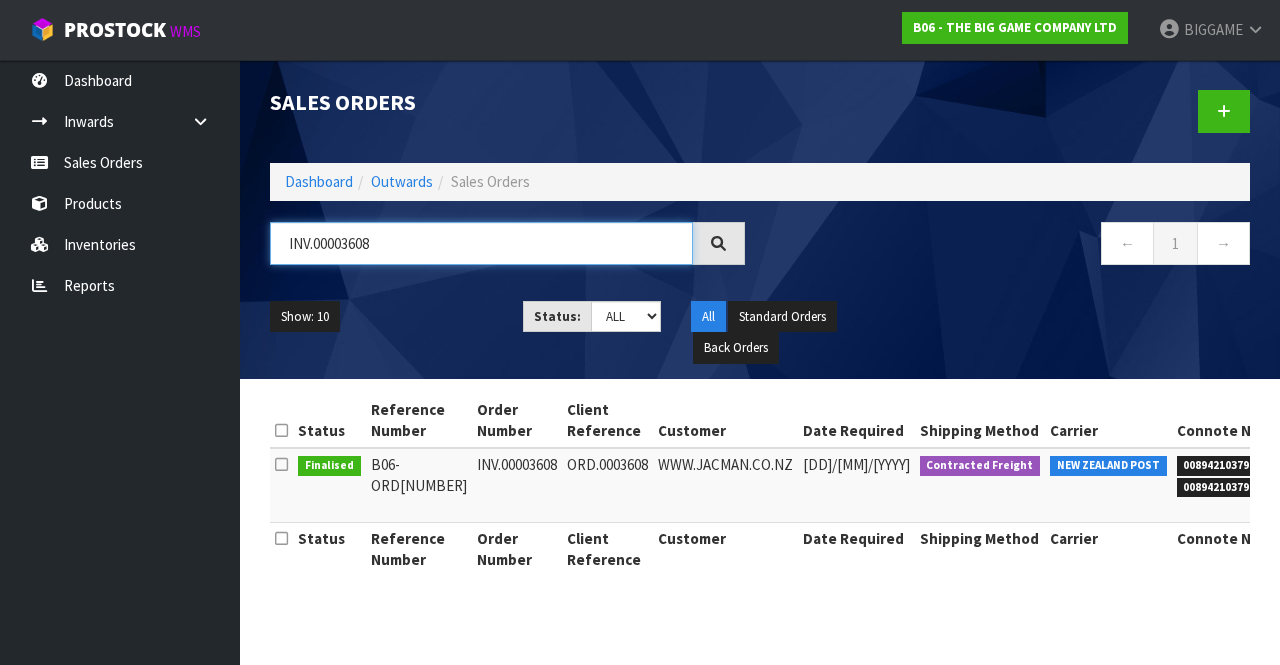 type on "INV.00003608" 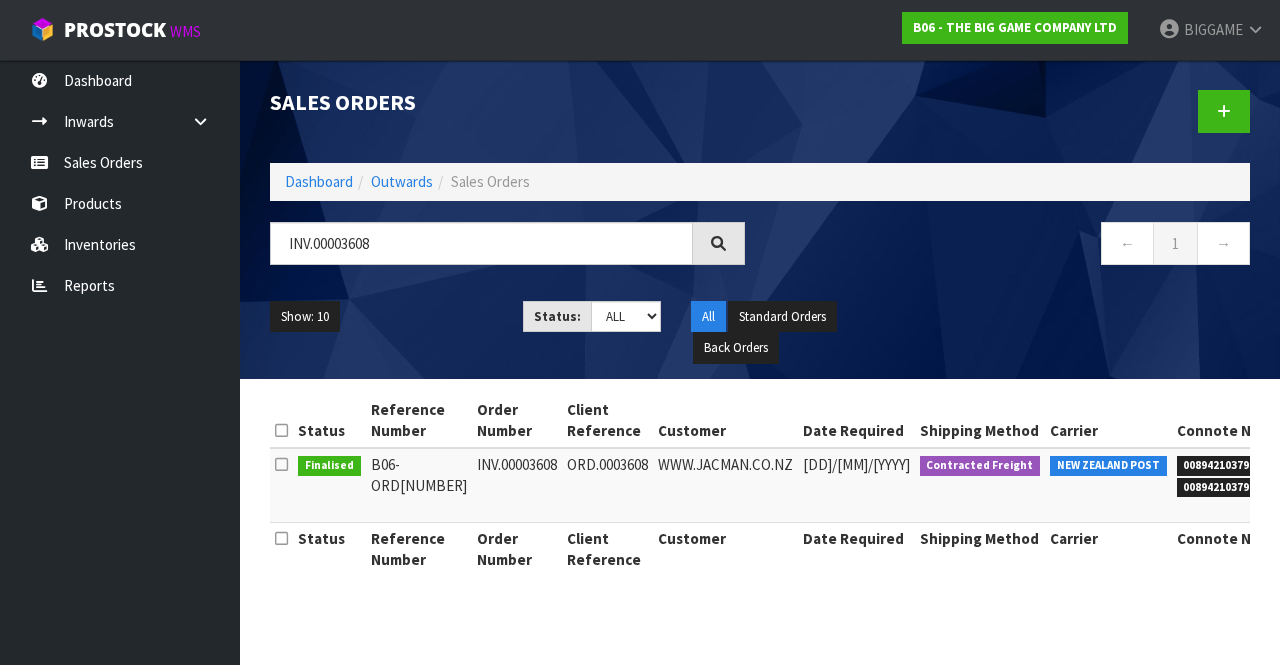 click on "INV.00003608" at bounding box center [517, 485] 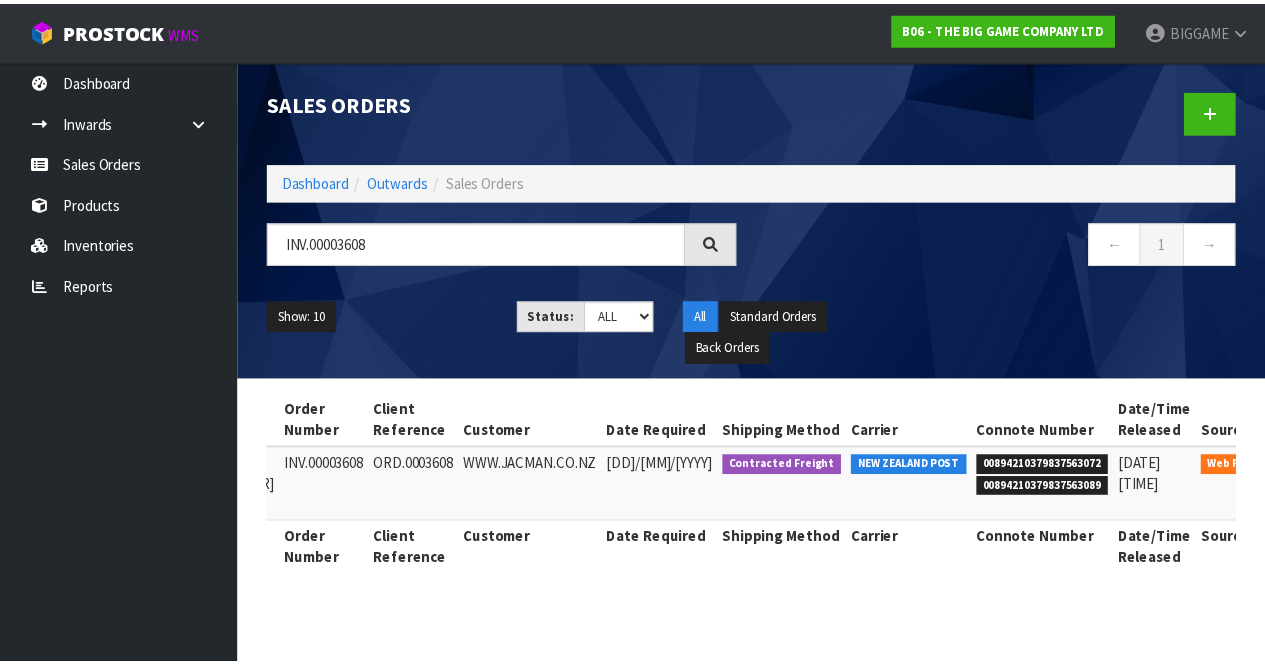 scroll, scrollTop: 0, scrollLeft: 205, axis: horizontal 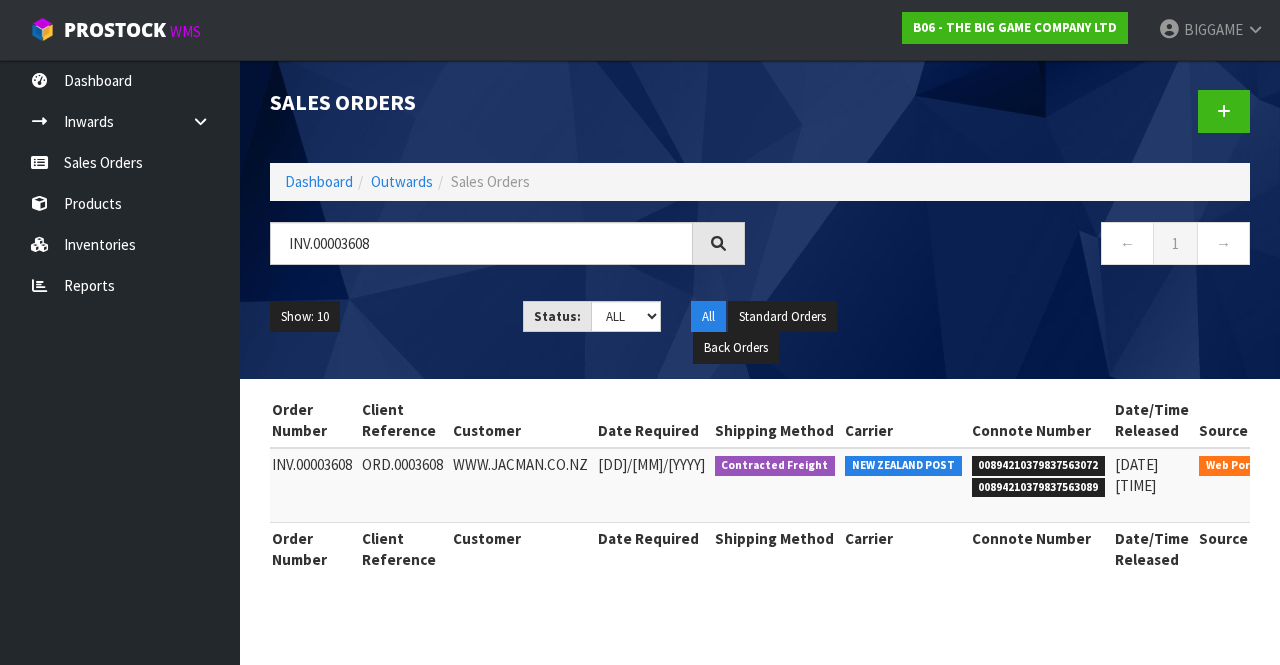 click at bounding box center (1305, 470) 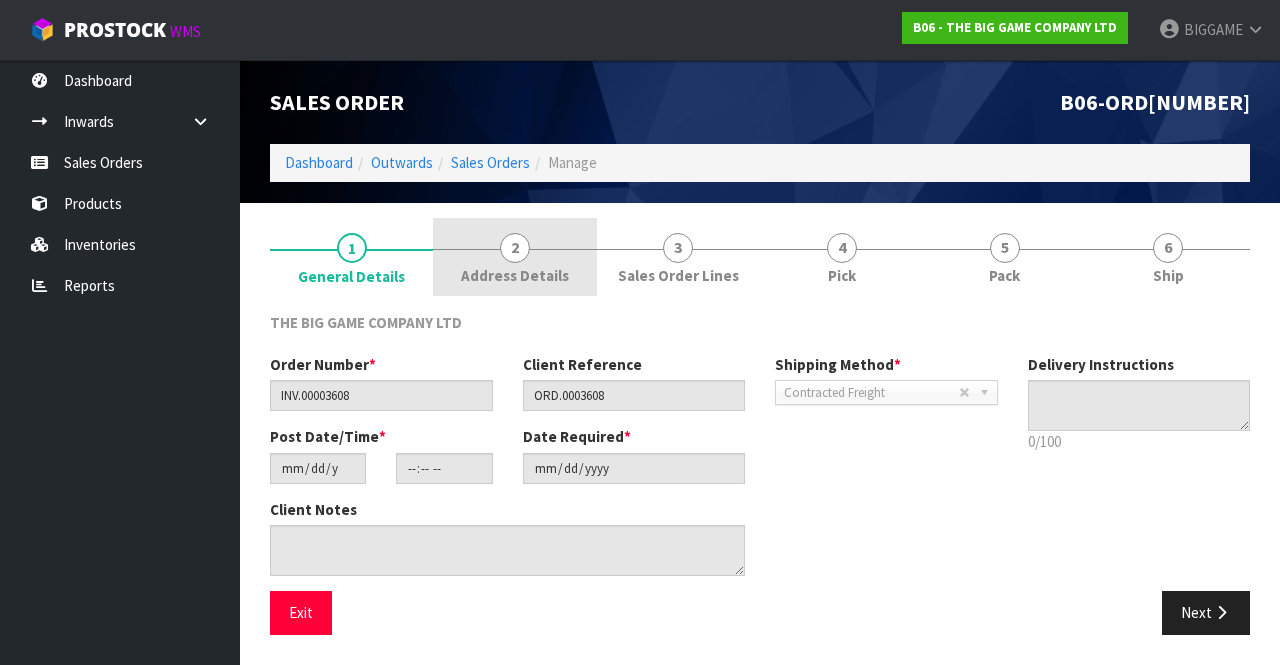 click on "2" at bounding box center [515, 248] 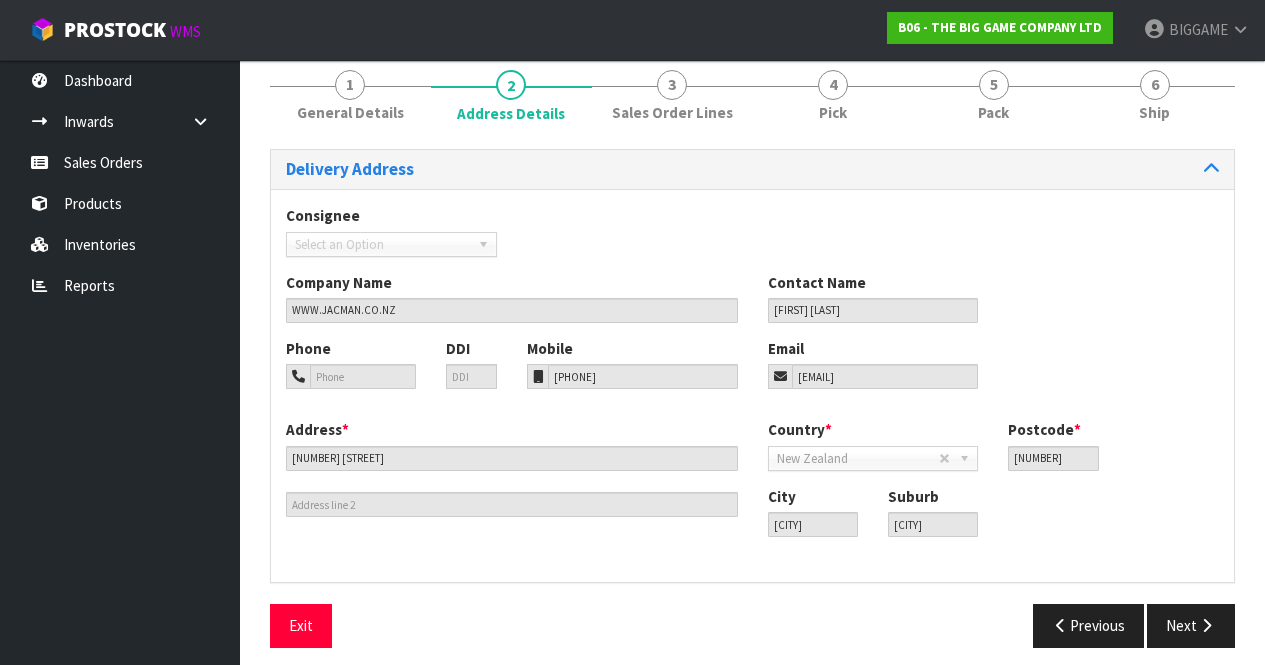 scroll, scrollTop: 175, scrollLeft: 0, axis: vertical 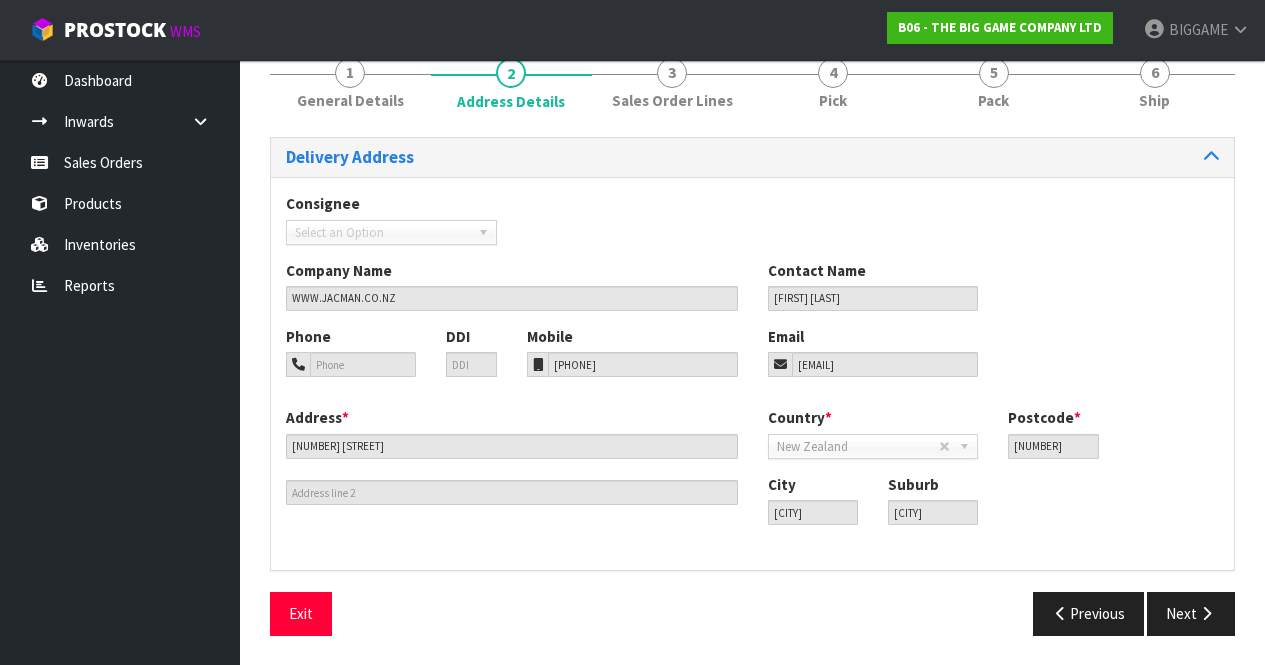 click on "[NUMBER].[COMPANY NAME] - [COMPANY NAME] [NUMBER] - [COMPANY NAME] [NUMBER] - [COMPANY NAME] [NUMBER] - [COMPANY NAME] [NUMBER] - [COMPANY NAME] [NUMBER] - [COMPANY NAME] [NUMBER] - [COMPANY NAME] [NUMBER] - [COMPANY NAME] - [COMPANY NAME] [NUMBER] - [COMPANY NAME] - [COMPANY NAME] [NUMBER] - [COMPANY NAME] [NUMBER] - [COMPANY NAME] [COMPANY NAME]" at bounding box center [752, 347] 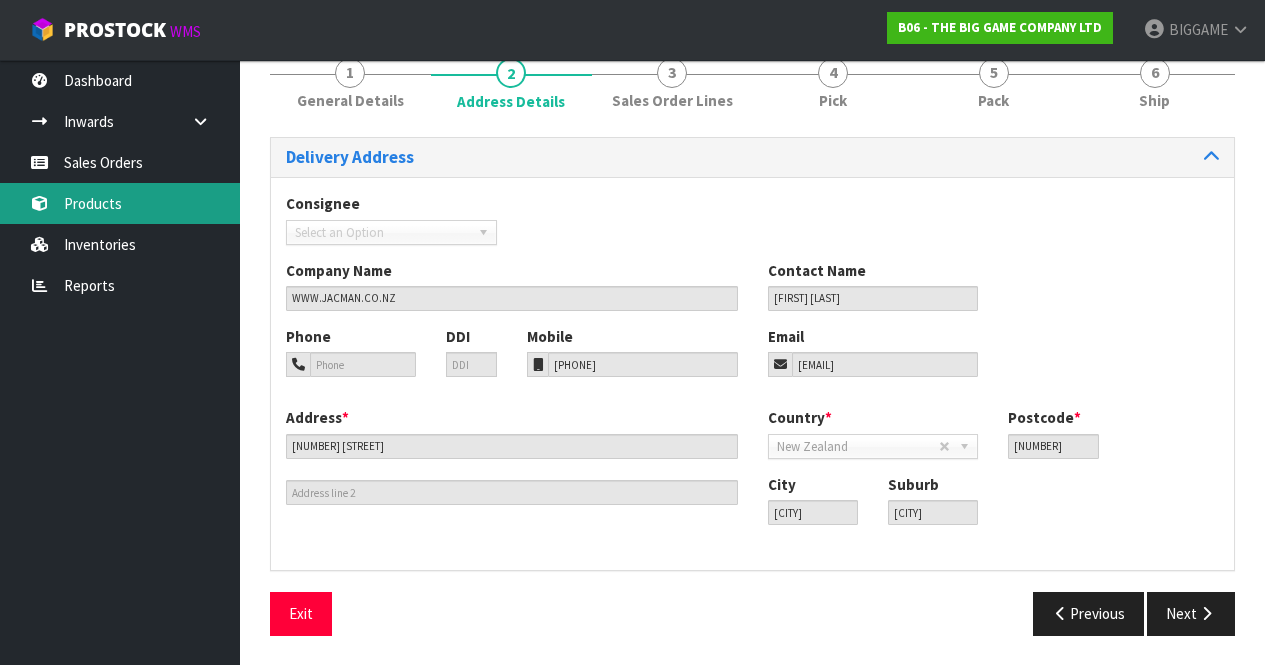 click on "Products" at bounding box center (120, 203) 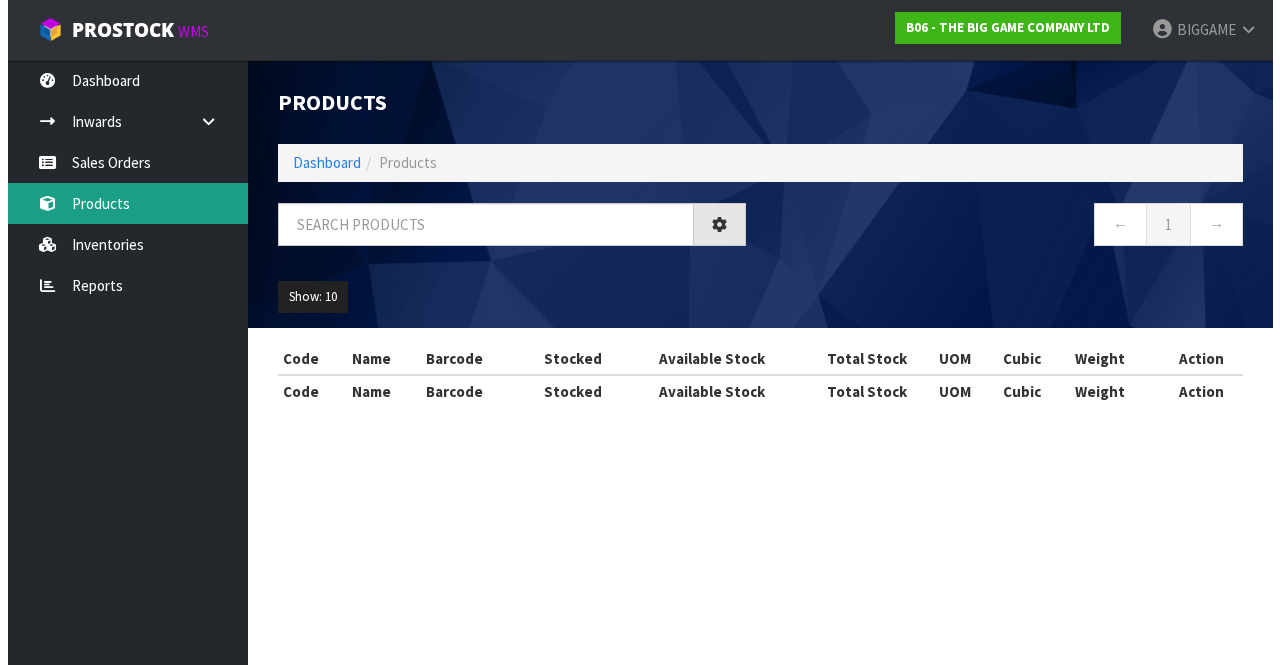 scroll, scrollTop: 0, scrollLeft: 0, axis: both 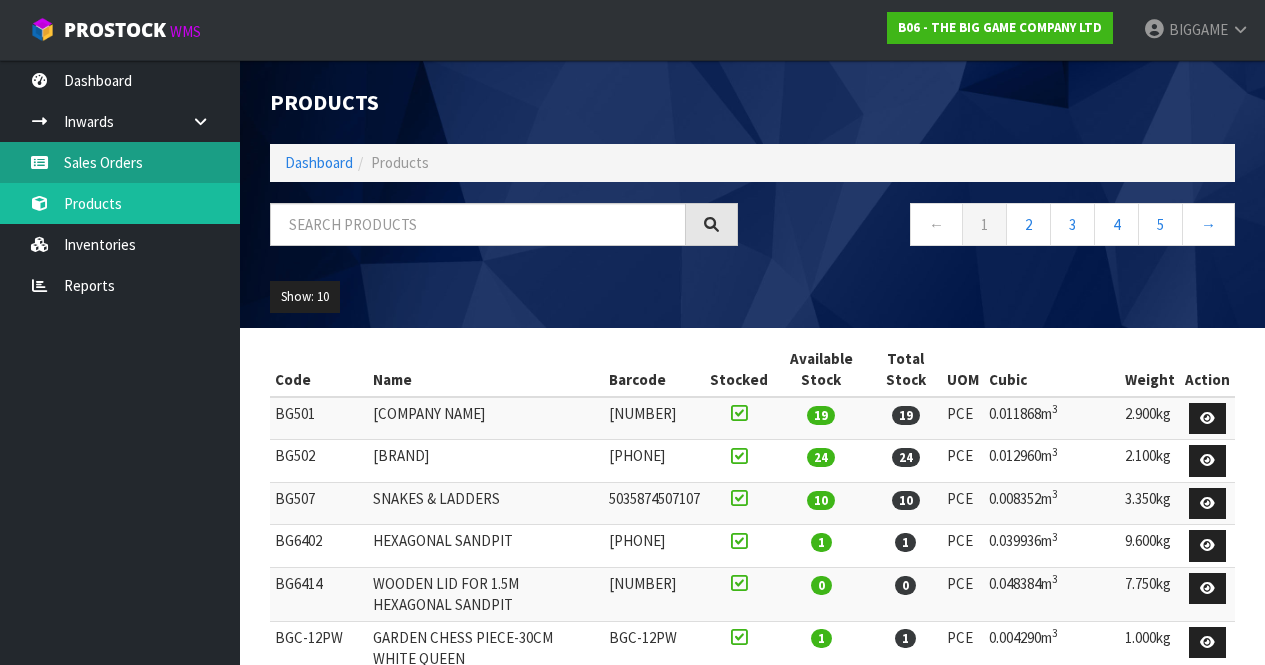 click on "Sales Orders" at bounding box center [120, 162] 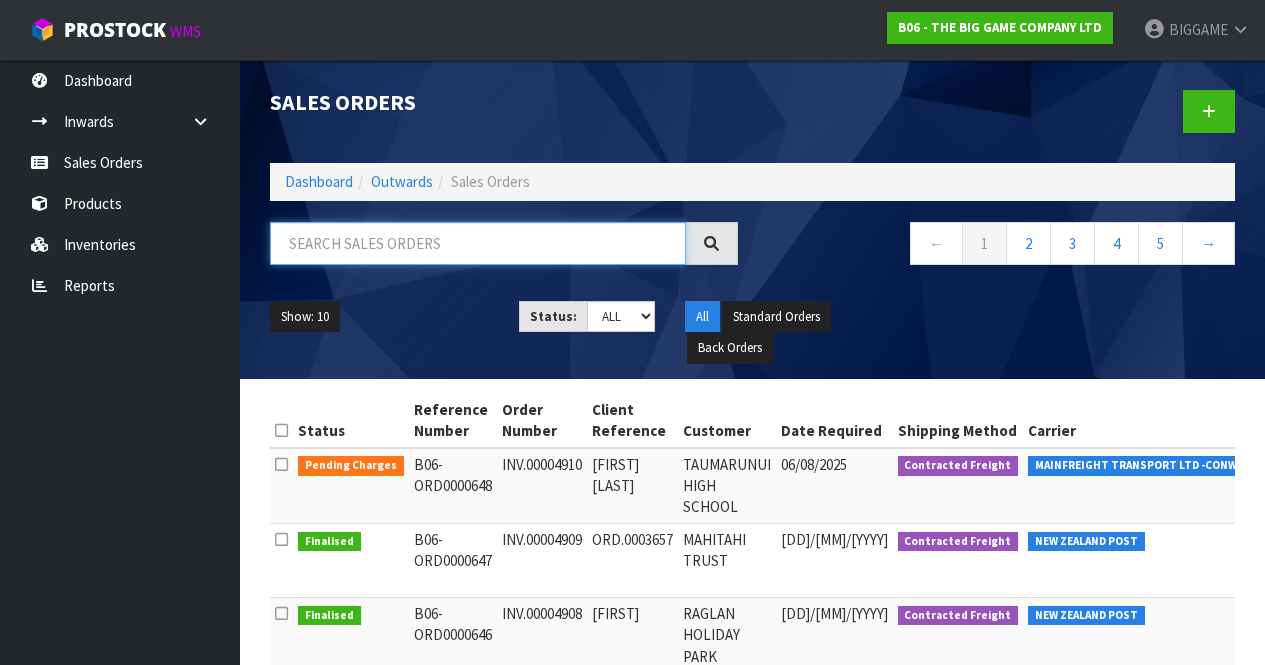 click at bounding box center [478, 243] 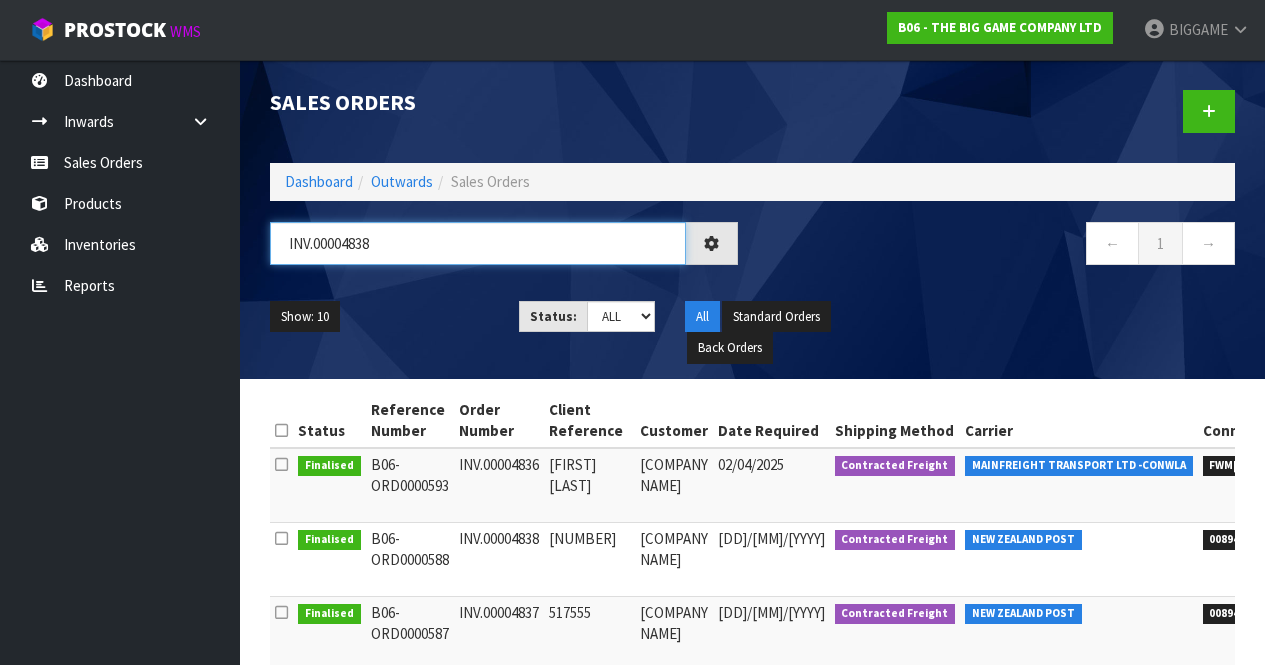 type on "INV.00004838" 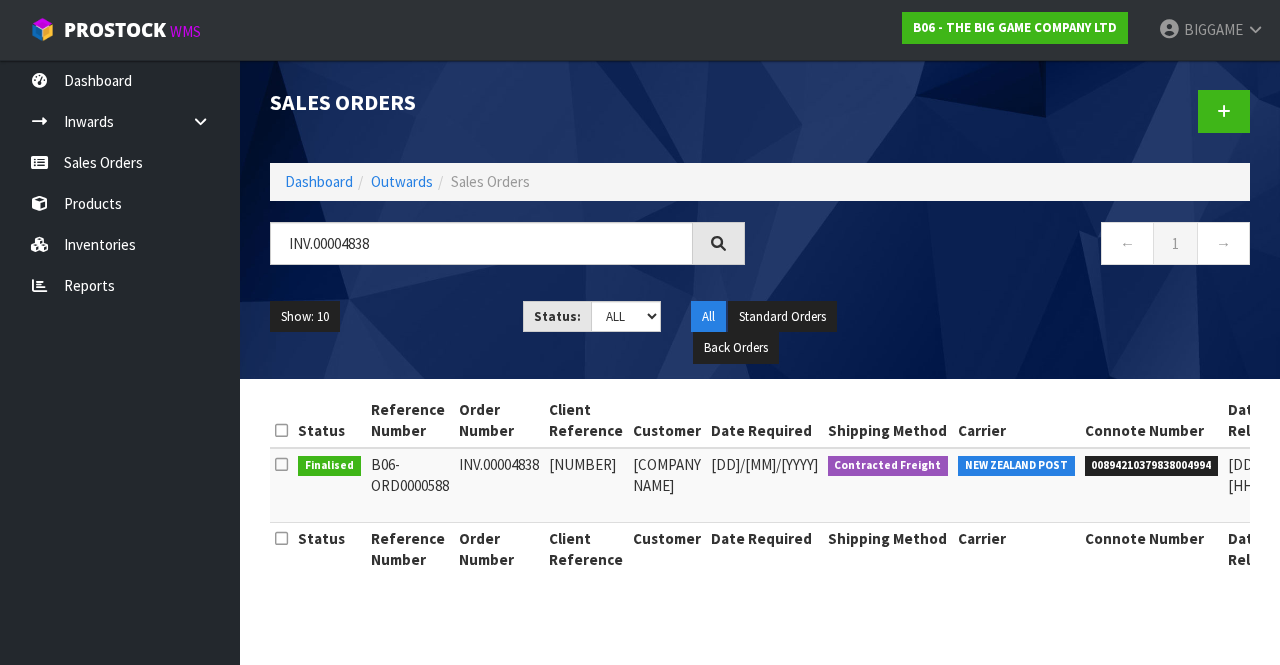 click on "B06-ORD0000588" at bounding box center (410, 485) 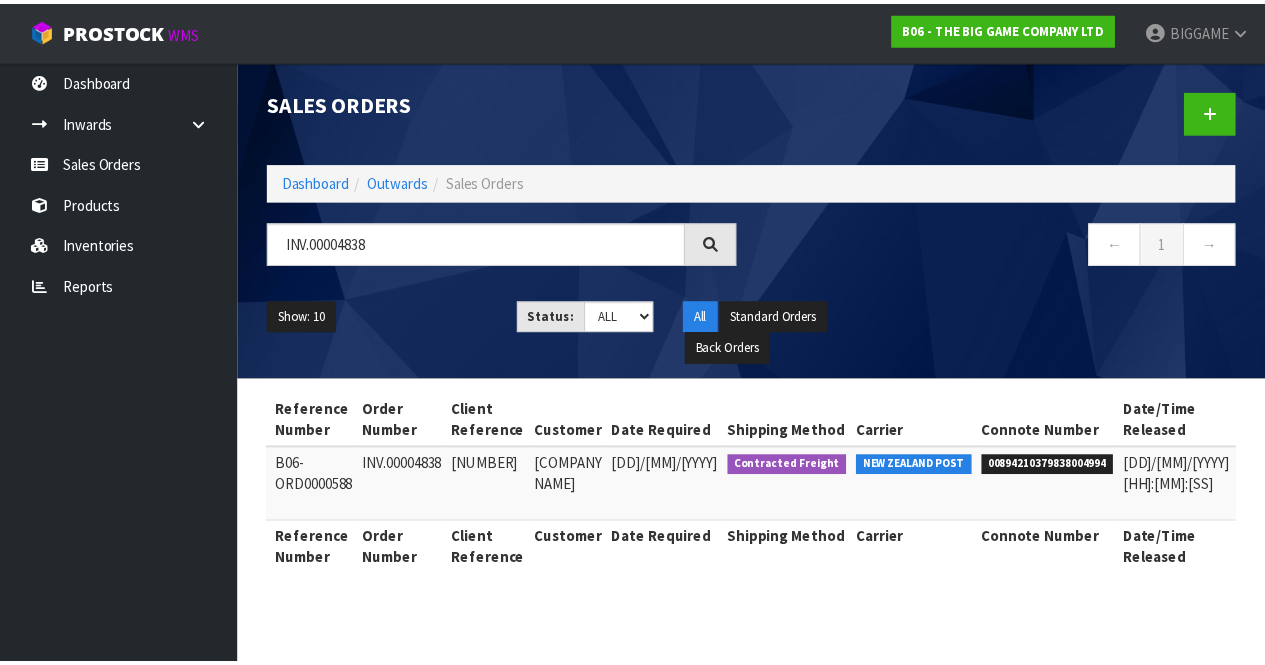 scroll, scrollTop: 0, scrollLeft: 135, axis: horizontal 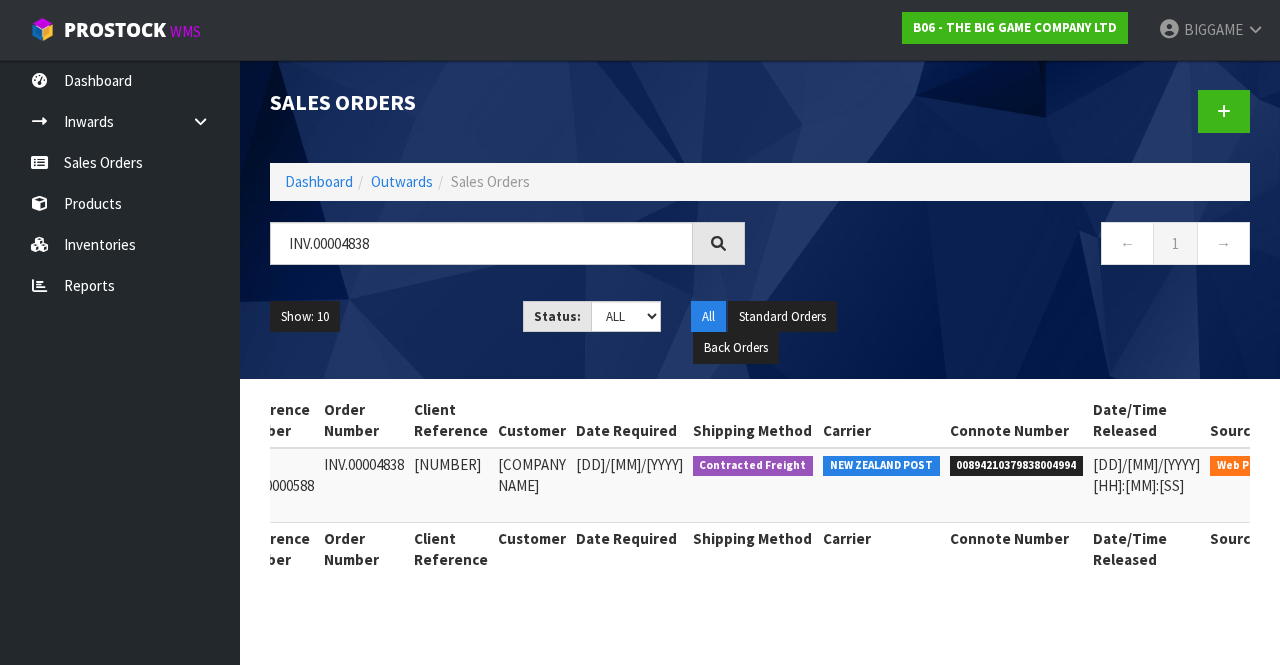 click at bounding box center (1316, 469) 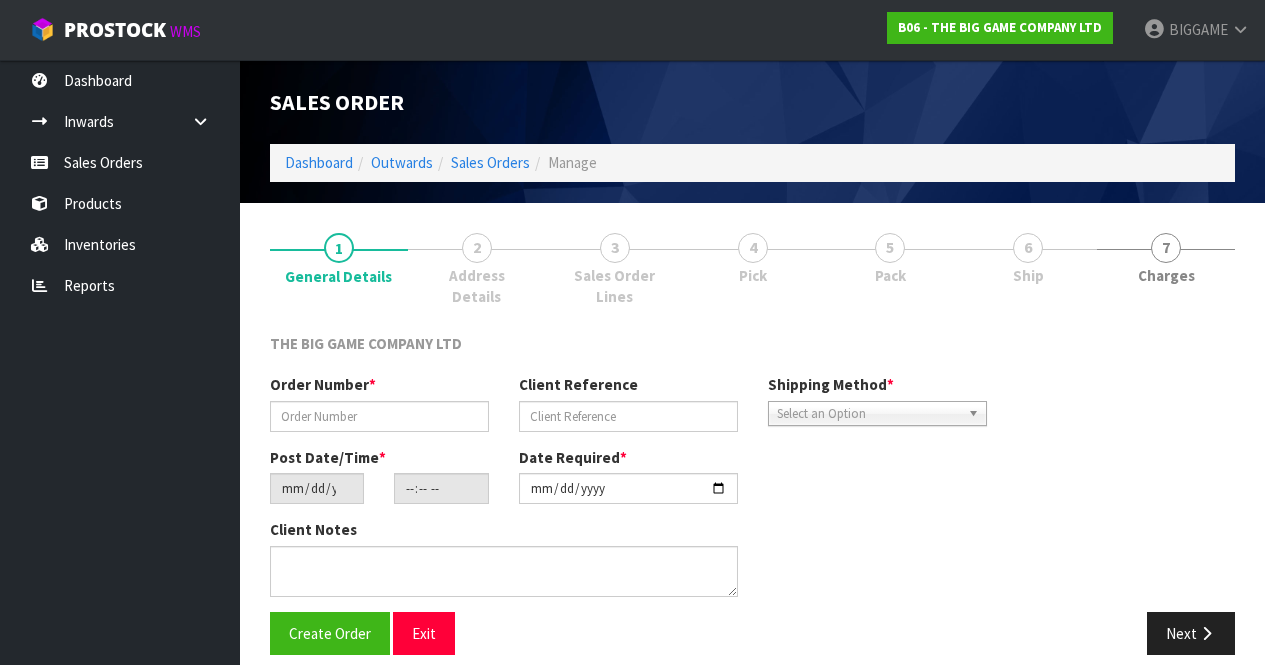 type on "INV.00004838" 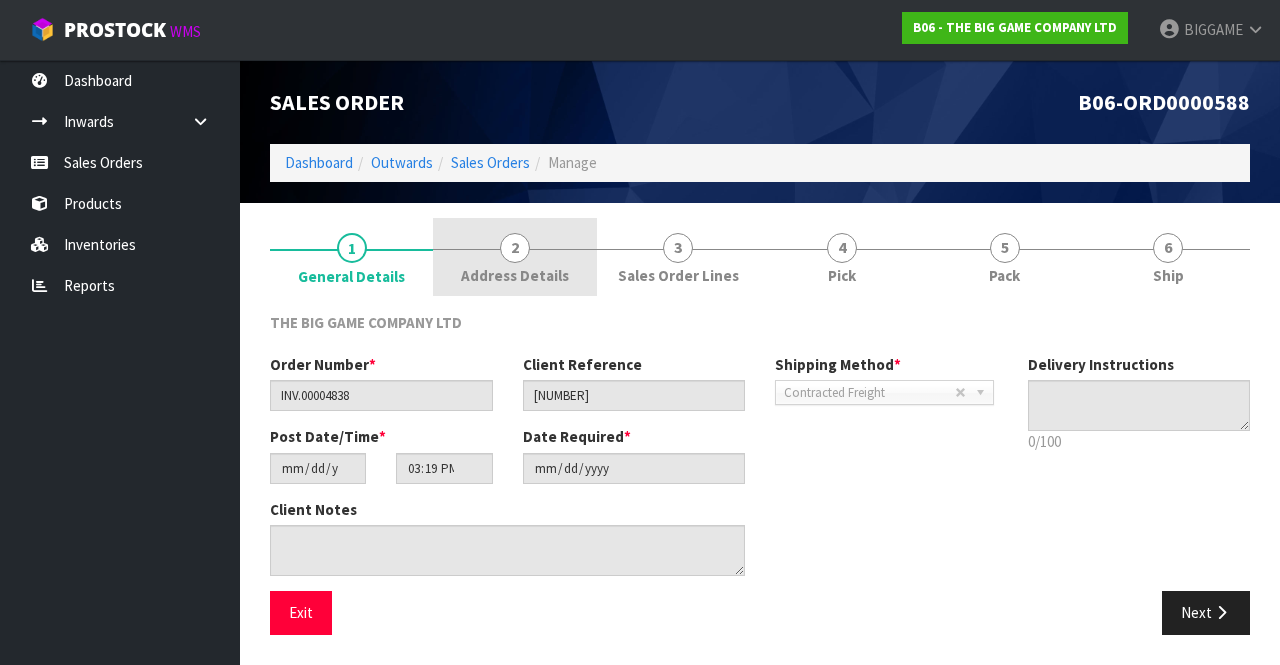 click on "Address Details" at bounding box center (515, 275) 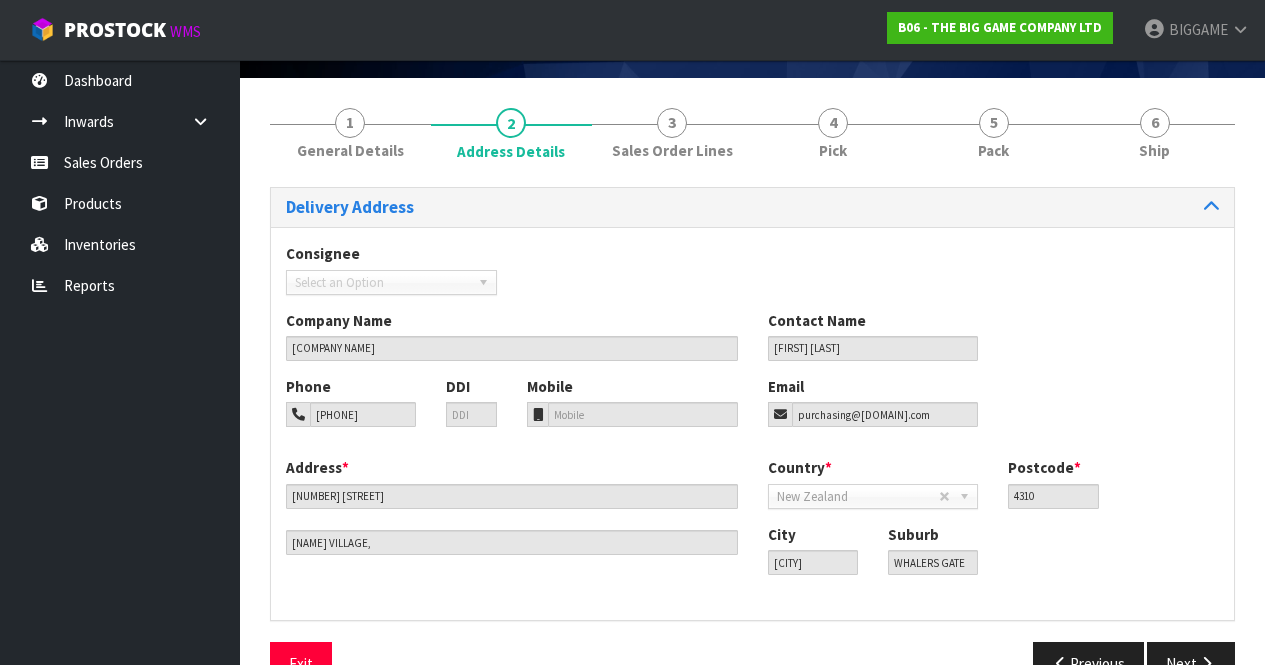 scroll, scrollTop: 156, scrollLeft: 0, axis: vertical 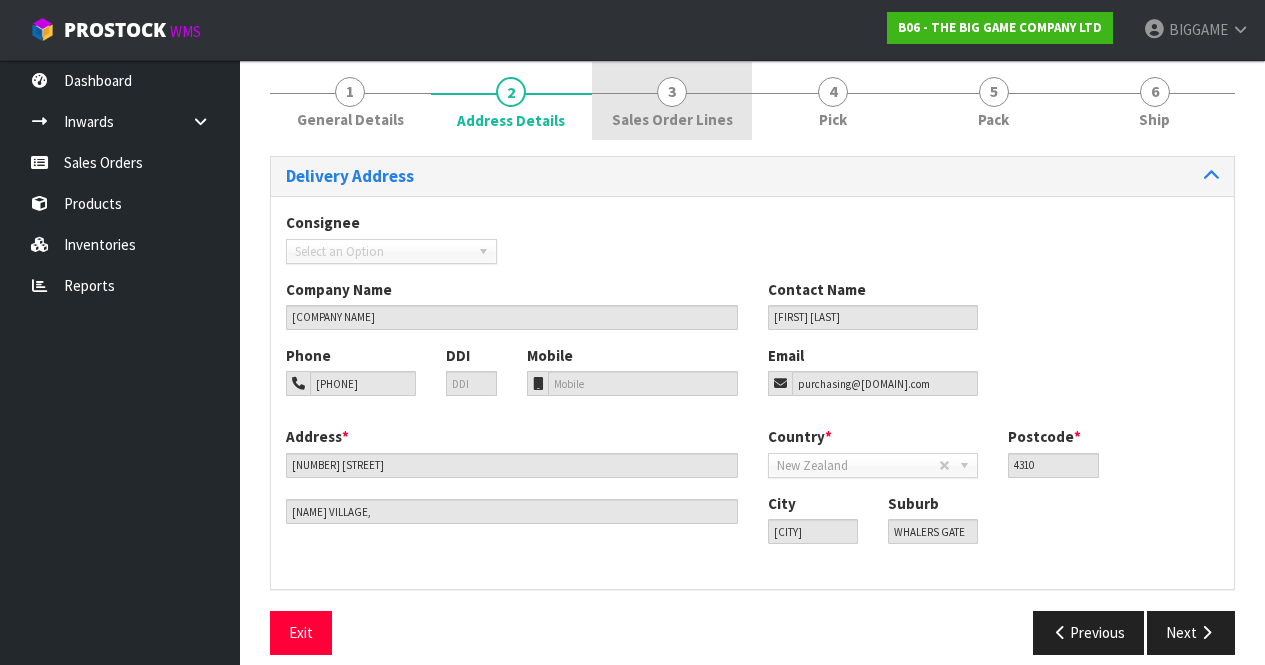 click on "Sales Order Lines" at bounding box center (672, 119) 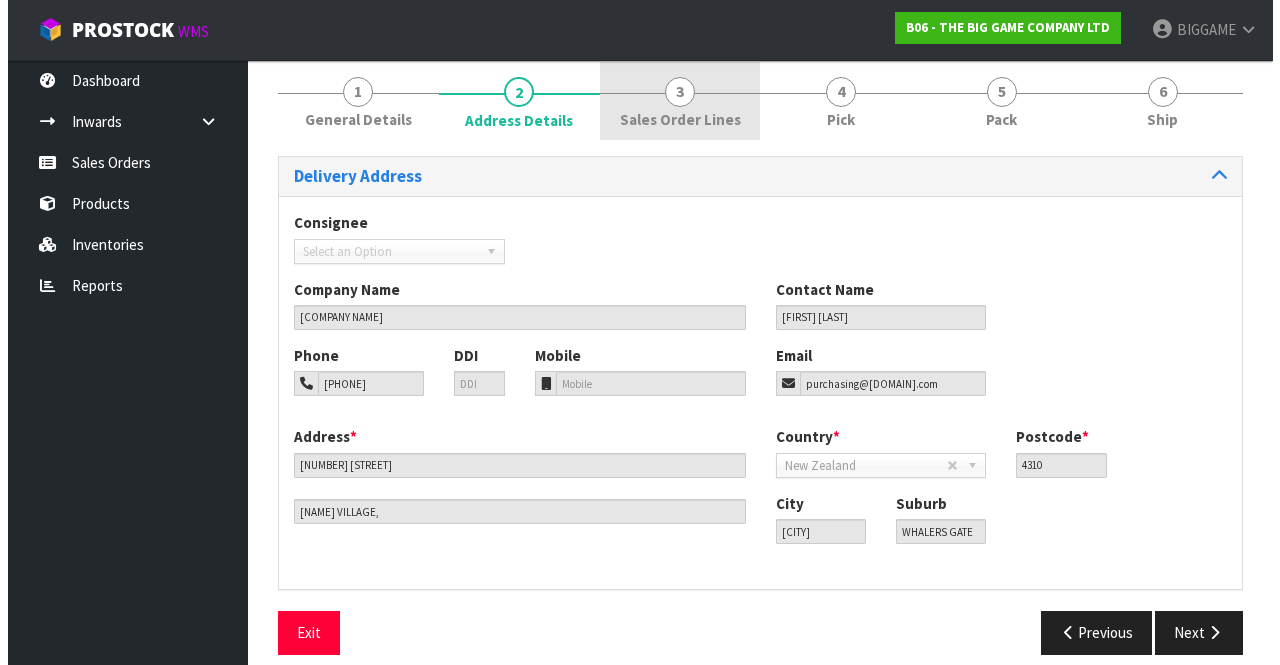 scroll, scrollTop: 0, scrollLeft: 0, axis: both 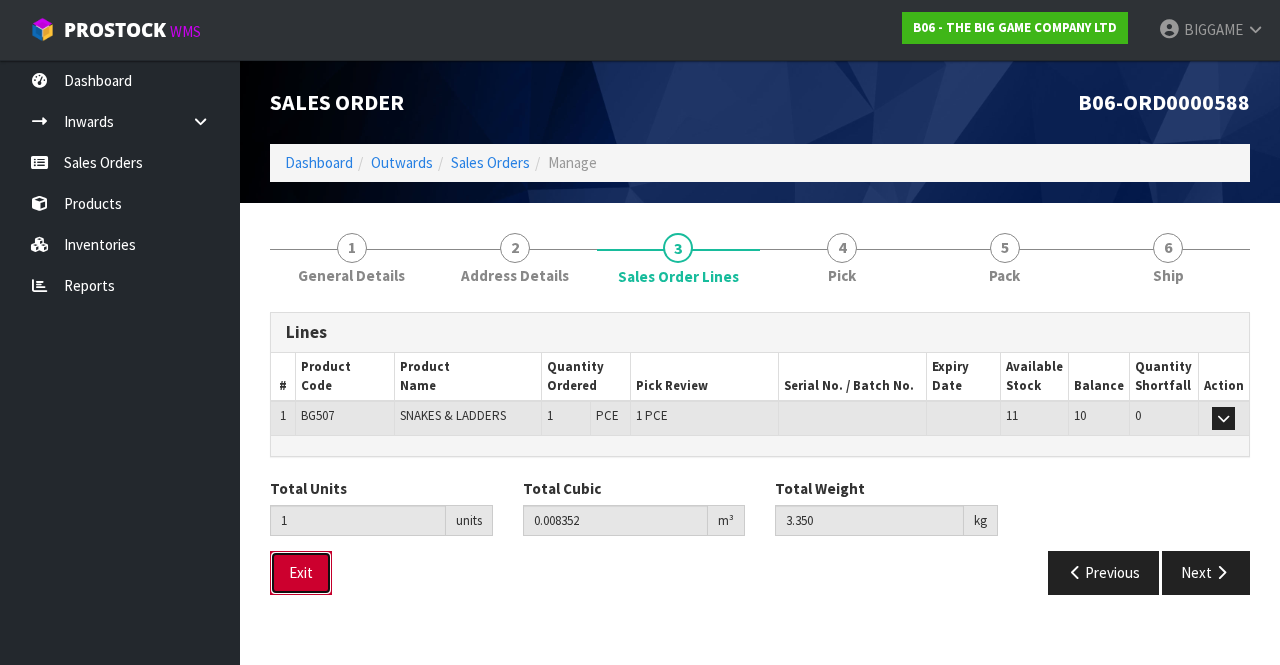 click on "Exit" at bounding box center (301, 572) 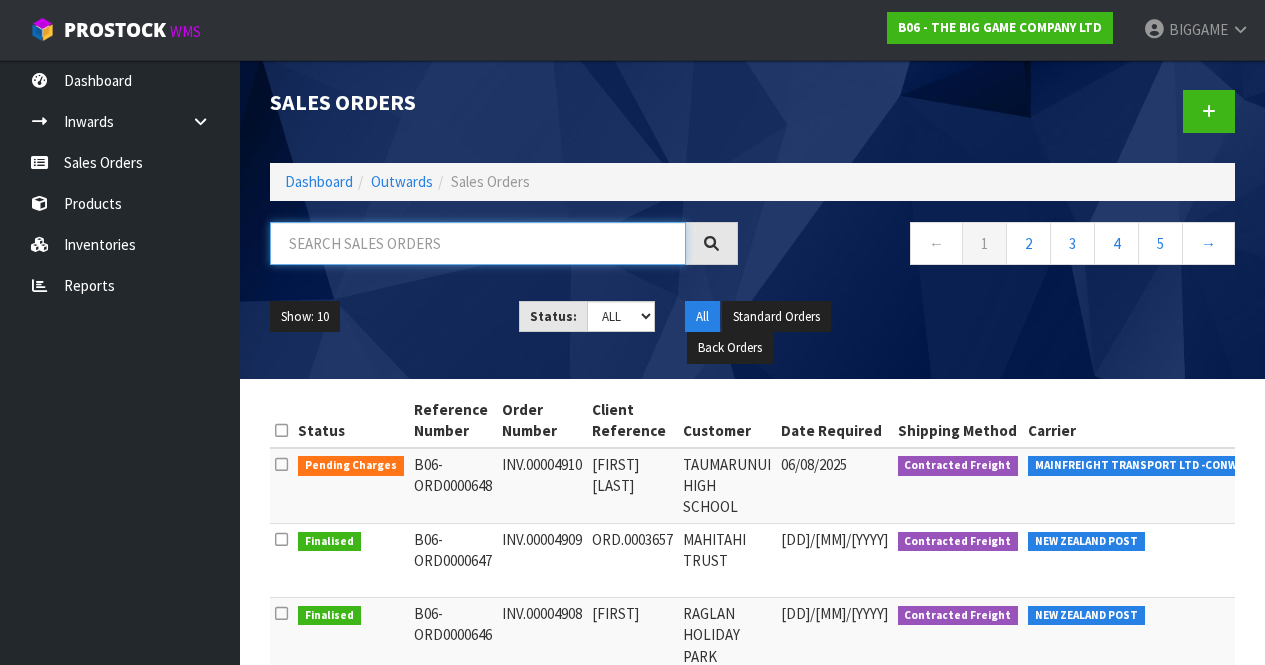 click at bounding box center (478, 243) 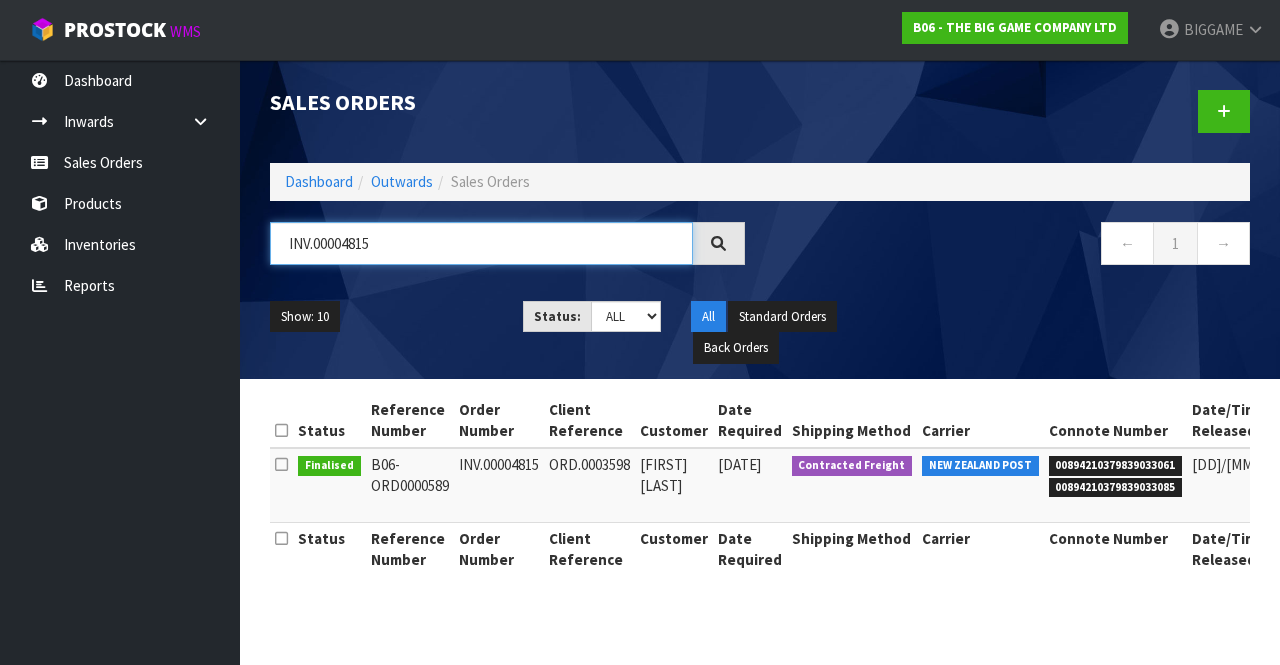 type on "INV.00004815" 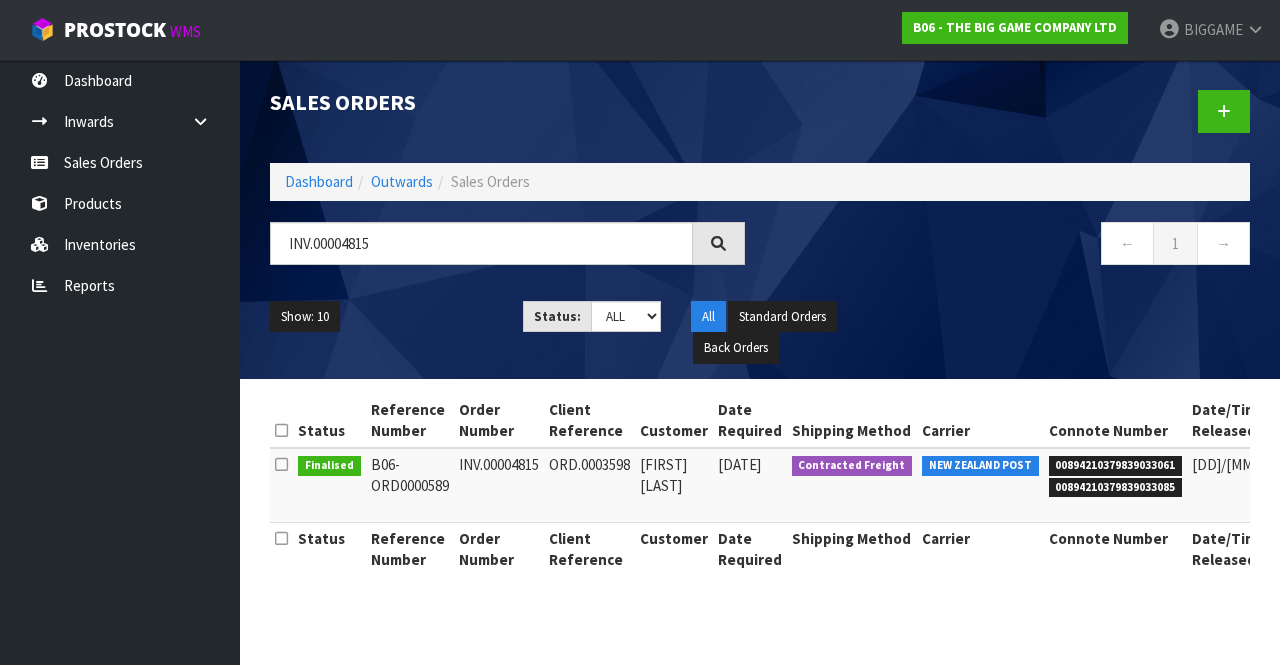 click on "[FIRST] [LAST]" at bounding box center (674, 485) 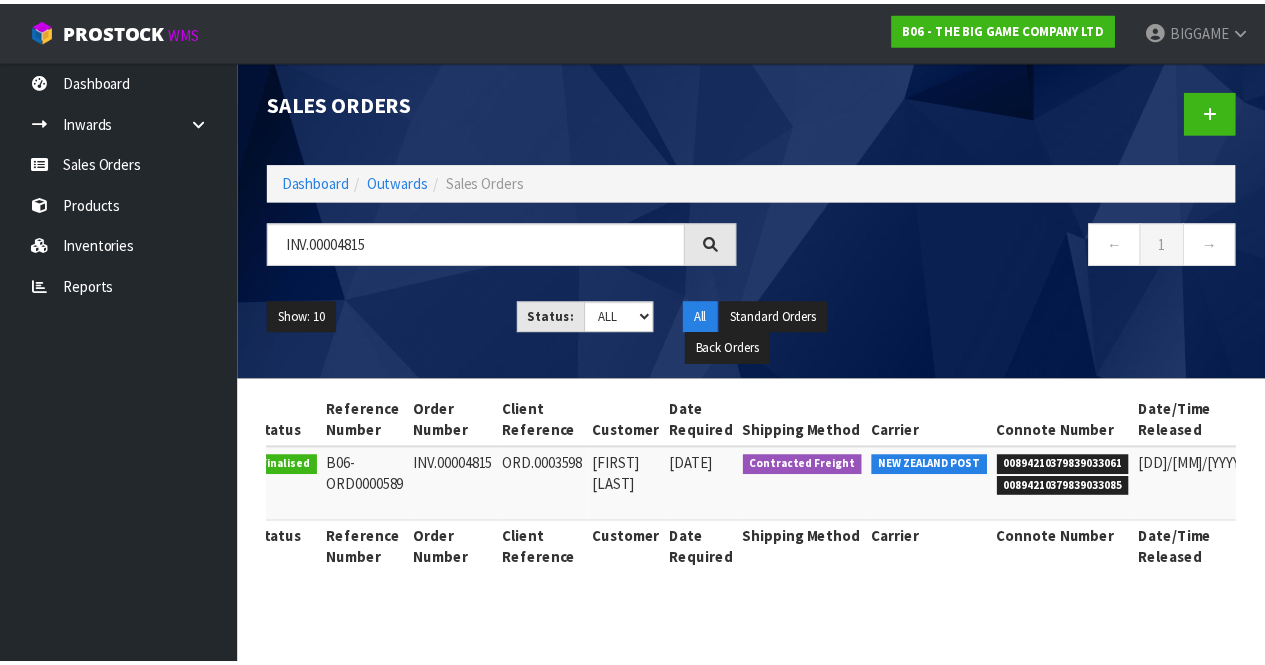 scroll, scrollTop: 0, scrollLeft: 135, axis: horizontal 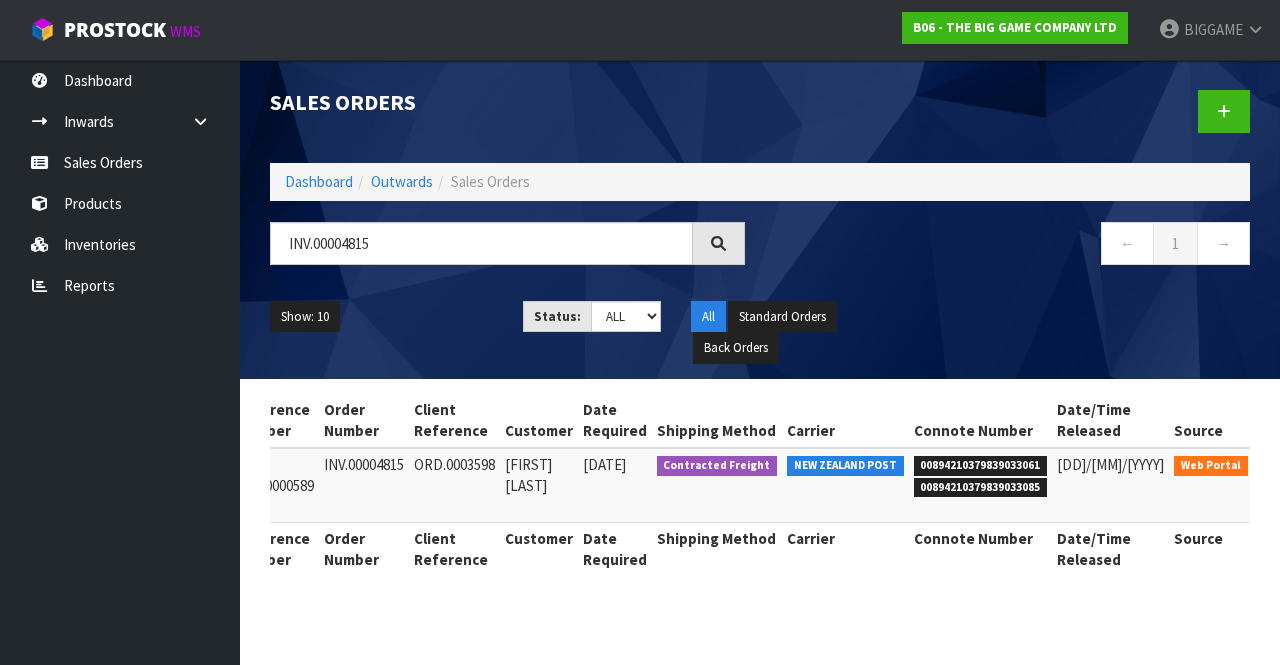 click at bounding box center [1280, 469] 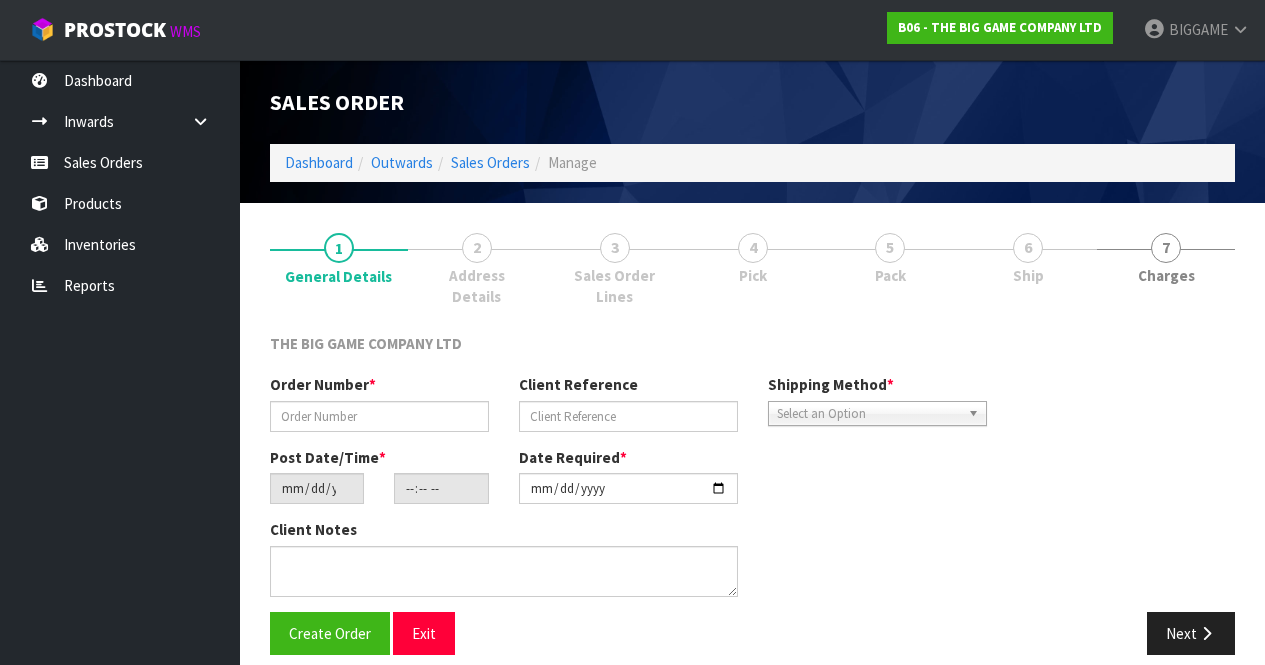 type on "INV.00004815" 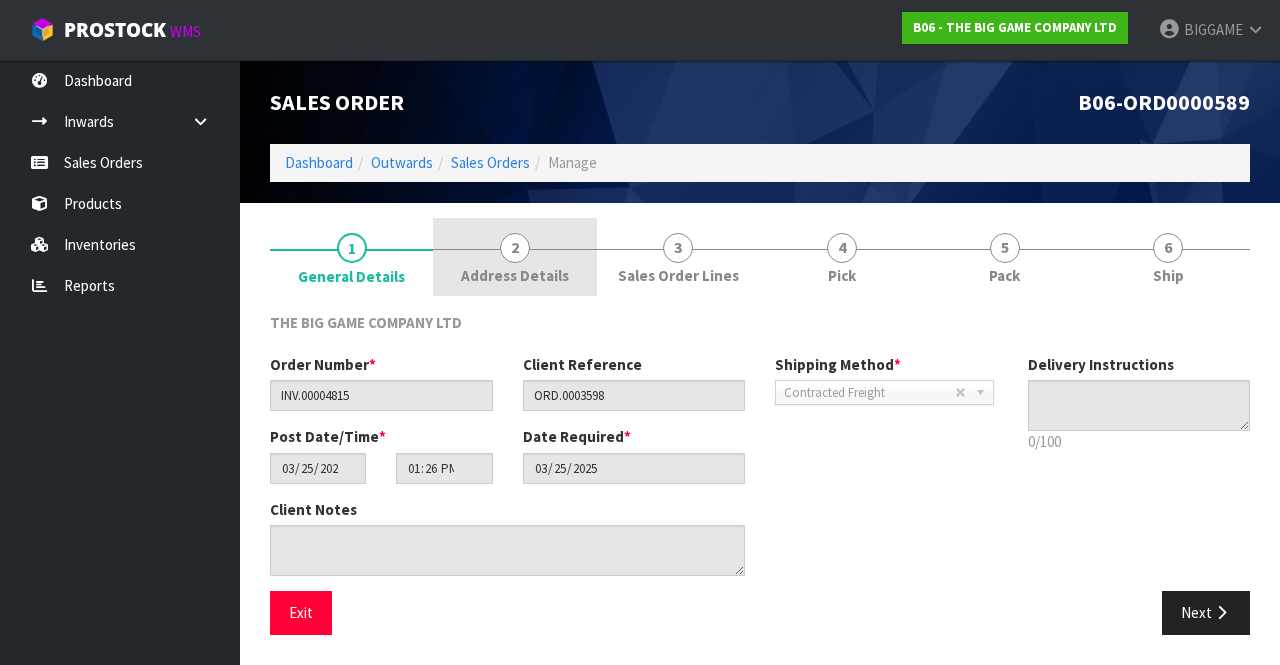 click on "2
Address Details" at bounding box center [514, 257] 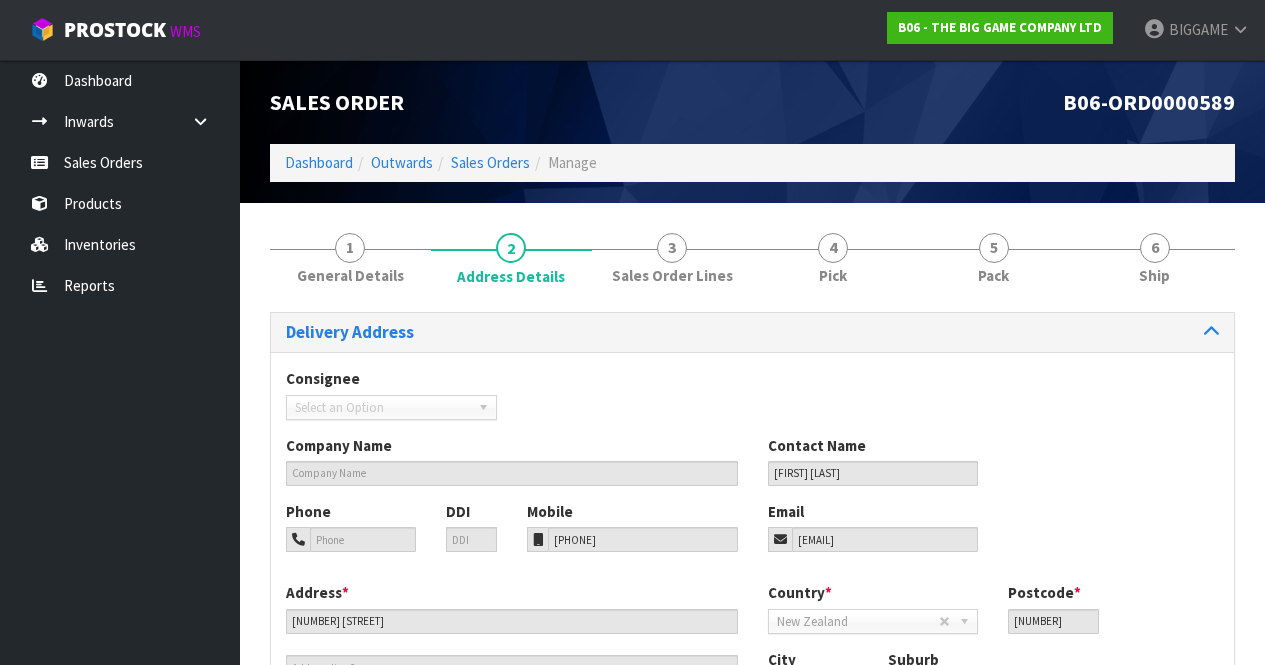 scroll, scrollTop: 175, scrollLeft: 0, axis: vertical 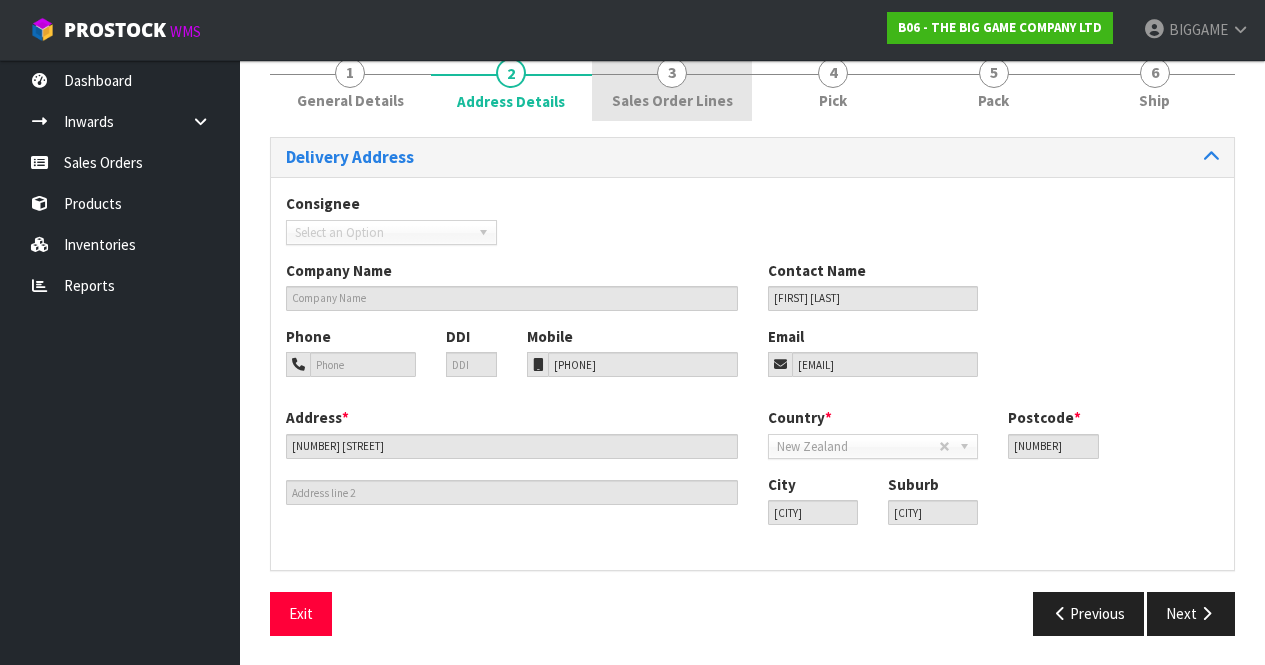 click on "Sales Order Lines" at bounding box center (672, 100) 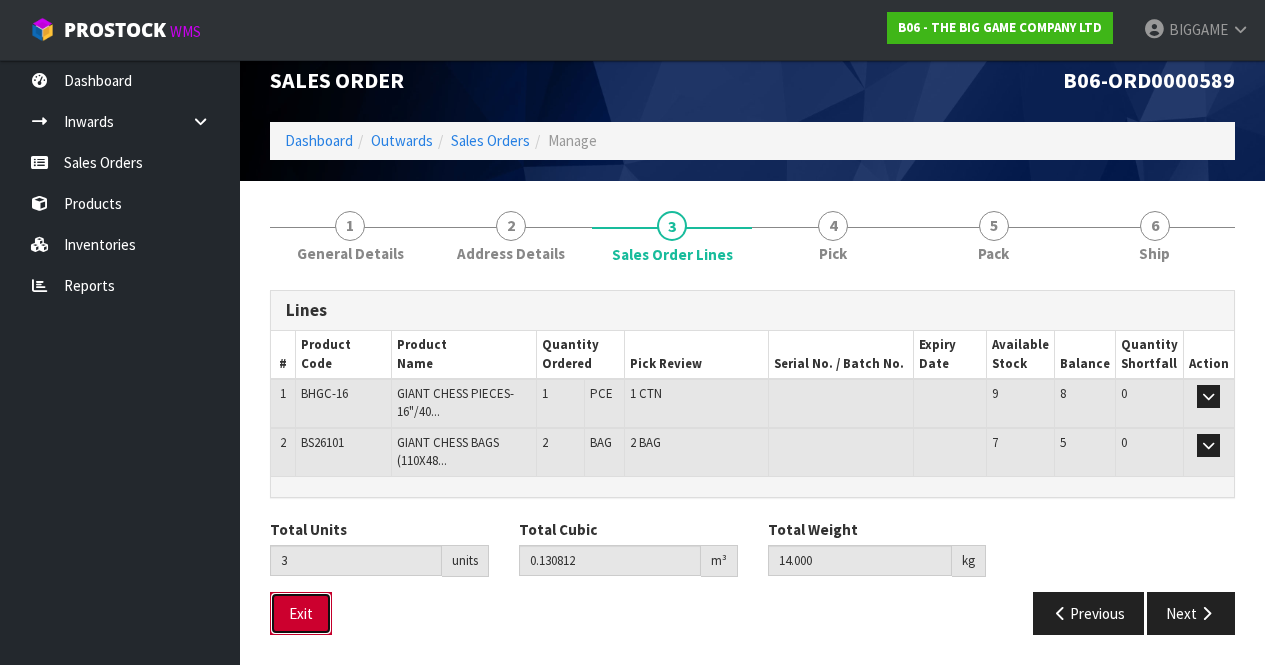 click on "Exit" at bounding box center (301, 613) 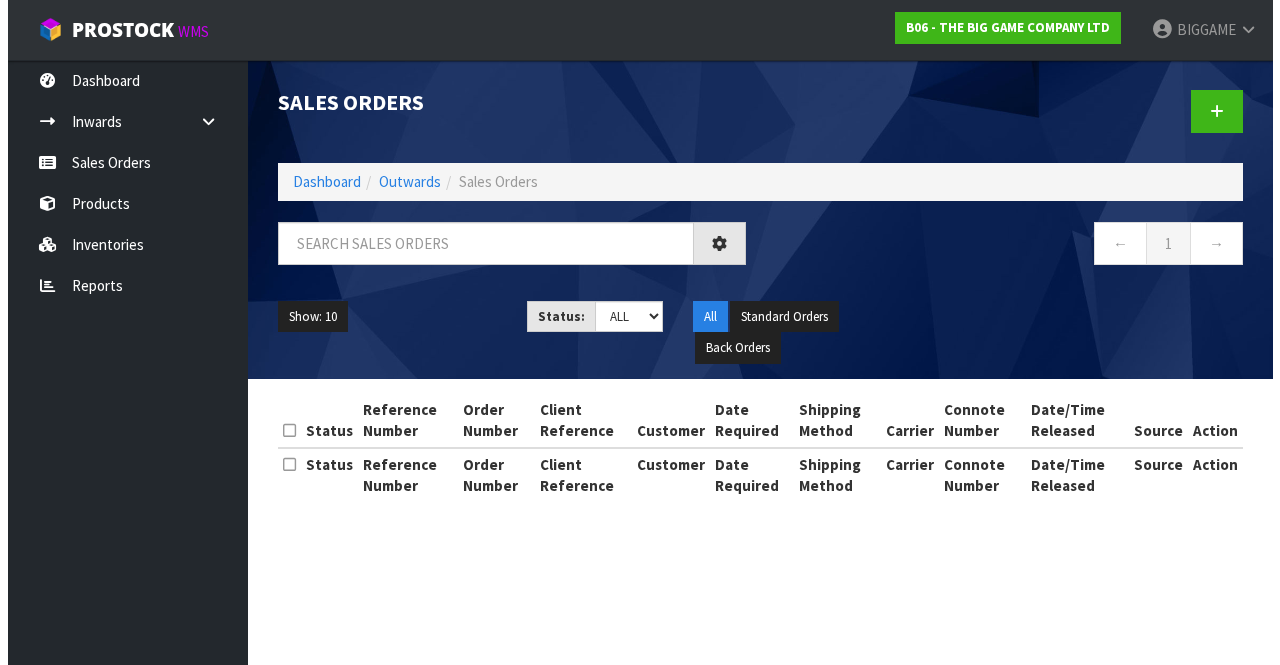scroll, scrollTop: 0, scrollLeft: 0, axis: both 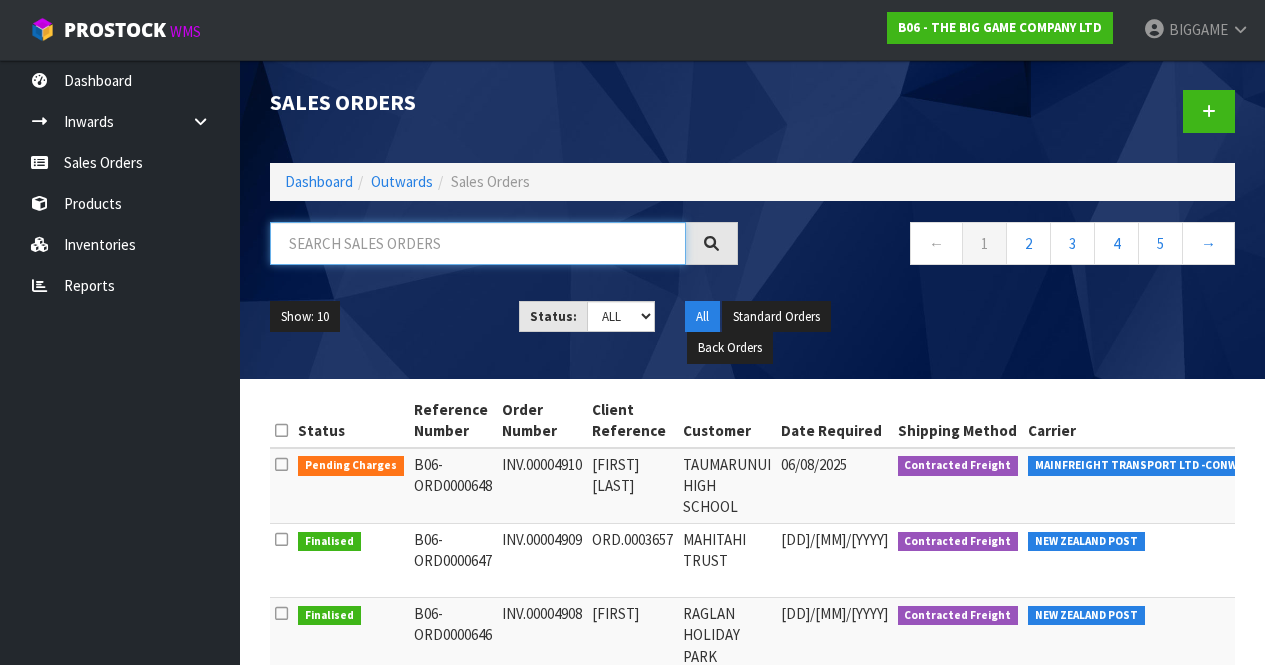 click at bounding box center [478, 243] 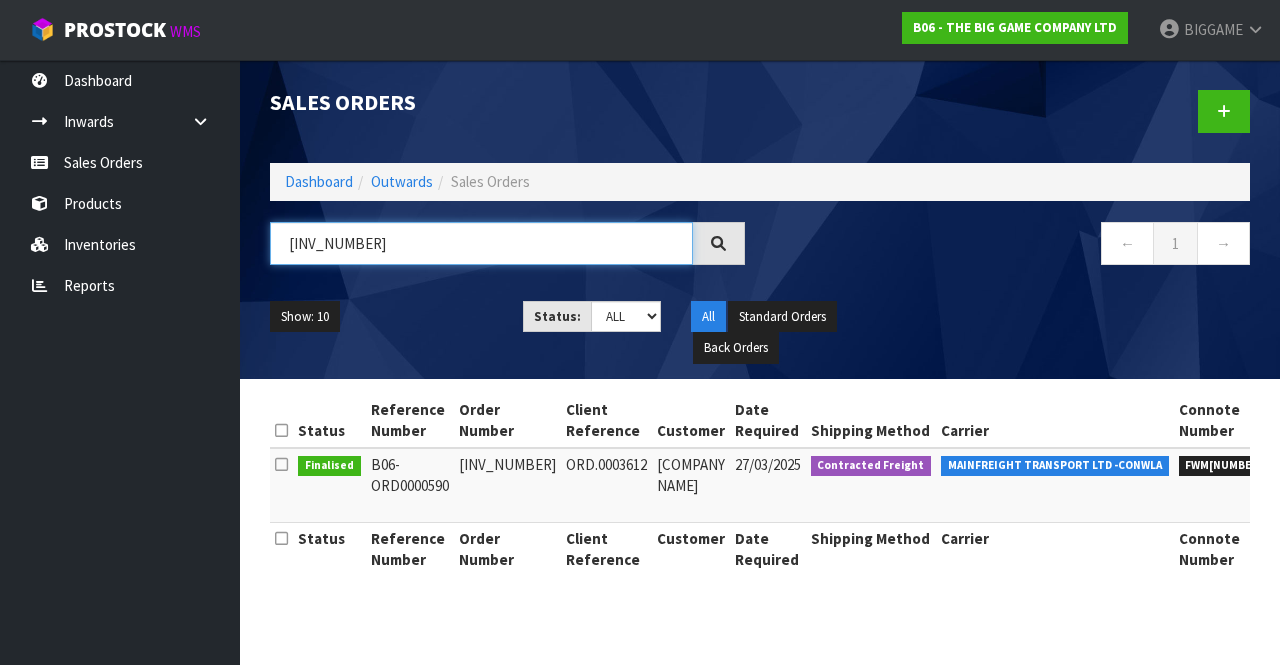 type on "[INV_NUMBER]" 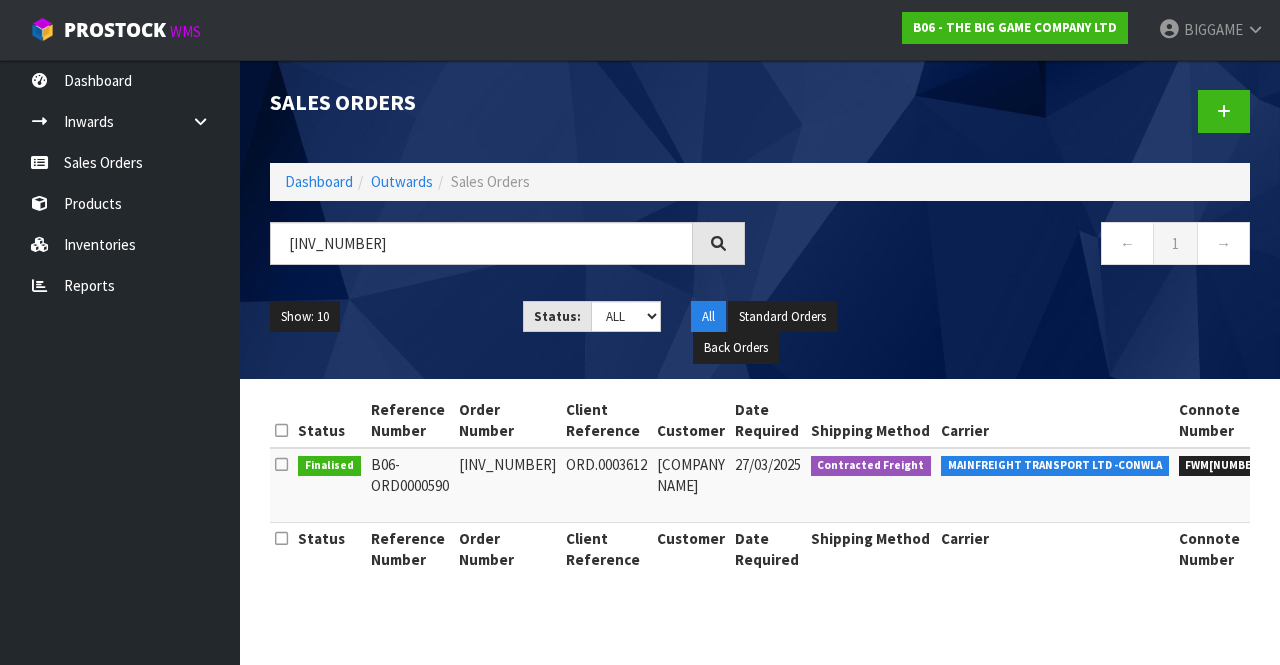 click on "[INV_NUMBER]" at bounding box center [507, 485] 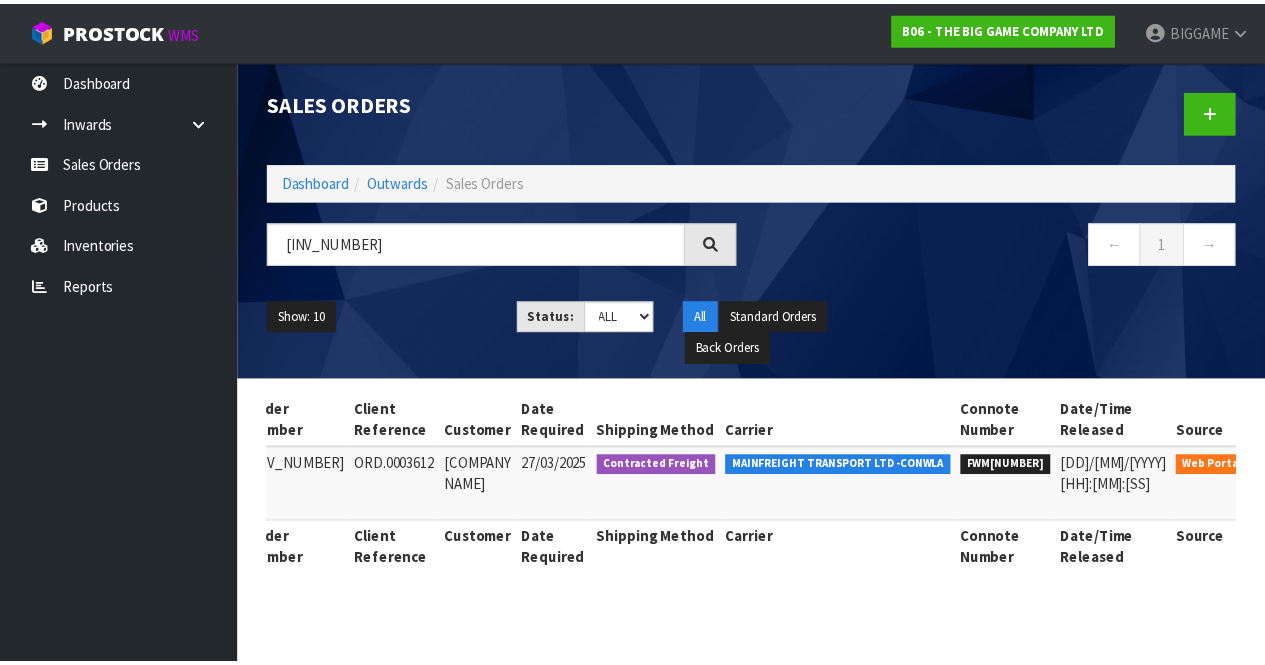 scroll, scrollTop: 0, scrollLeft: 217, axis: horizontal 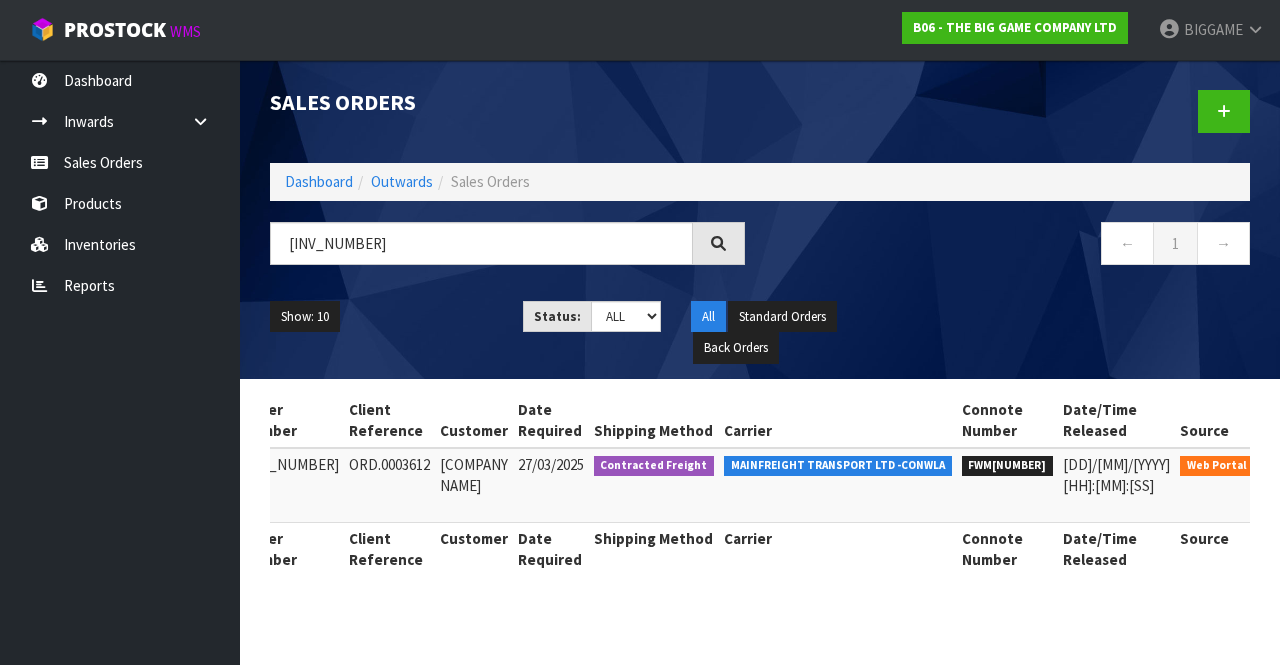 click at bounding box center [1286, 469] 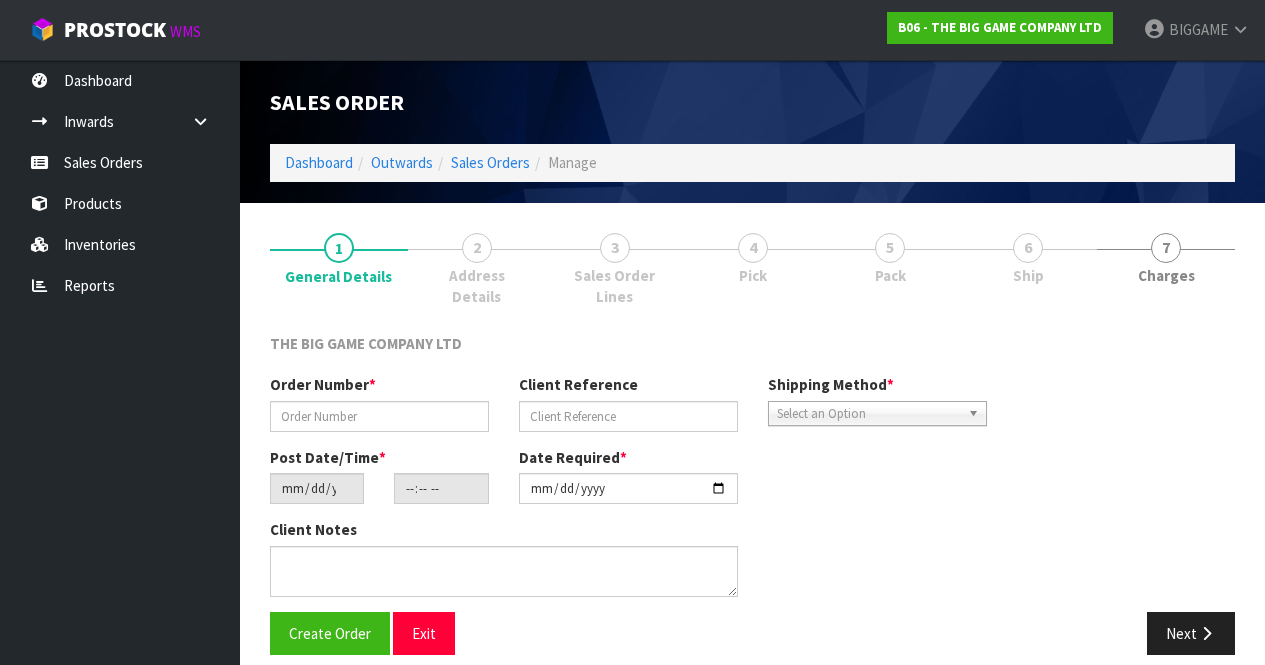 type on "[INV_NUMBER]" 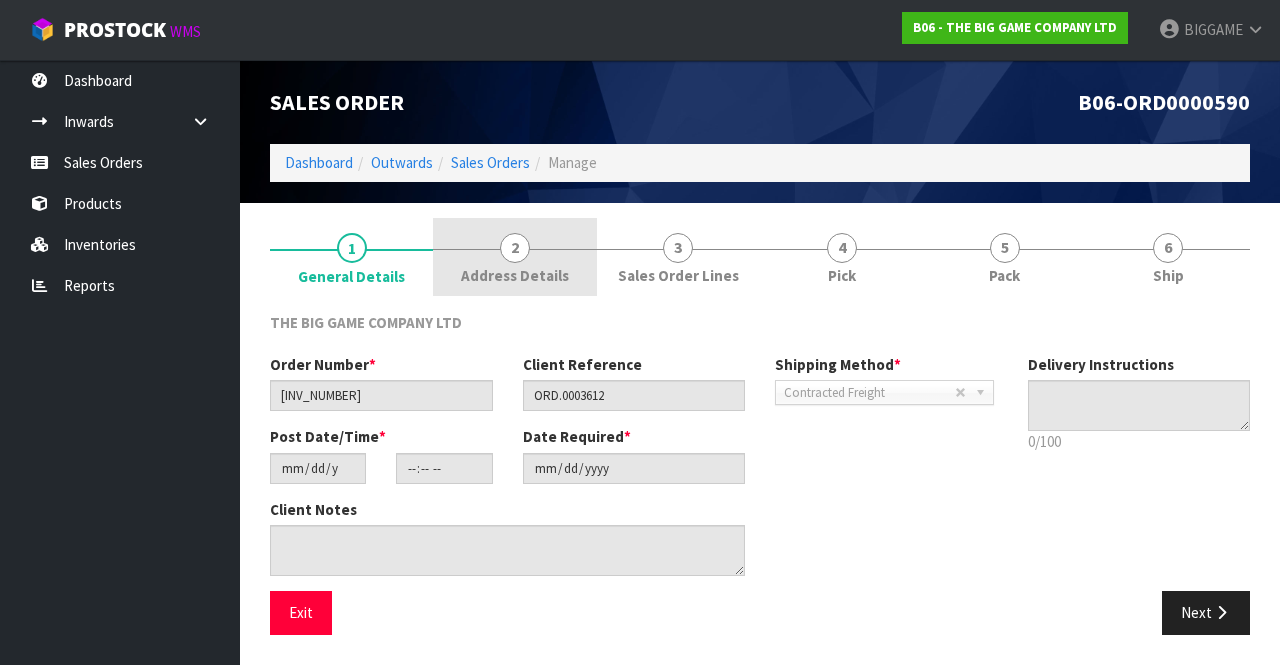 click on "2
Address Details" at bounding box center (514, 257) 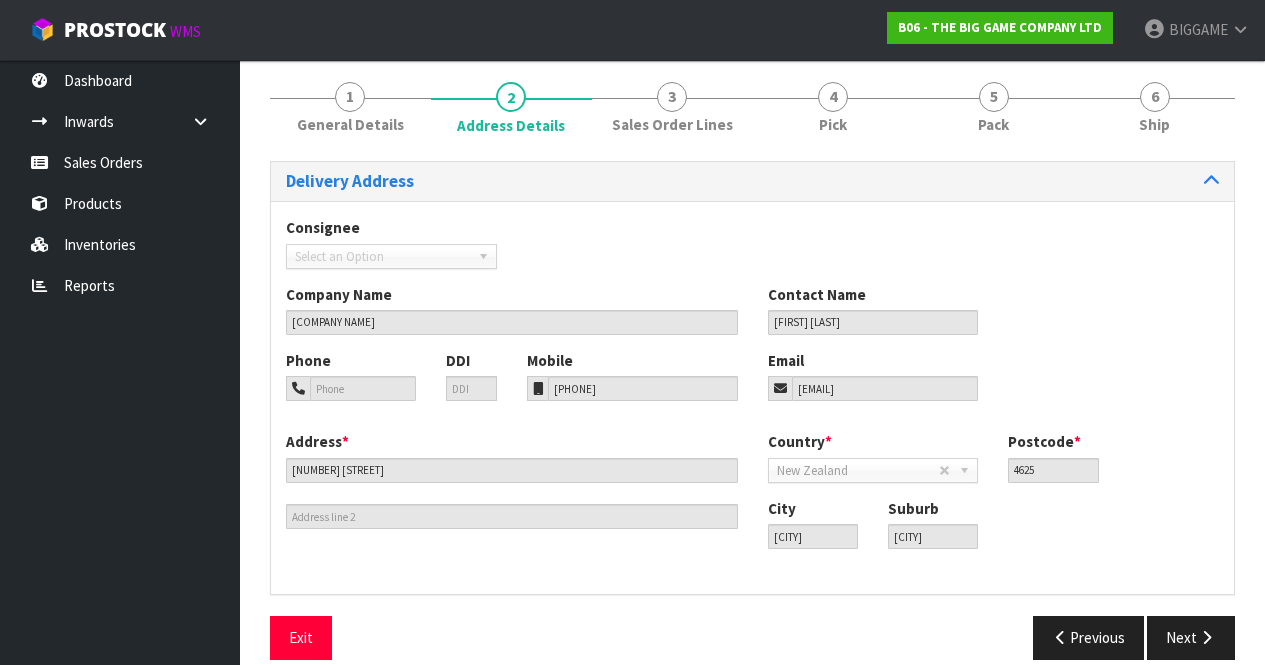 scroll, scrollTop: 175, scrollLeft: 0, axis: vertical 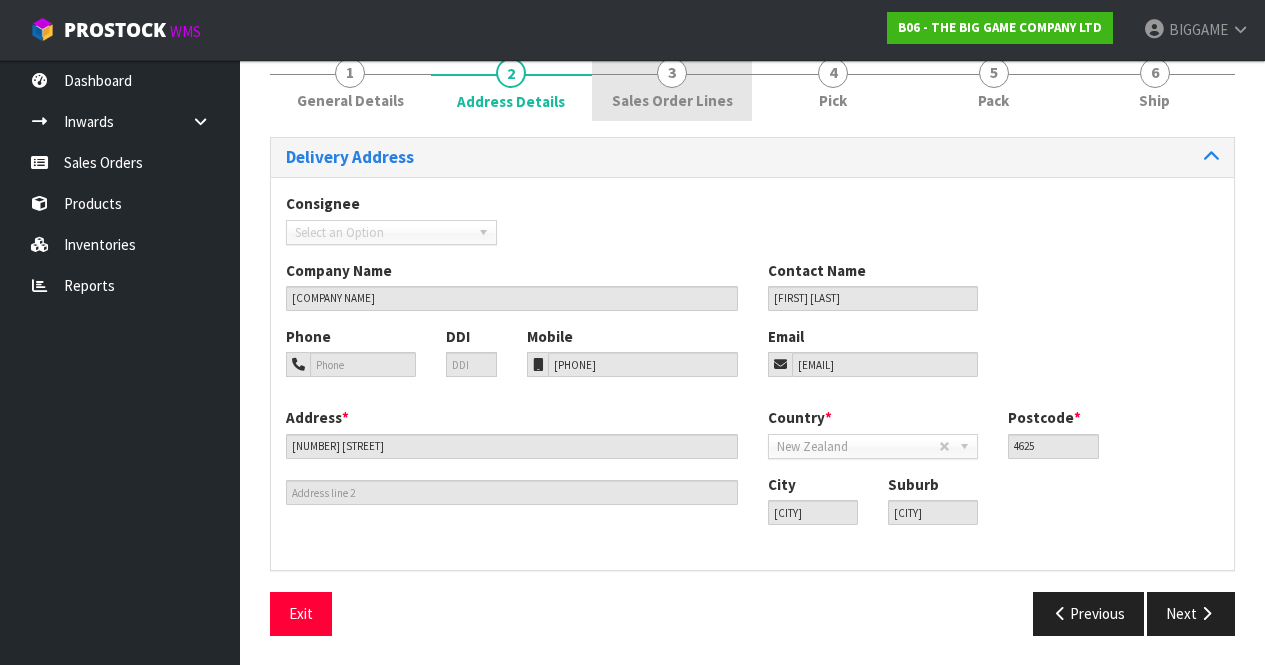 click on "Sales Order Lines" at bounding box center (672, 100) 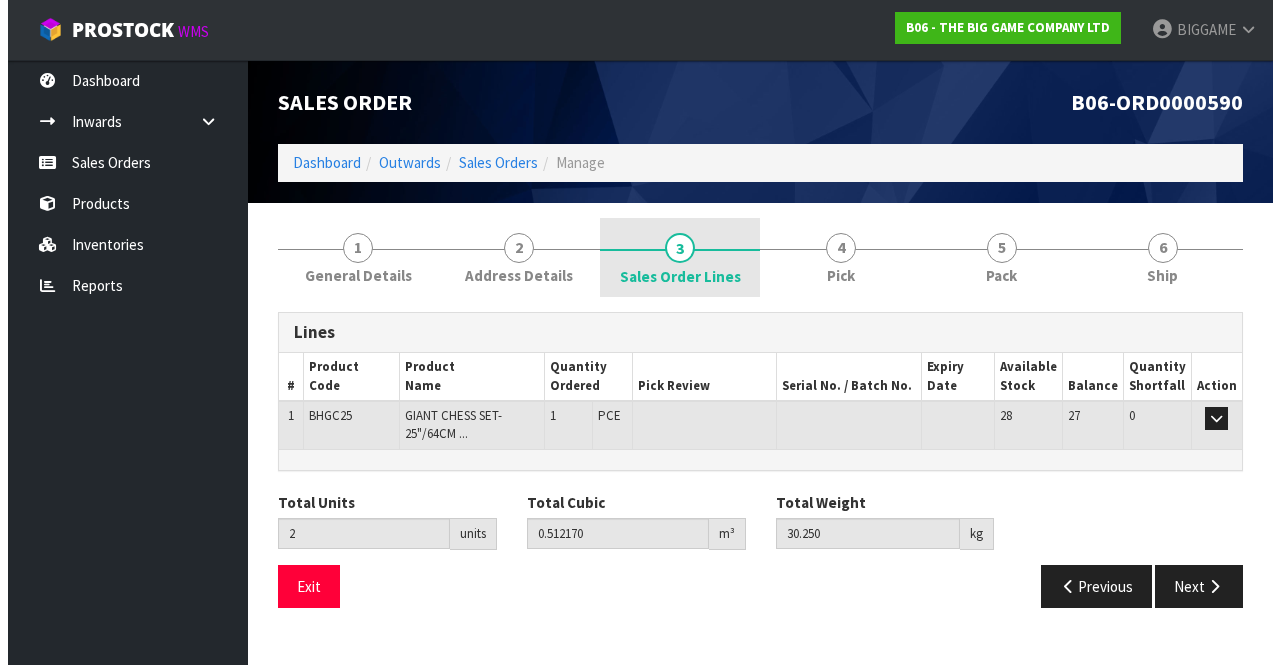 scroll, scrollTop: 0, scrollLeft: 0, axis: both 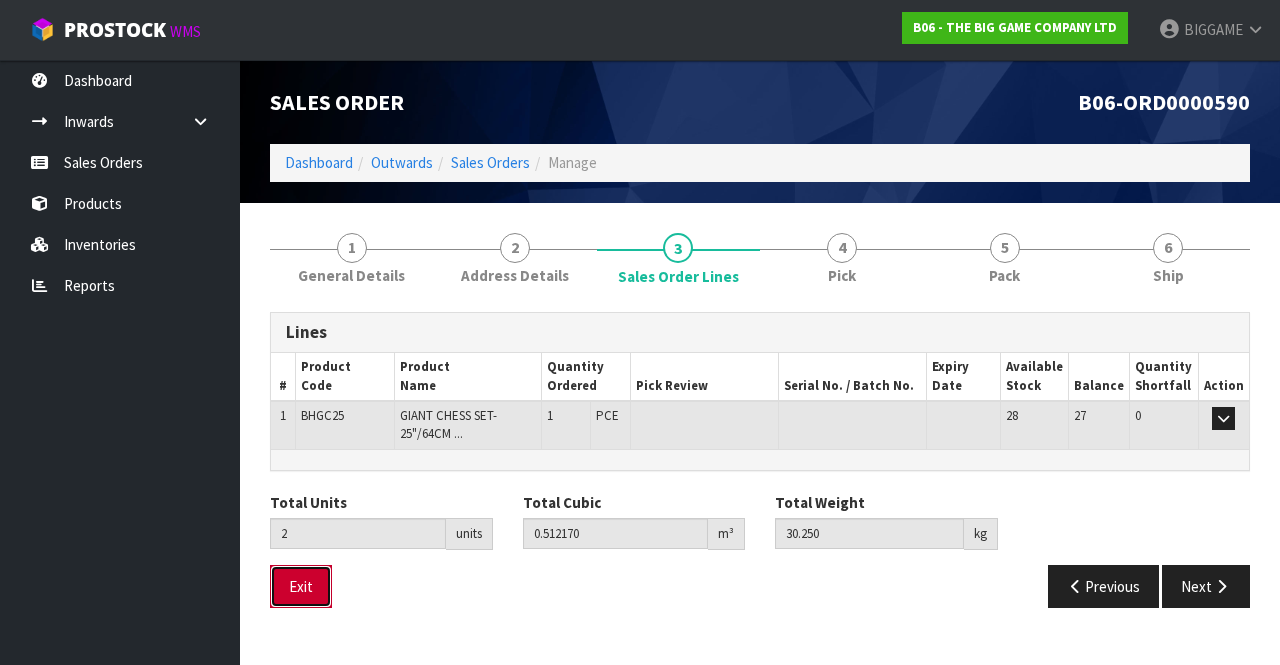 click on "Exit" at bounding box center (301, 586) 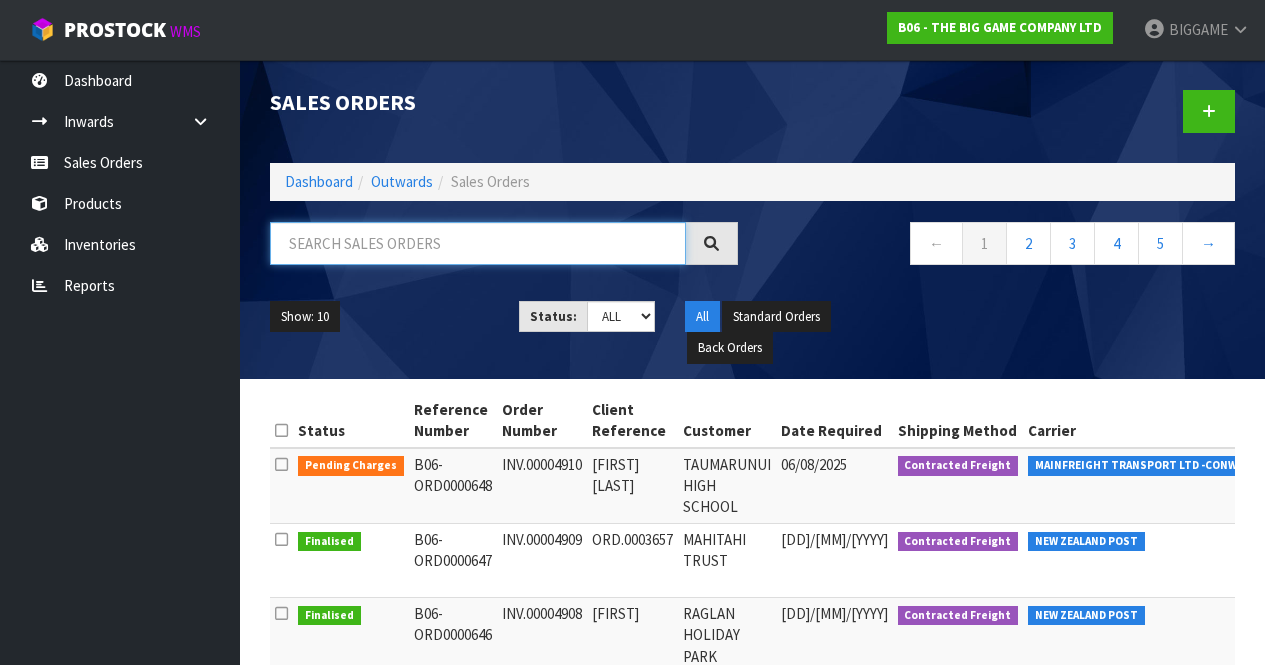 click at bounding box center (478, 243) 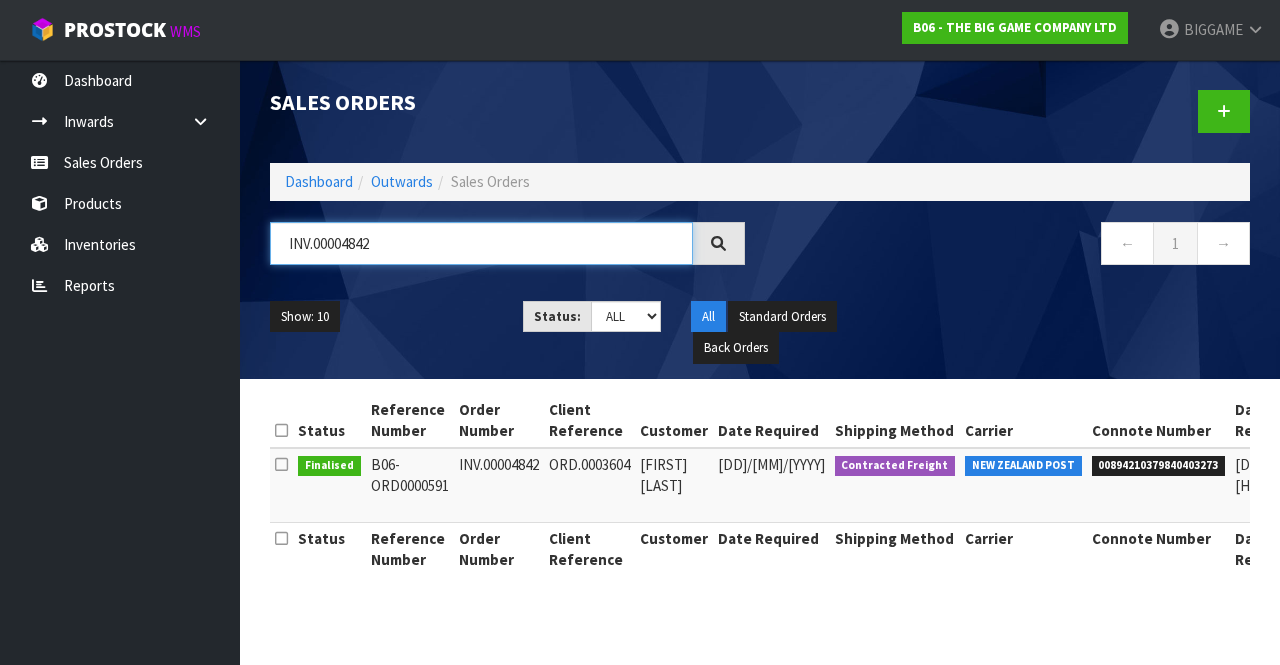 type on "INV.00004842" 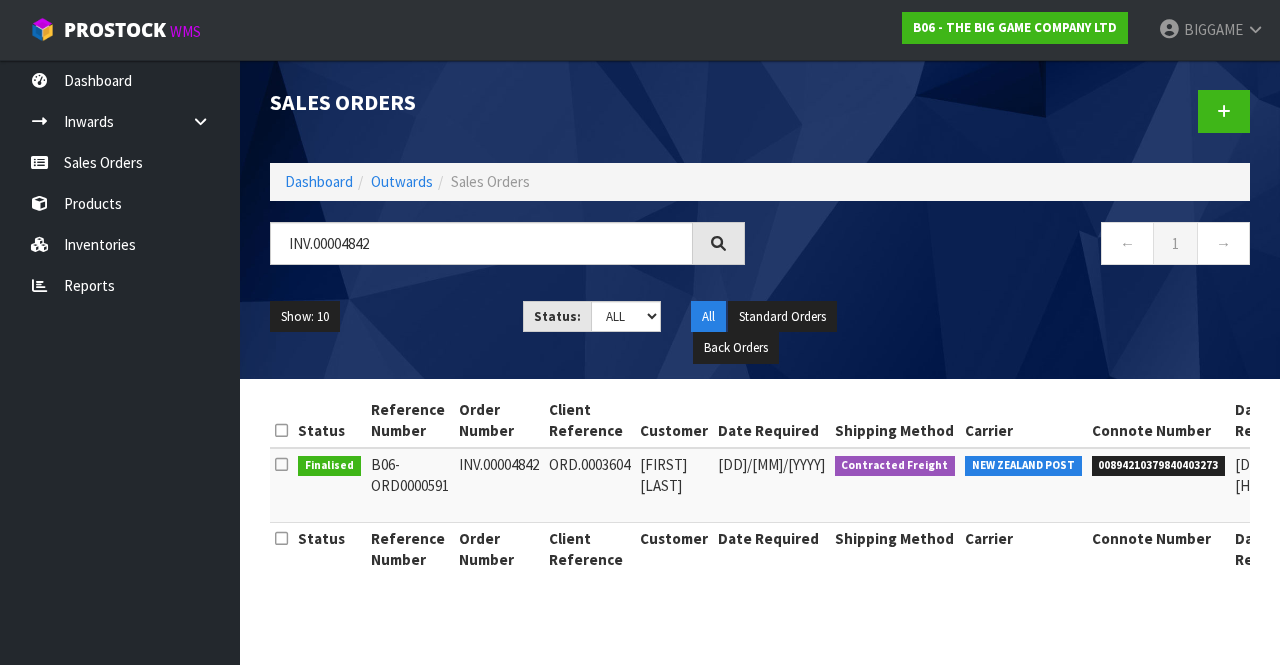 click on "INV.00004842" at bounding box center [499, 485] 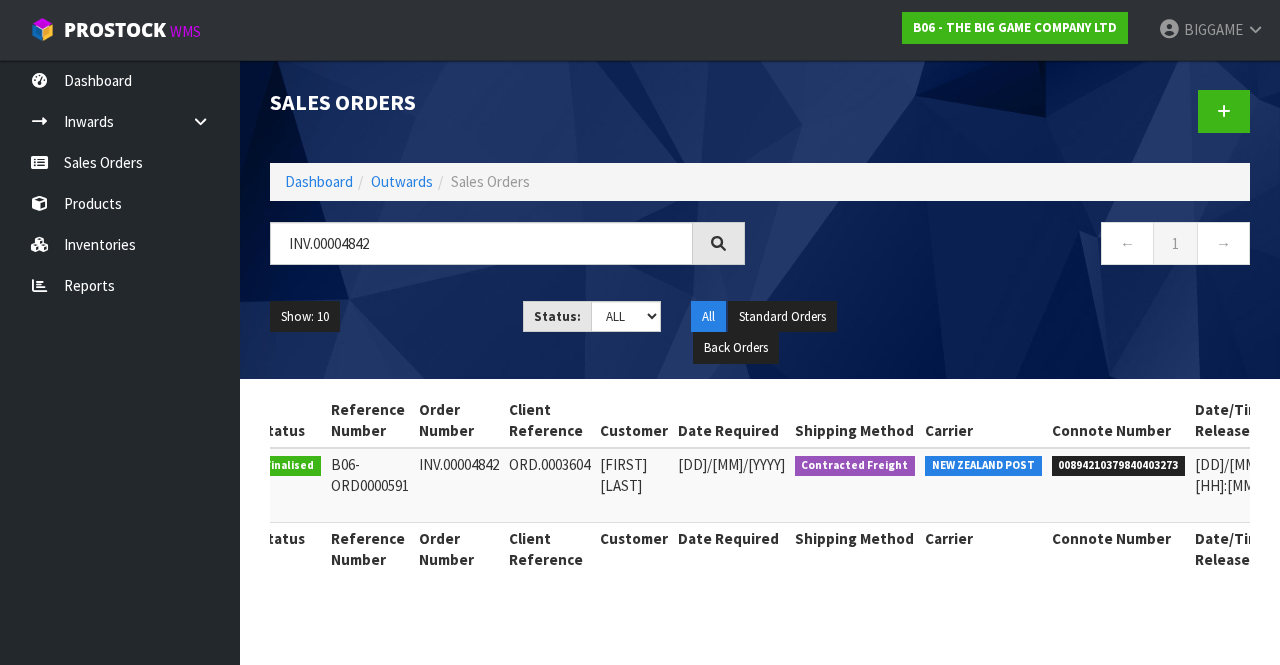 scroll, scrollTop: 0, scrollLeft: 142, axis: horizontal 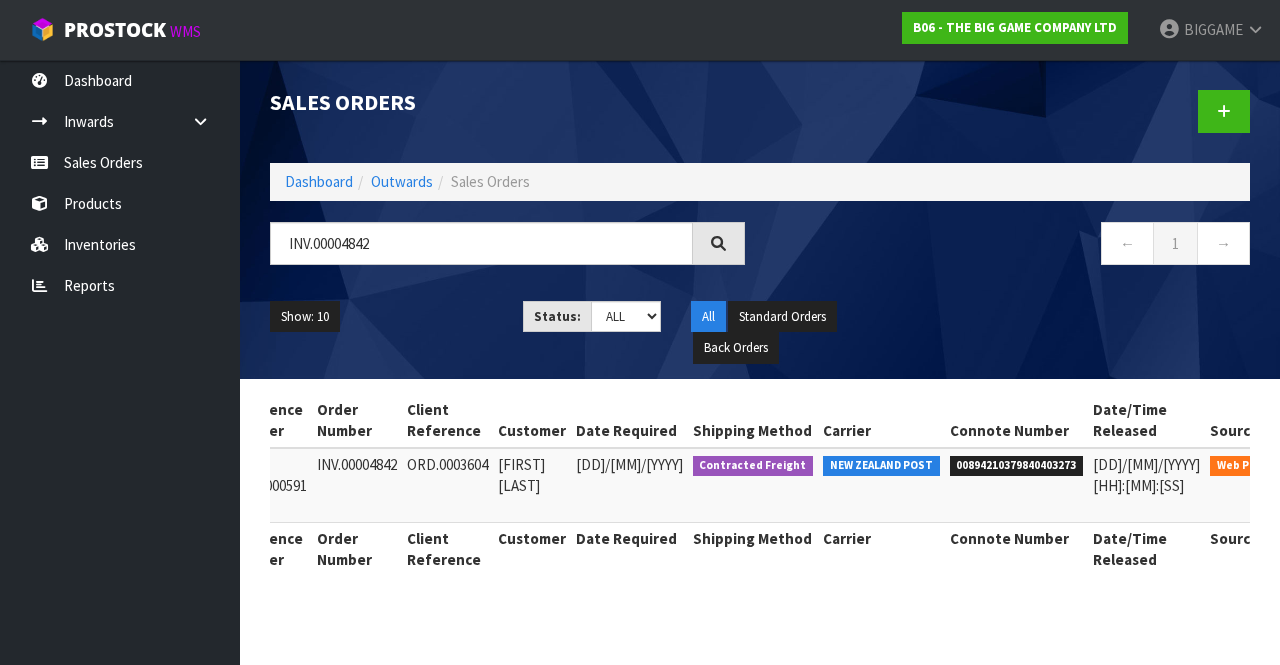 click at bounding box center [1316, 470] 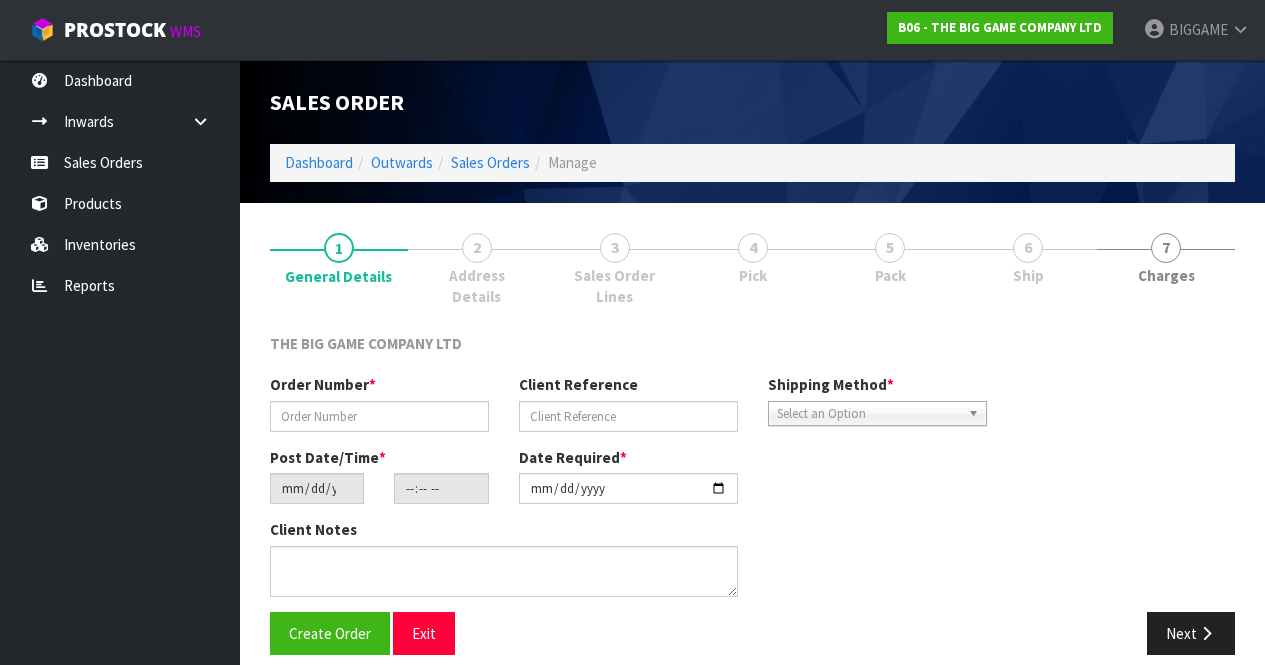 type on "INV.00004842" 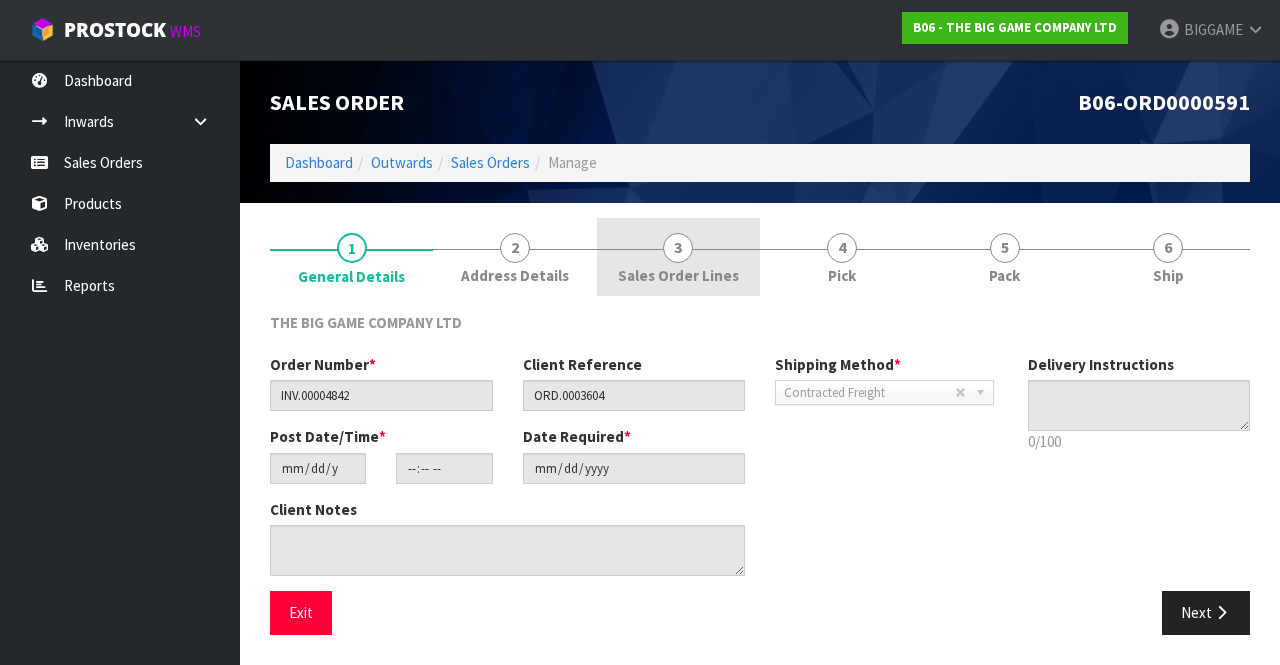 click on "3" at bounding box center [678, 248] 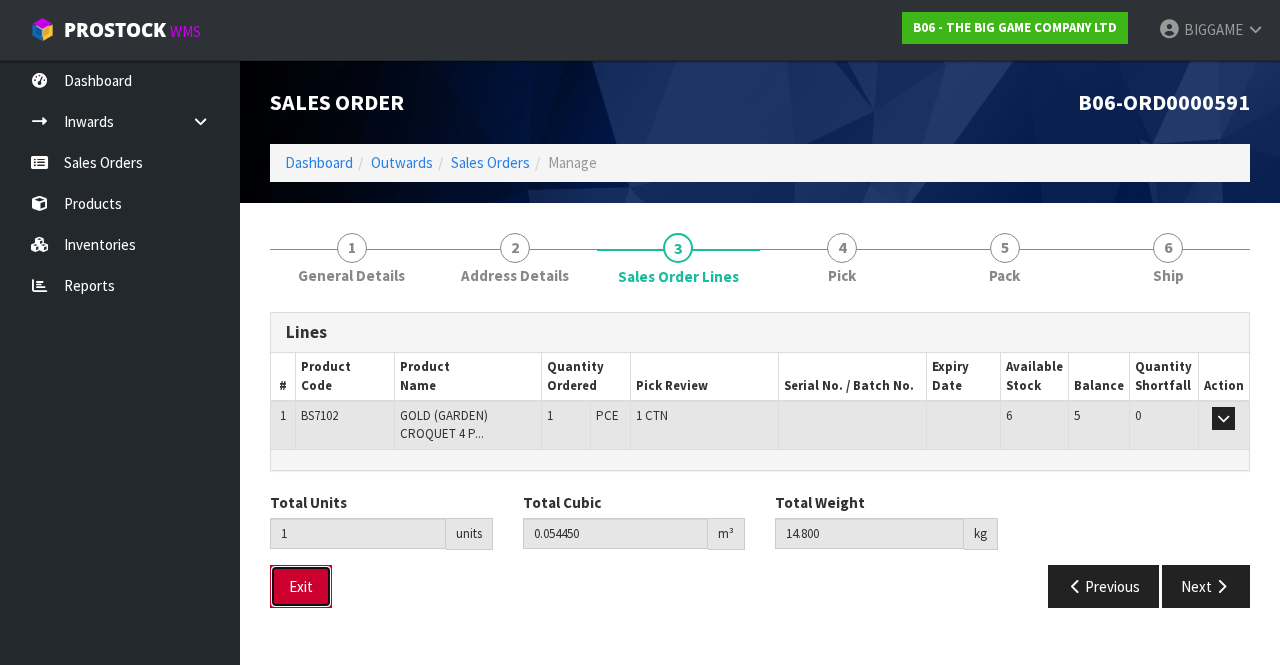 click on "Exit" at bounding box center (301, 586) 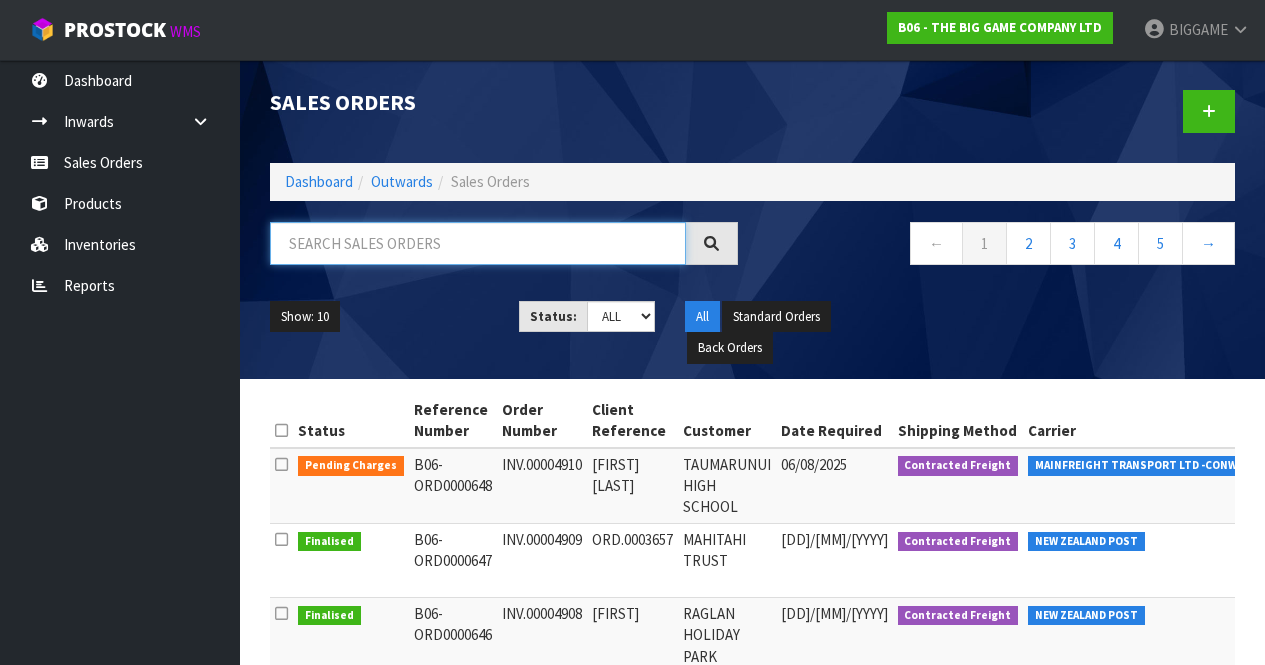 click at bounding box center (478, 243) 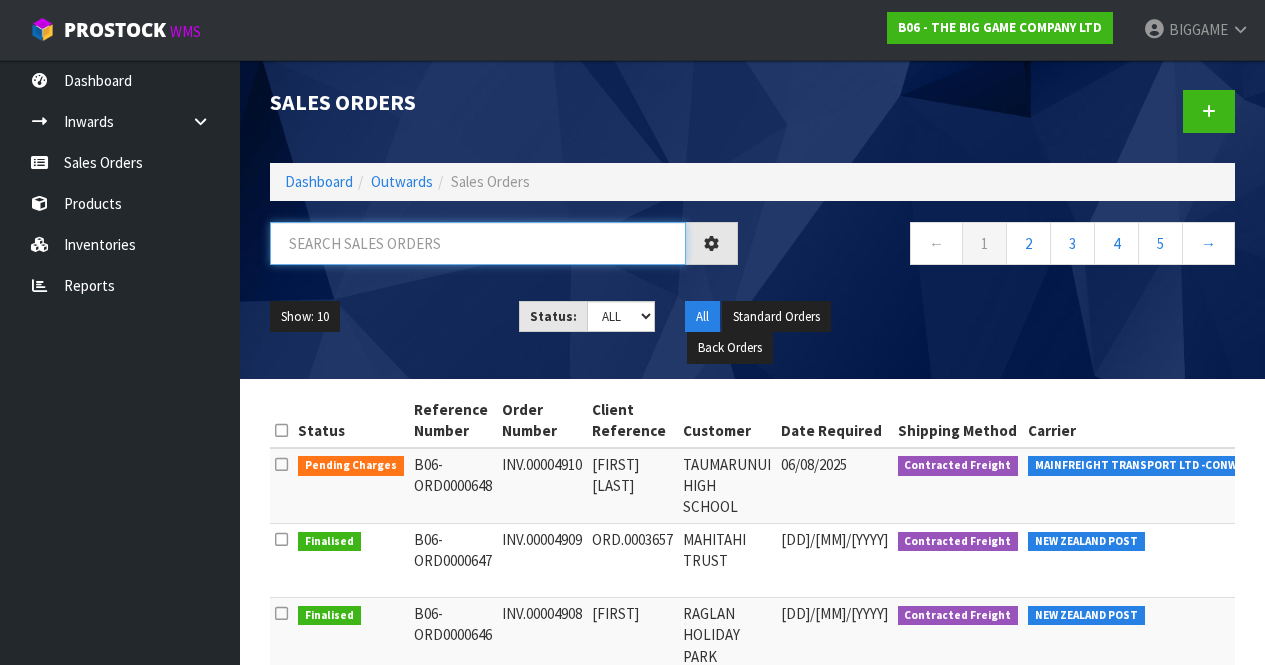 click at bounding box center (478, 243) 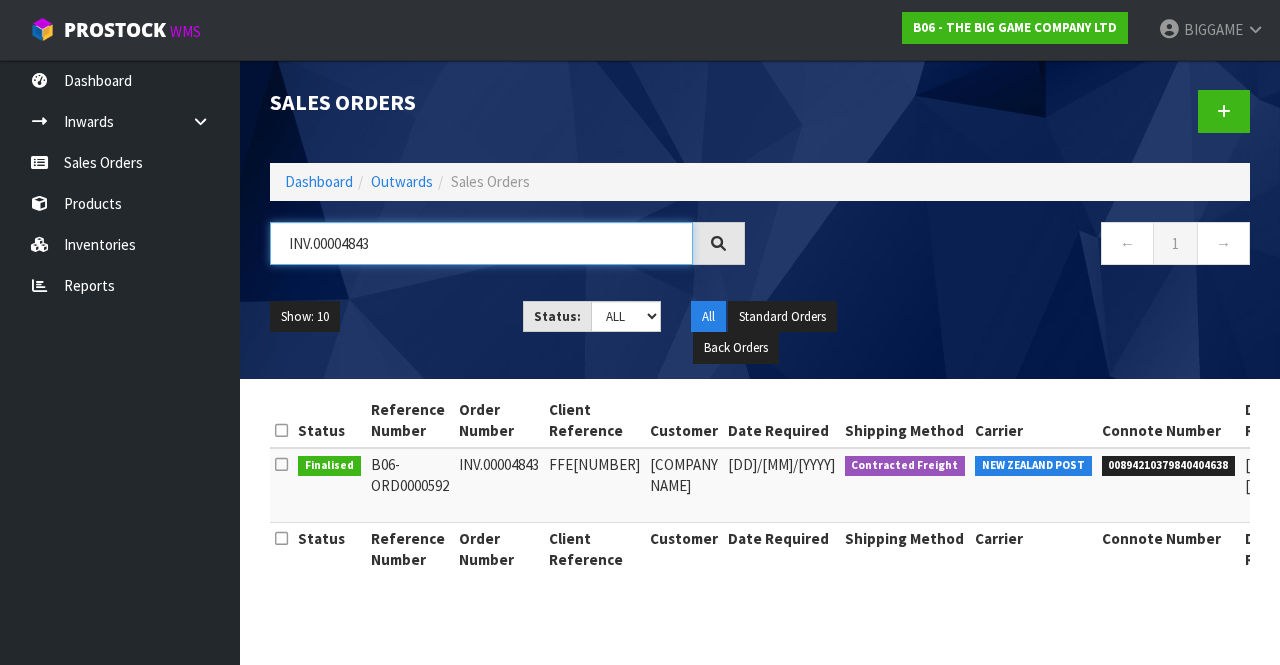 type on "INV.00004843" 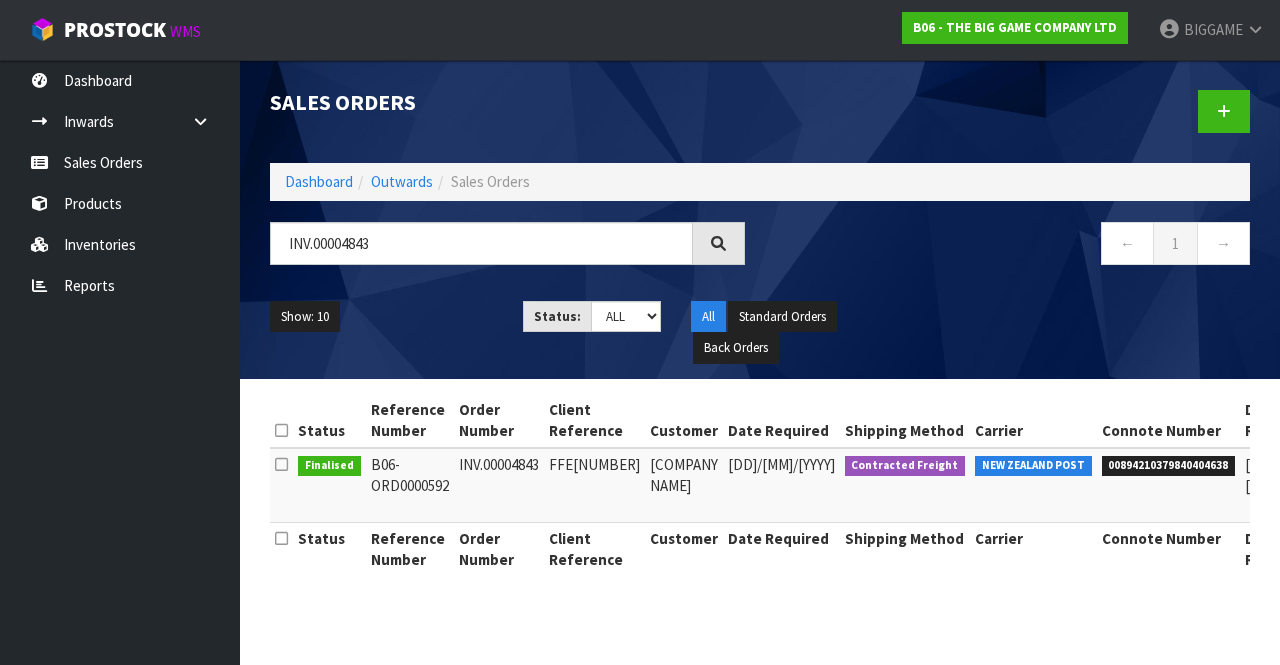 click on "INV.00004843" at bounding box center (499, 485) 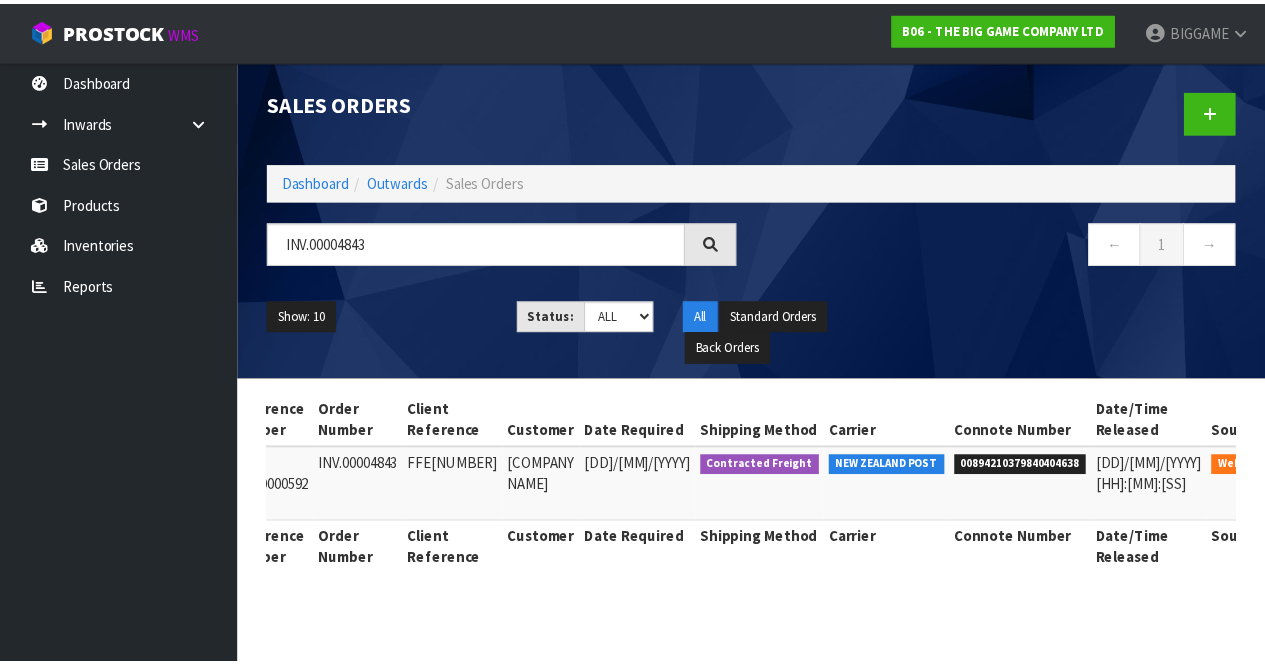 scroll, scrollTop: 0, scrollLeft: 137, axis: horizontal 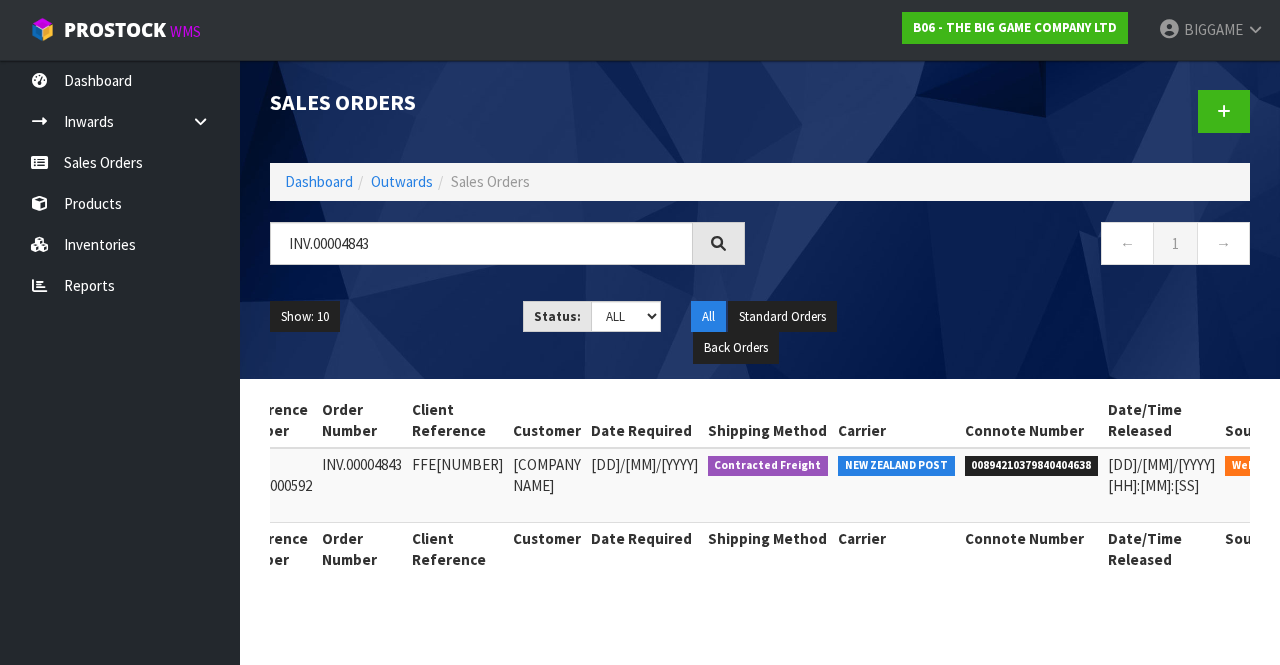 click at bounding box center [1331, 470] 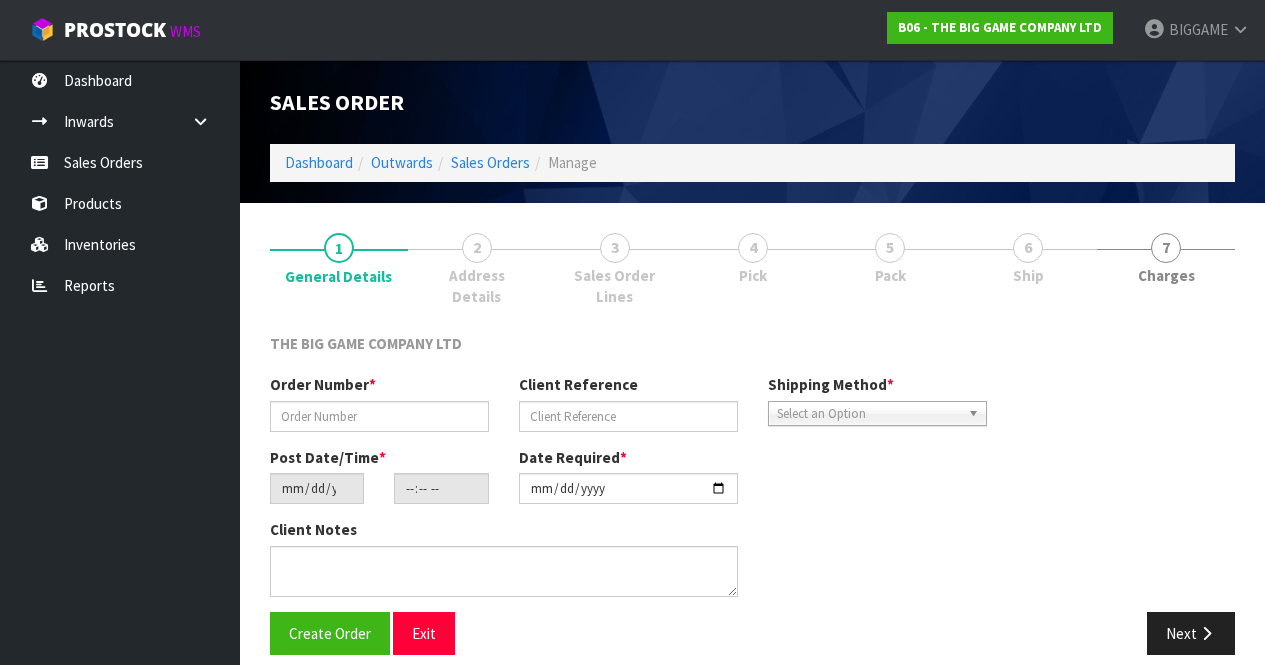 type on "INV.00004843" 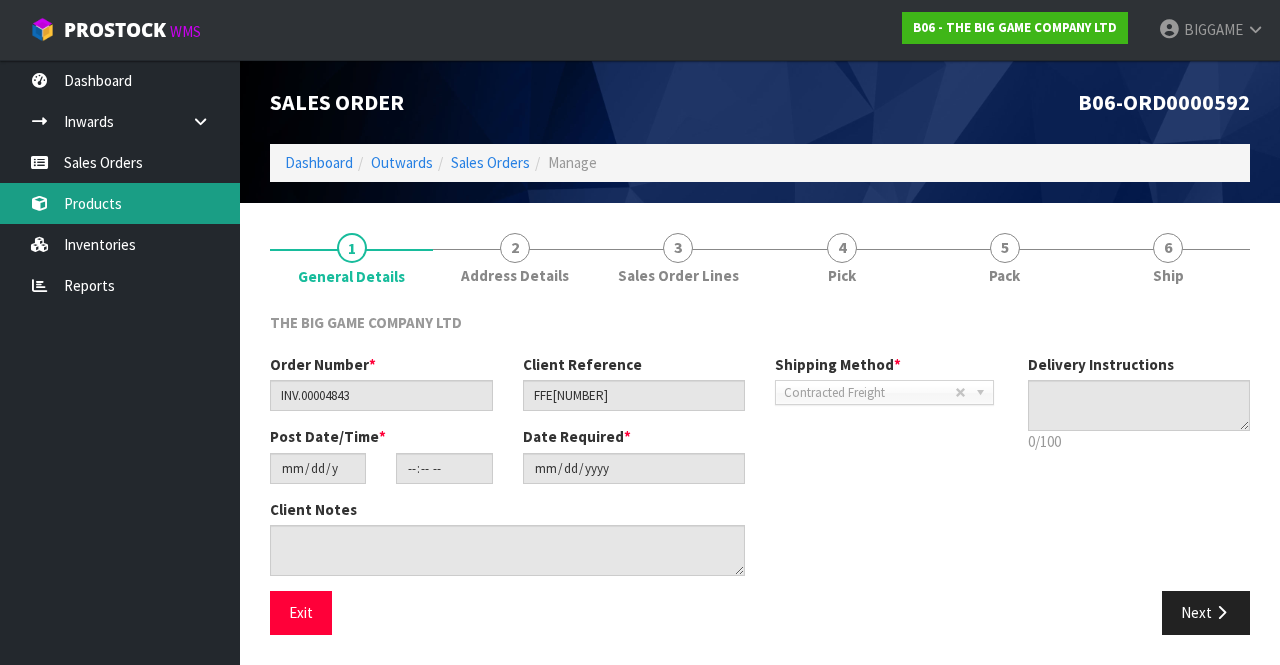 click on "Products" at bounding box center [120, 203] 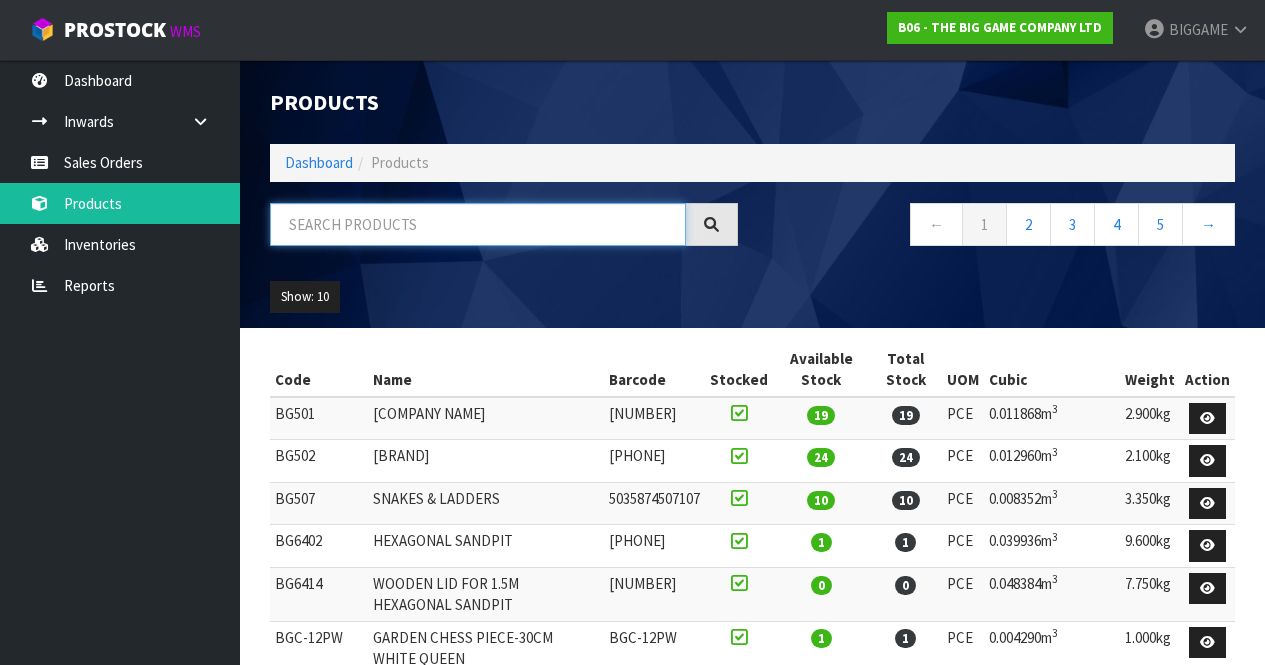 click at bounding box center (478, 224) 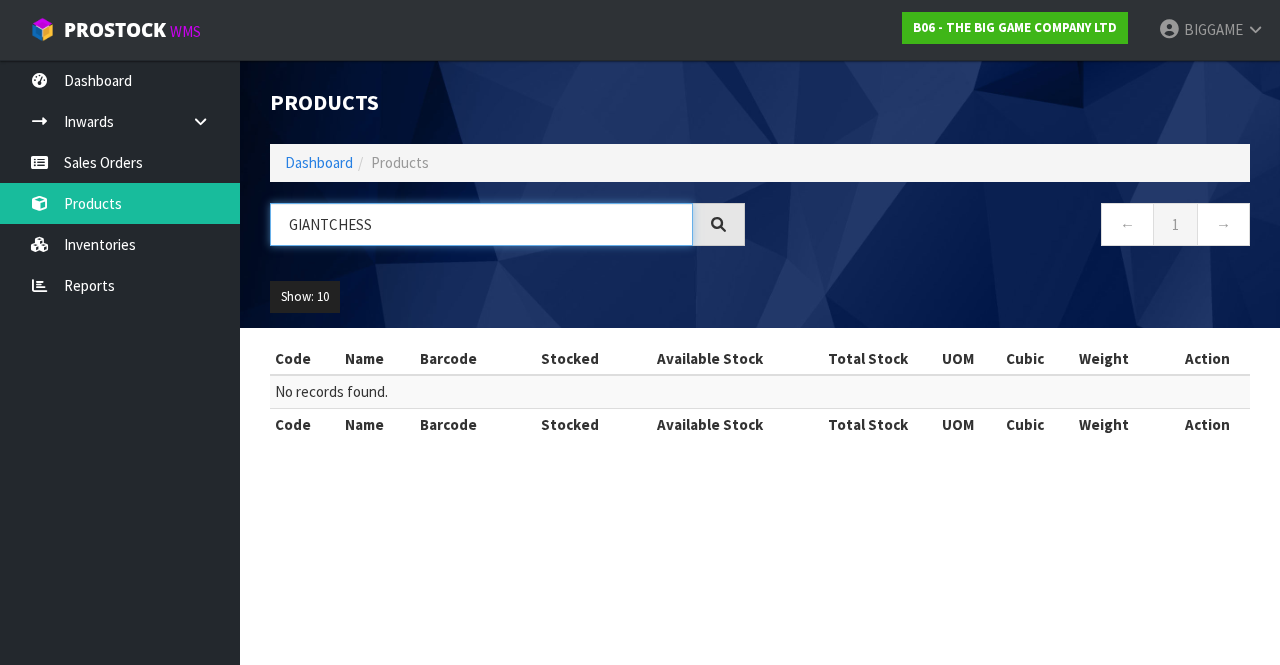 click on "GIANTCHESS" at bounding box center [481, 224] 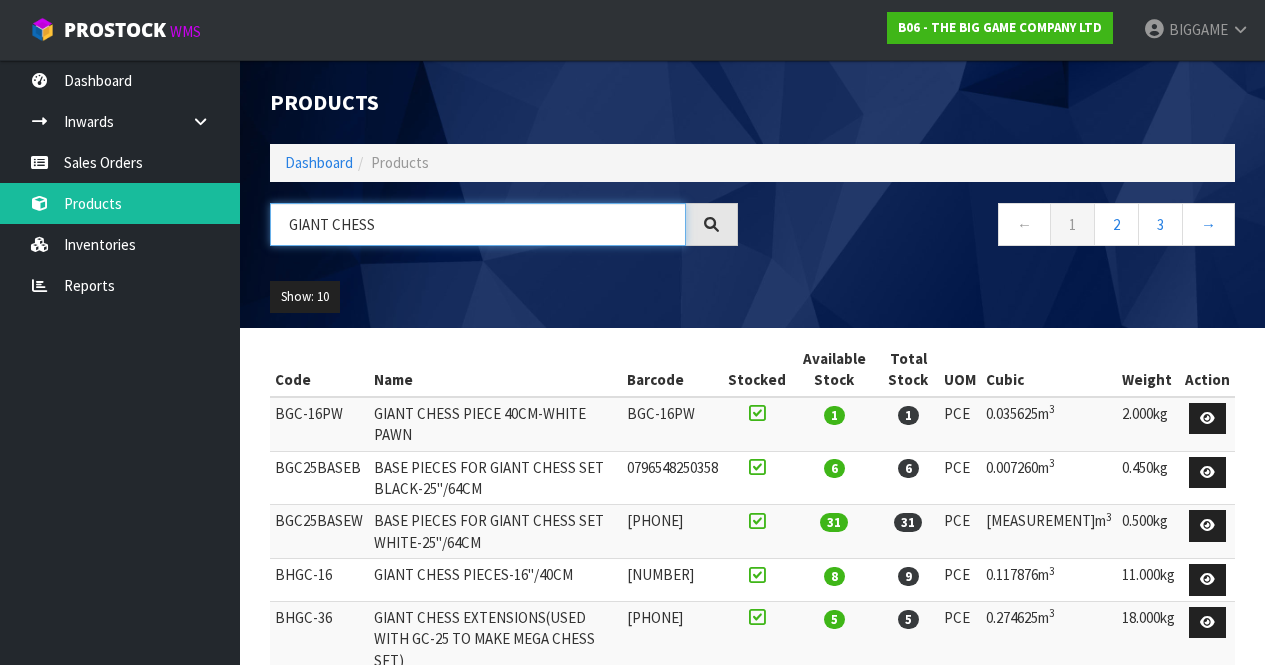 click on "GIANT CHESS" at bounding box center (478, 224) 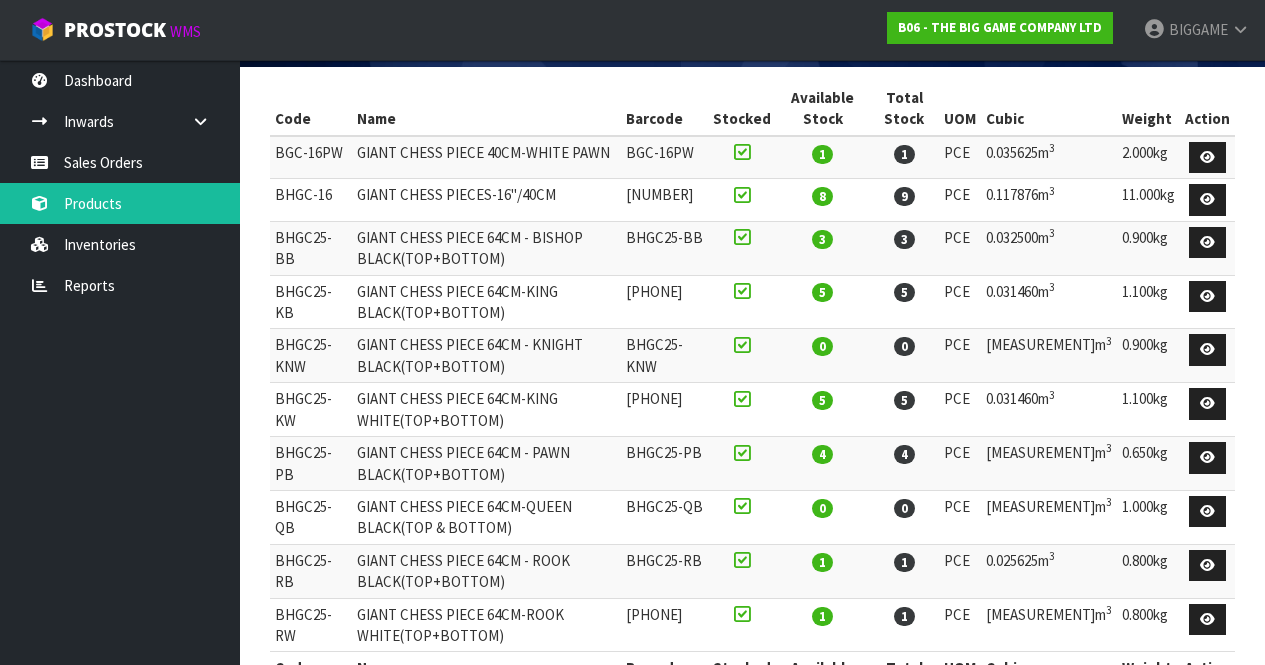 scroll, scrollTop: 262, scrollLeft: 0, axis: vertical 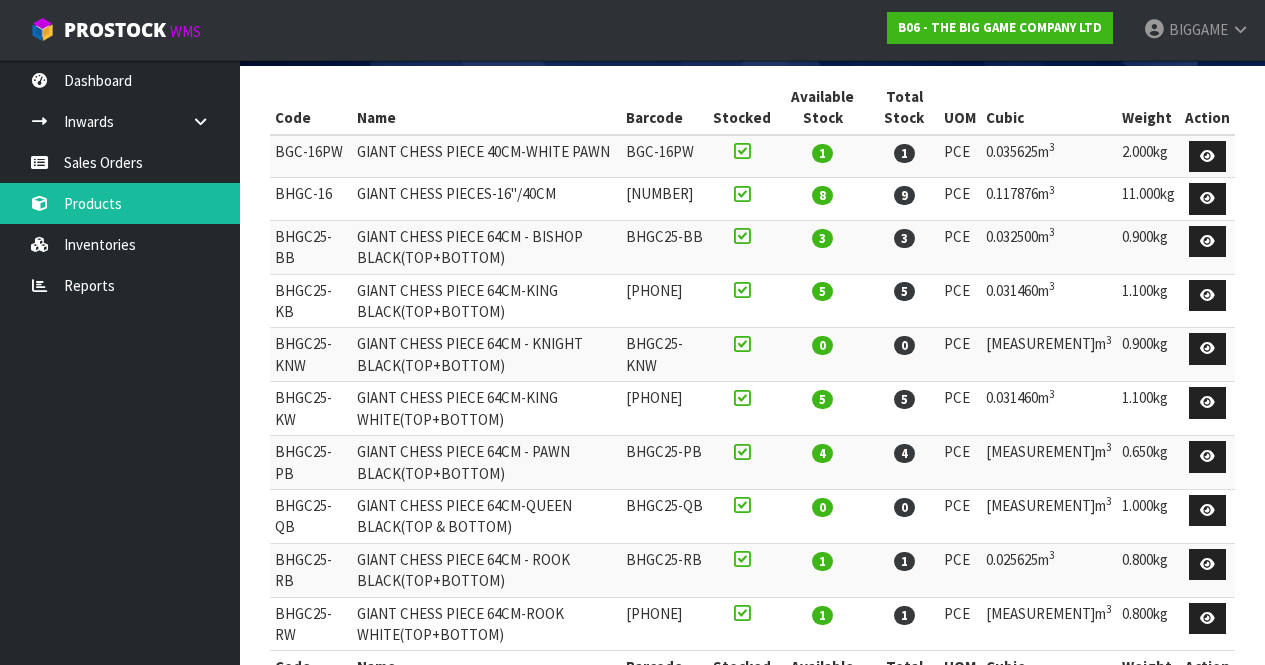 type on "GIANT CHESS PIECE" 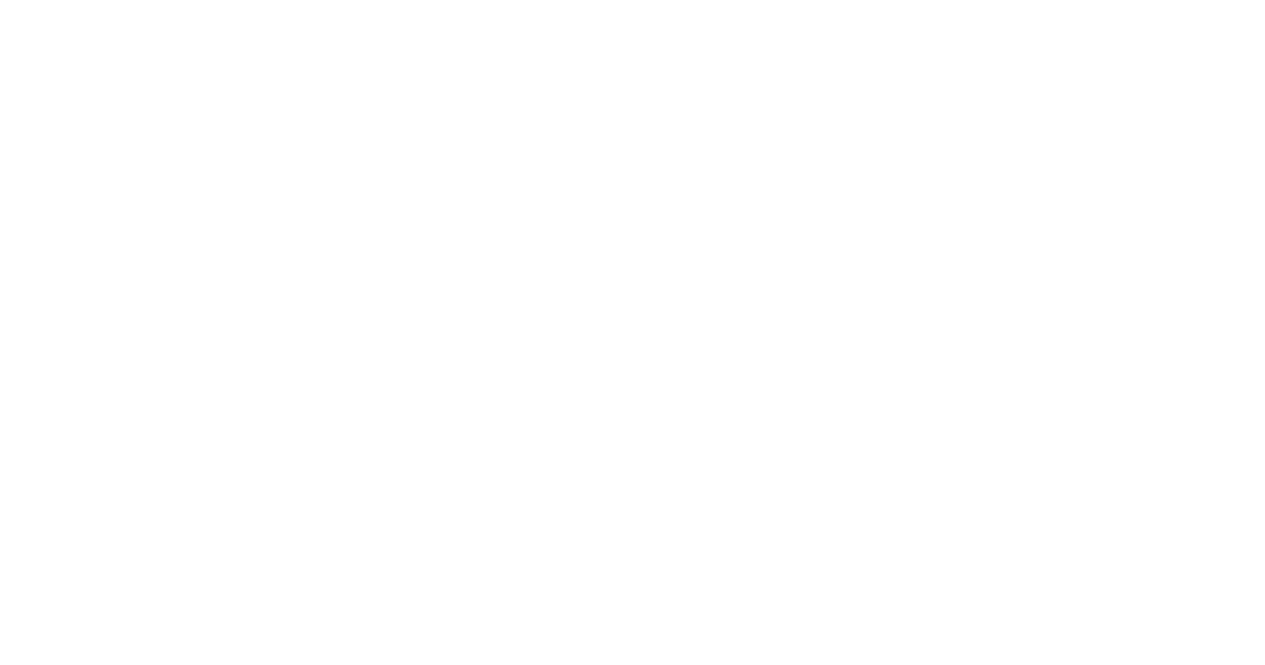 scroll, scrollTop: 0, scrollLeft: 0, axis: both 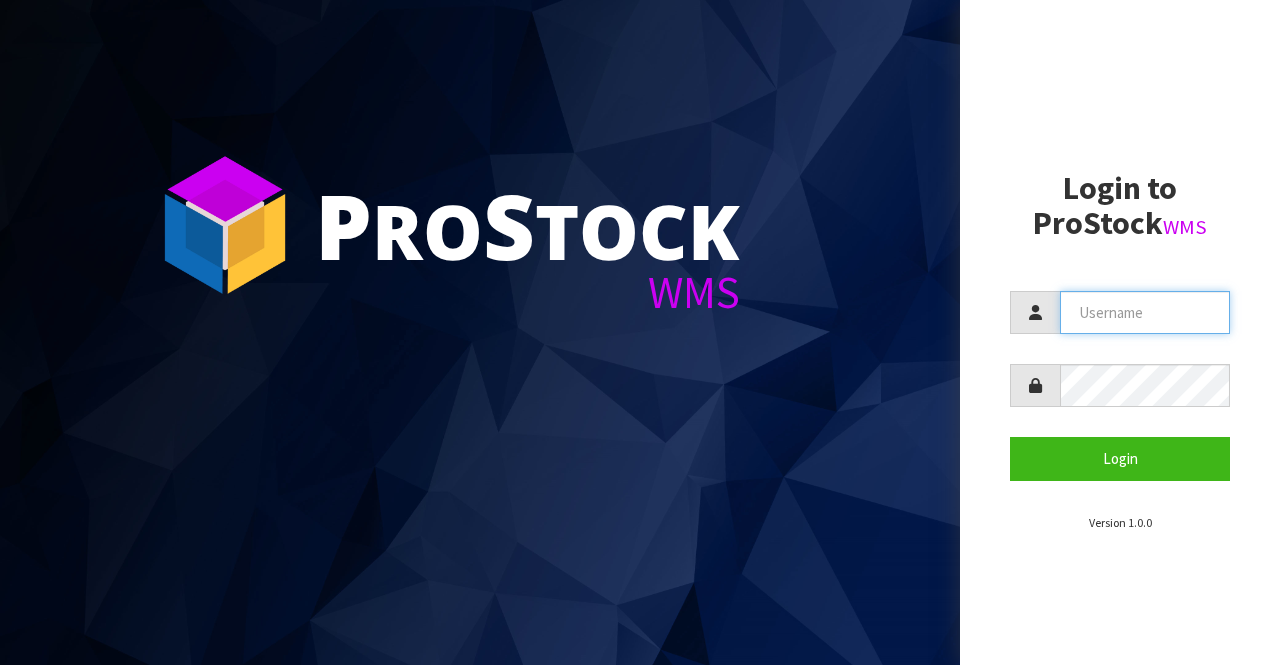 click at bounding box center [1145, 312] 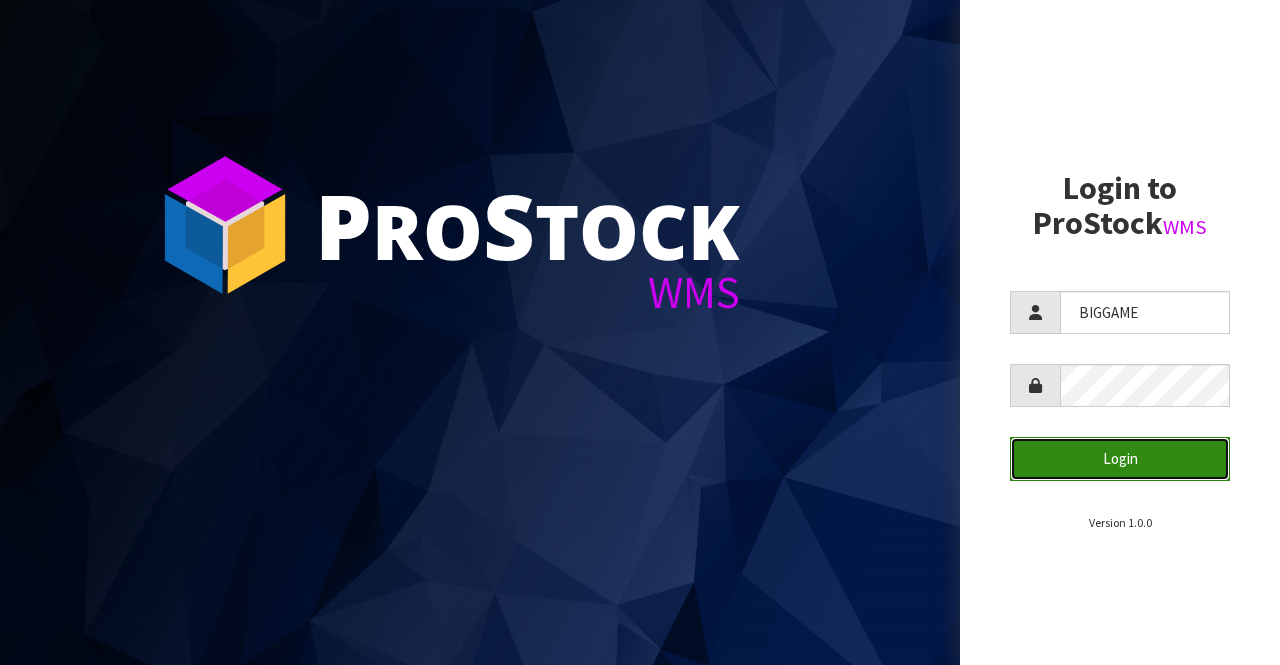 click on "Login" at bounding box center (1120, 458) 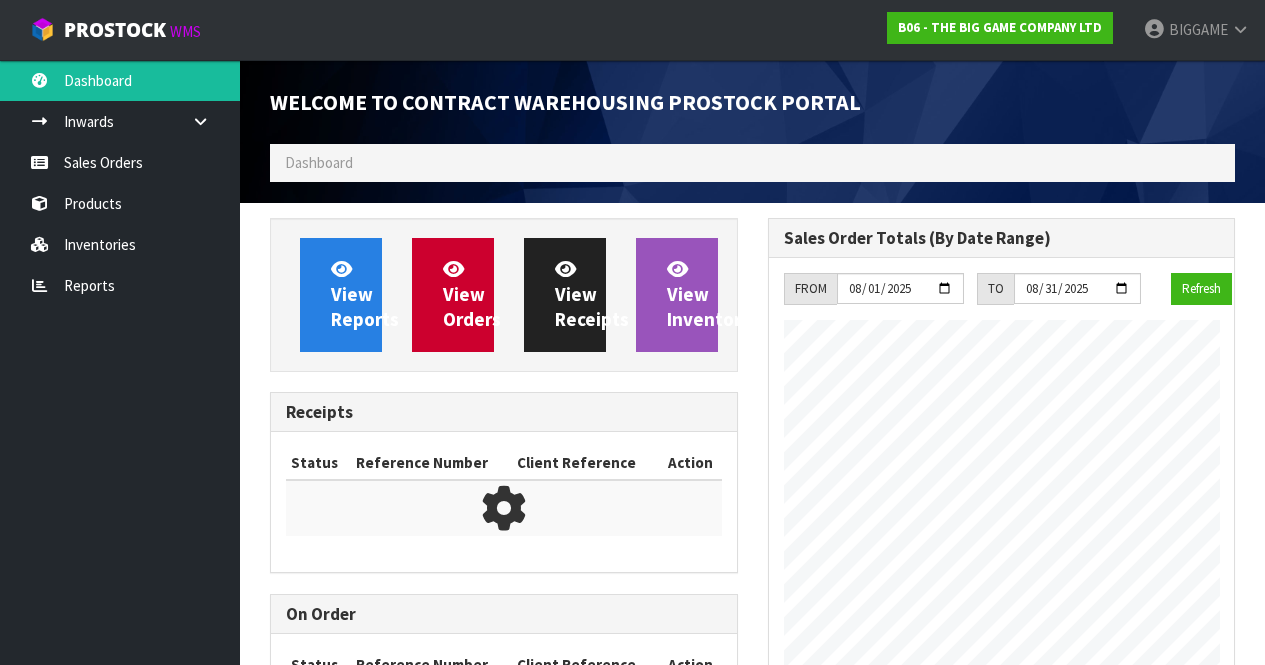 scroll, scrollTop: 998773, scrollLeft: 999502, axis: both 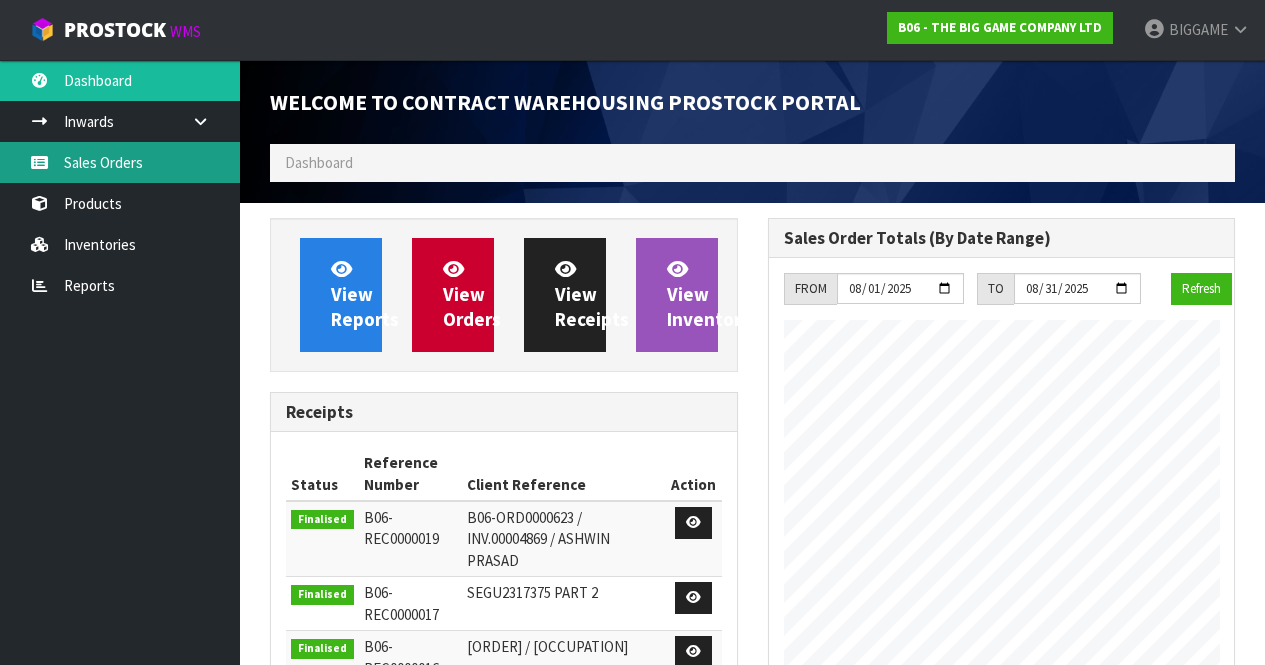 click on "Sales Orders" at bounding box center [120, 162] 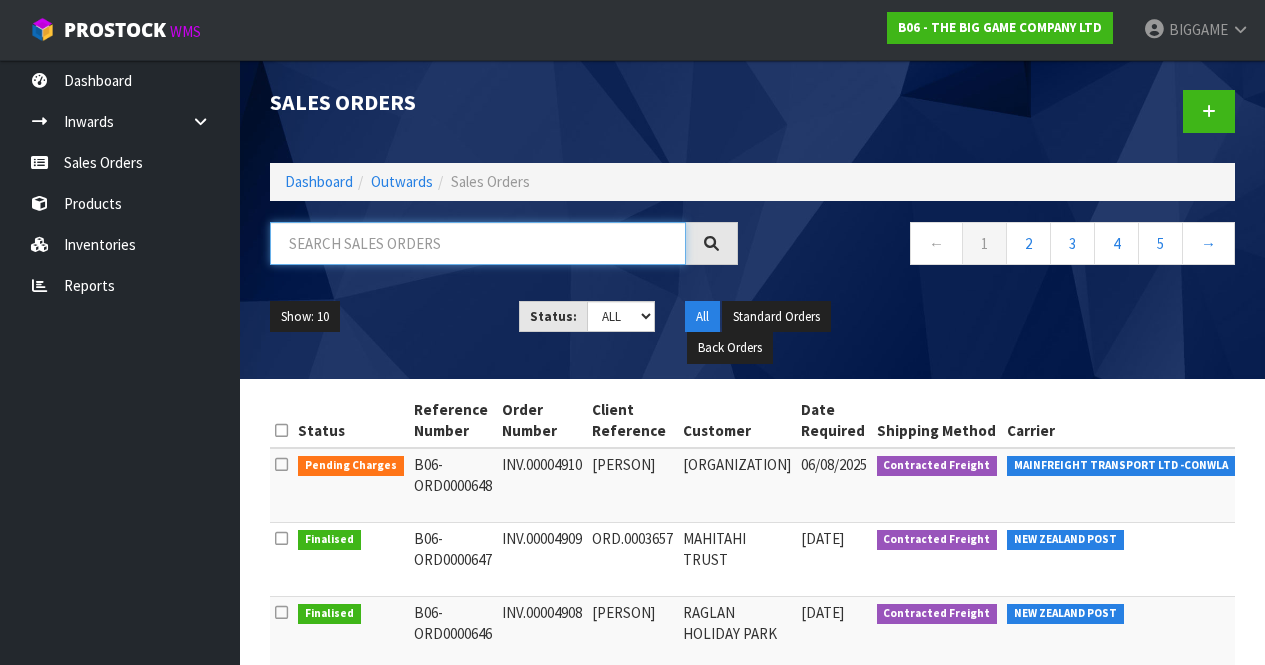 click at bounding box center (478, 243) 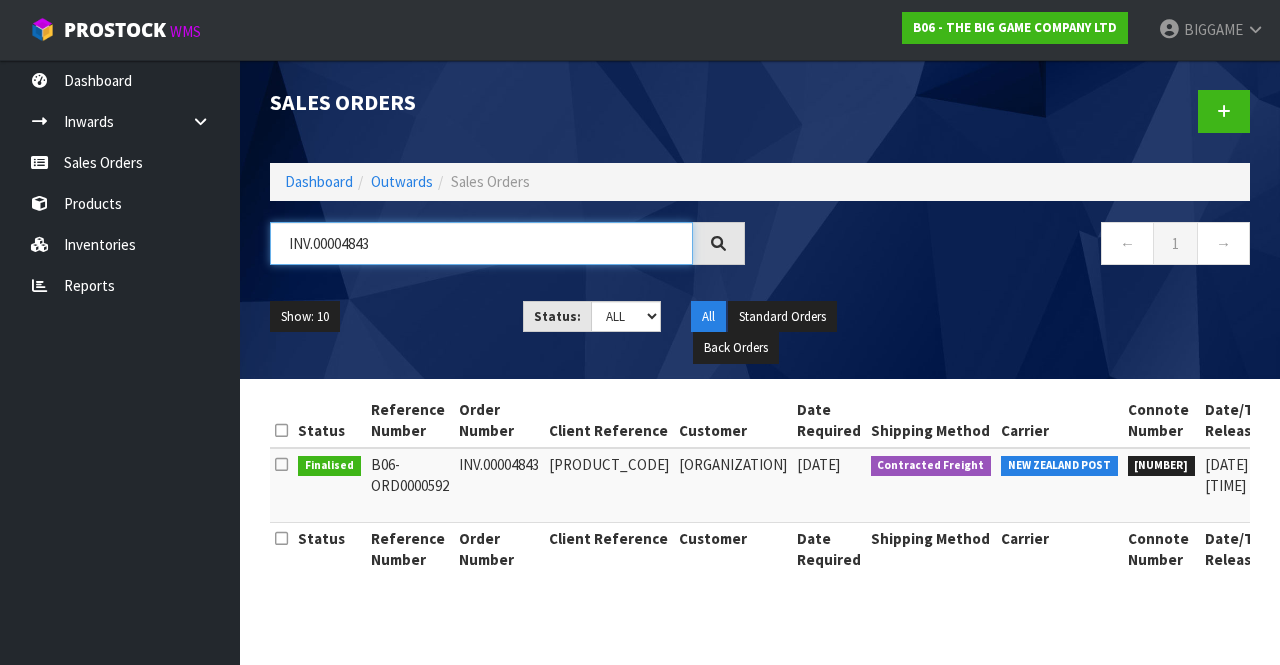 type on "INV.00004843" 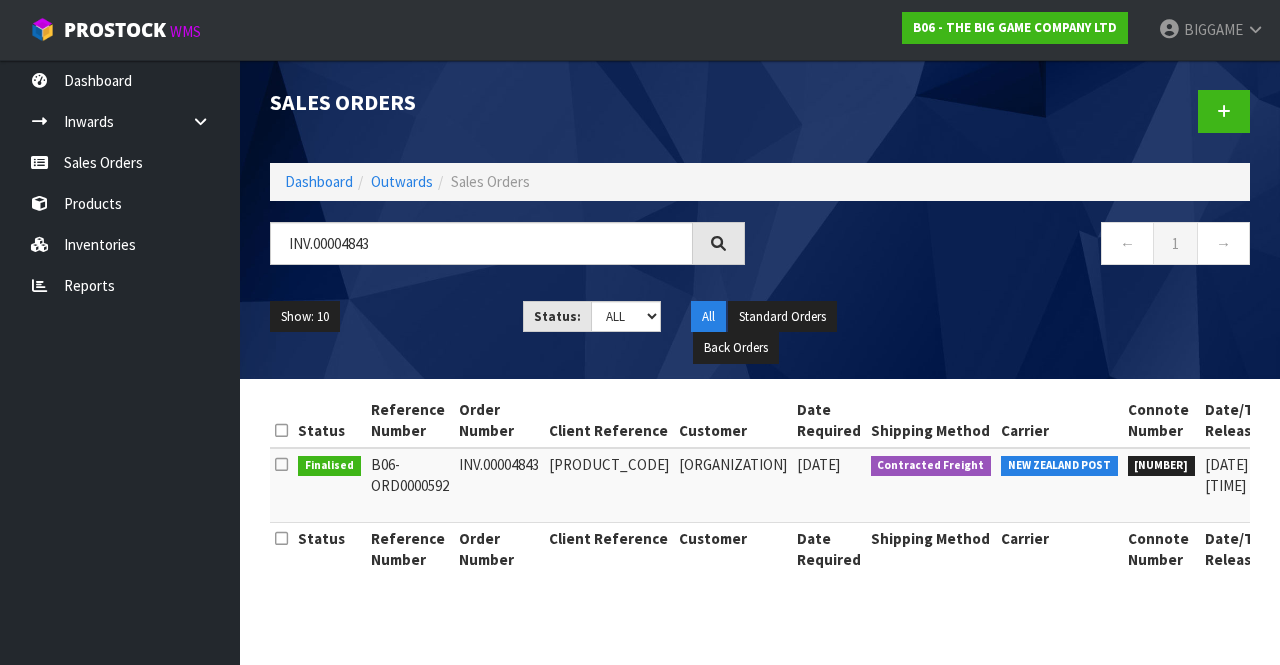 click on "Contracted Freight" at bounding box center (931, 485) 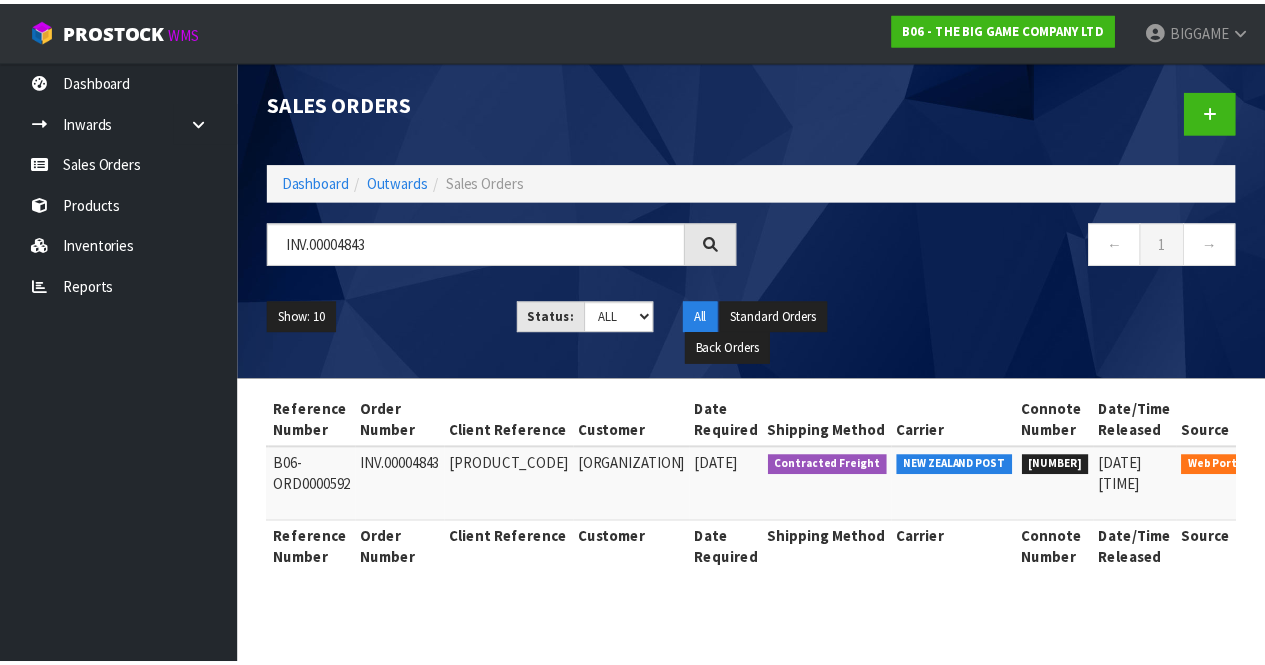 scroll, scrollTop: 0, scrollLeft: 137, axis: horizontal 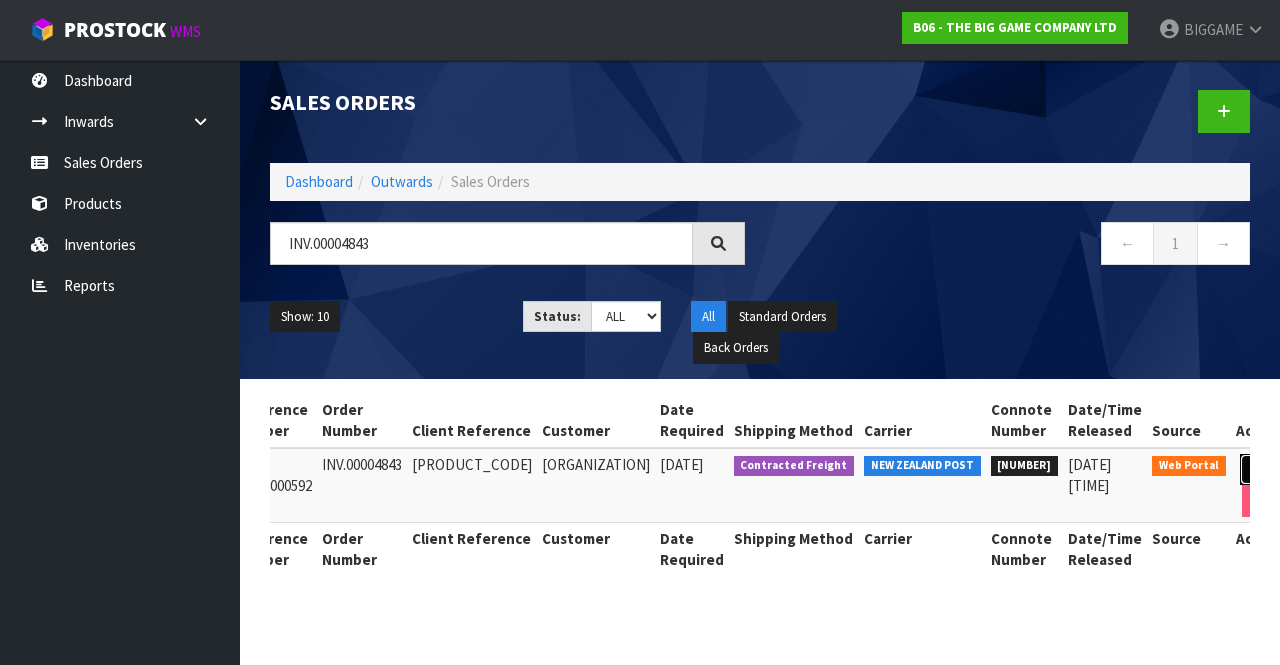 click at bounding box center [1258, 470] 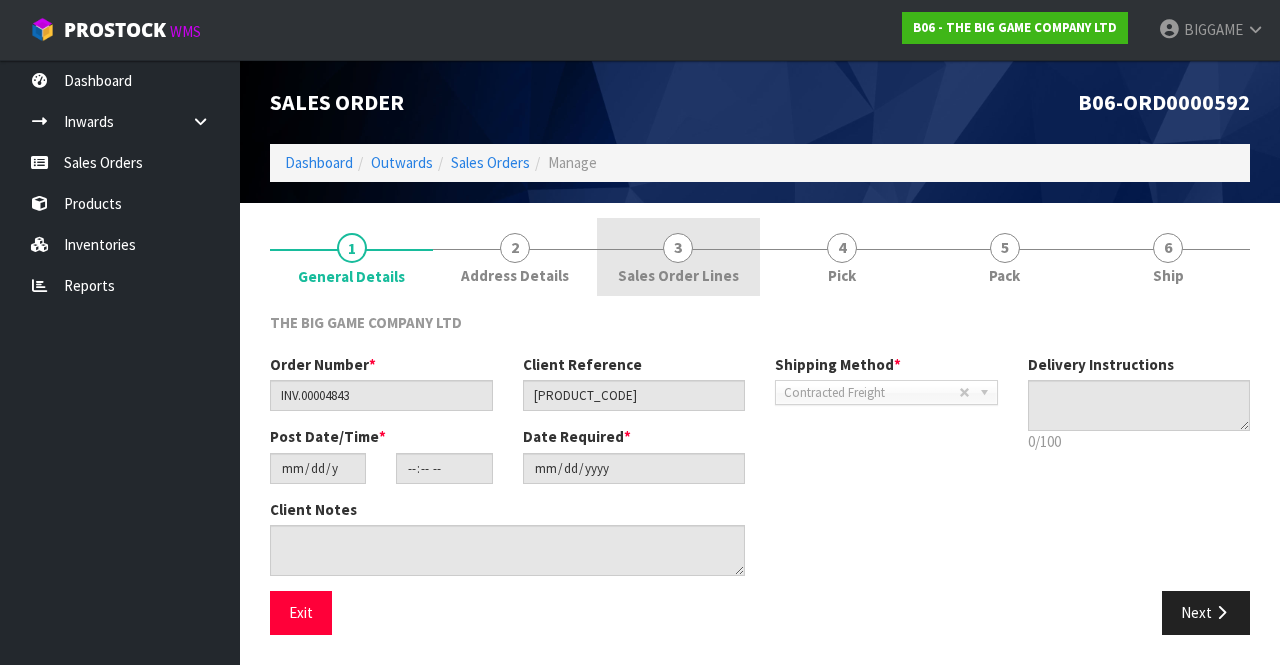 click on "3" at bounding box center [678, 248] 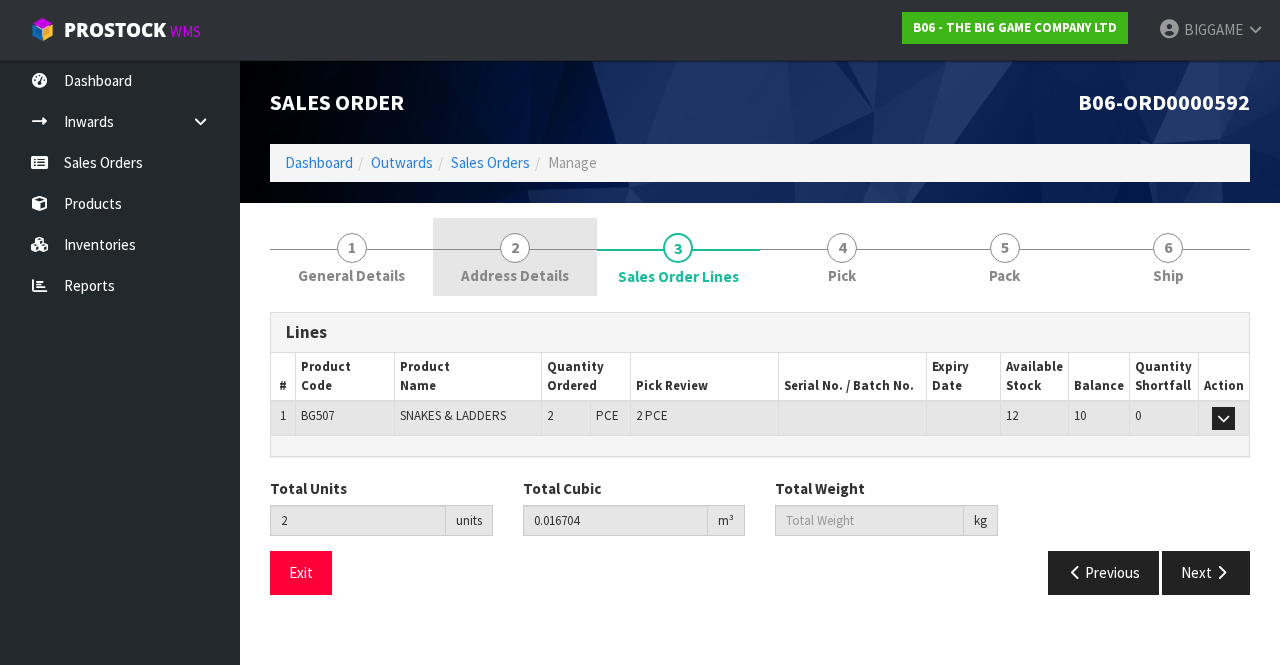 click on "2
Address Details" at bounding box center (514, 257) 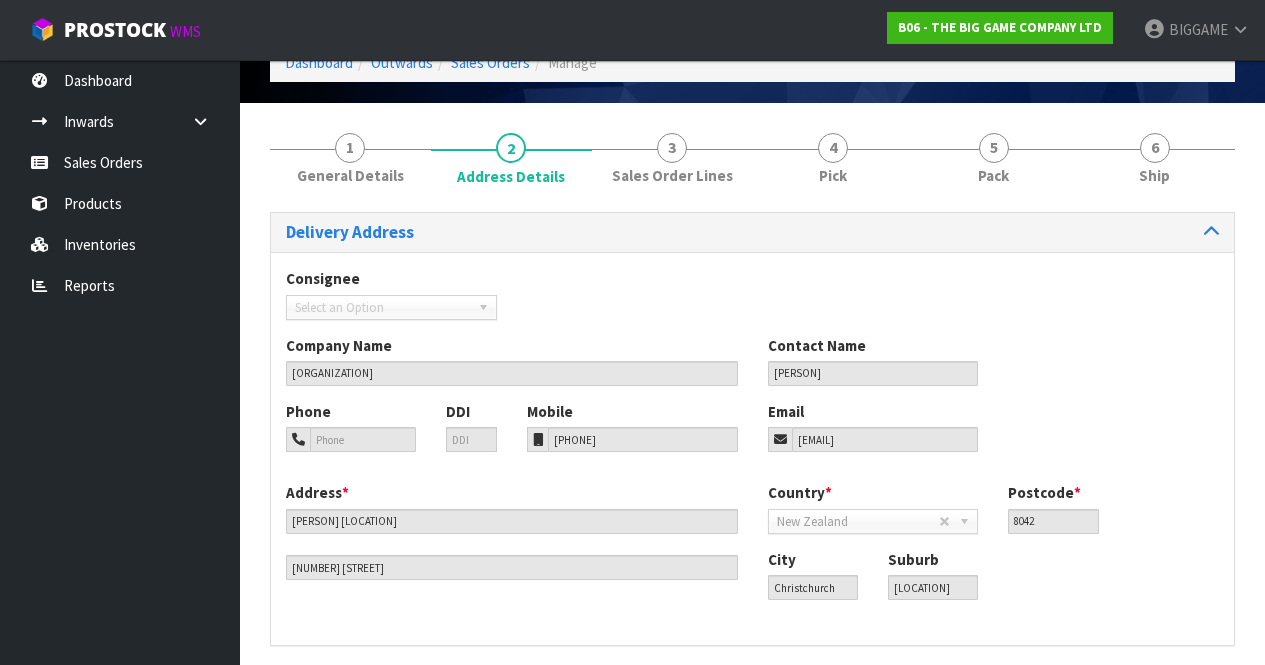 scroll, scrollTop: 173, scrollLeft: 0, axis: vertical 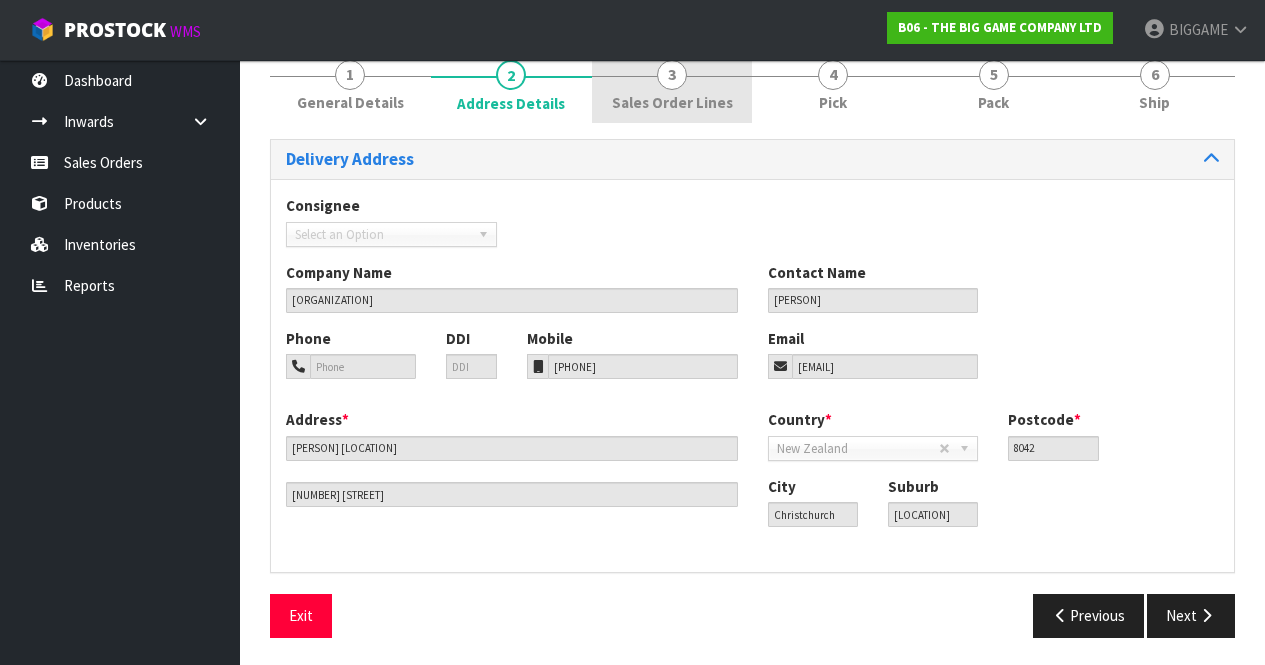click on "3
Sales Order Lines" at bounding box center [672, 84] 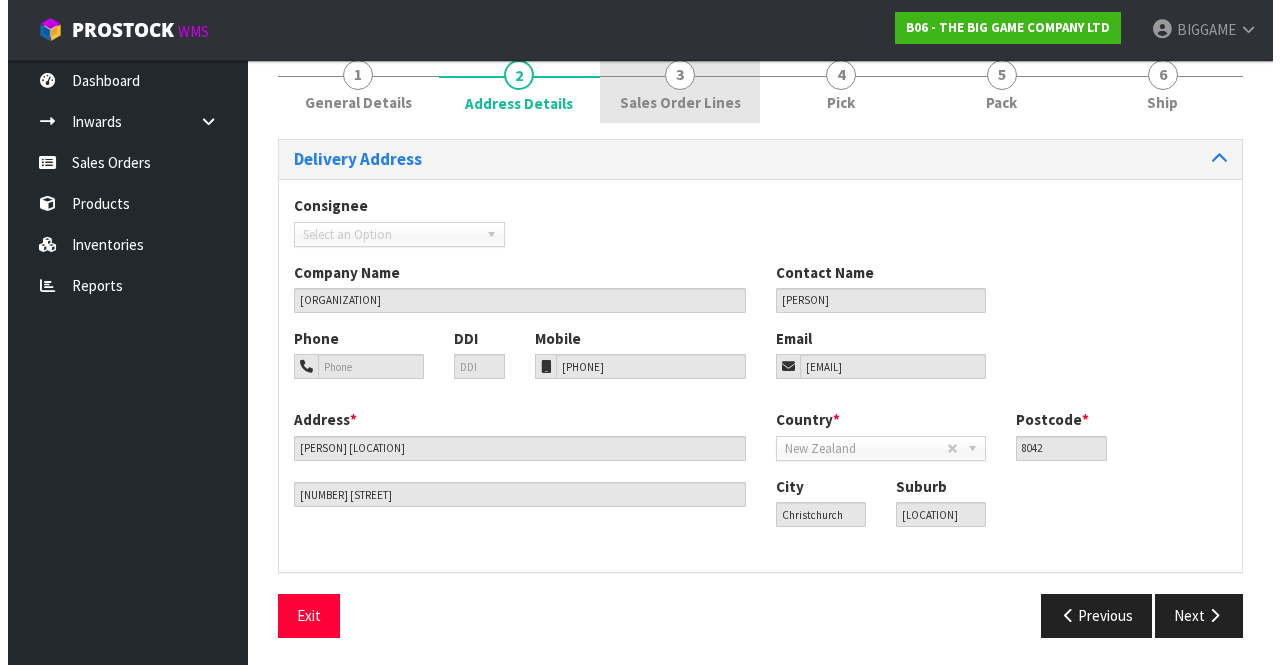 scroll, scrollTop: 0, scrollLeft: 0, axis: both 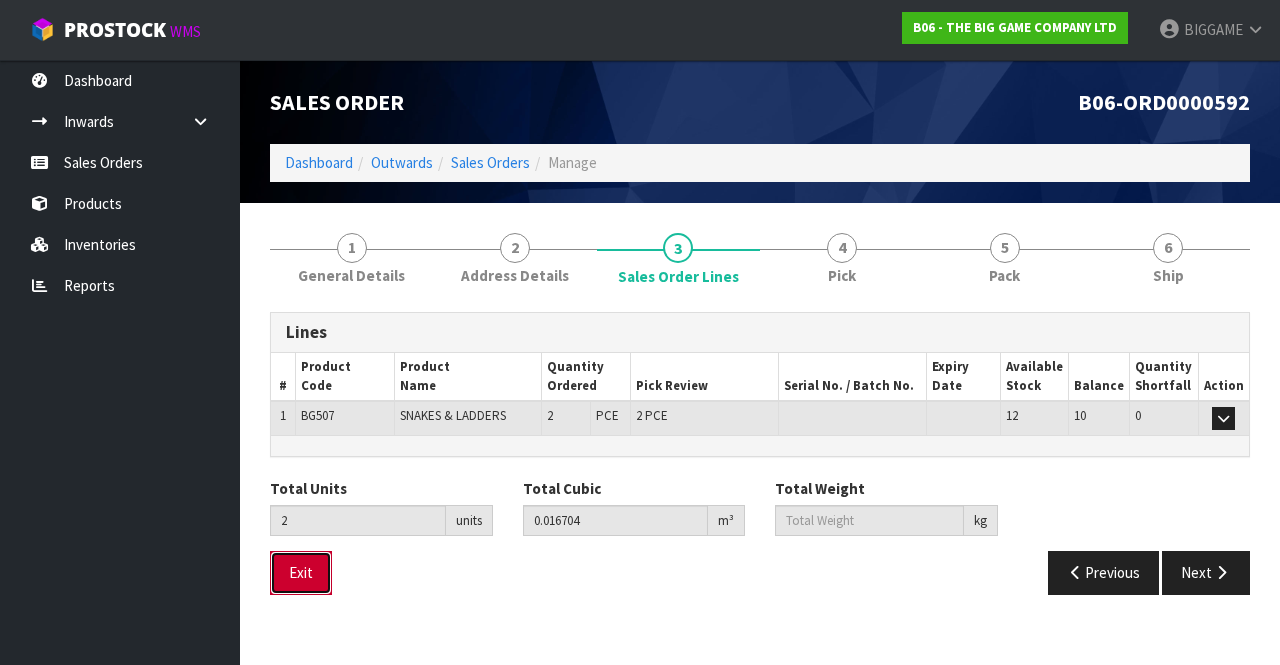 click on "Exit" at bounding box center [301, 572] 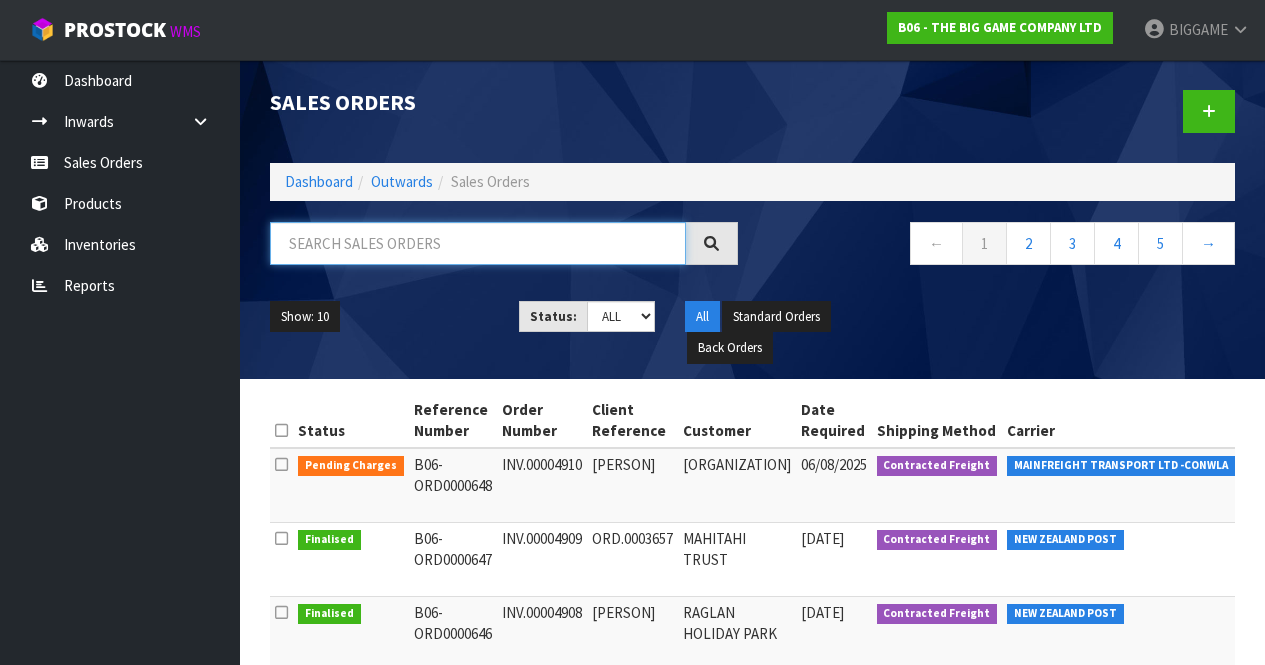 click at bounding box center (478, 243) 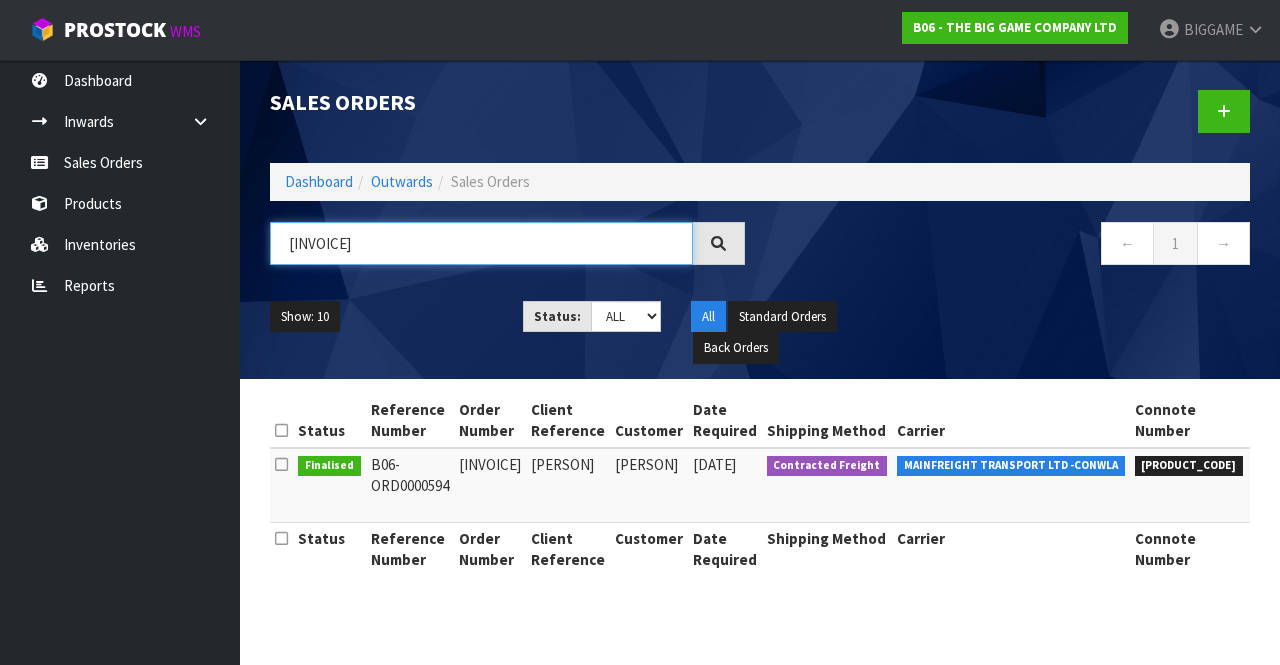 type on "INV.00004844" 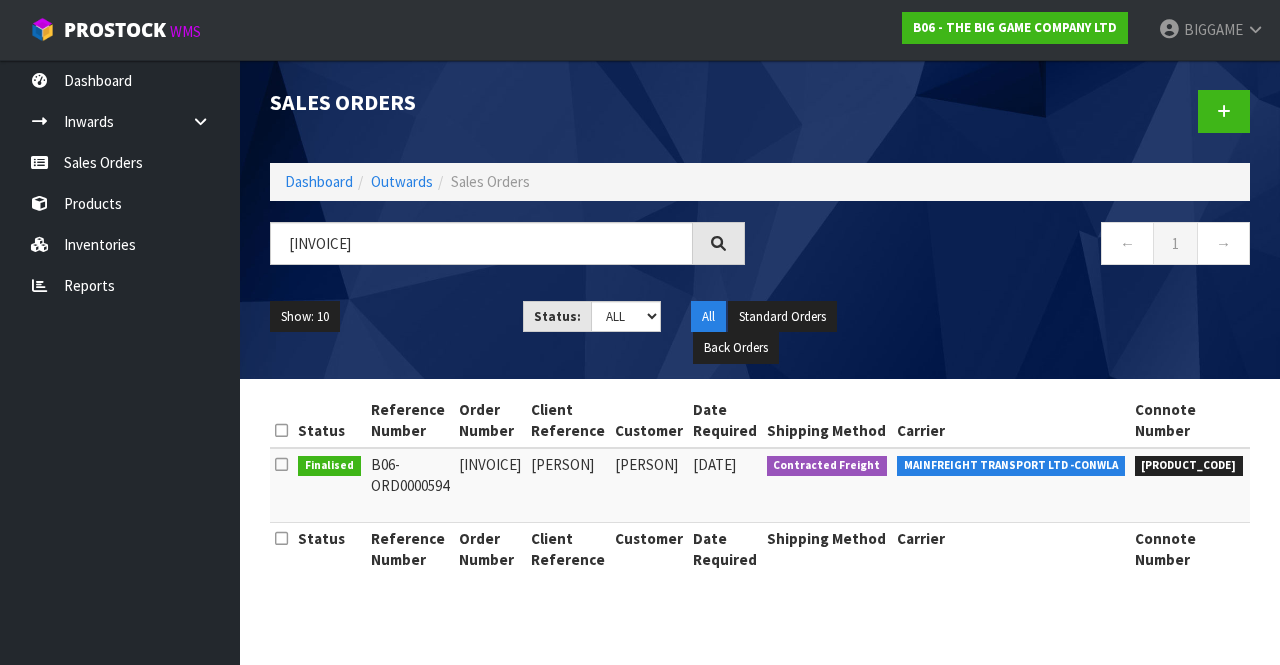 click on "Contracted Freight" at bounding box center [827, 485] 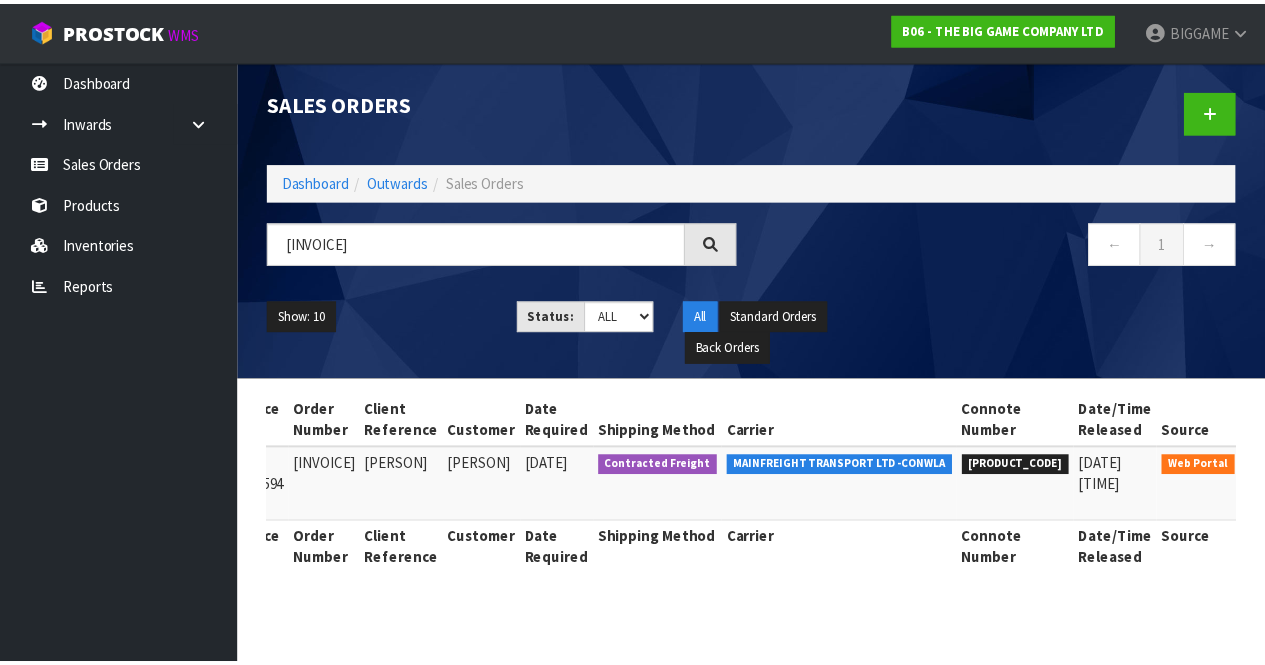 scroll, scrollTop: 0, scrollLeft: 171, axis: horizontal 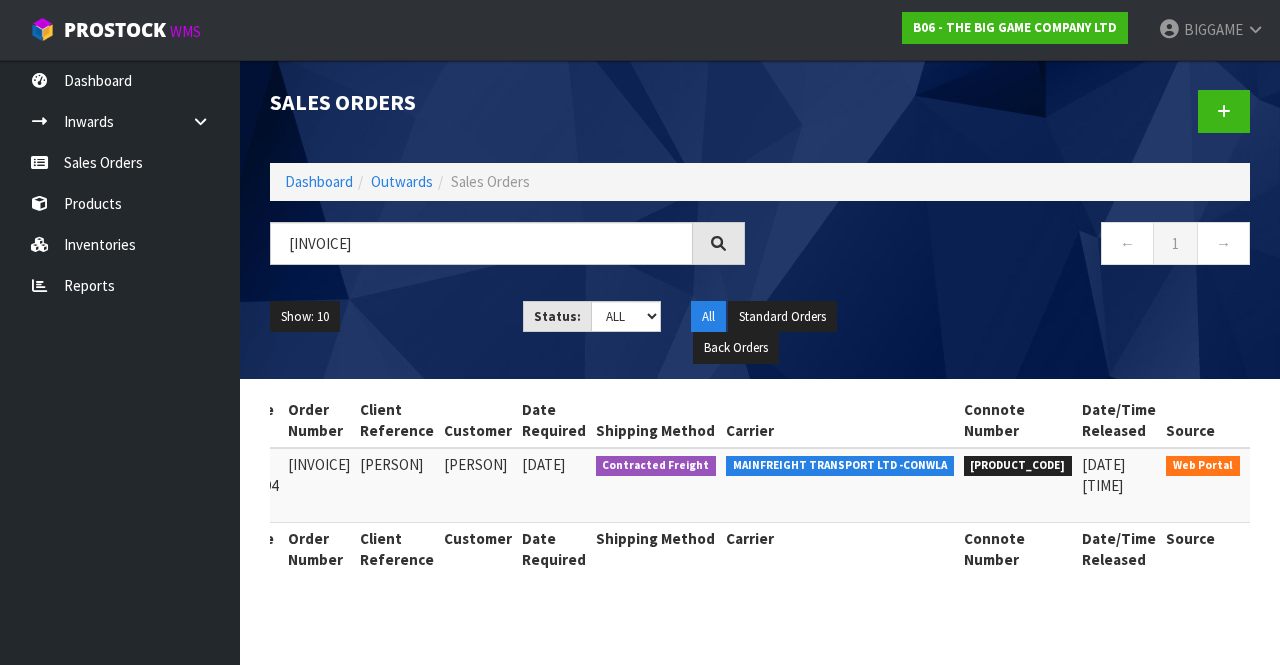 click at bounding box center [1272, 469] 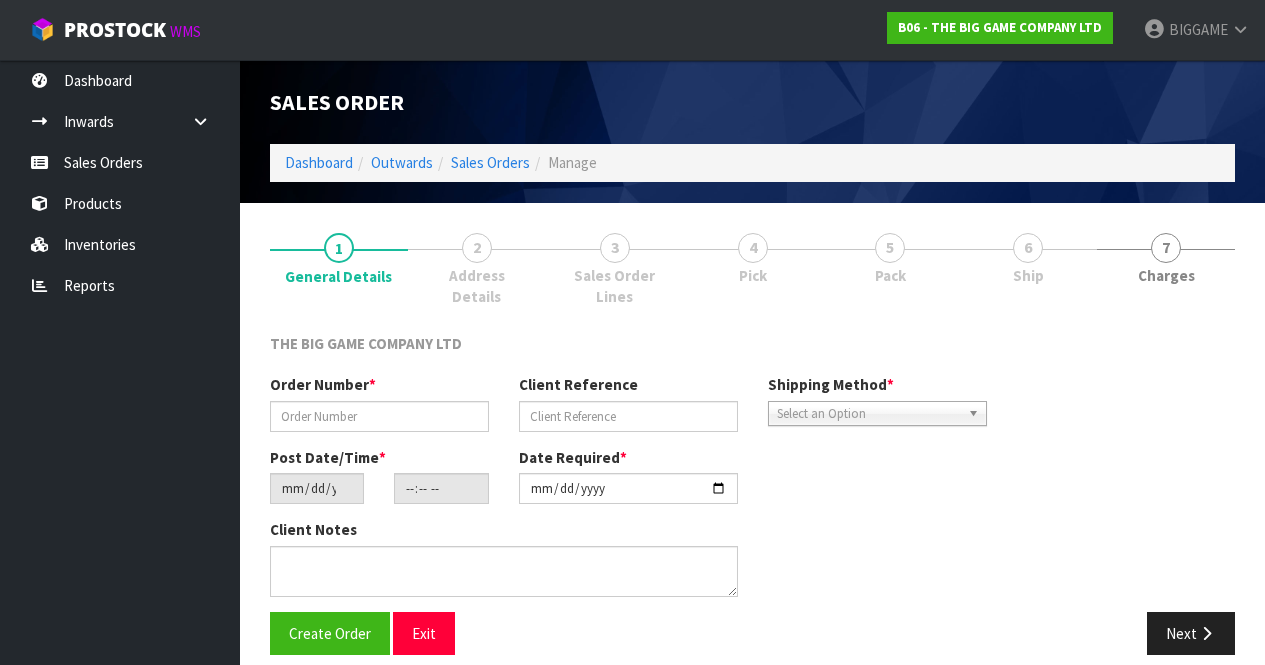 type on "INV.00004844" 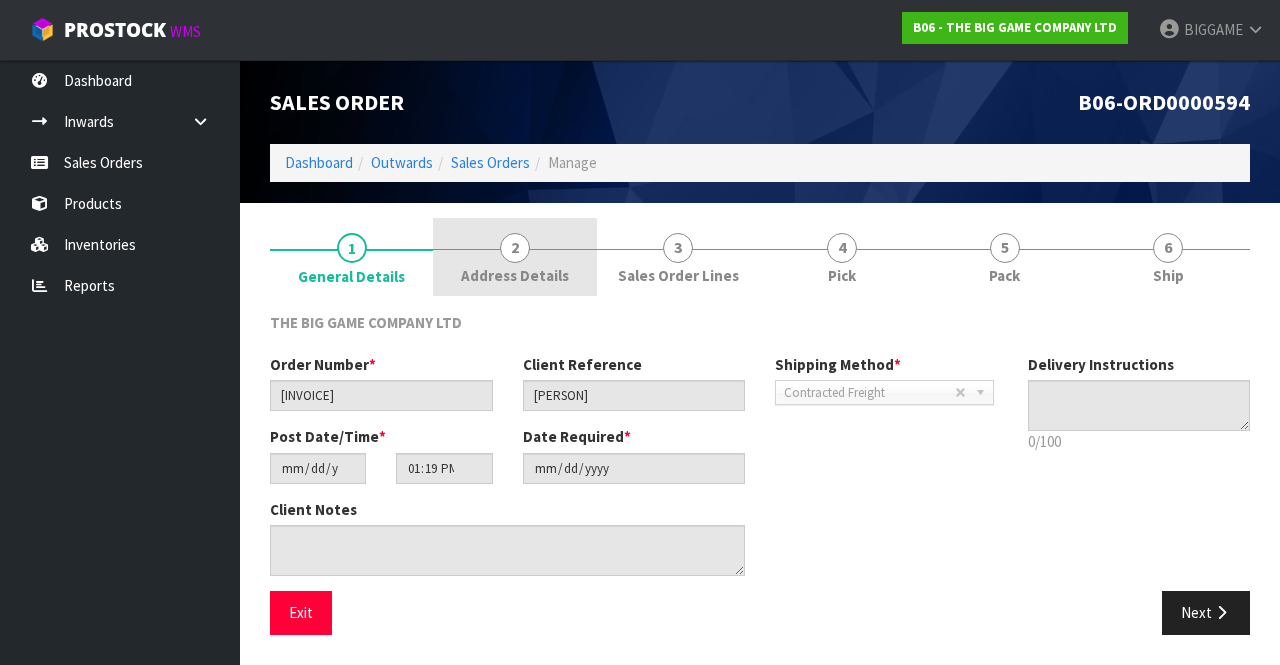 click on "2
Address Details" at bounding box center [514, 257] 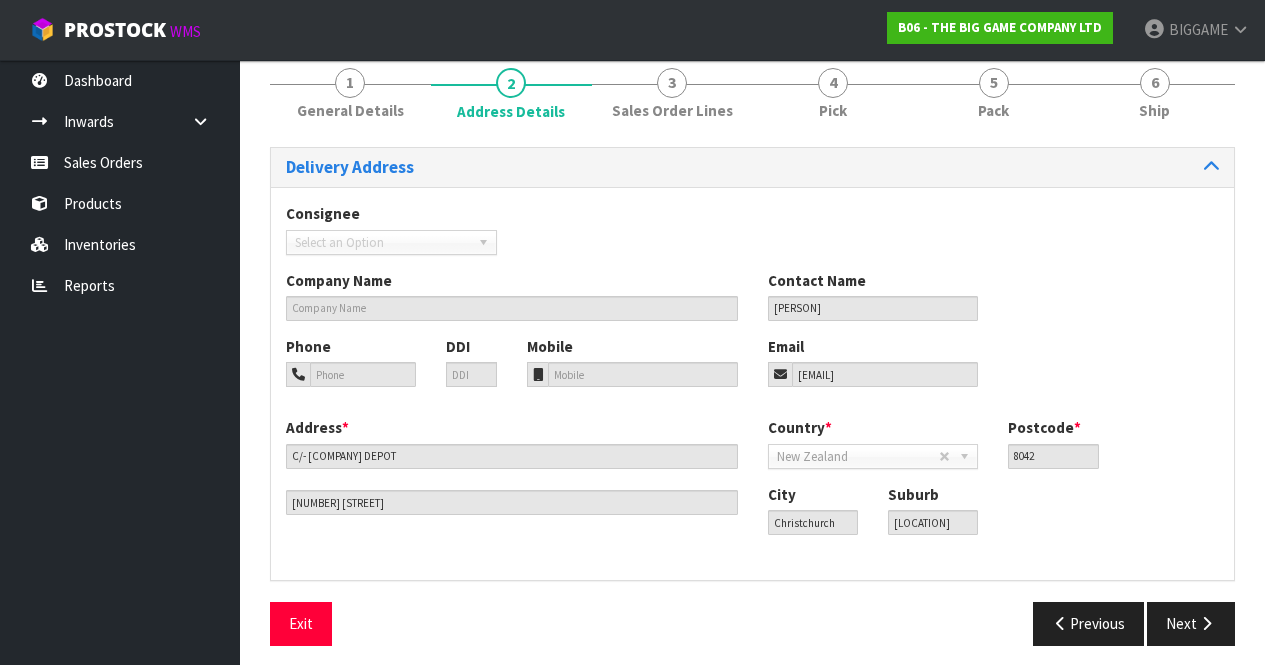 scroll, scrollTop: 170, scrollLeft: 0, axis: vertical 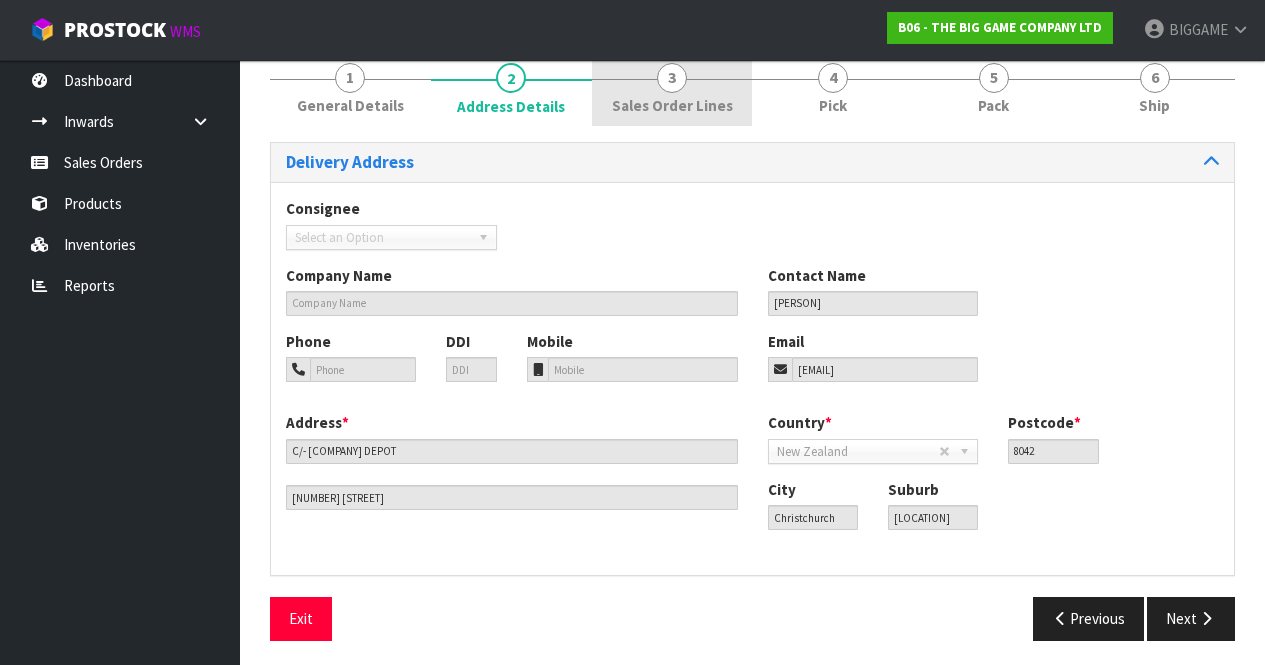 click on "3
Sales Order Lines" at bounding box center [672, 87] 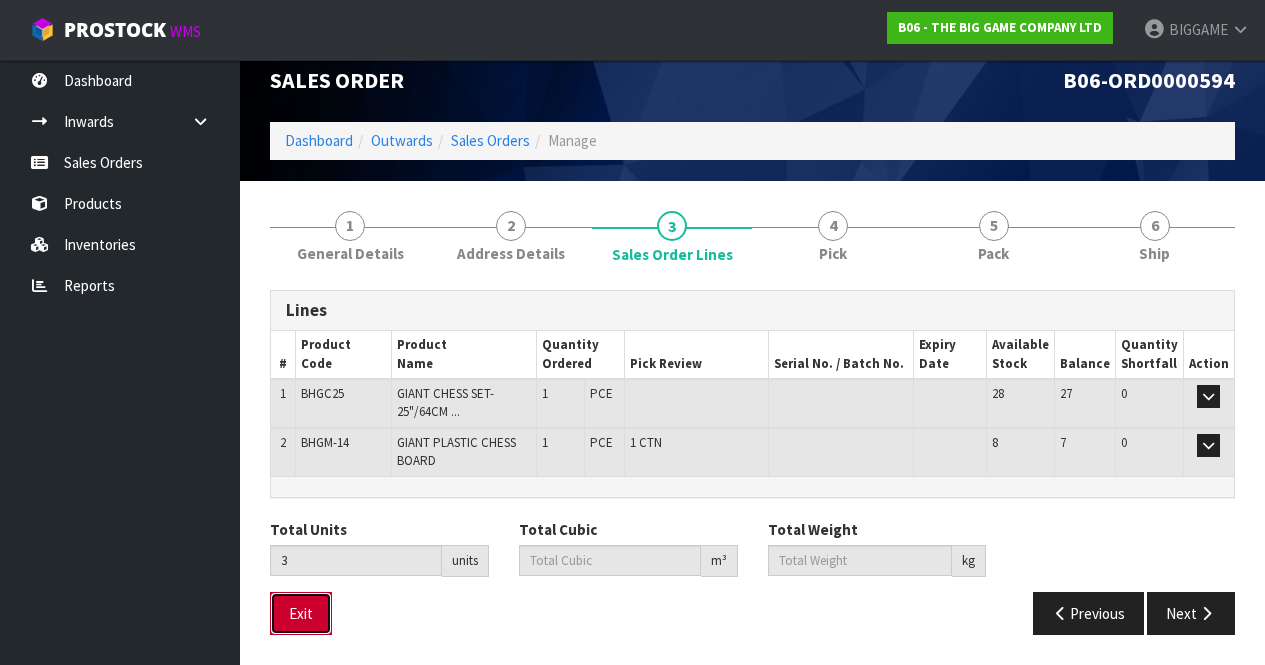 click on "Exit" at bounding box center [301, 613] 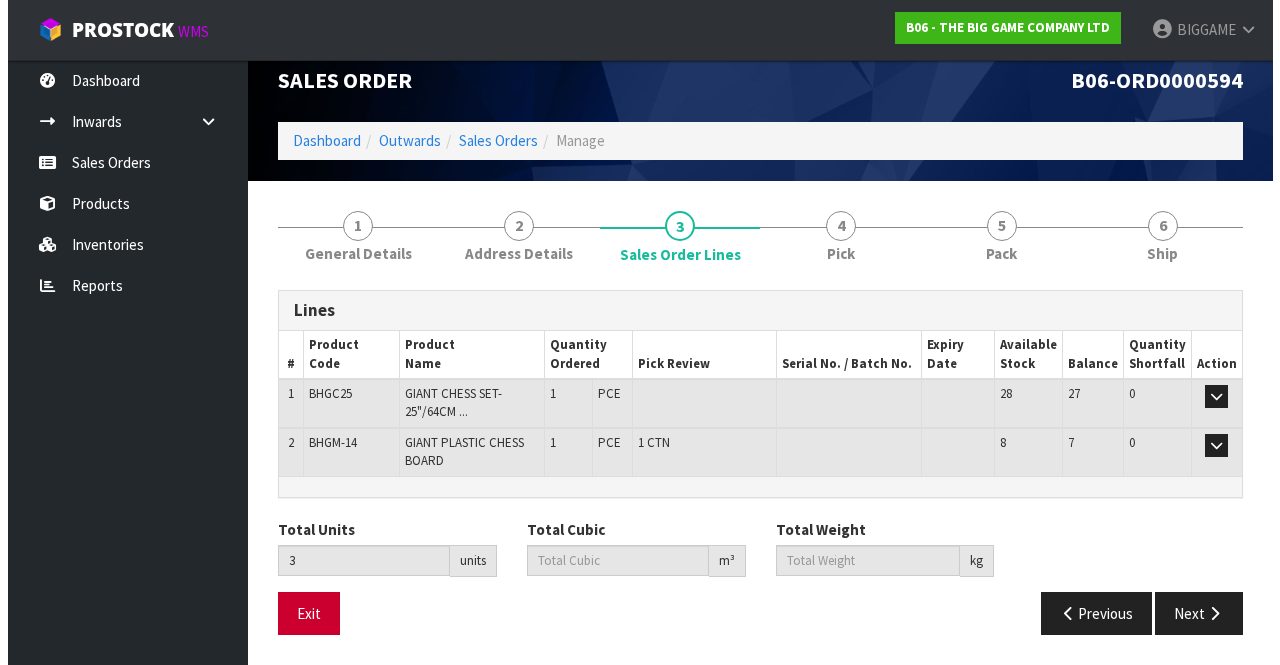 scroll, scrollTop: 0, scrollLeft: 0, axis: both 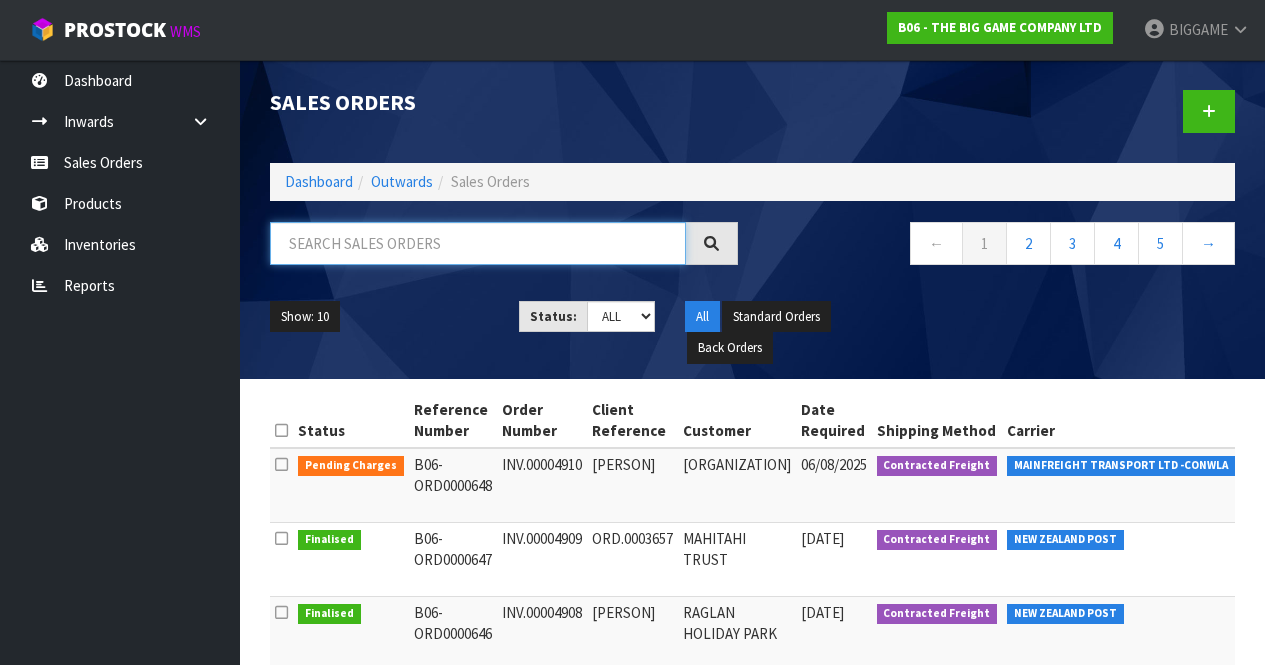 click at bounding box center (478, 243) 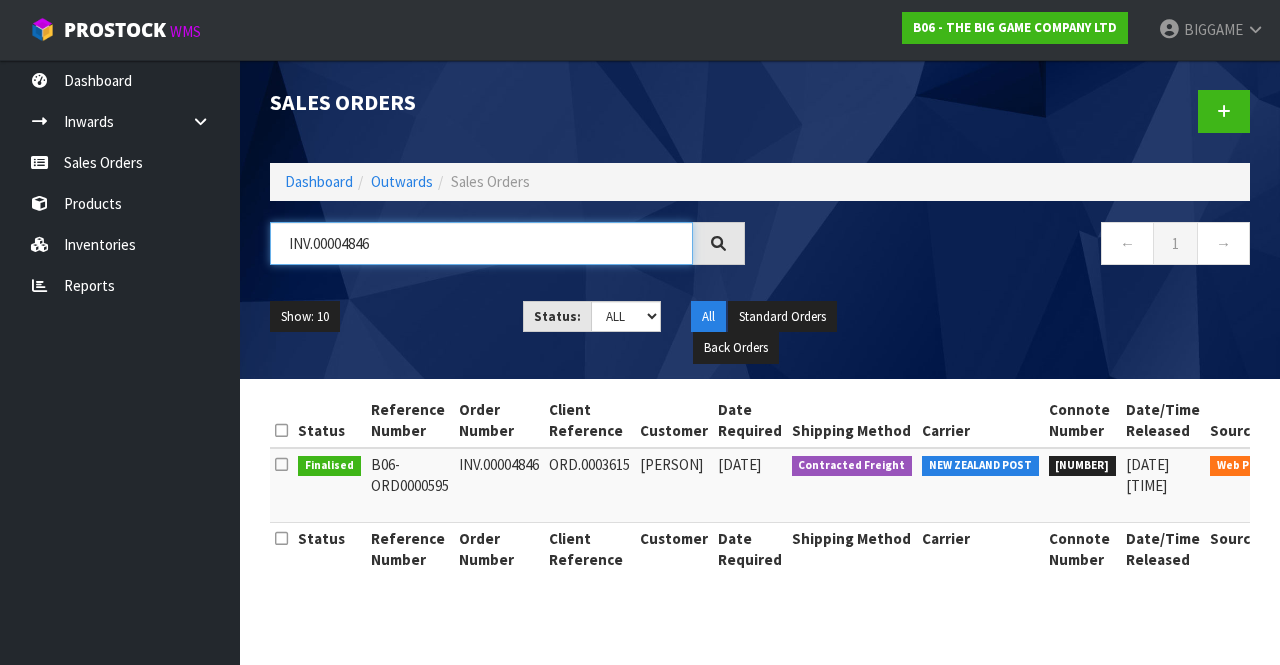 type on "INV.00004846" 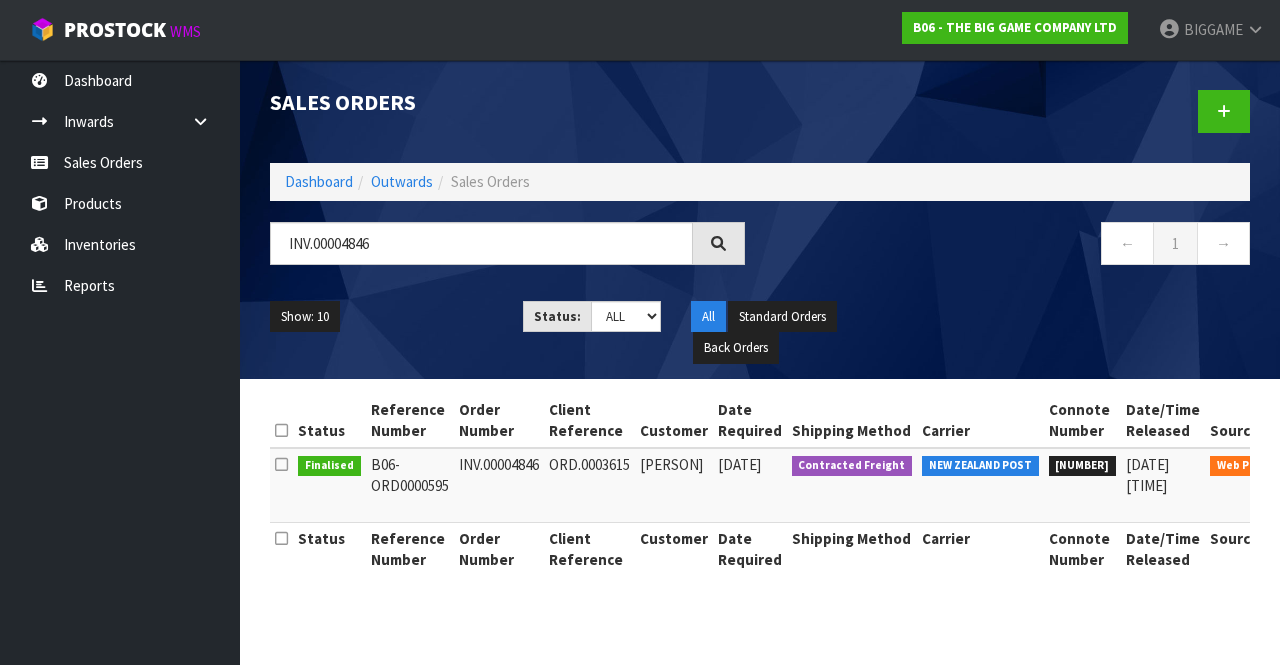 click on "07/04/2025 13:16:00" at bounding box center (1163, 485) 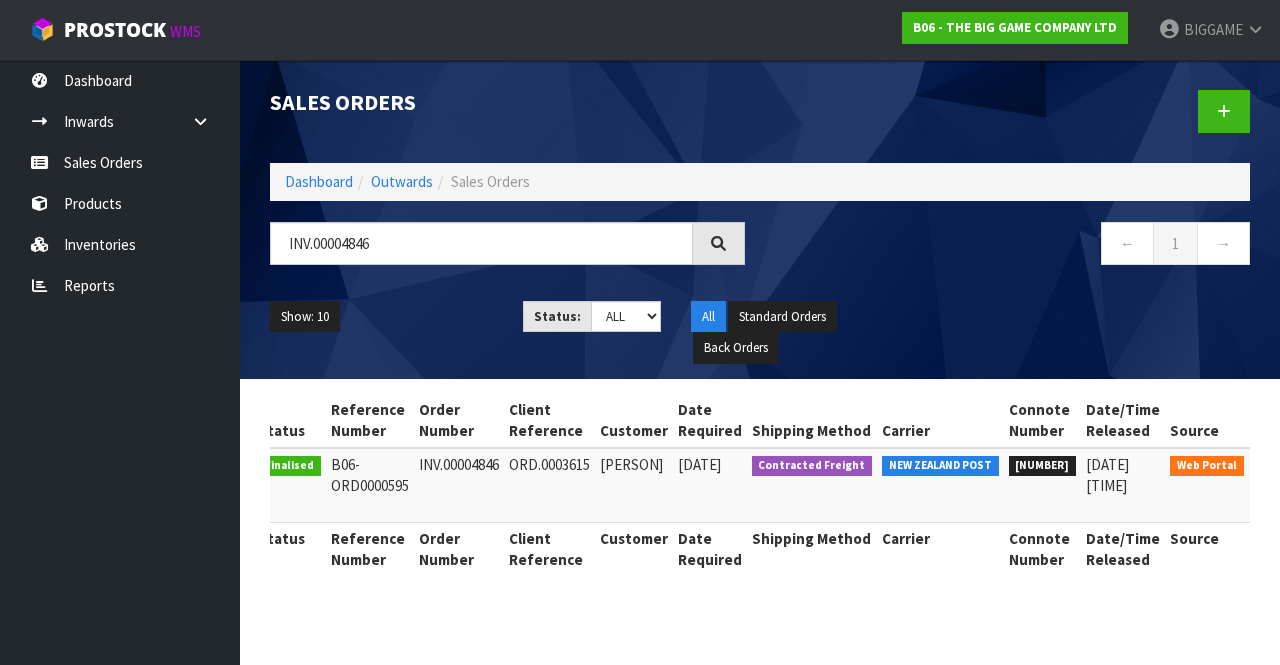 scroll, scrollTop: 0, scrollLeft: 135, axis: horizontal 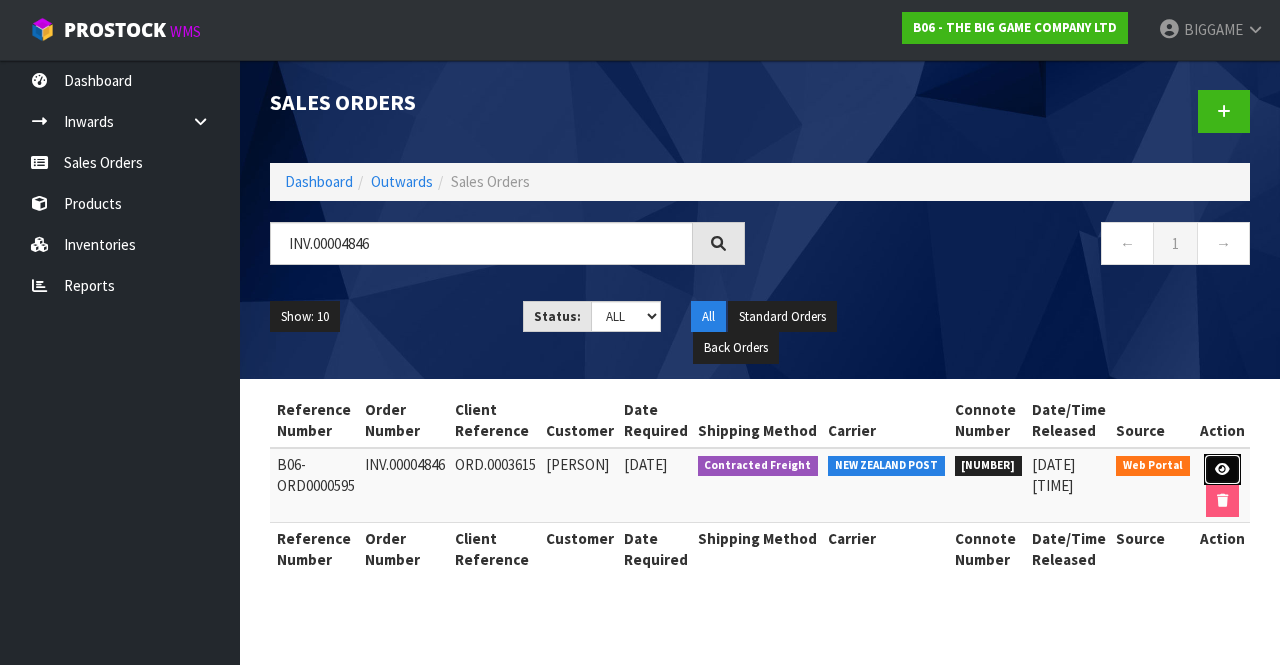click at bounding box center (1222, 469) 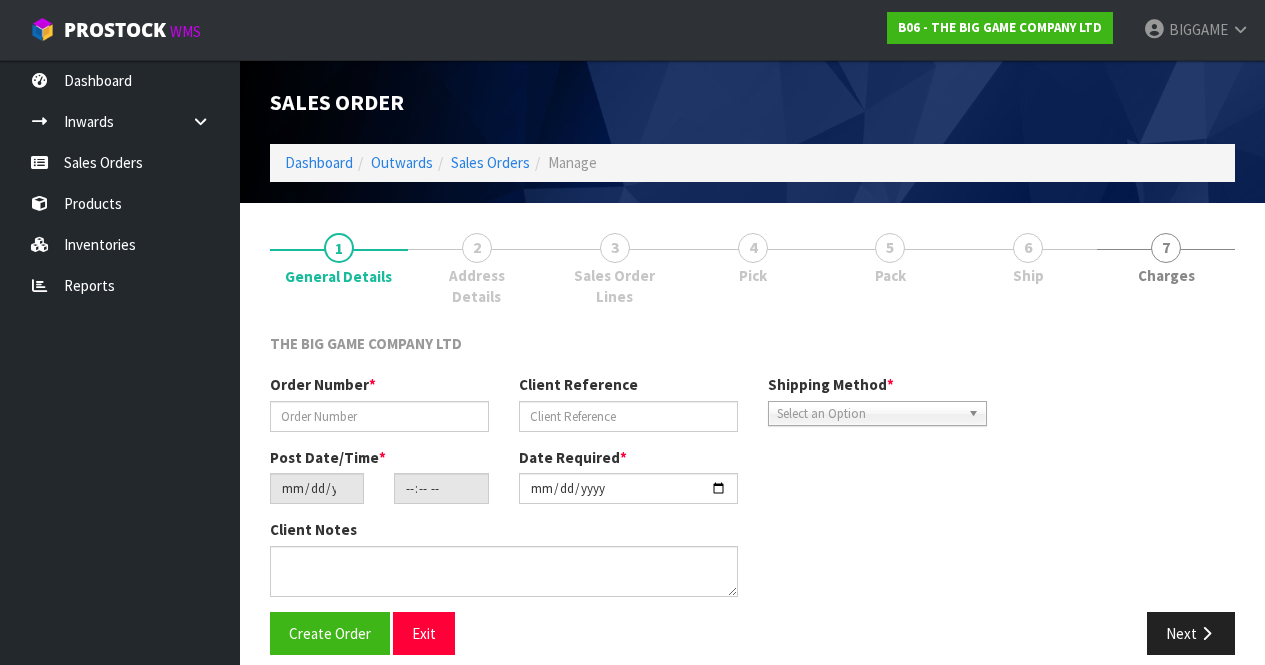 type on "INV.00004846" 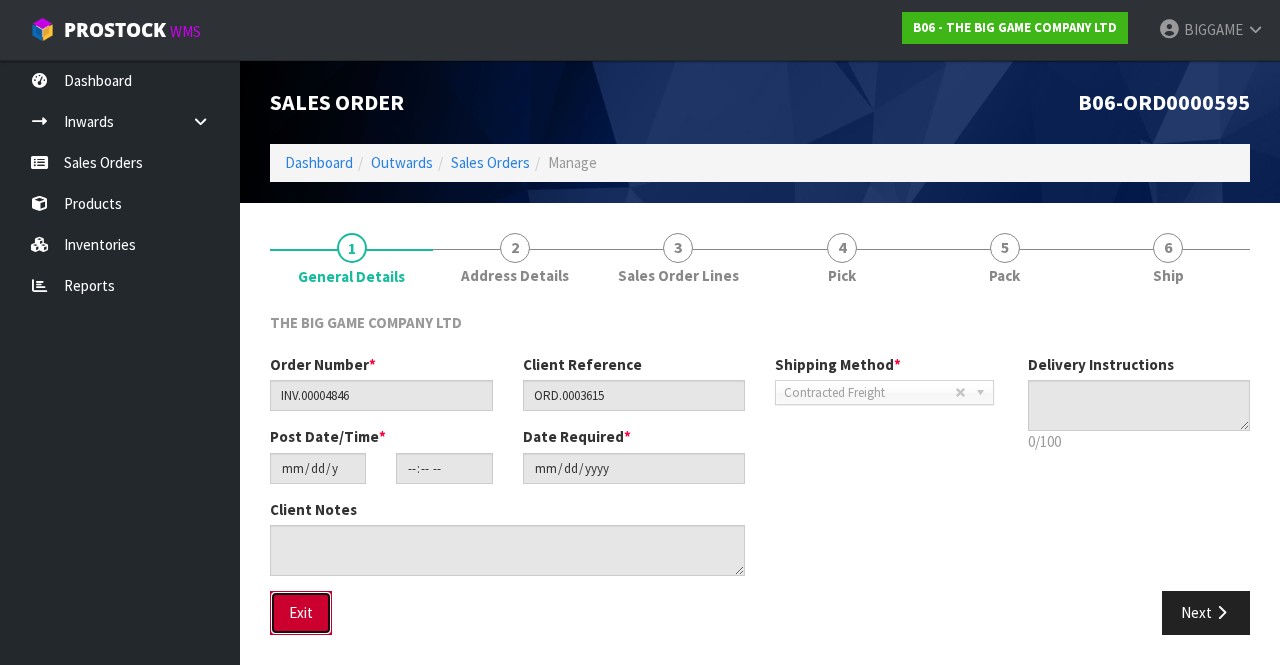 click on "Exit" at bounding box center (301, 612) 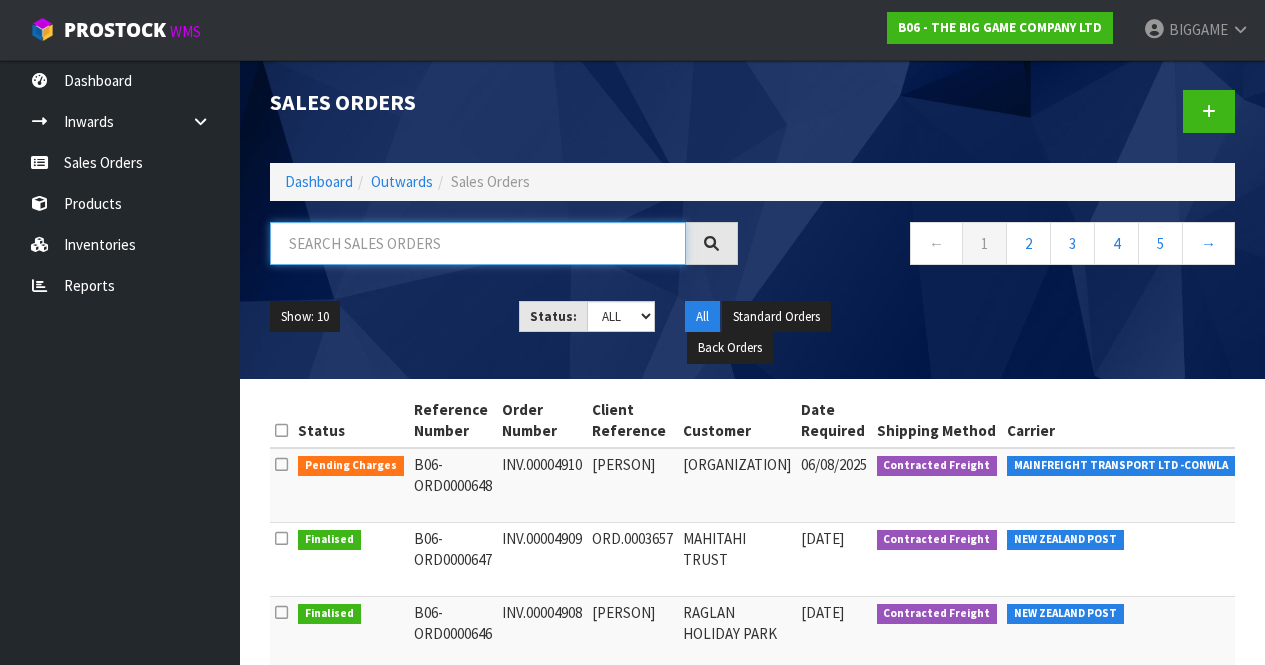 click at bounding box center (478, 243) 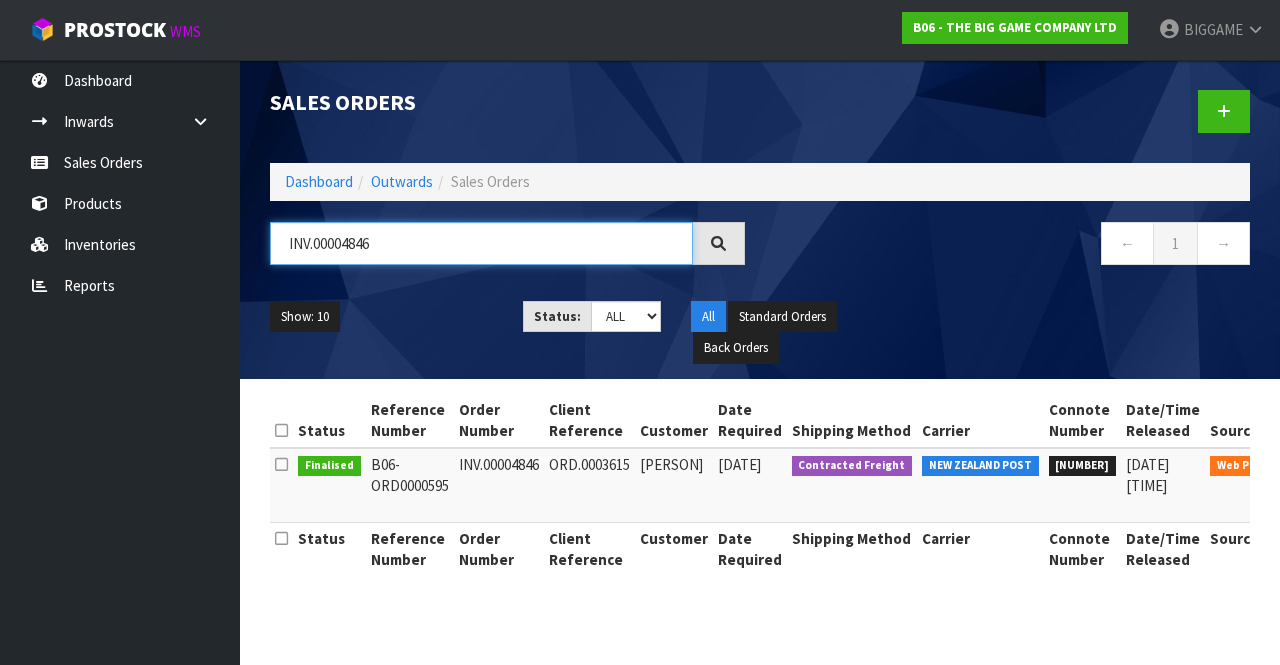 type on "INV.00004846" 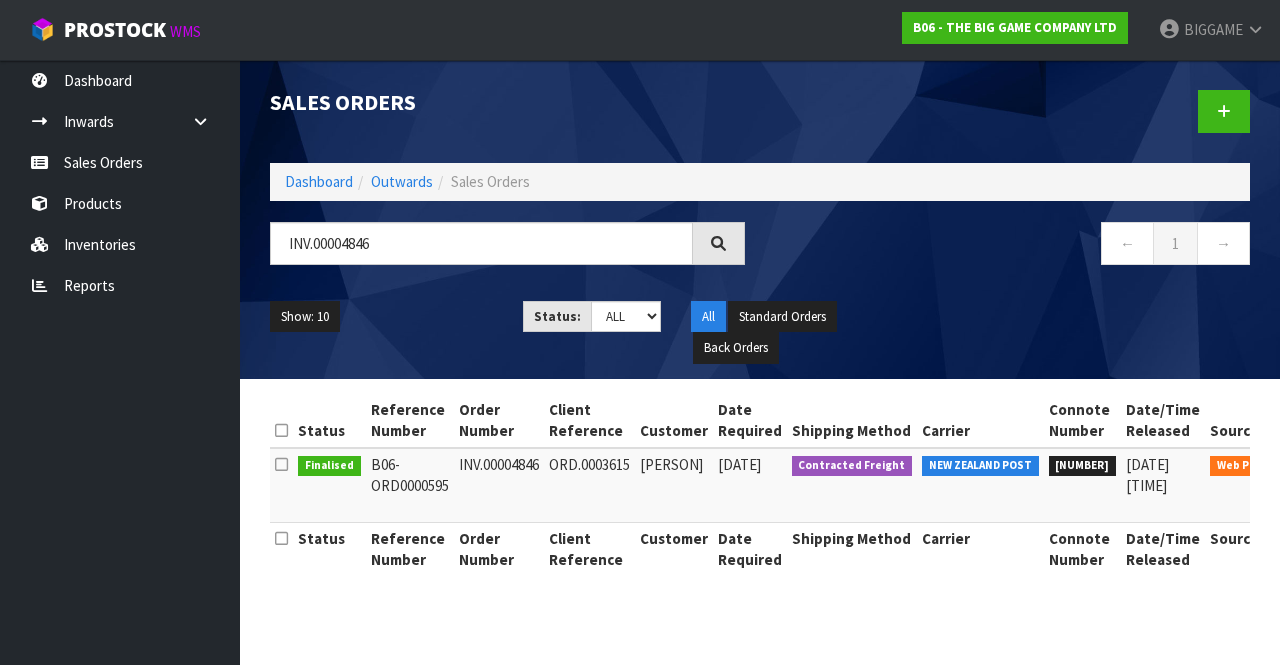 click on "ORD.0003615" at bounding box center [589, 485] 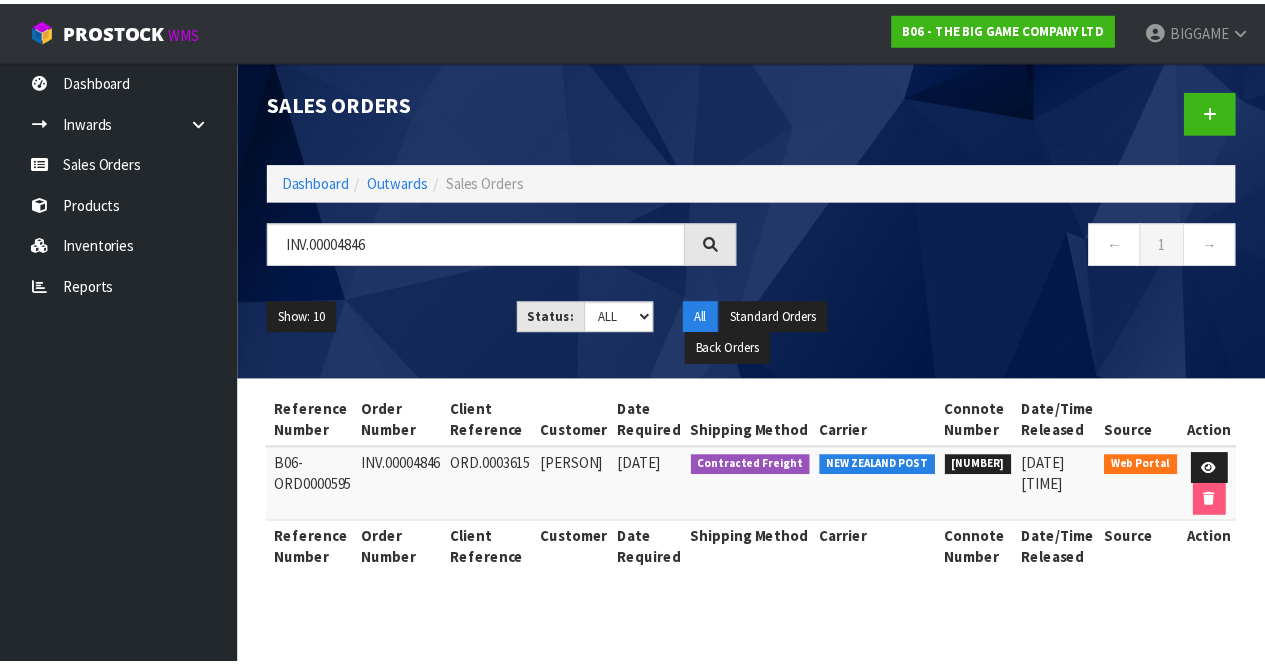 scroll, scrollTop: 0, scrollLeft: 135, axis: horizontal 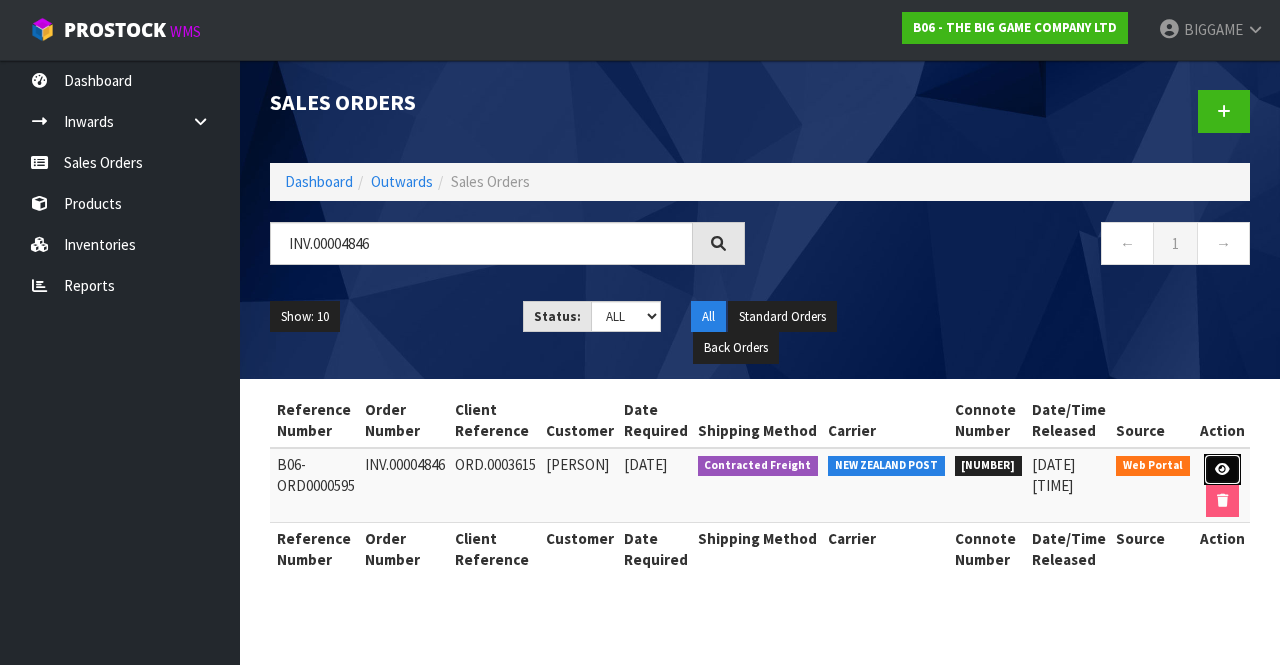 click at bounding box center [1222, 470] 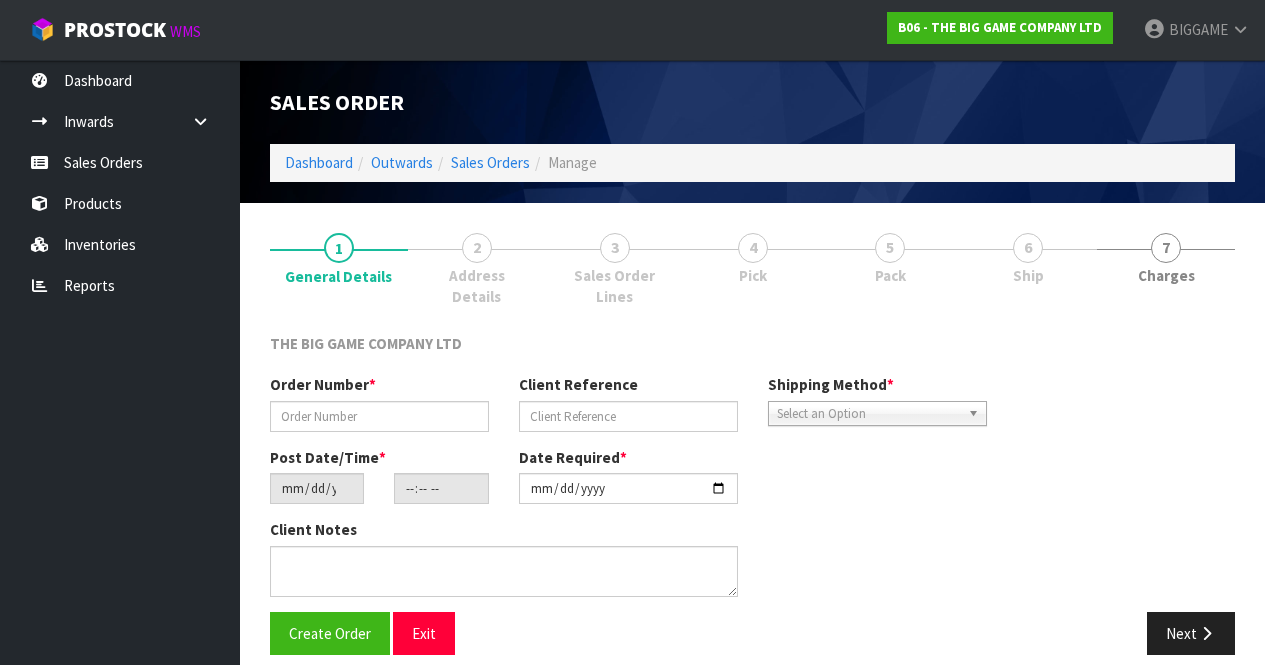 type on "INV.00004846" 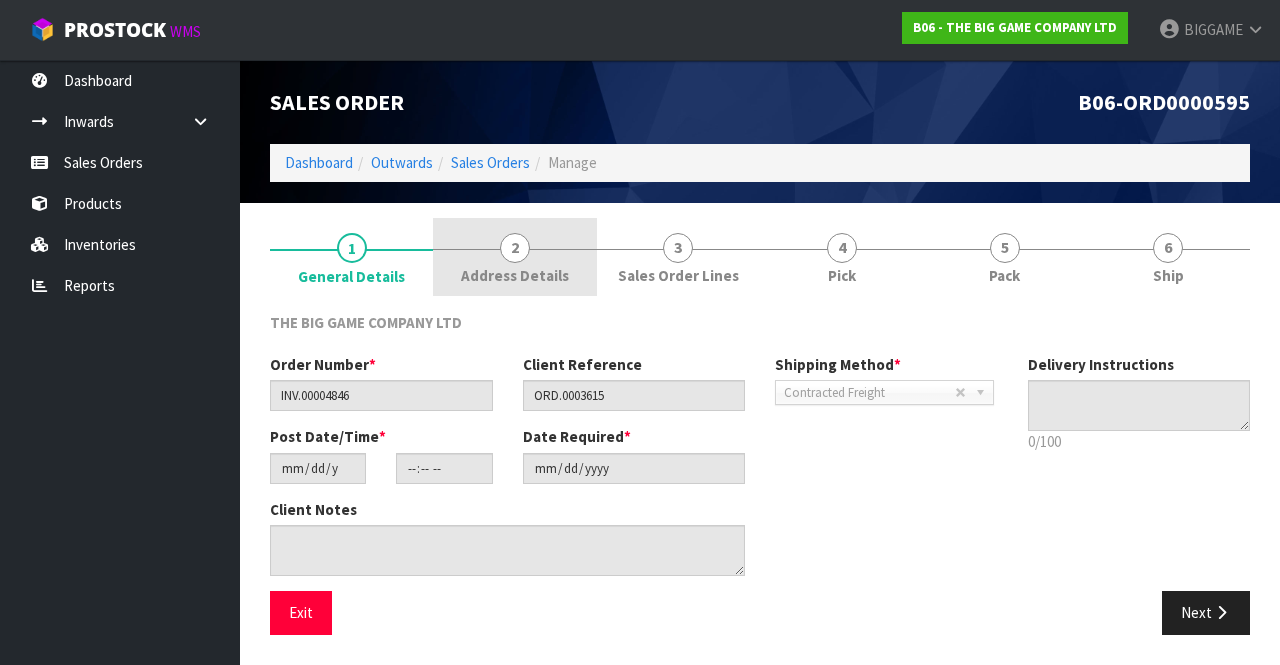 click on "Address Details" at bounding box center (515, 275) 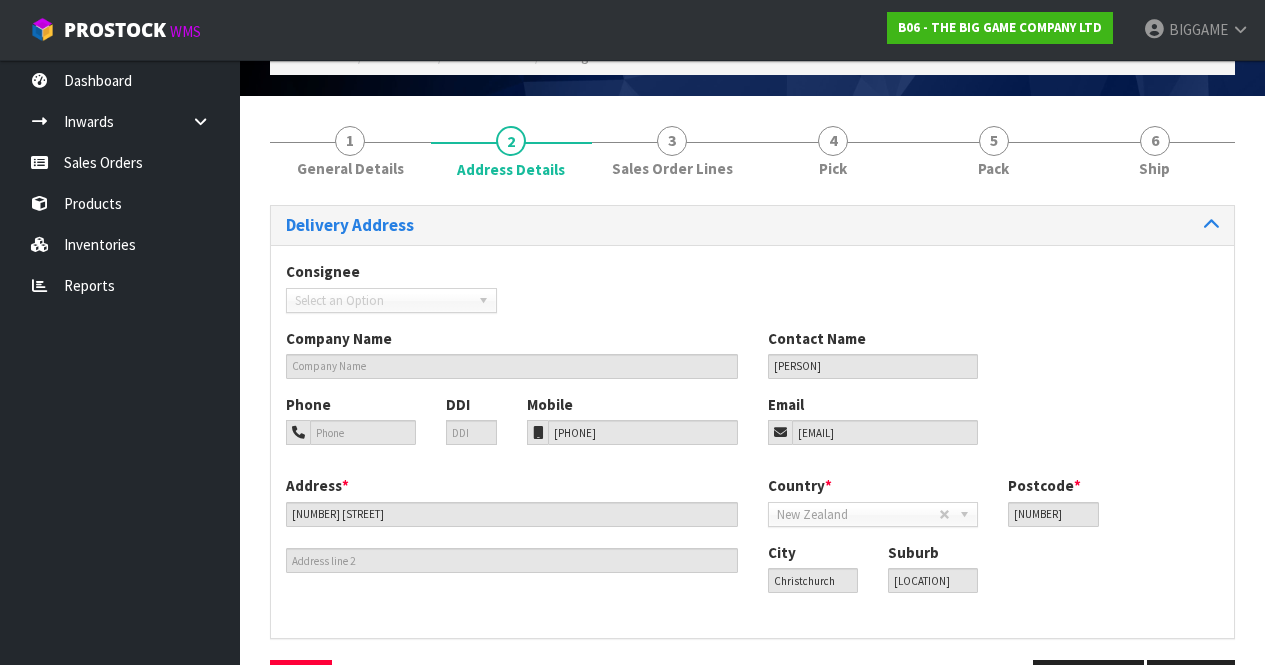 scroll, scrollTop: 110, scrollLeft: 0, axis: vertical 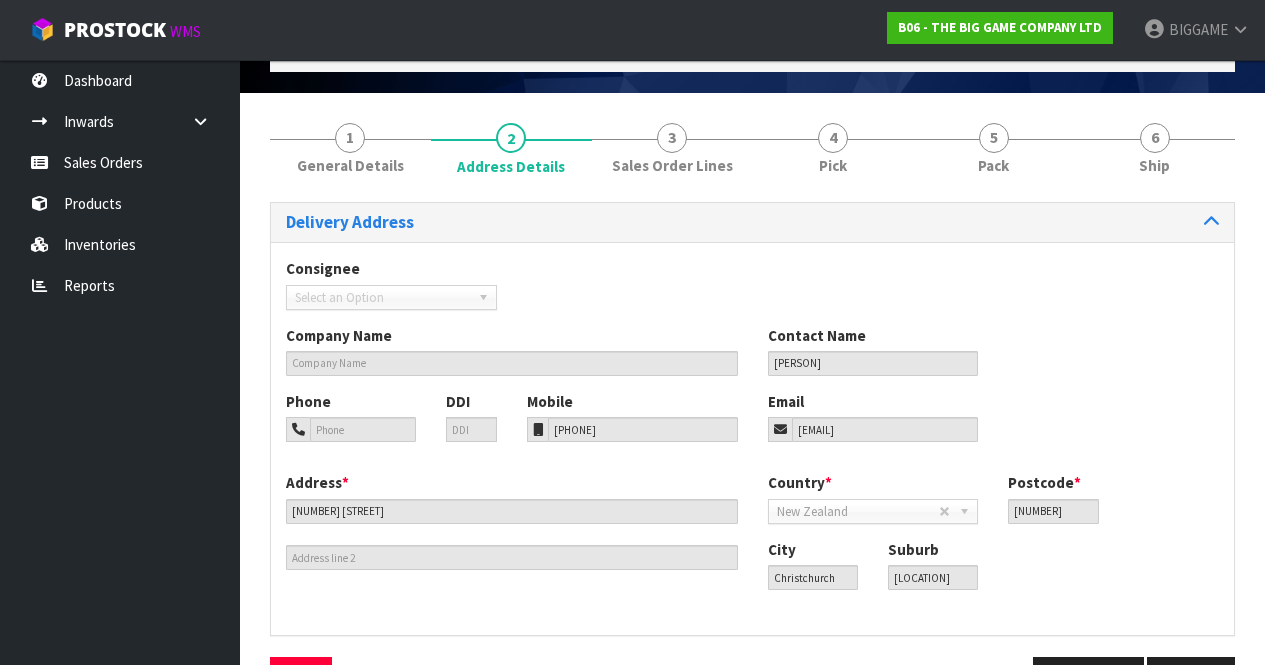 click on "B06 - THE BIG GAME COMPANY LTD" at bounding box center [1000, 28] 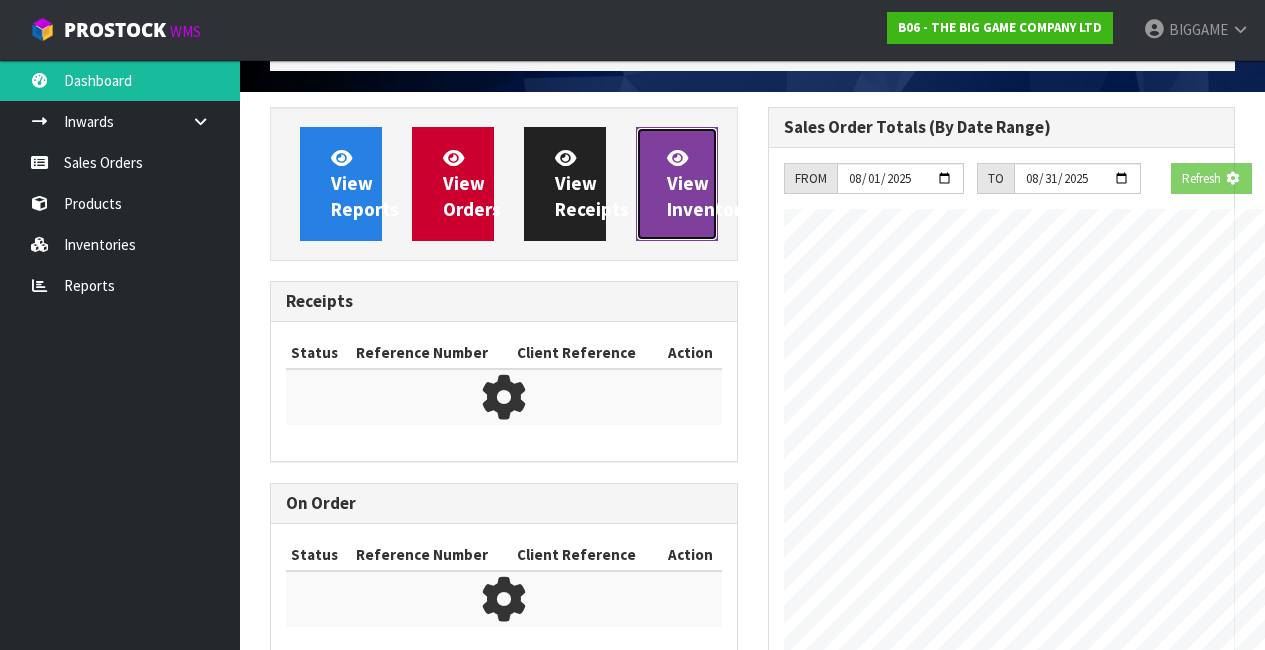 click on "View
Inventory" at bounding box center [677, 184] 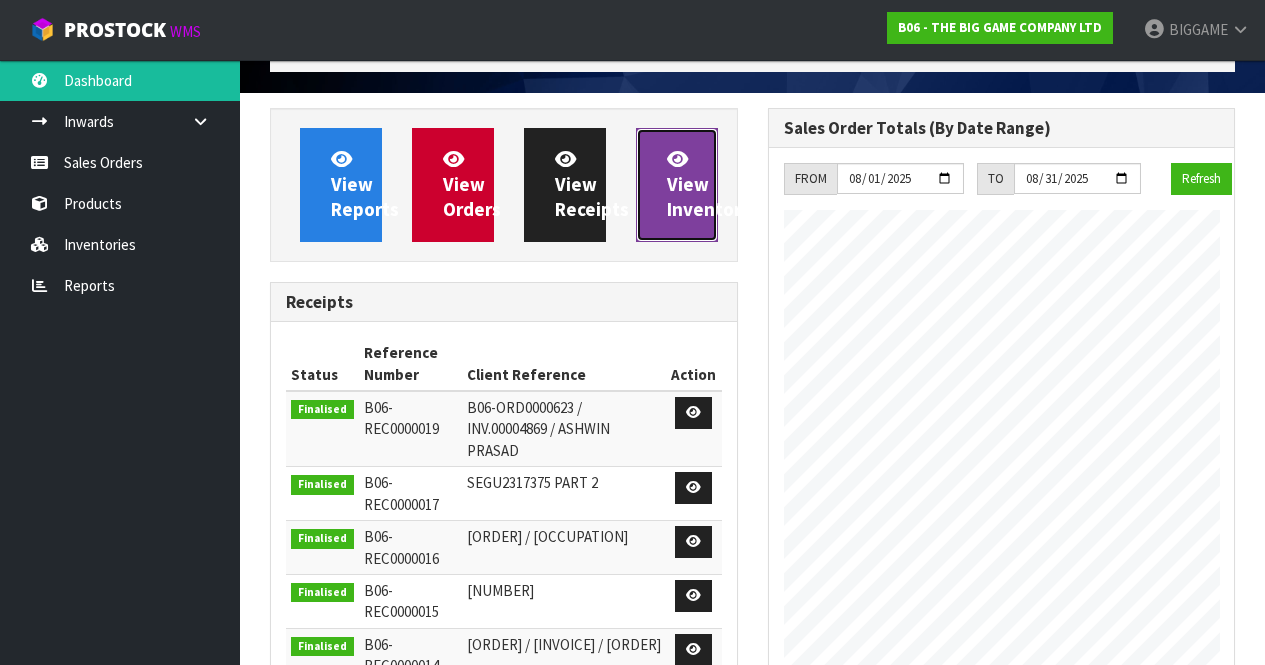 scroll, scrollTop: 998773, scrollLeft: 999502, axis: both 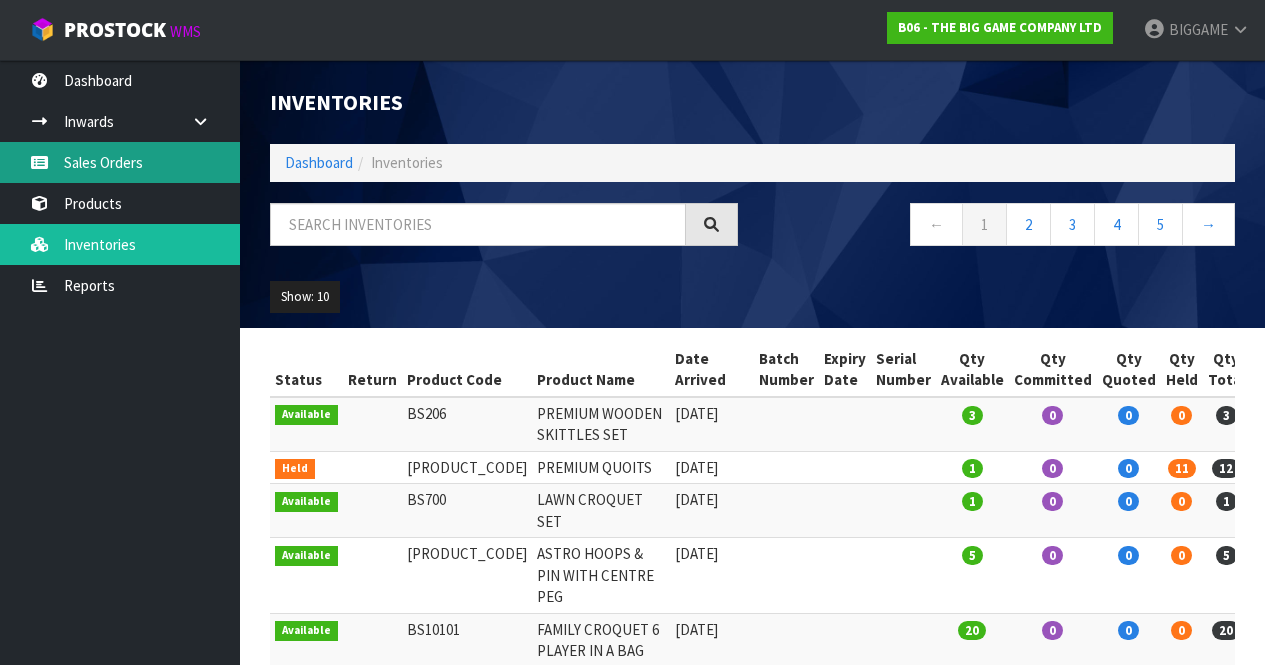 click on "Sales Orders" at bounding box center (120, 162) 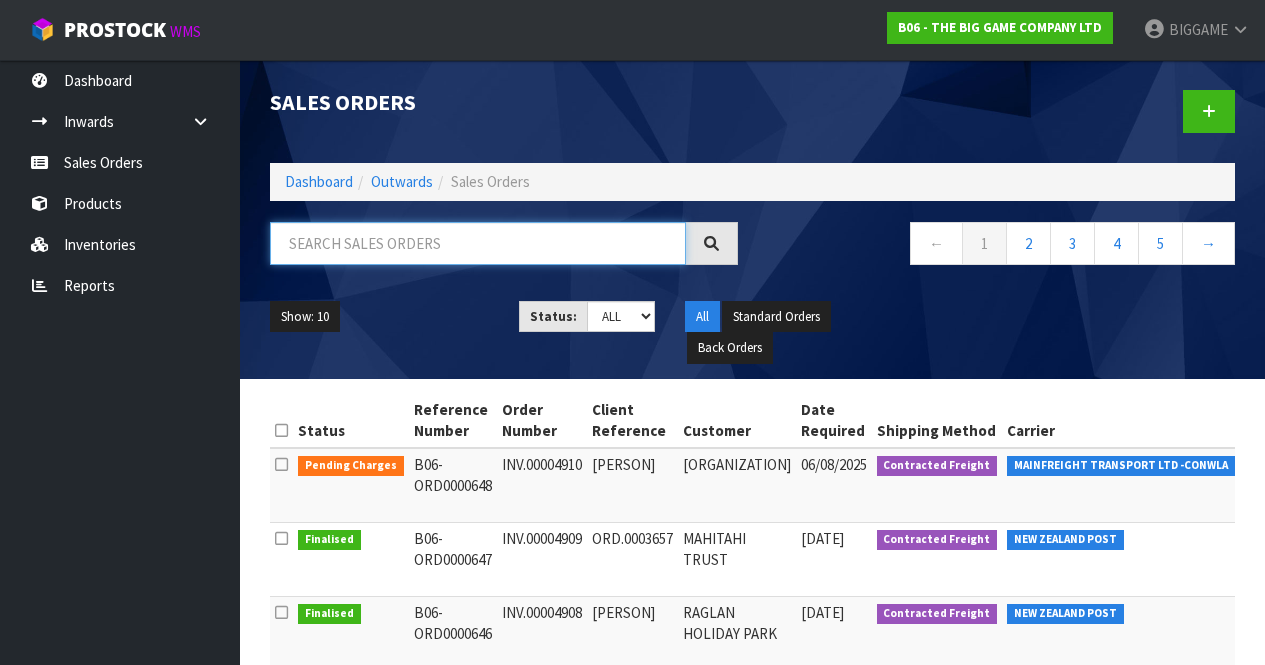 click at bounding box center (478, 243) 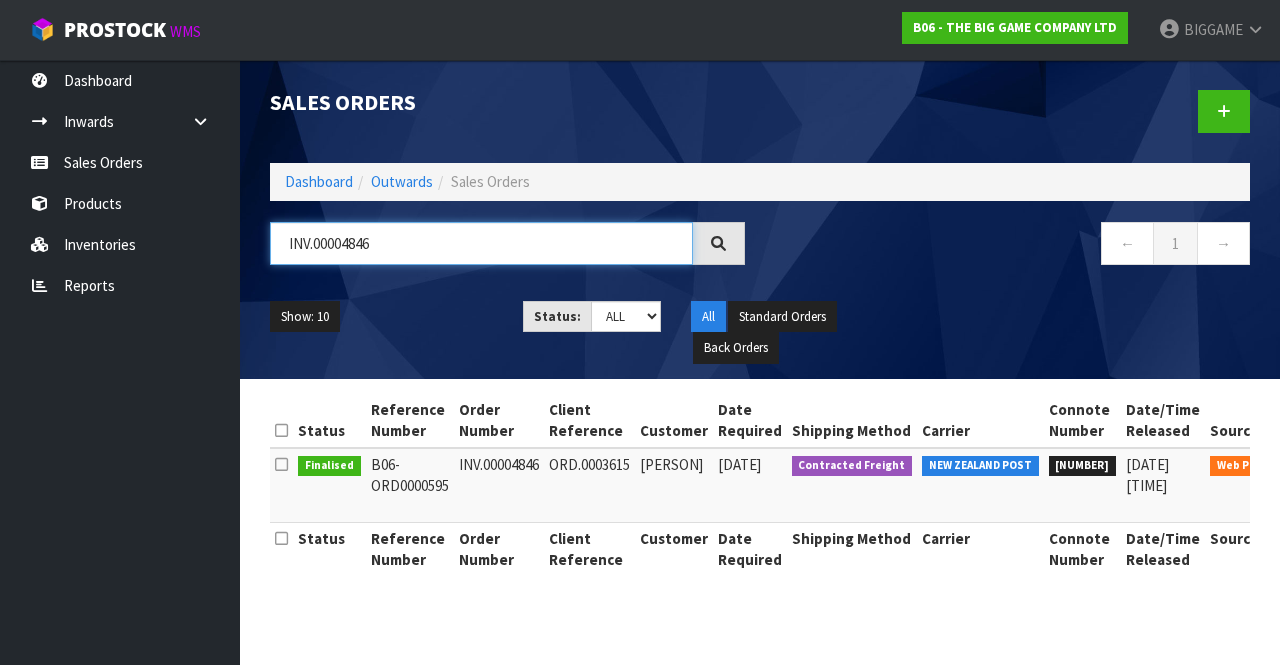 type on "INV.00004846" 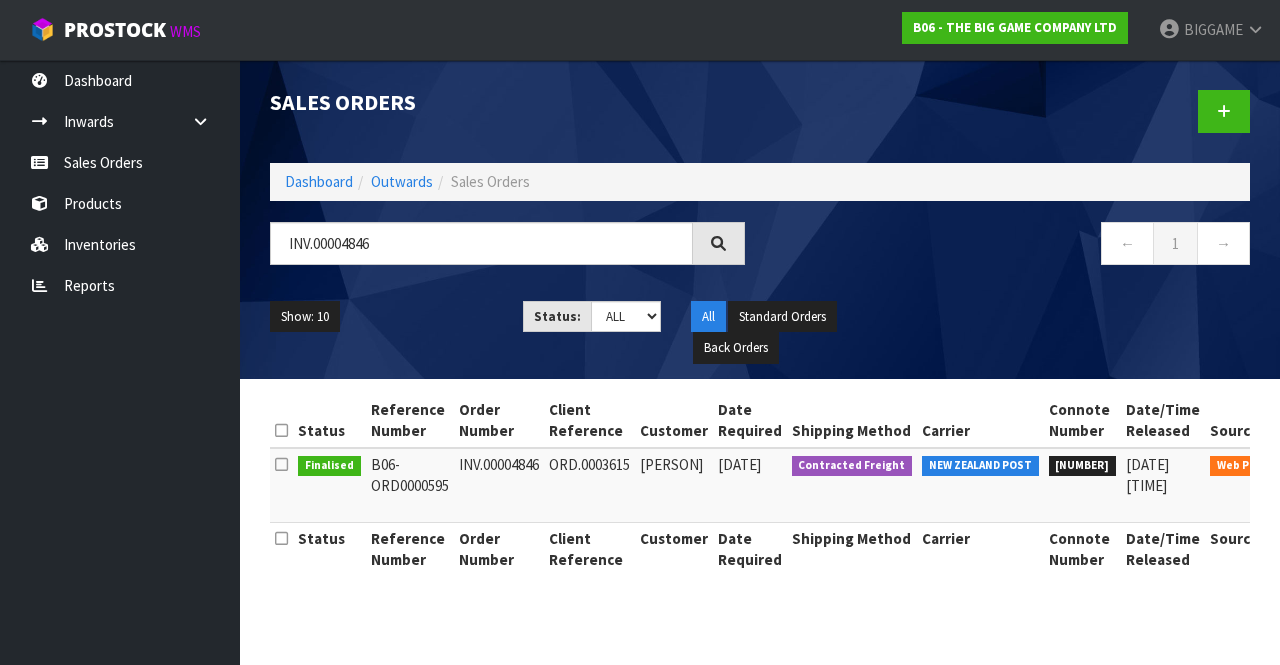 click on "Contracted Freight" at bounding box center [852, 485] 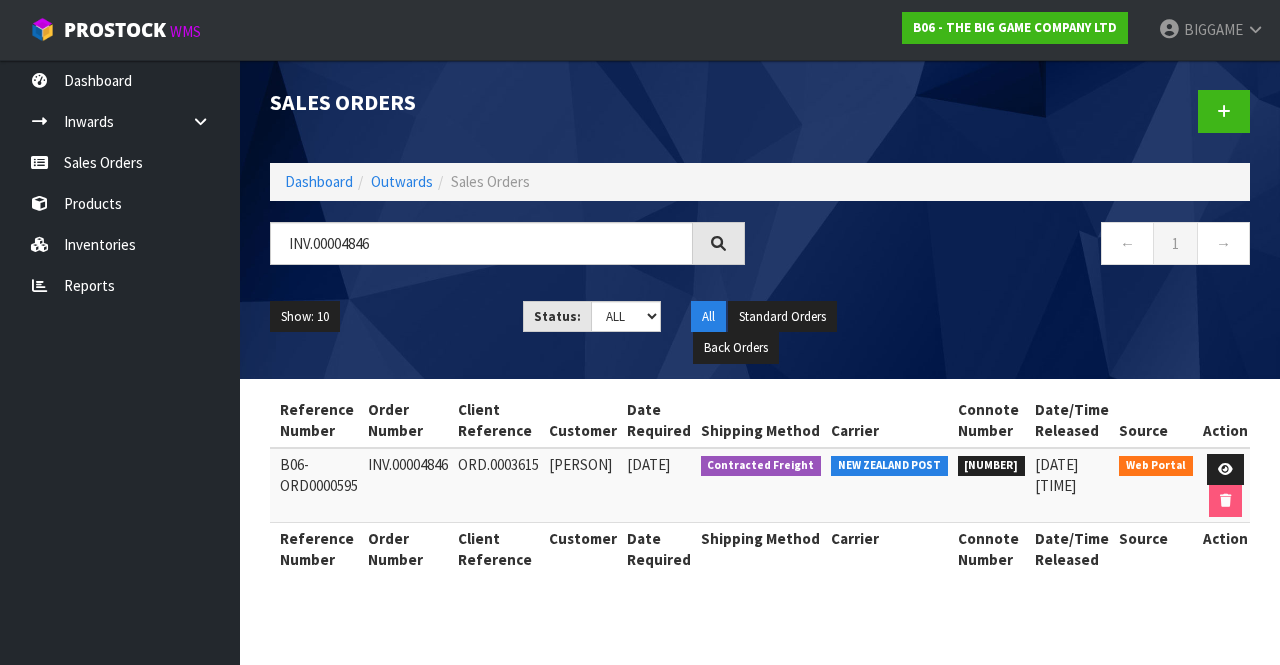 scroll, scrollTop: 0, scrollLeft: 135, axis: horizontal 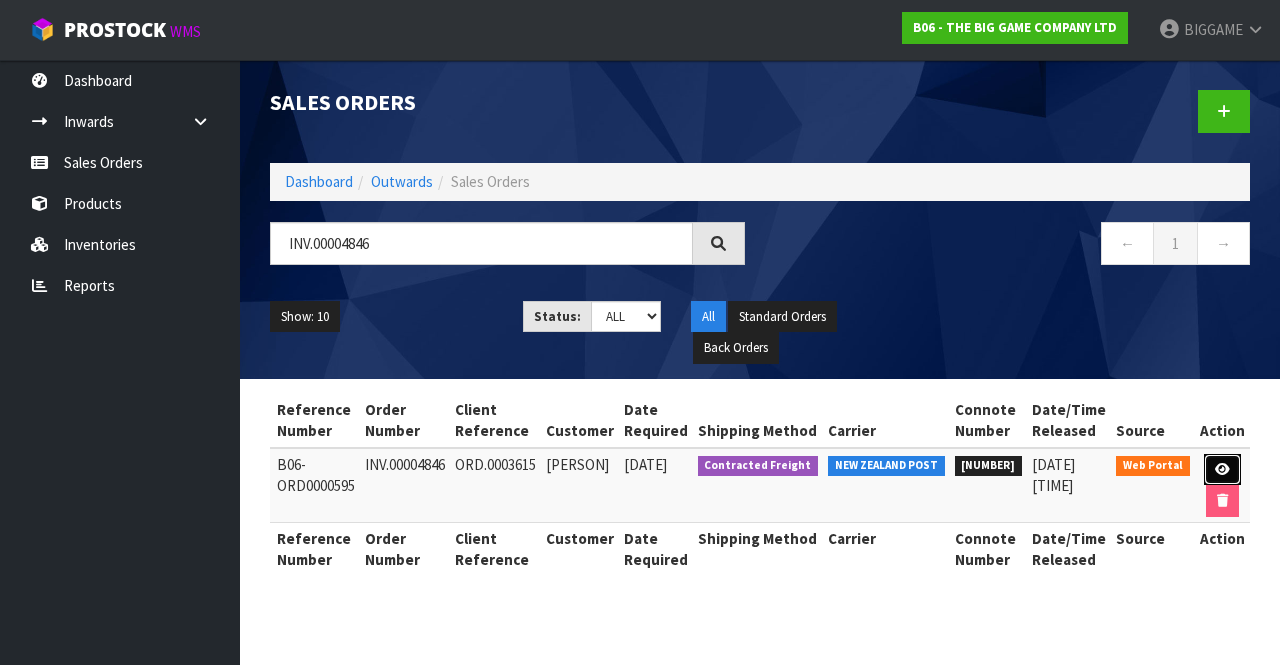 click at bounding box center [1222, 469] 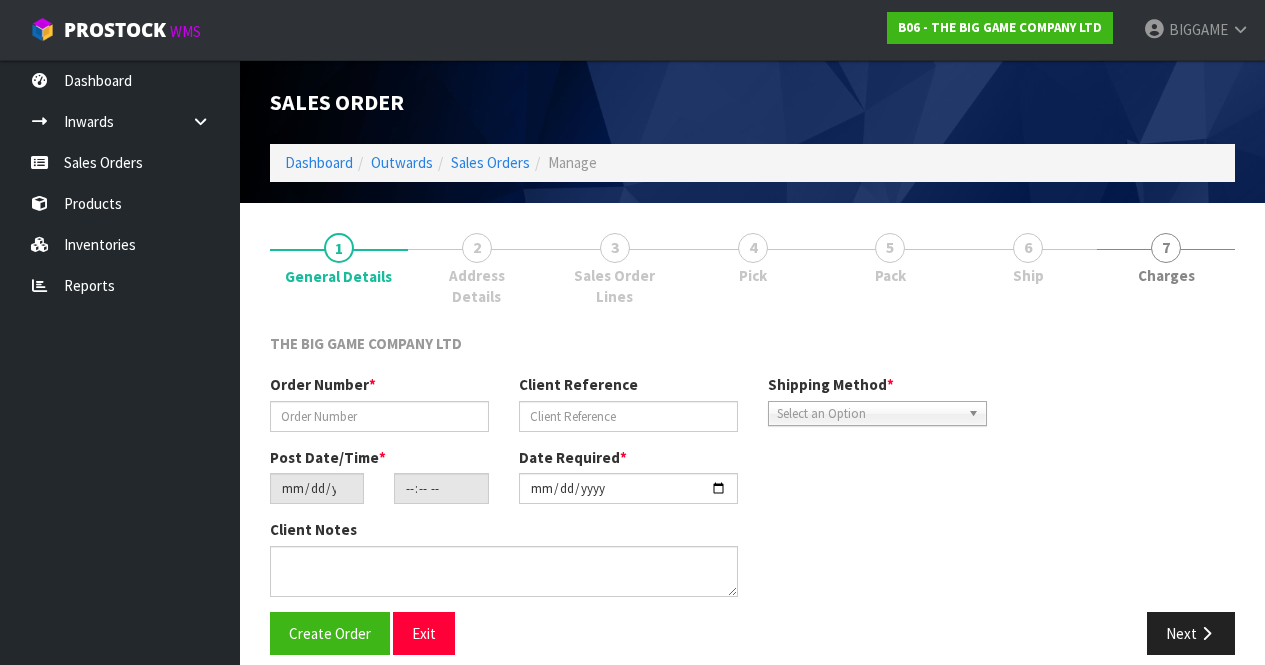 type on "INV.00004846" 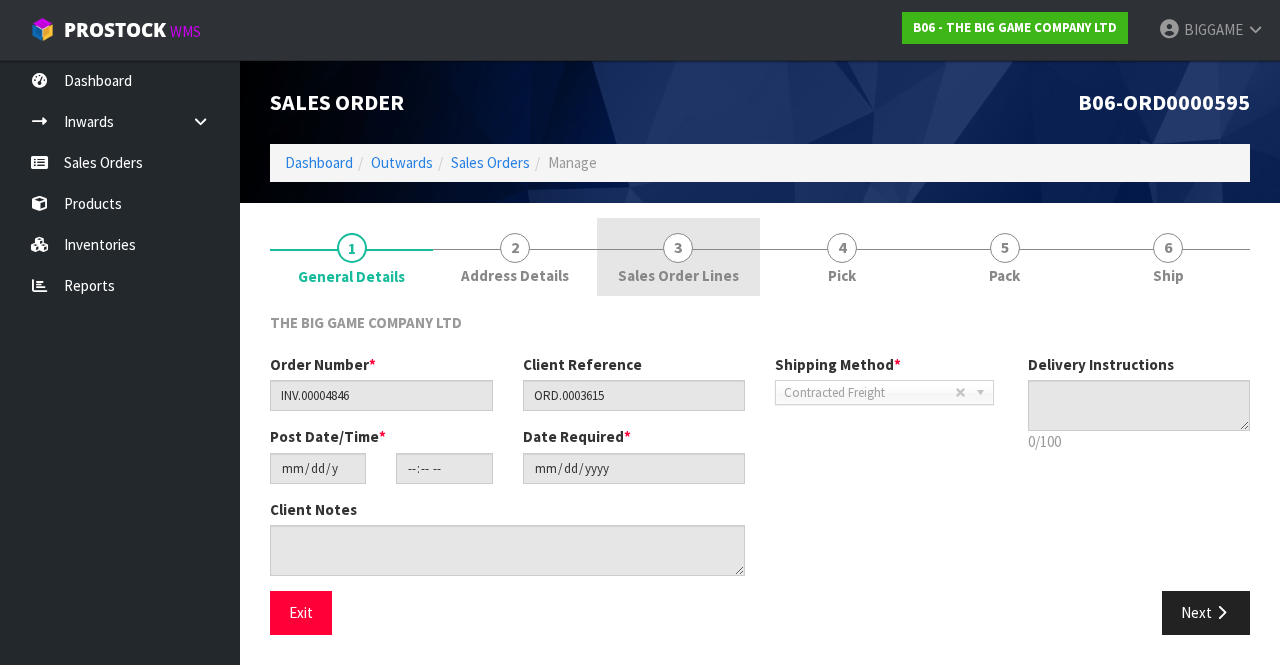 click on "3
Sales Order Lines" at bounding box center [678, 257] 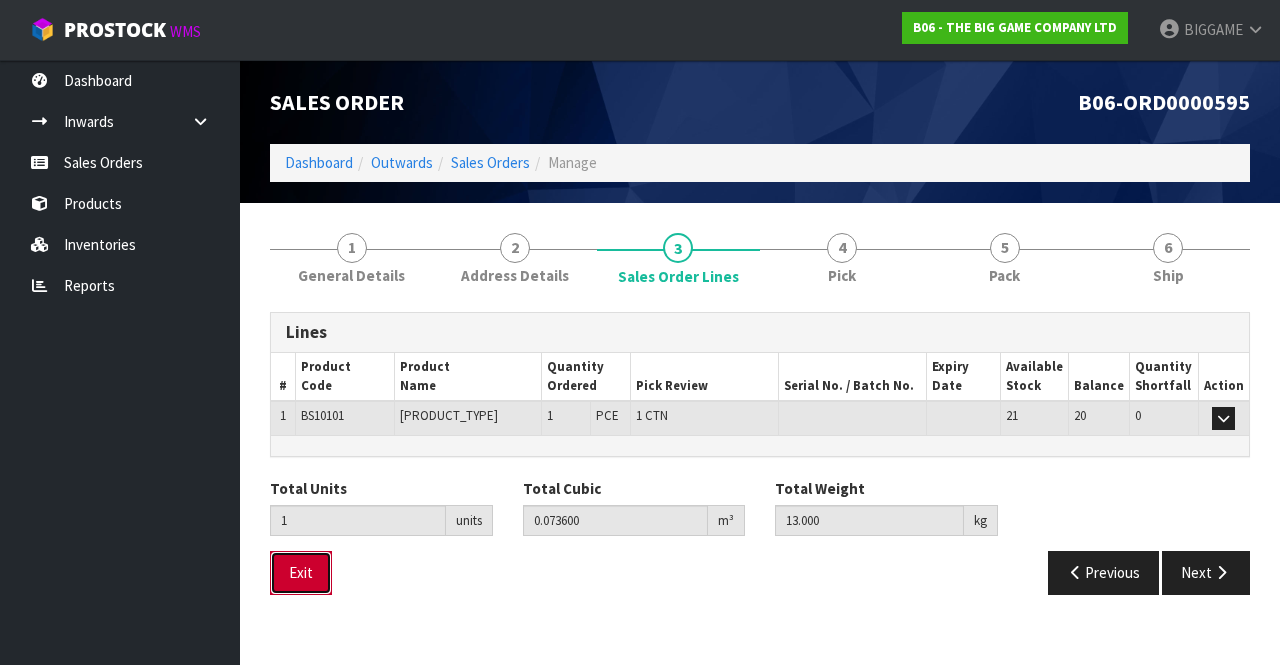 click on "Exit" at bounding box center [301, 572] 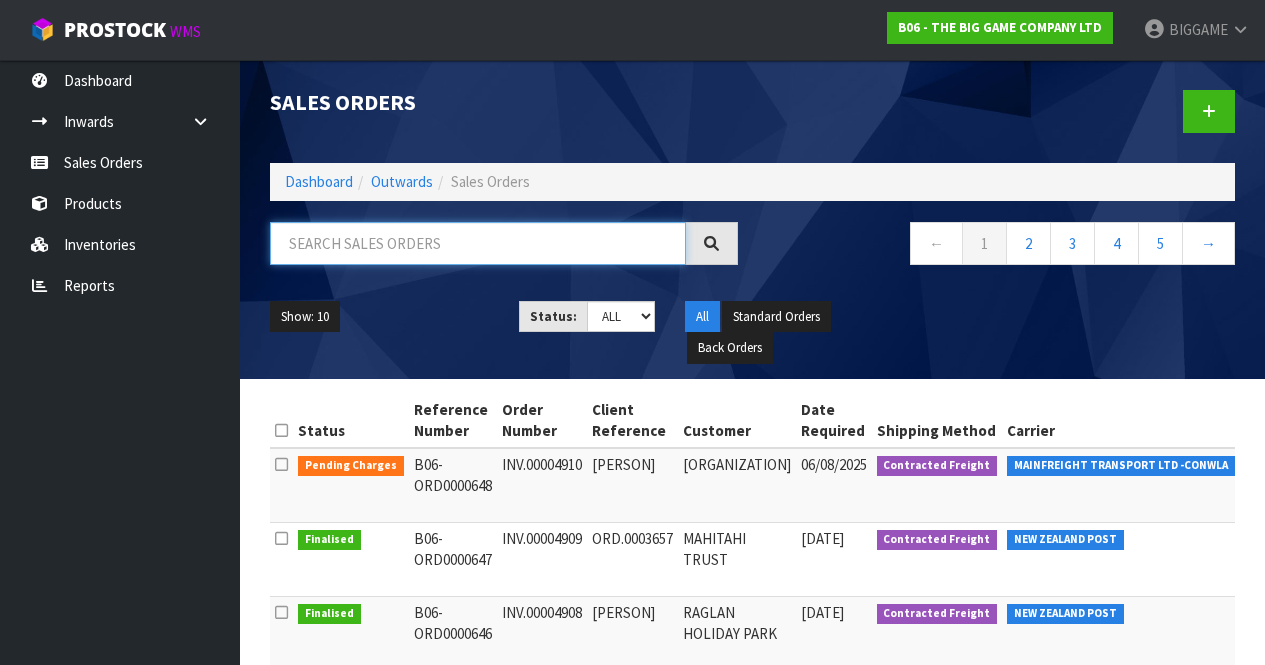 click at bounding box center [478, 243] 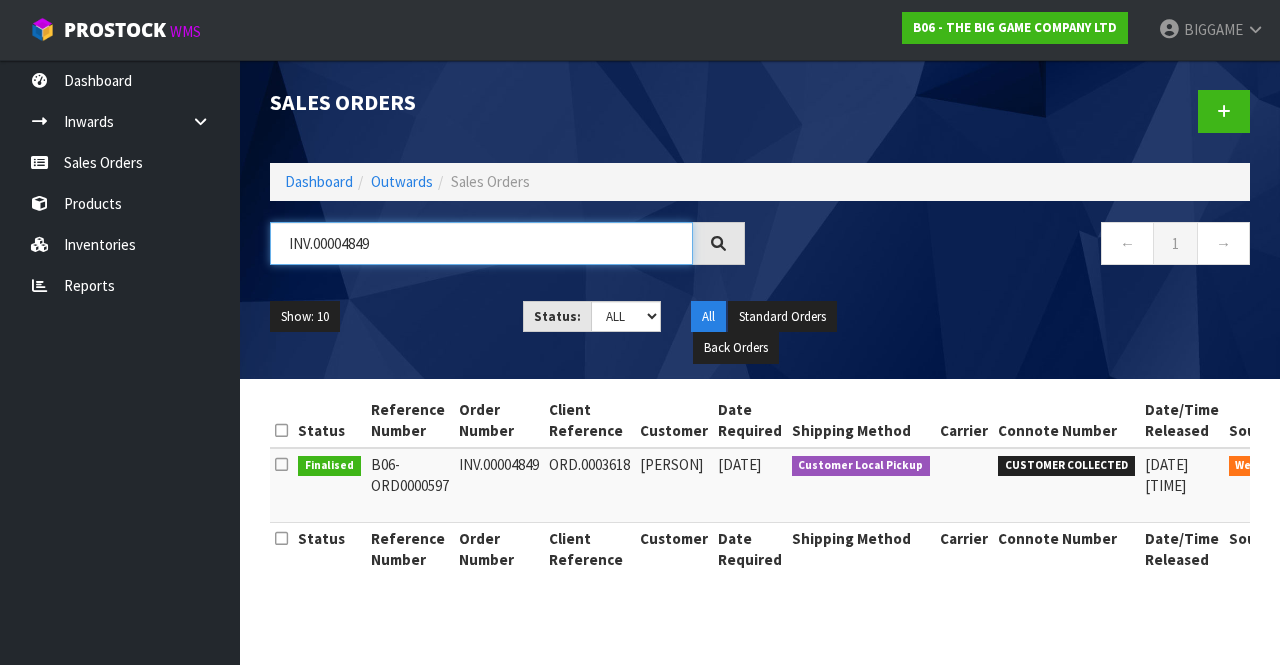 type on "INV.00004849" 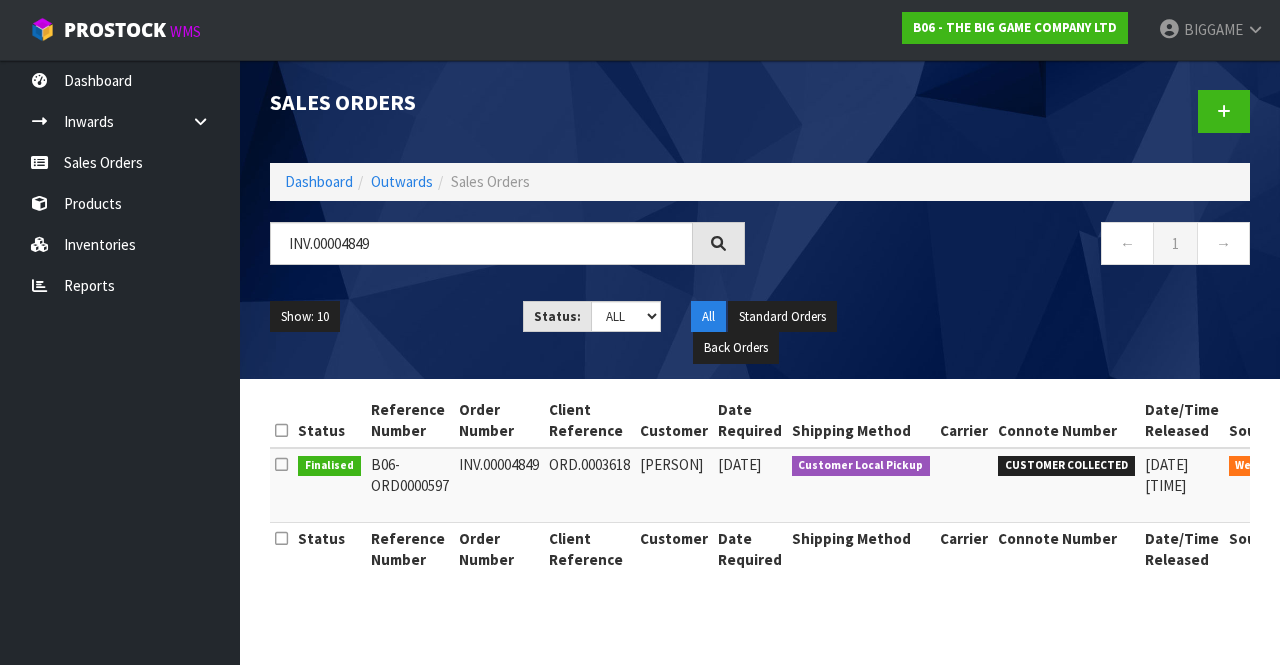 click on "INV.00004849" at bounding box center [499, 485] 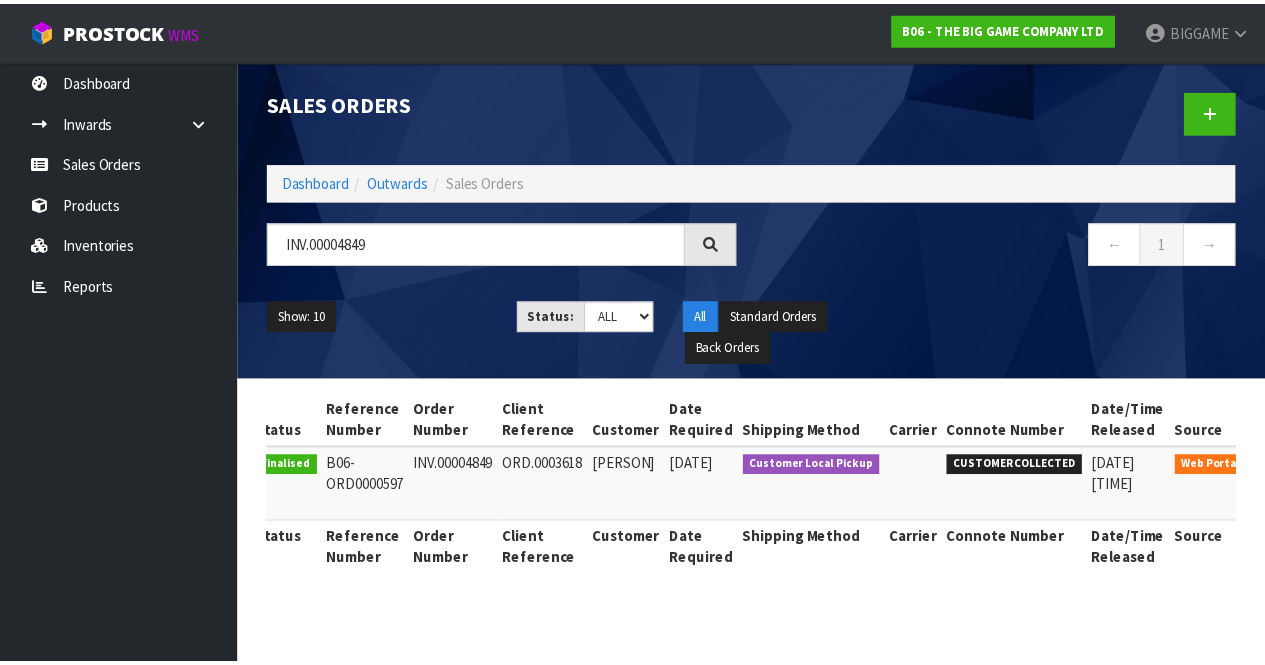 scroll, scrollTop: 0, scrollLeft: 83, axis: horizontal 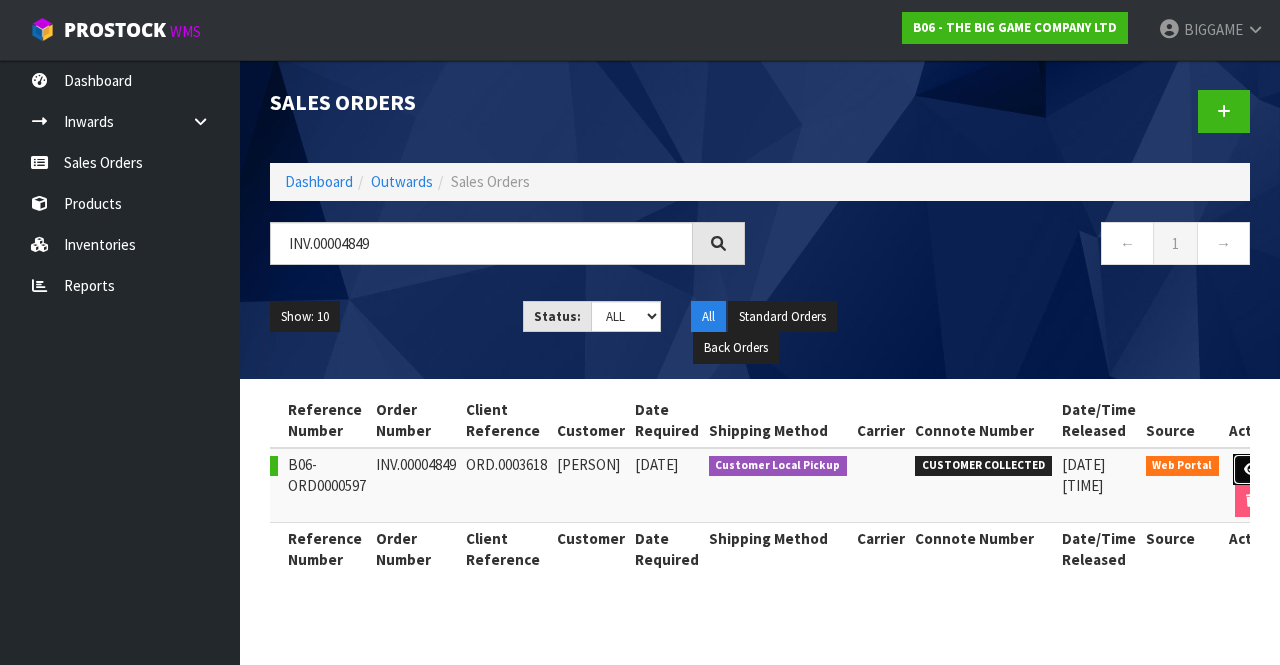 click at bounding box center [1251, 470] 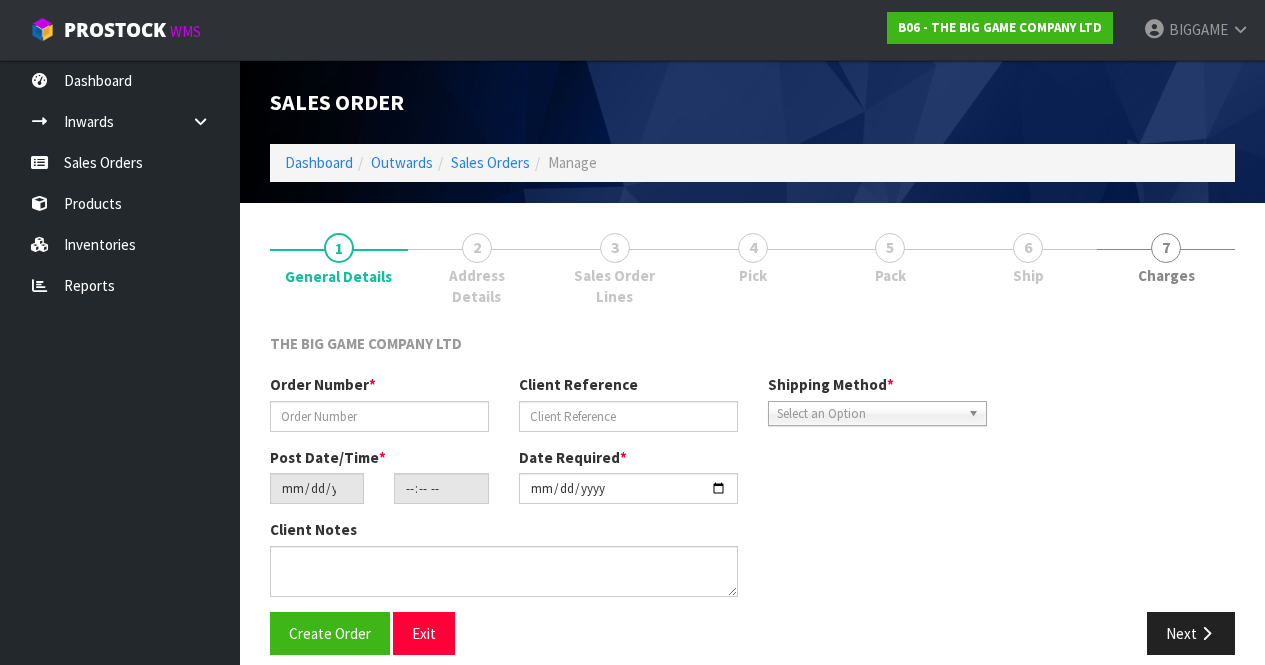 type on "INV.00004849" 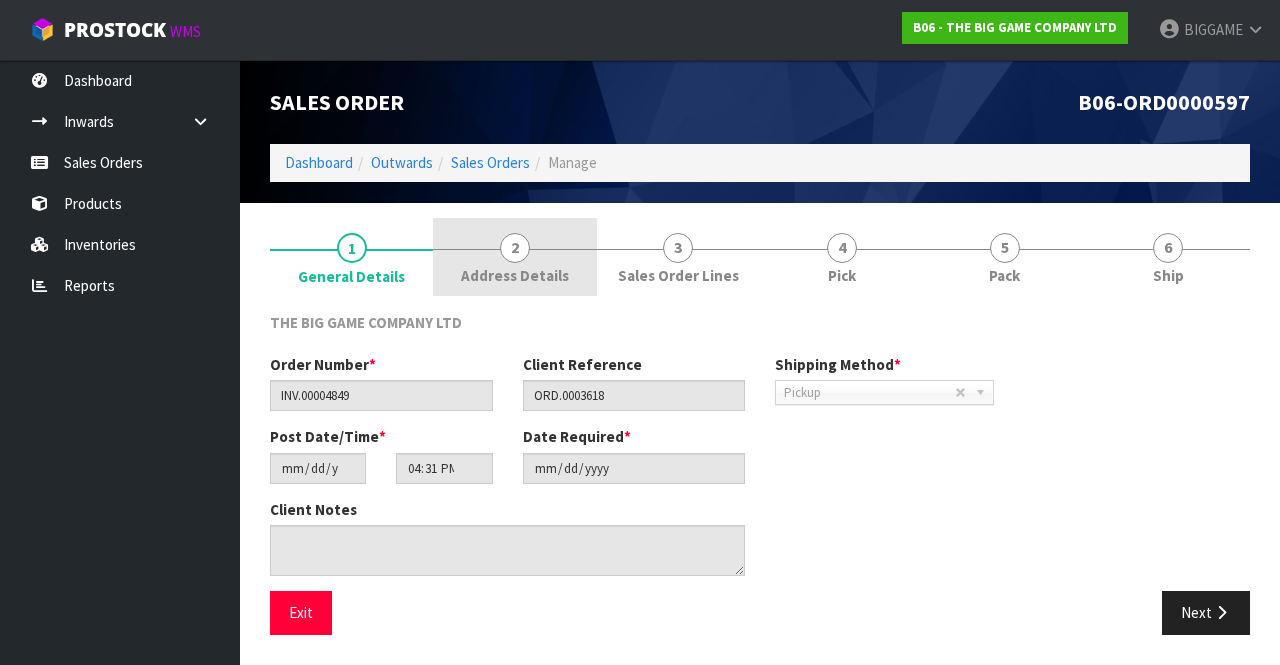 click on "2
Address Details" at bounding box center (514, 257) 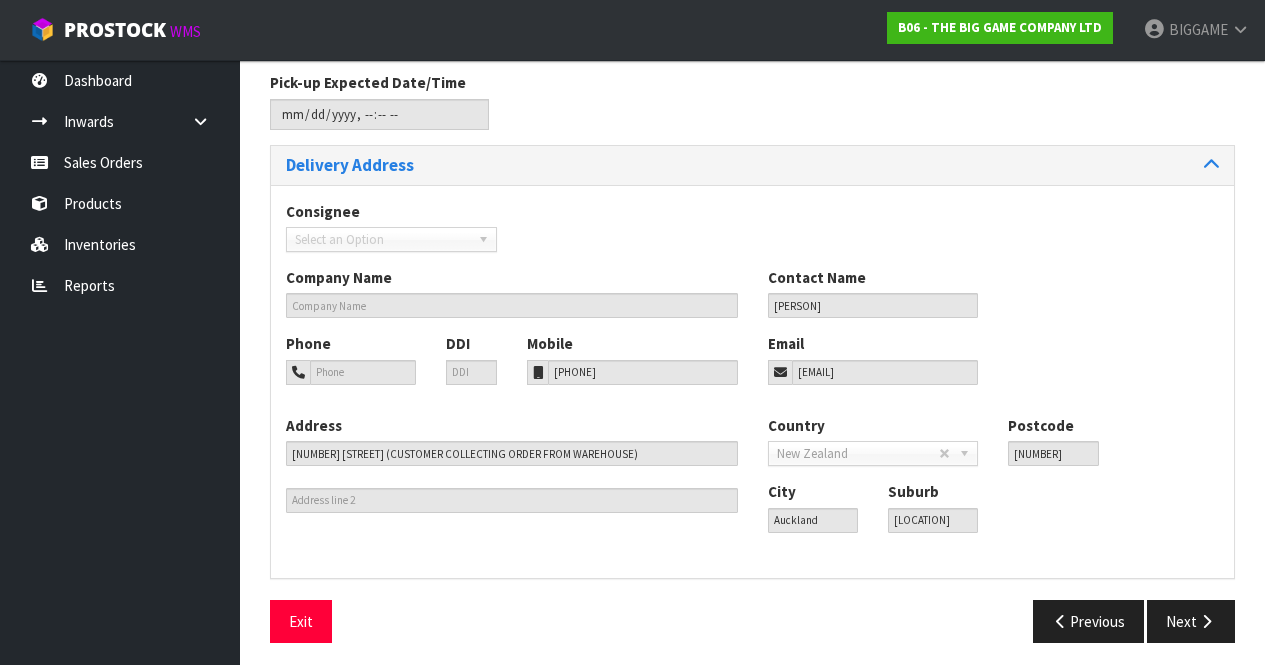 scroll, scrollTop: 248, scrollLeft: 0, axis: vertical 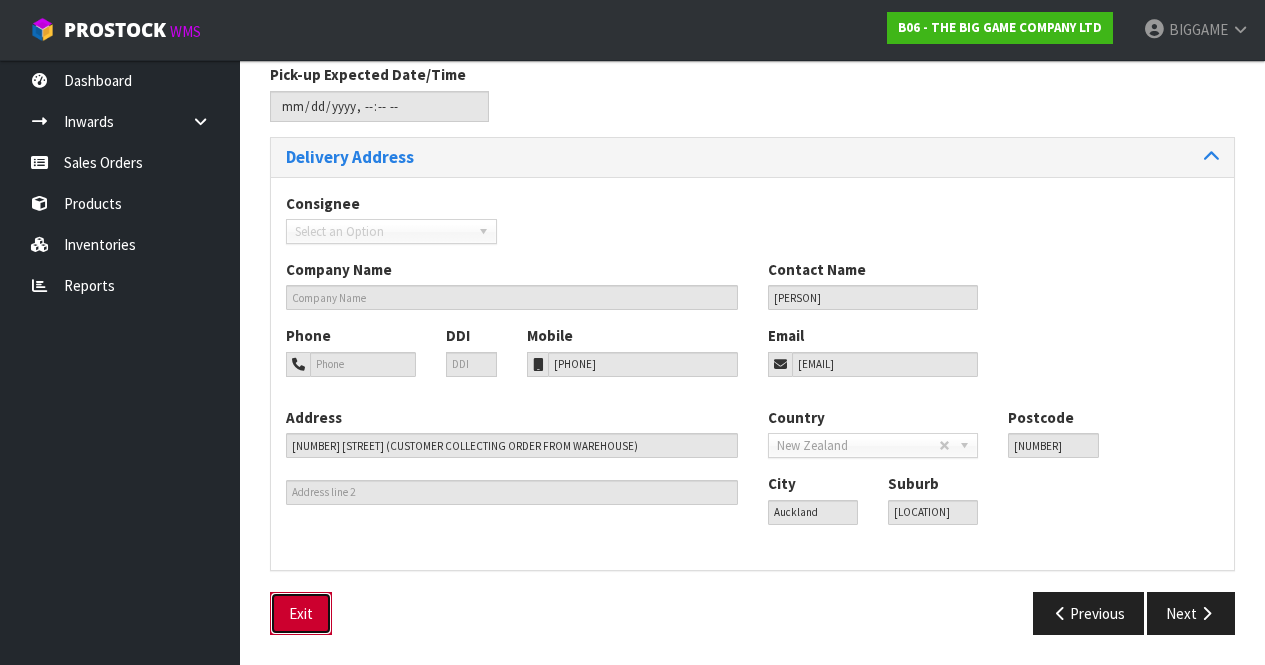 click on "Exit" at bounding box center (301, 613) 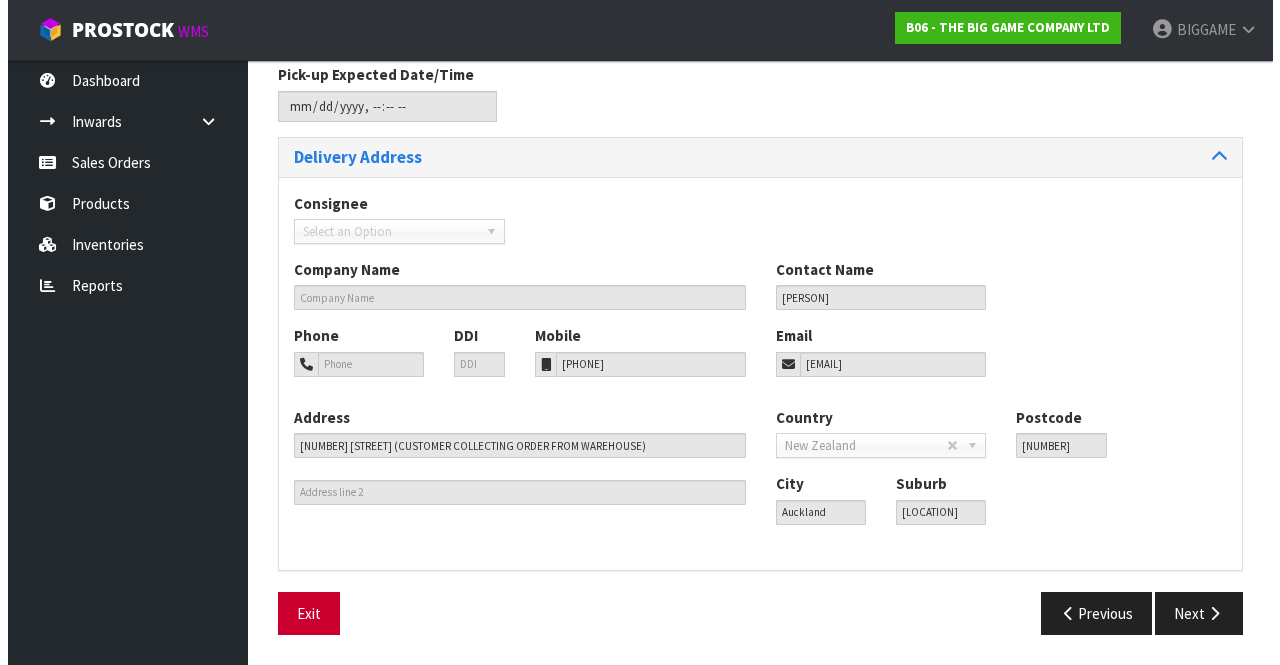 scroll, scrollTop: 0, scrollLeft: 0, axis: both 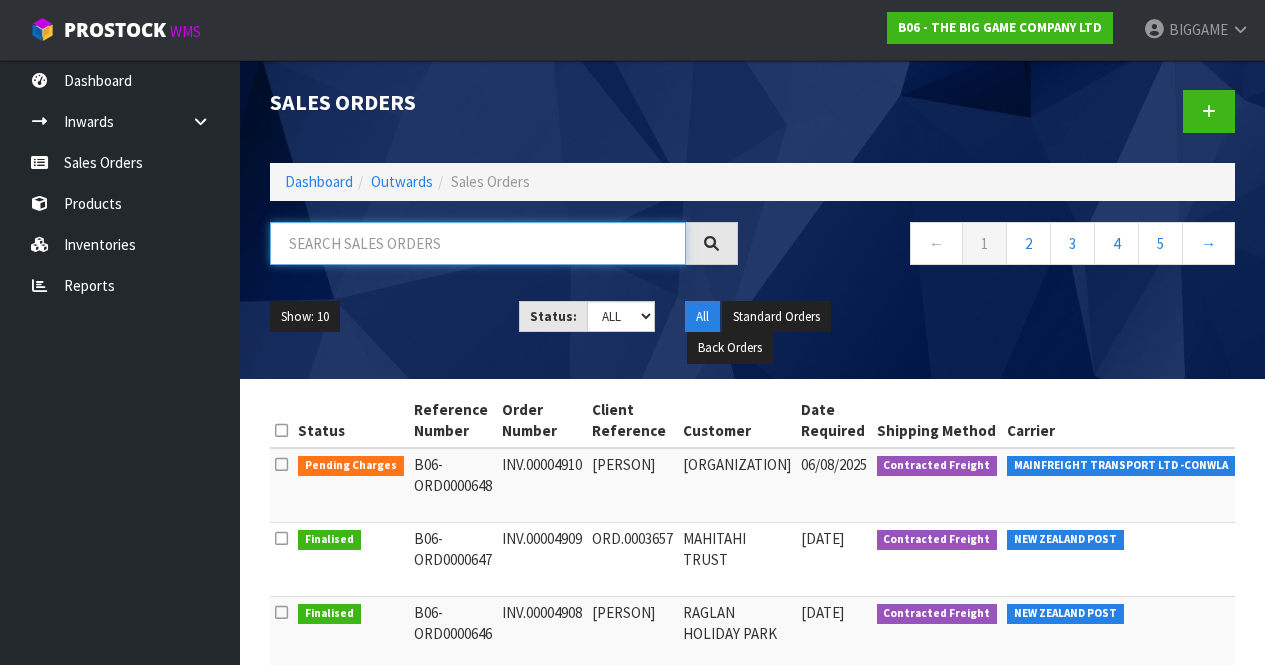 click at bounding box center (478, 243) 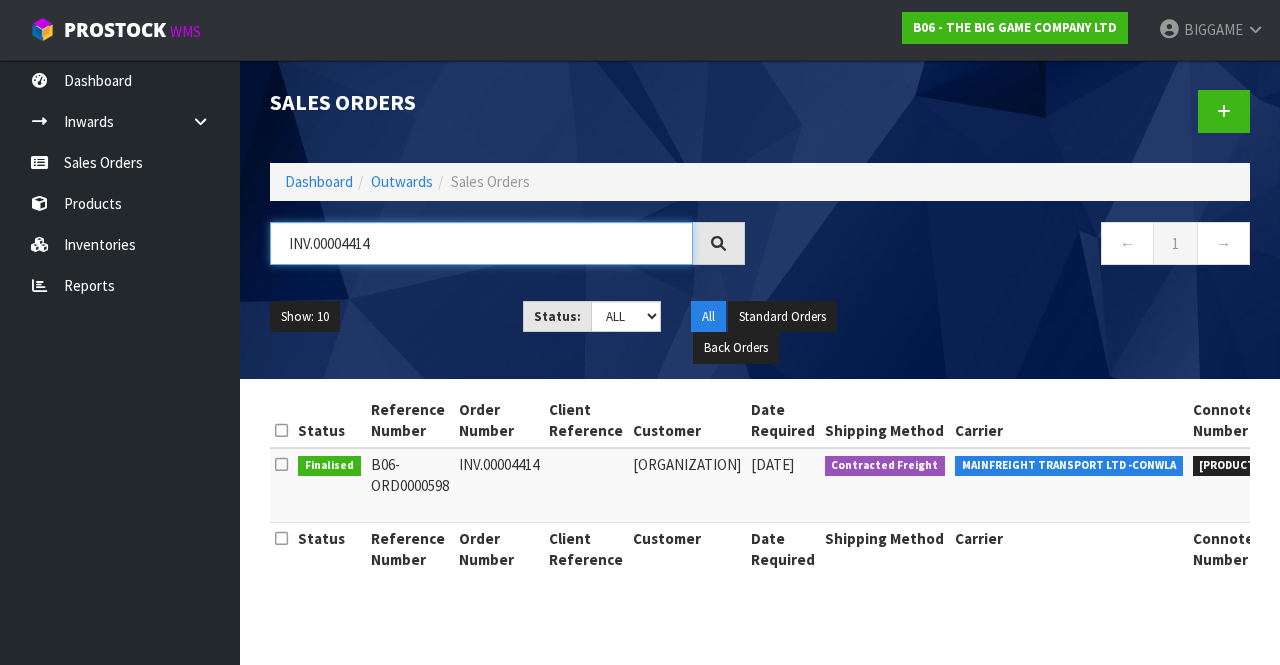 type on "INV.00004414" 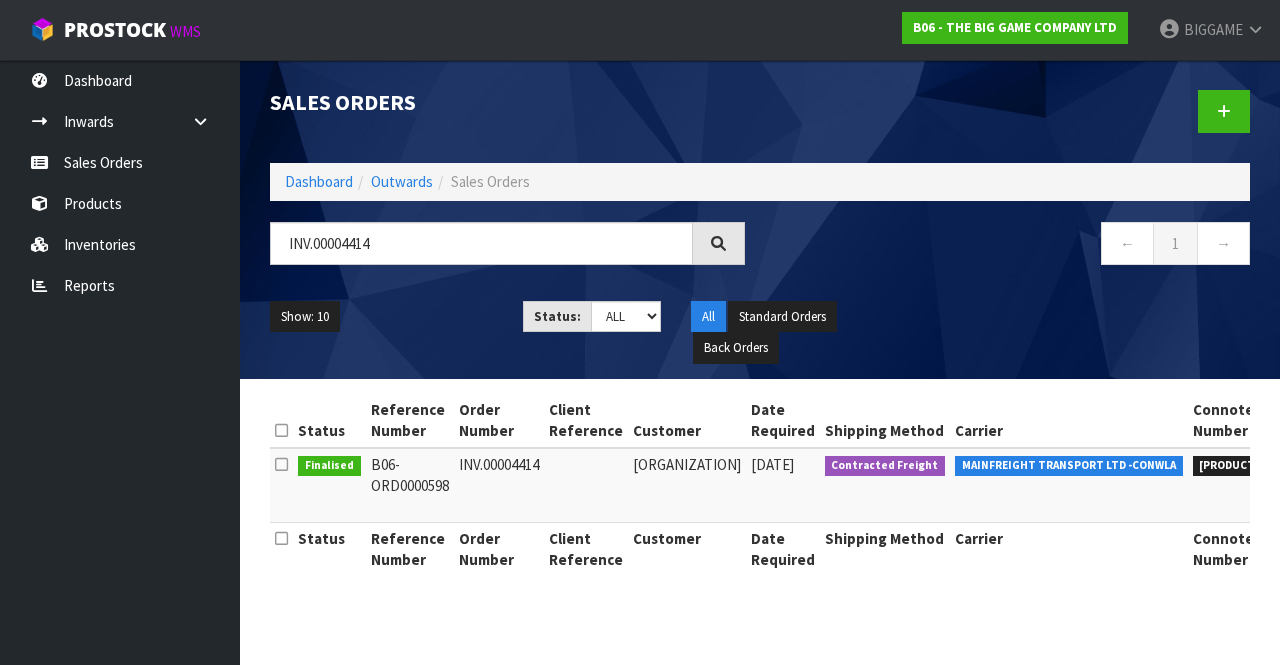 click at bounding box center [718, 243] 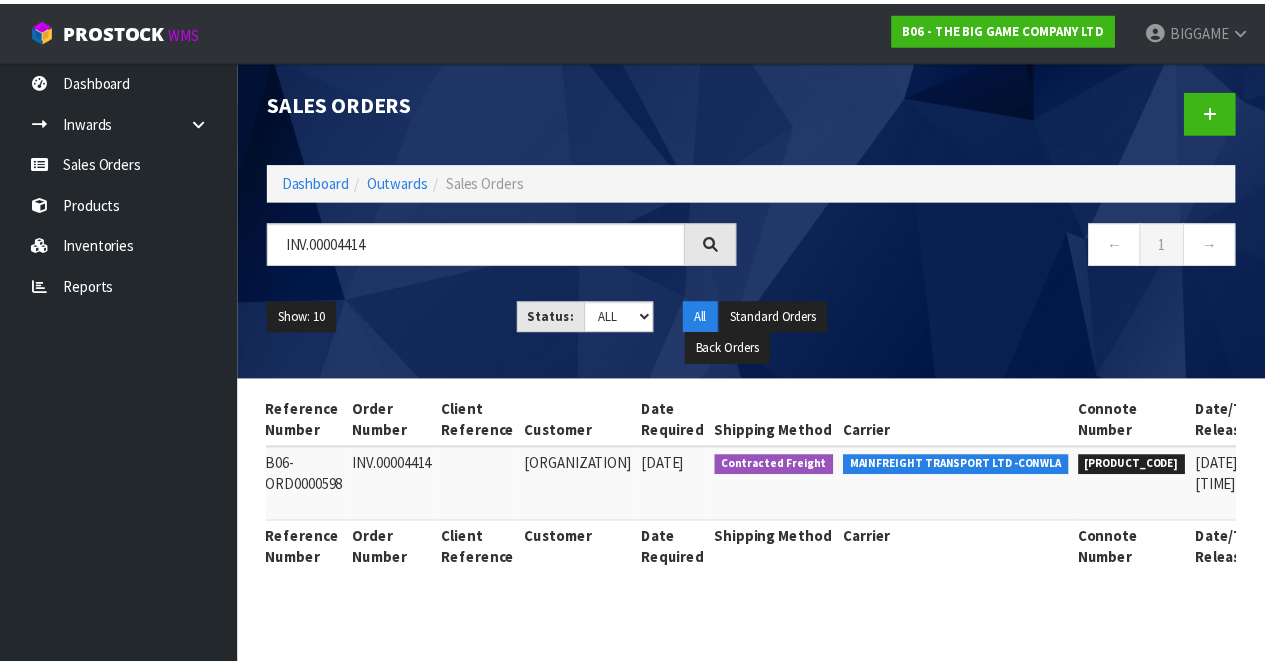 scroll, scrollTop: 0, scrollLeft: 173, axis: horizontal 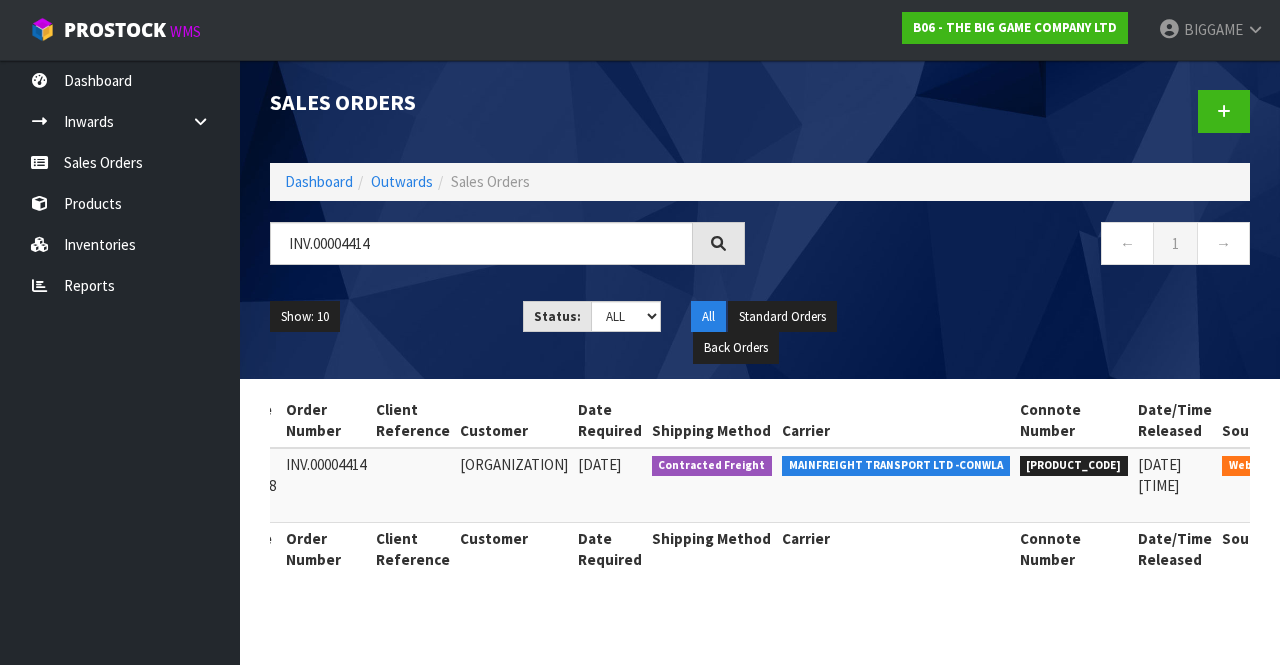 click at bounding box center [1328, 470] 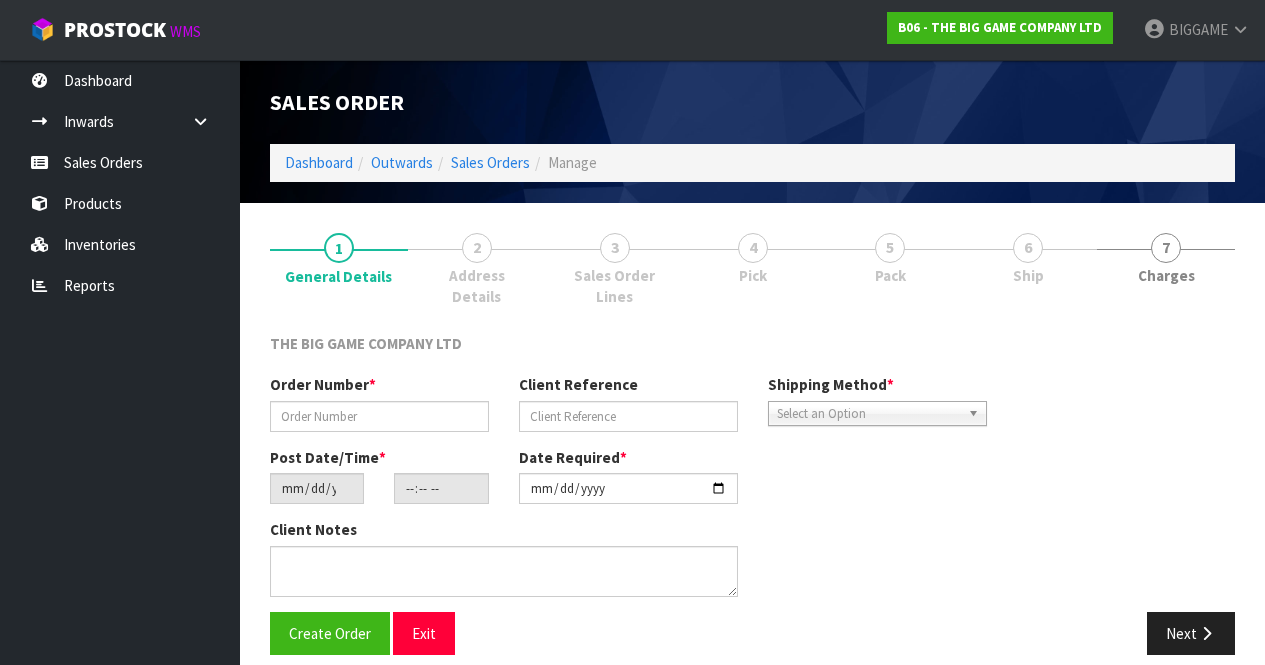 type on "INV.00004414" 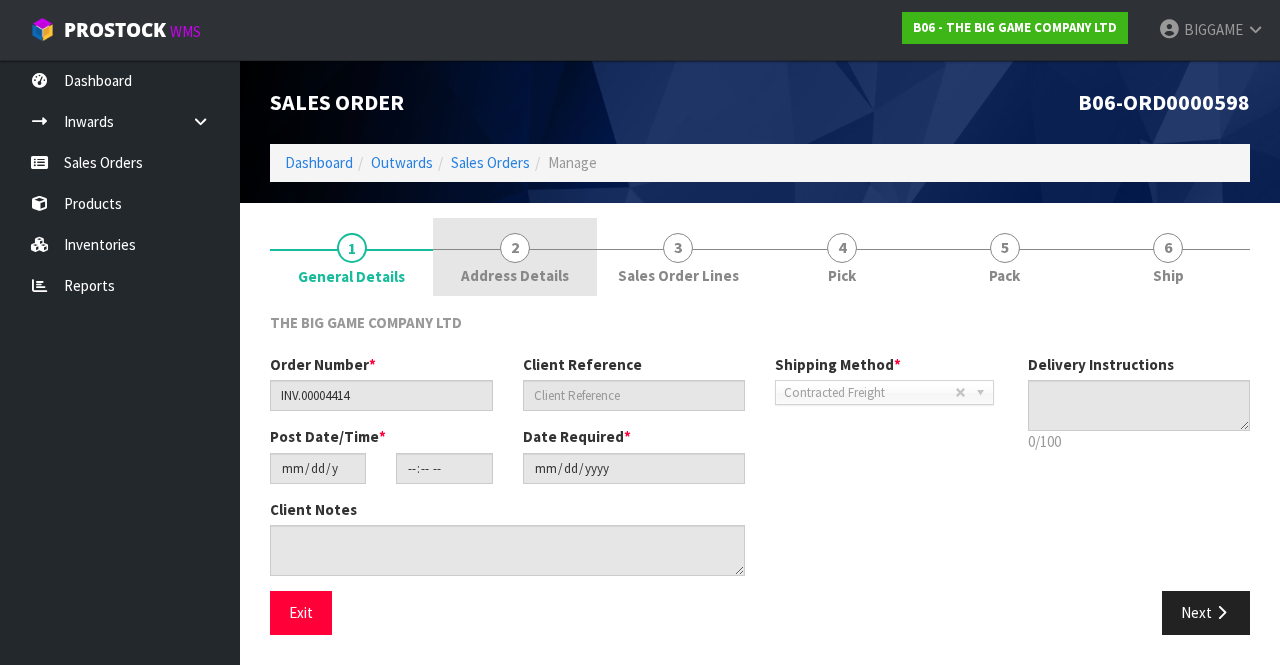 click on "2
Address Details" at bounding box center [514, 257] 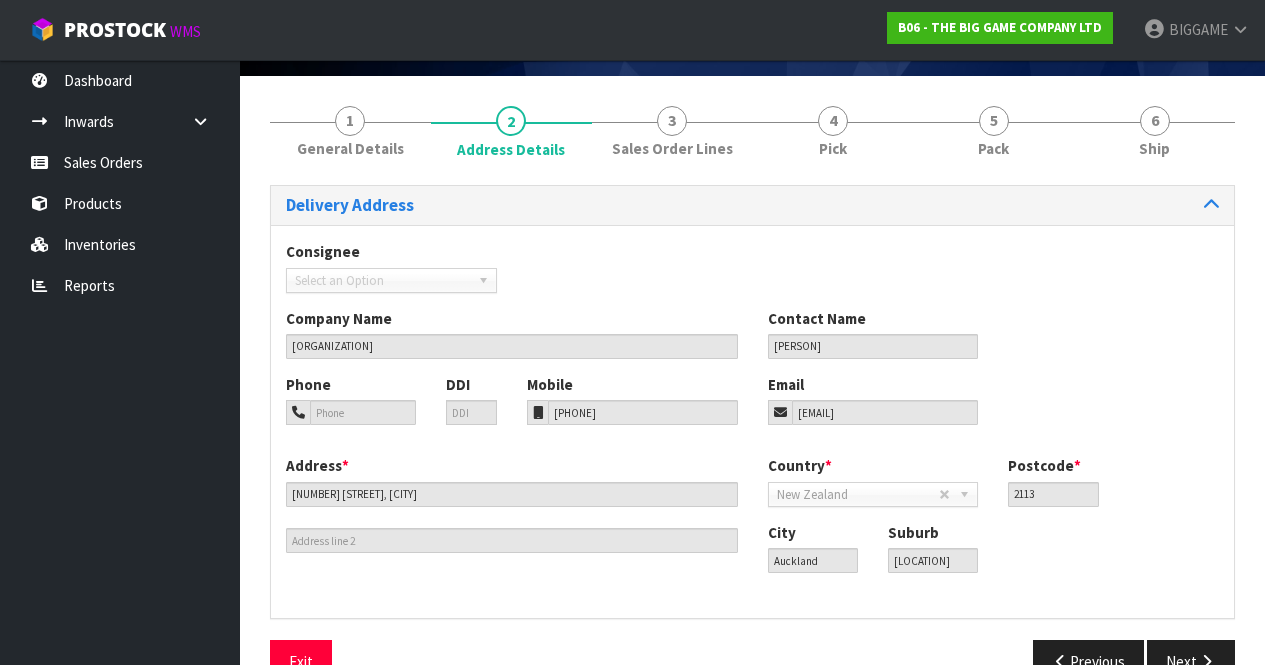 scroll, scrollTop: 133, scrollLeft: 0, axis: vertical 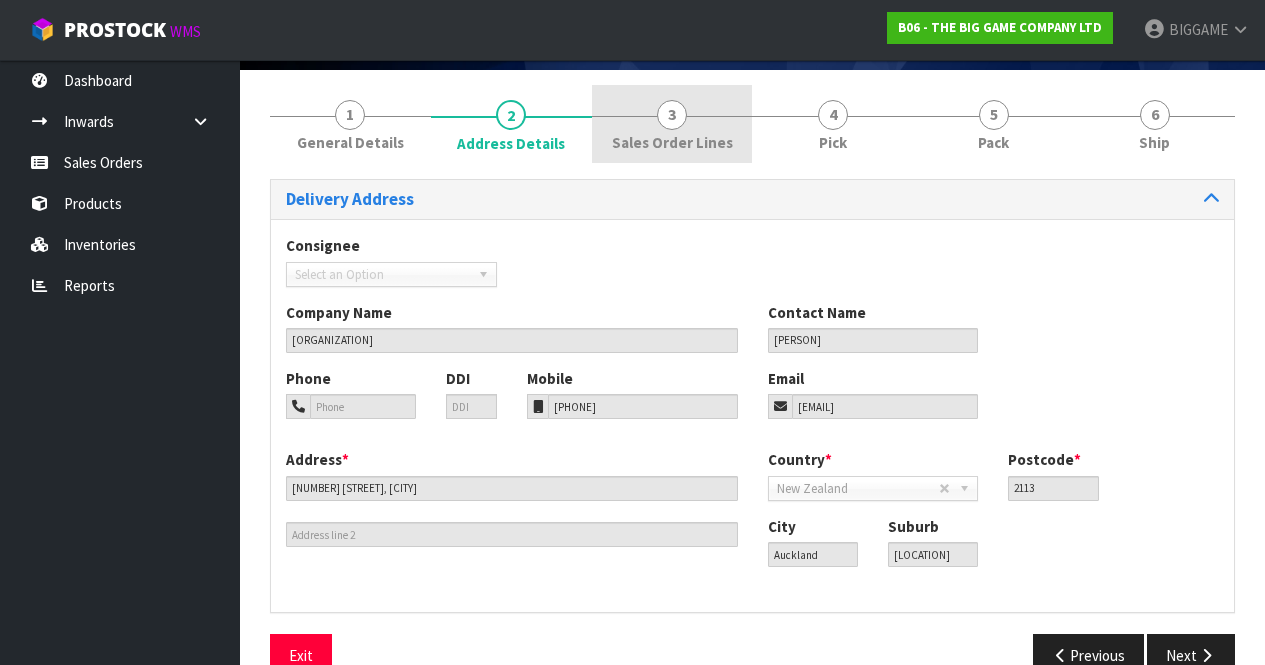 click on "3" at bounding box center (672, 115) 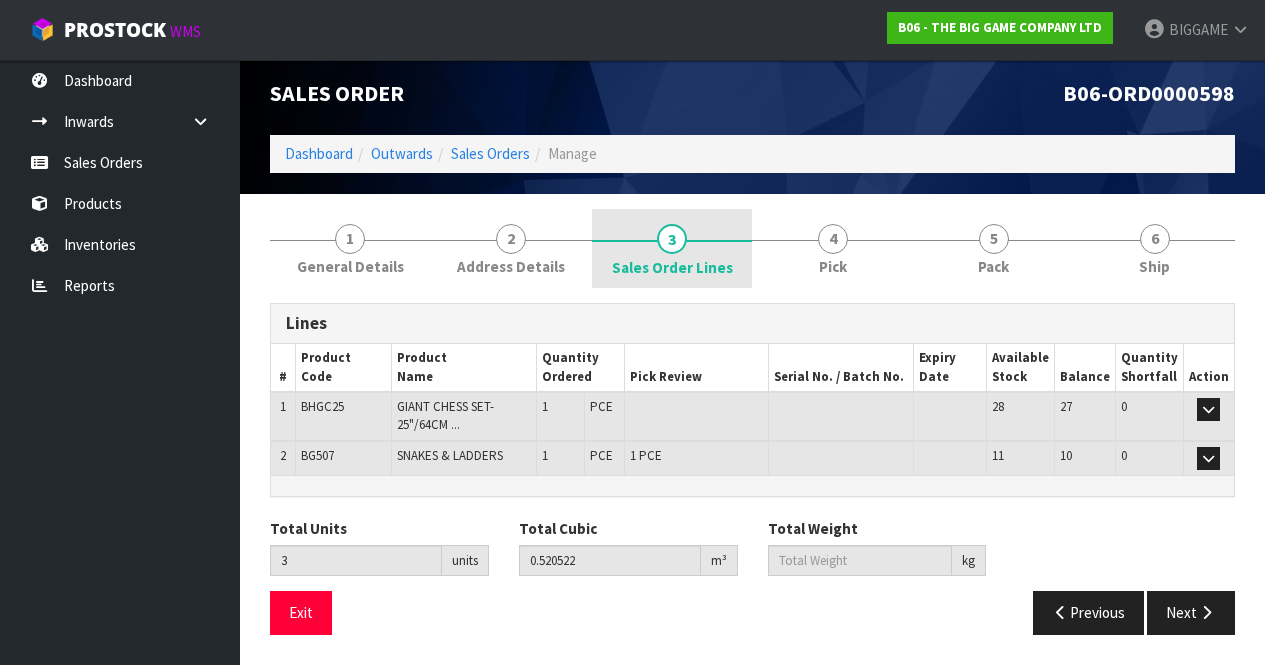 scroll, scrollTop: 8, scrollLeft: 0, axis: vertical 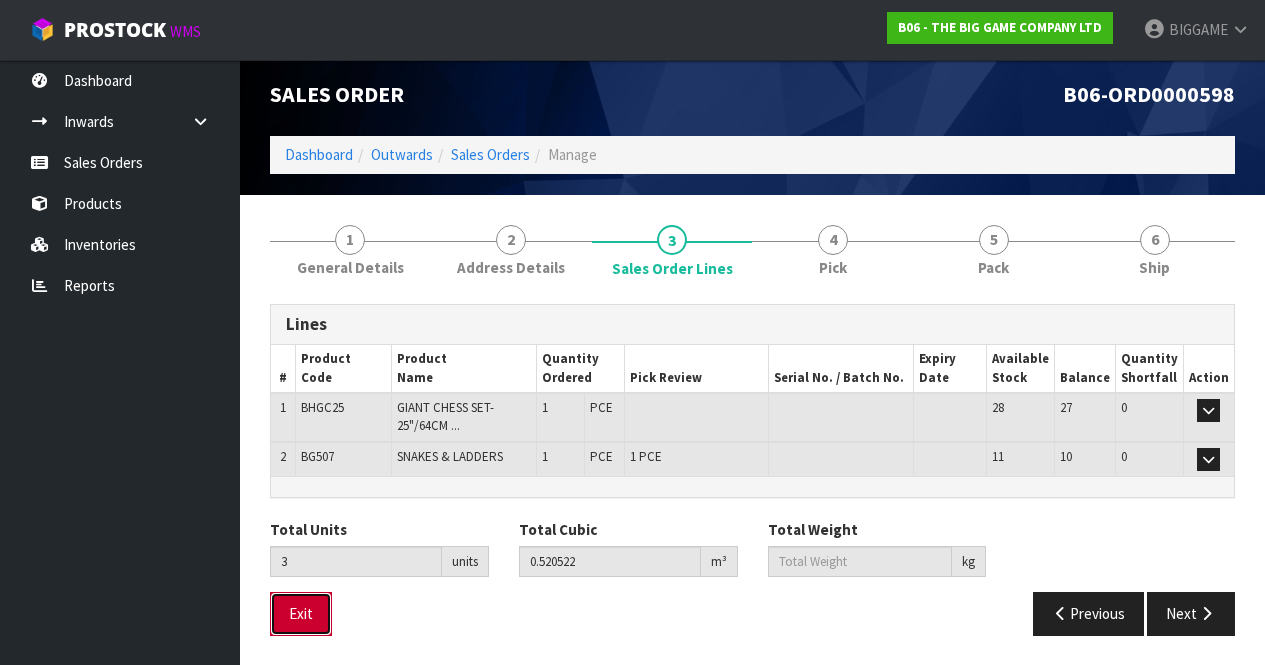 click on "Exit" at bounding box center [301, 613] 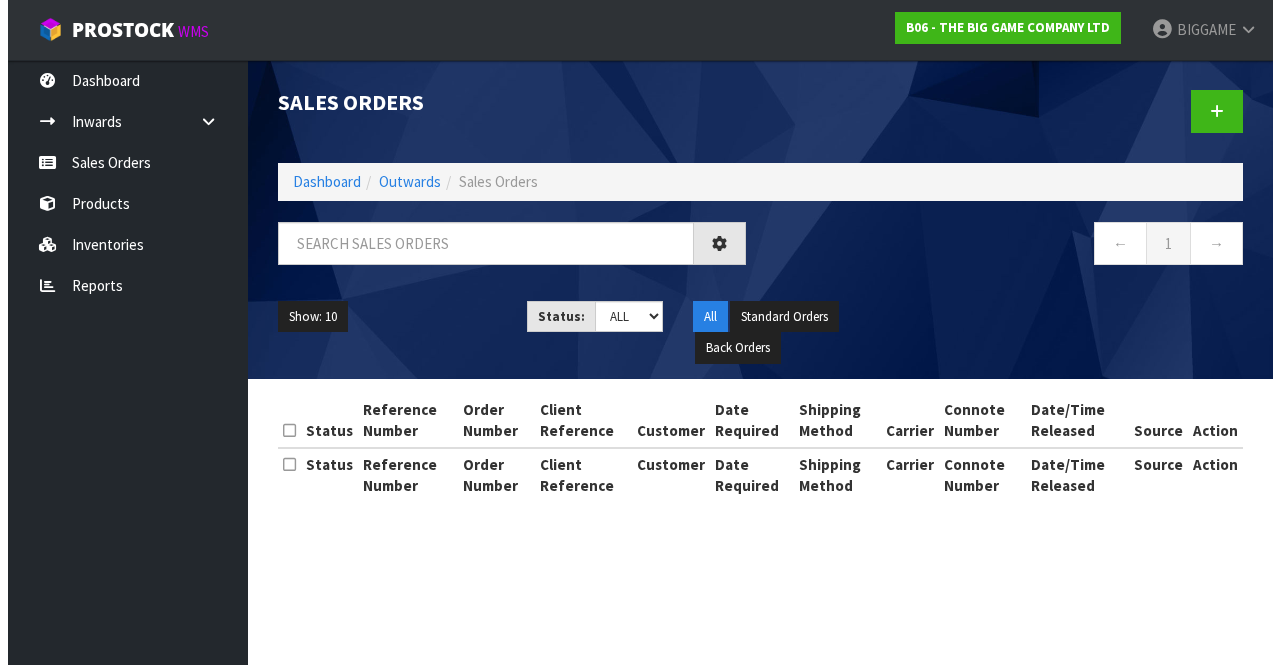 scroll, scrollTop: 0, scrollLeft: 0, axis: both 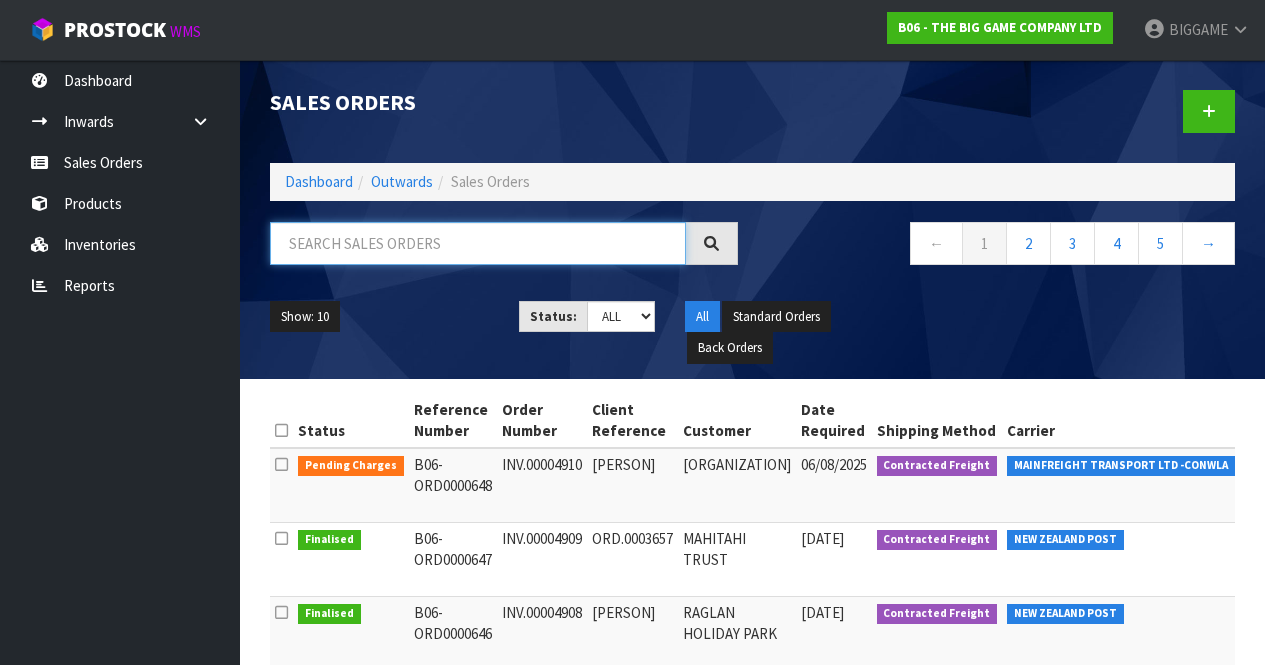 click at bounding box center (478, 243) 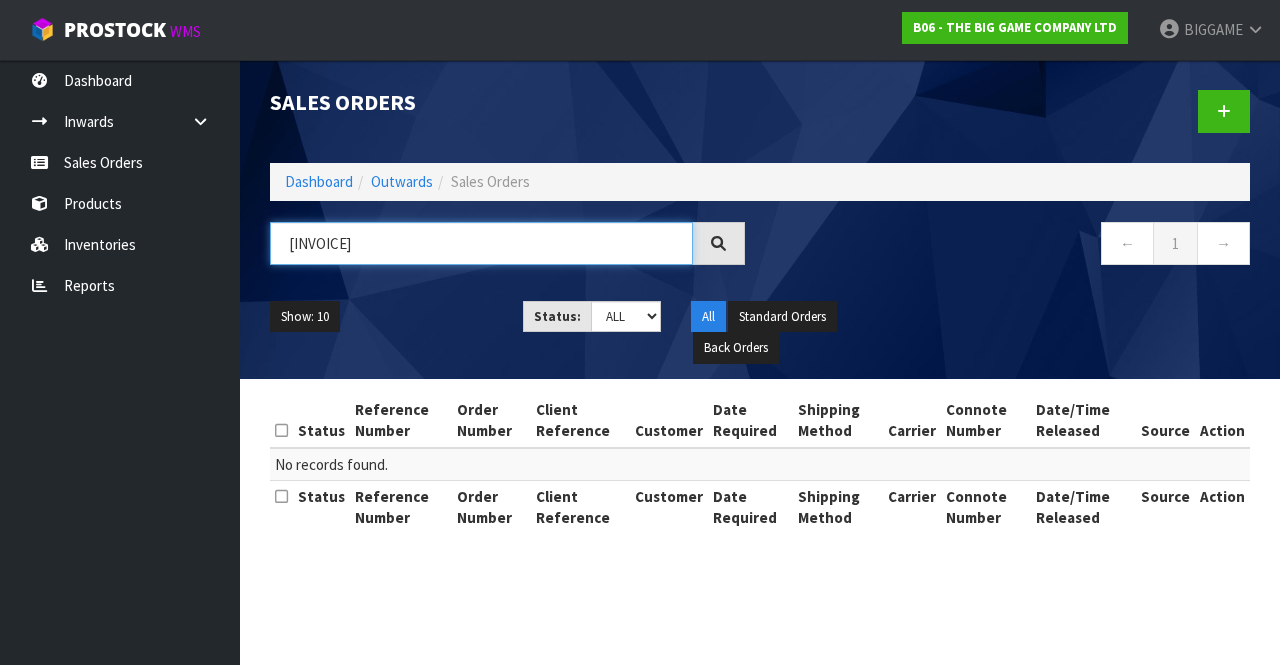 click on "INV.000044134" at bounding box center [481, 243] 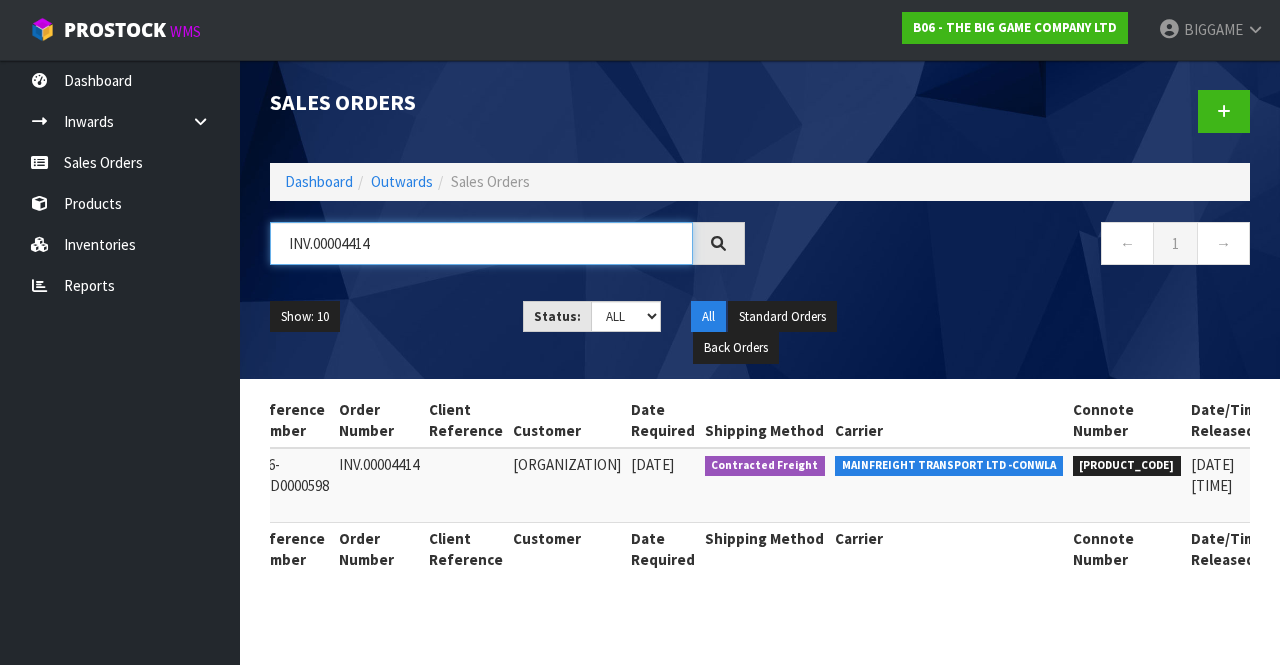 scroll, scrollTop: 0, scrollLeft: 160, axis: horizontal 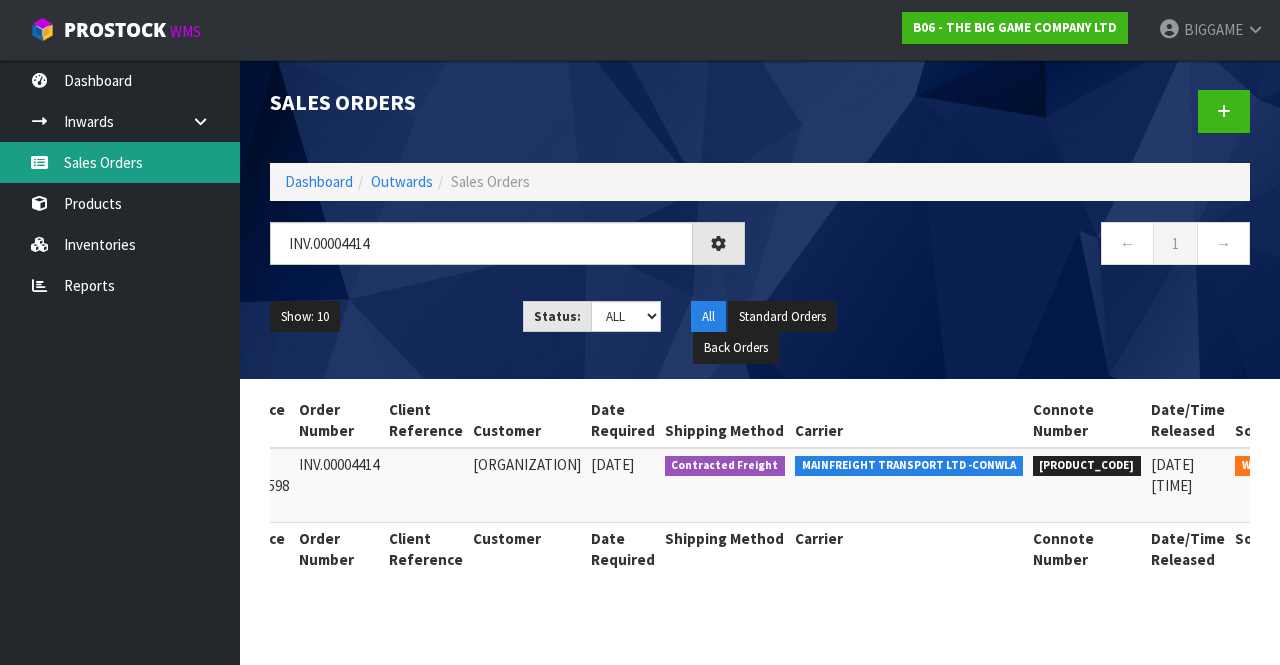 click on "Sales Orders" at bounding box center [120, 162] 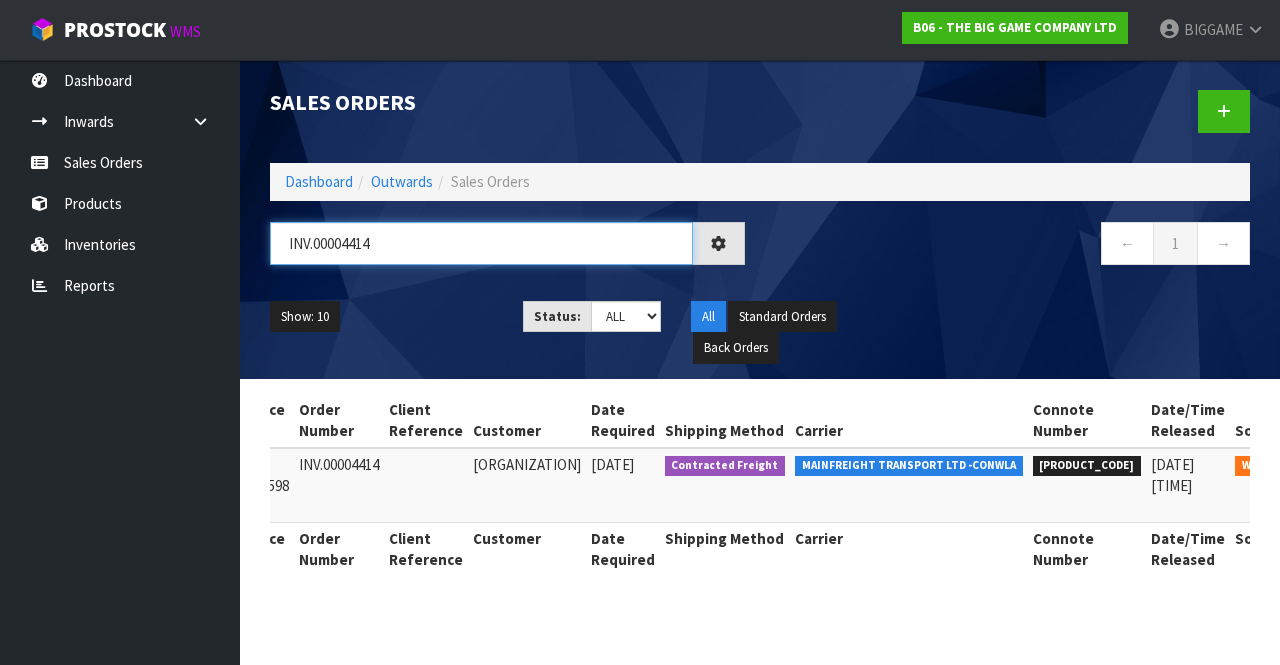 click on "INV.00004414" at bounding box center (481, 243) 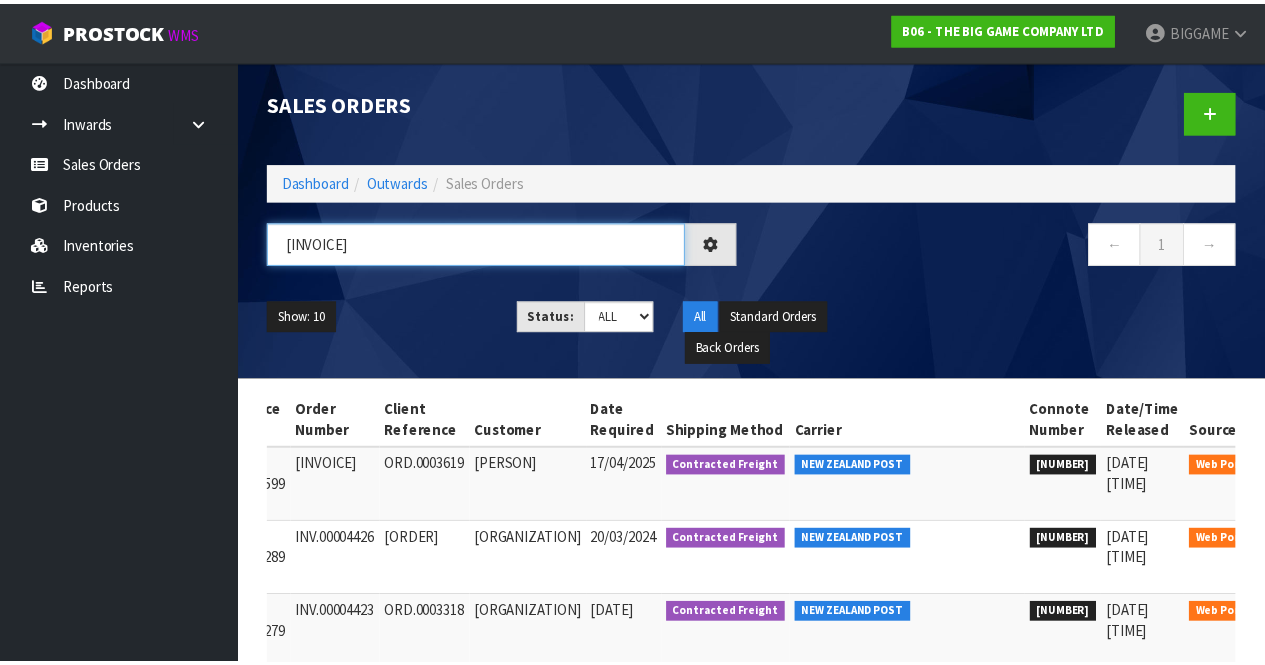 scroll, scrollTop: 0, scrollLeft: 141, axis: horizontal 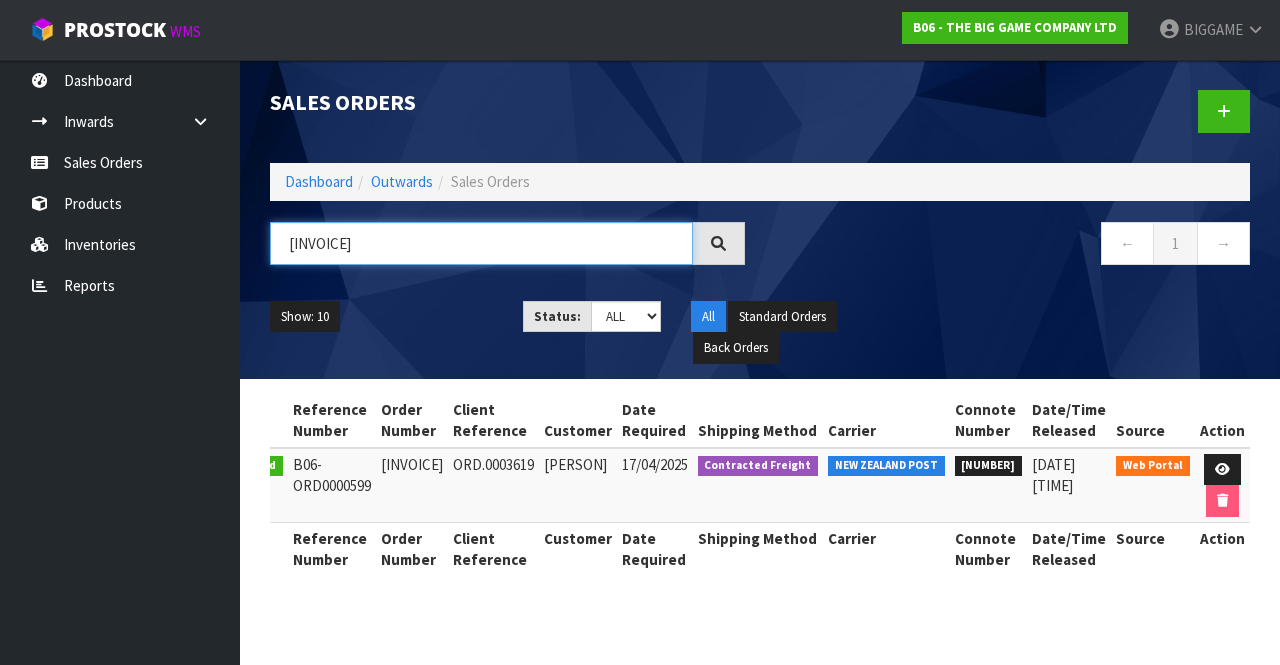 type on "INV.00004428" 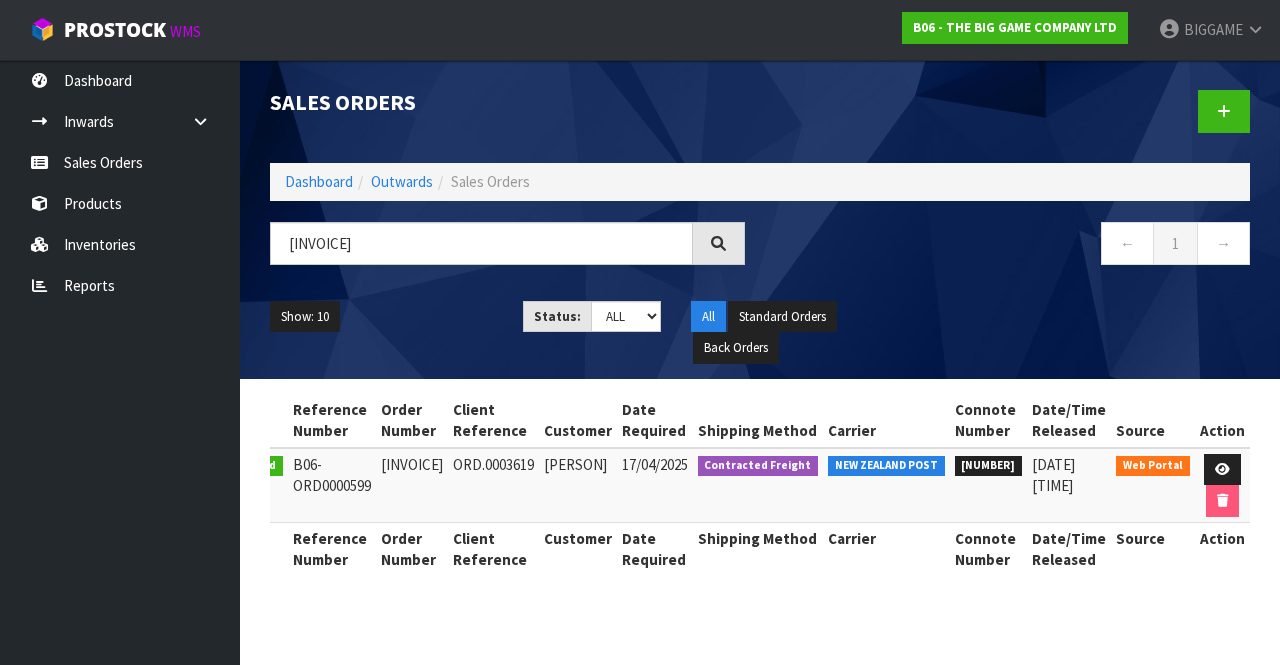 click on "SUE BELL CHAMBERS" at bounding box center [578, 485] 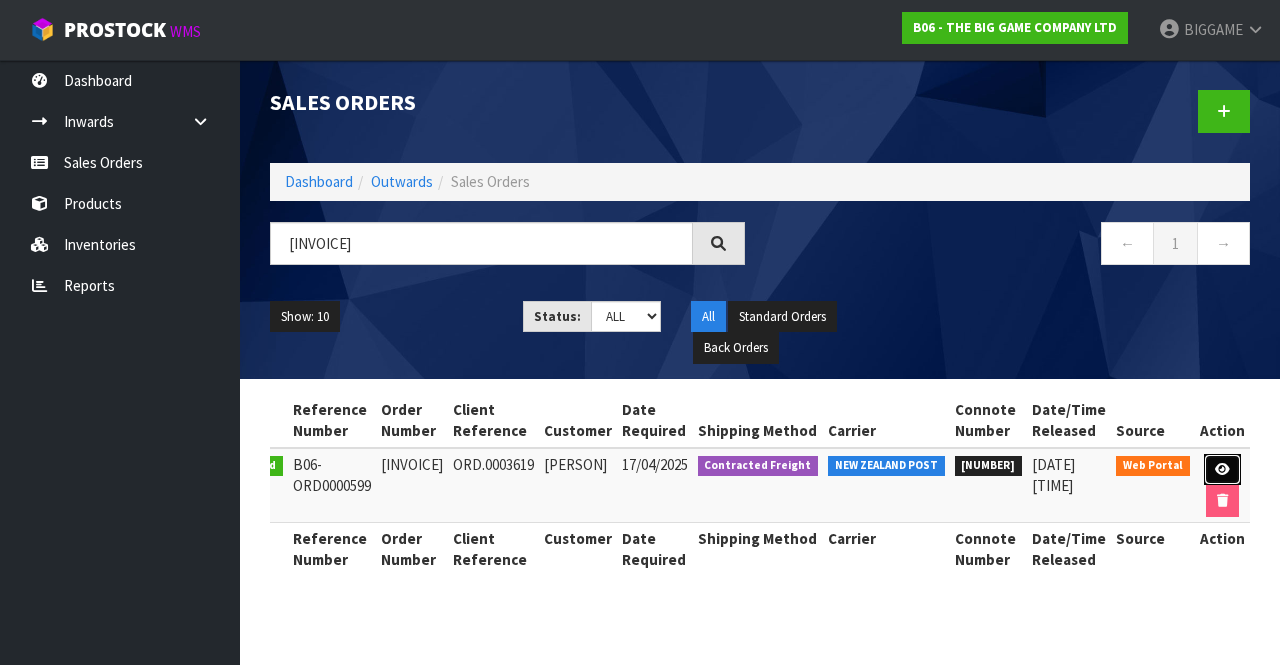 click at bounding box center [1222, 469] 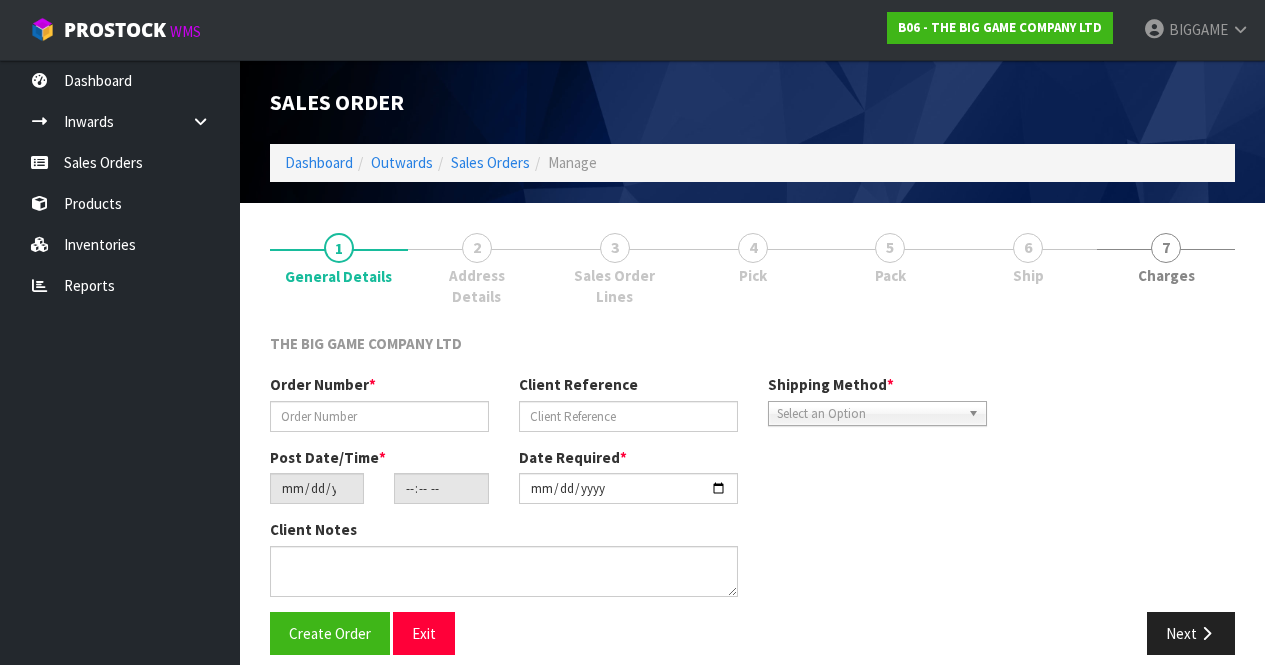 type on "INV.00004428" 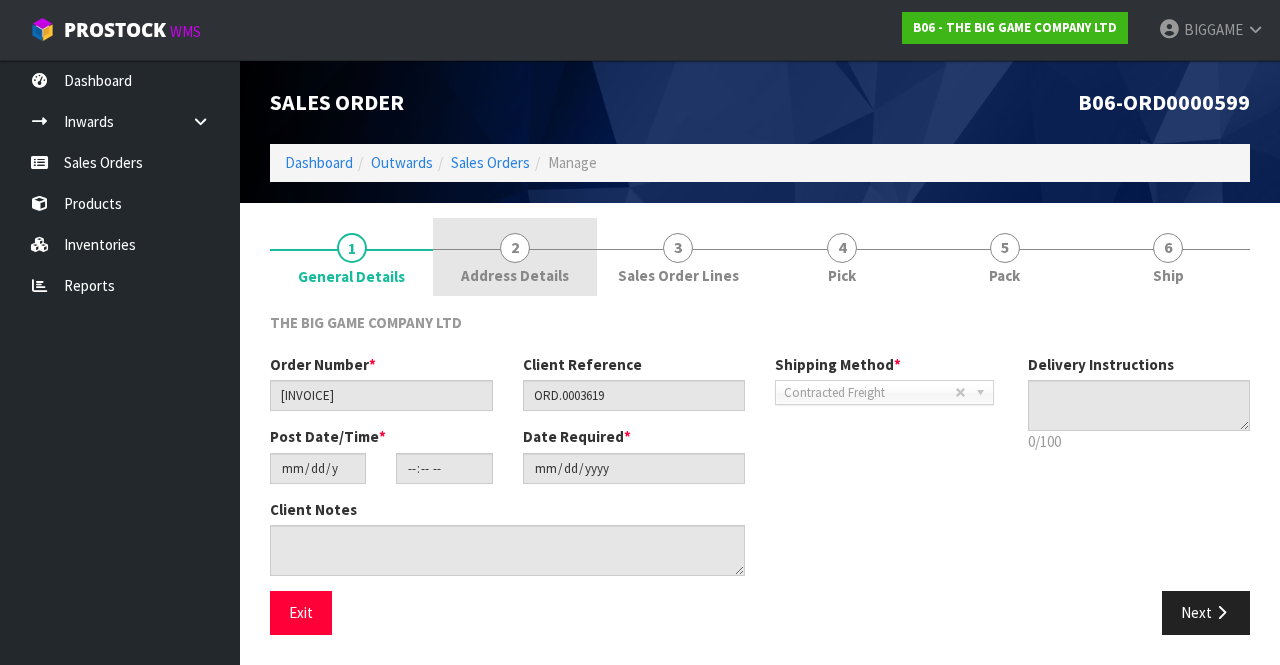 click on "Address Details" at bounding box center (515, 275) 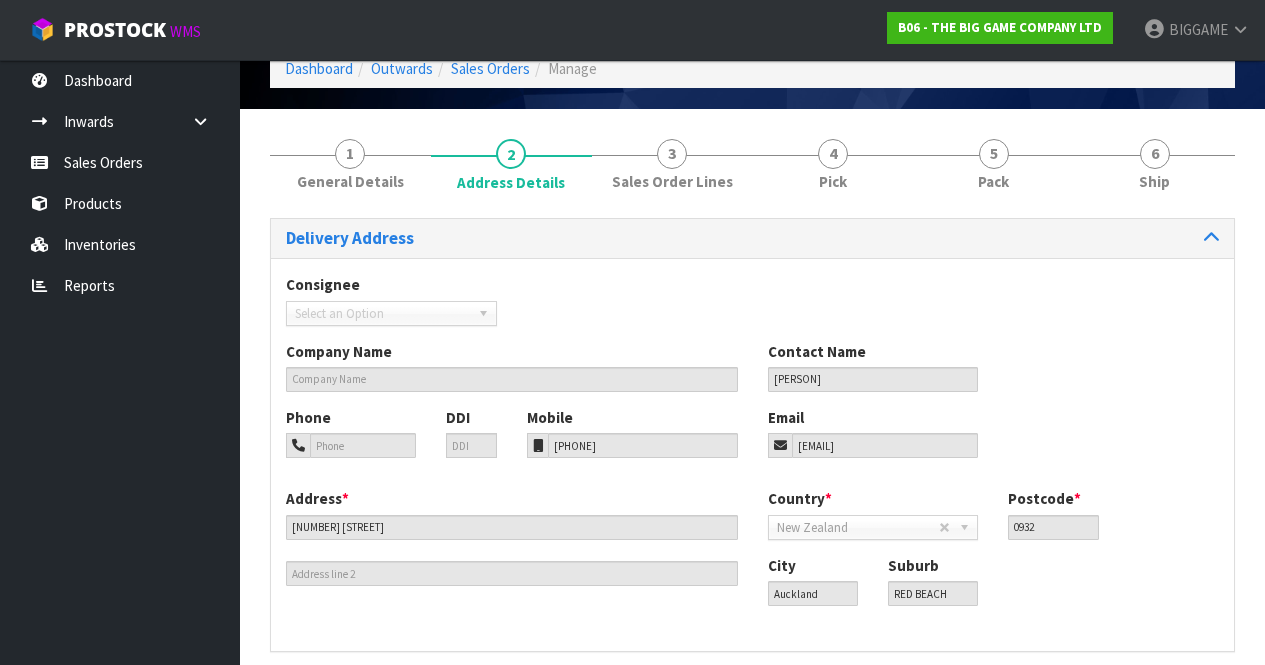 scroll, scrollTop: 96, scrollLeft: 0, axis: vertical 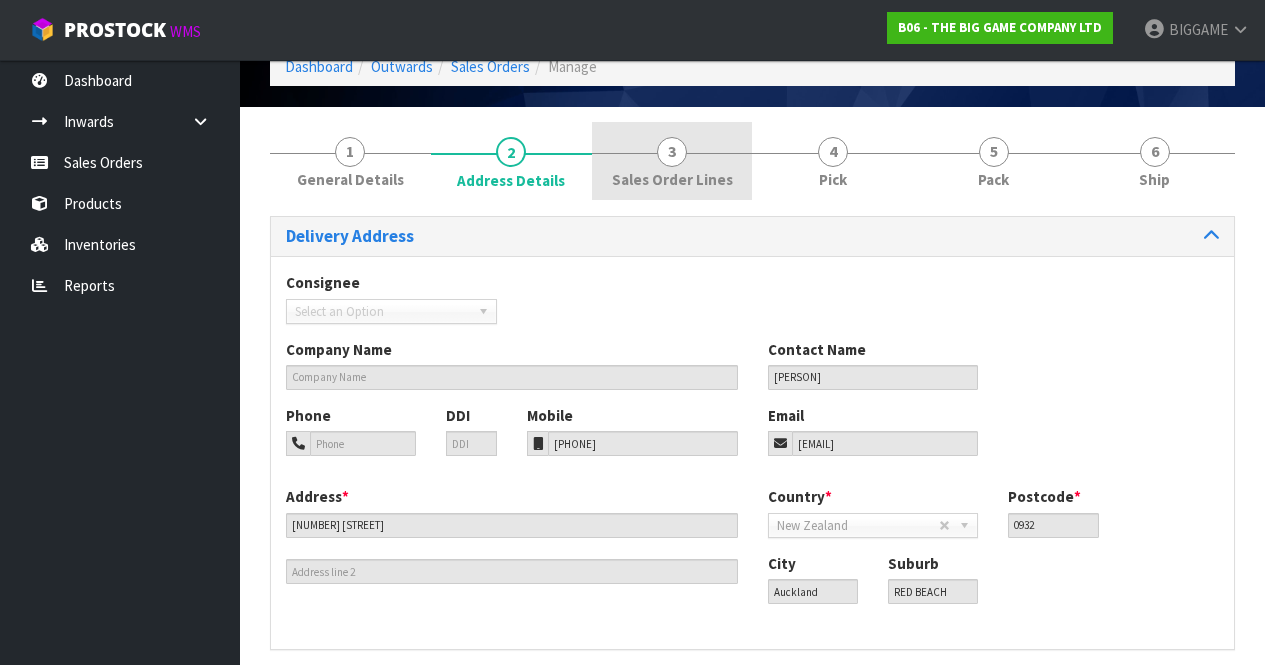 click on "3
Sales Order Lines" at bounding box center (672, 161) 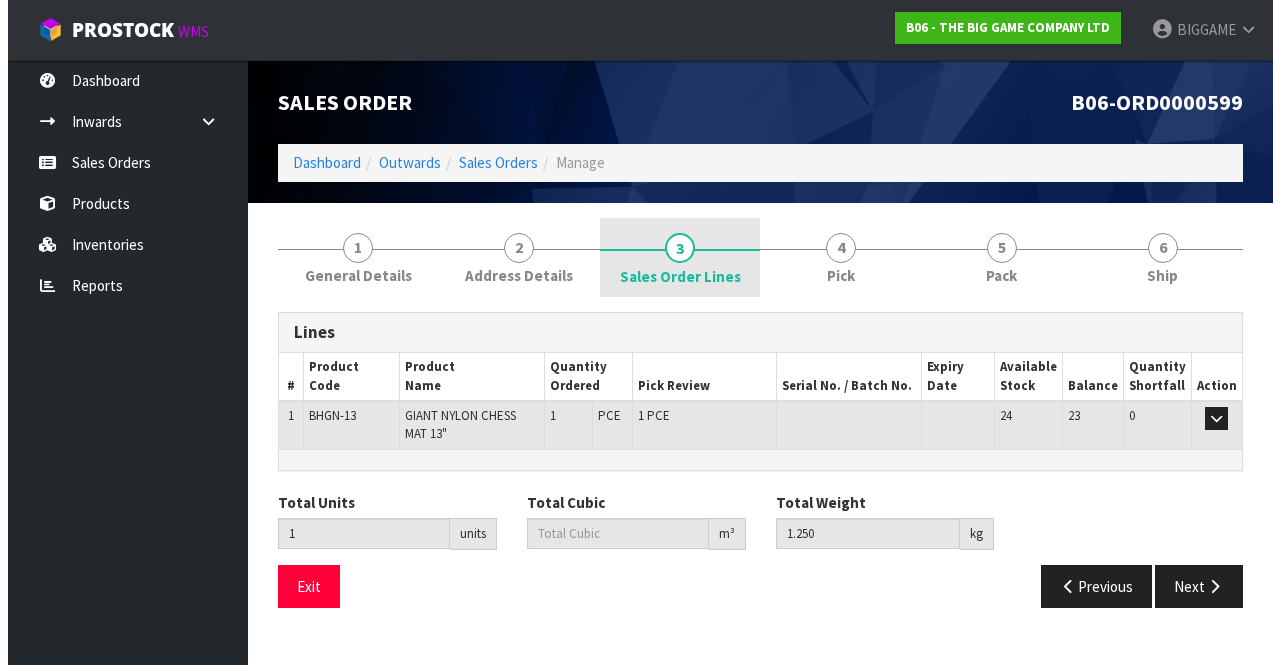 scroll, scrollTop: 0, scrollLeft: 0, axis: both 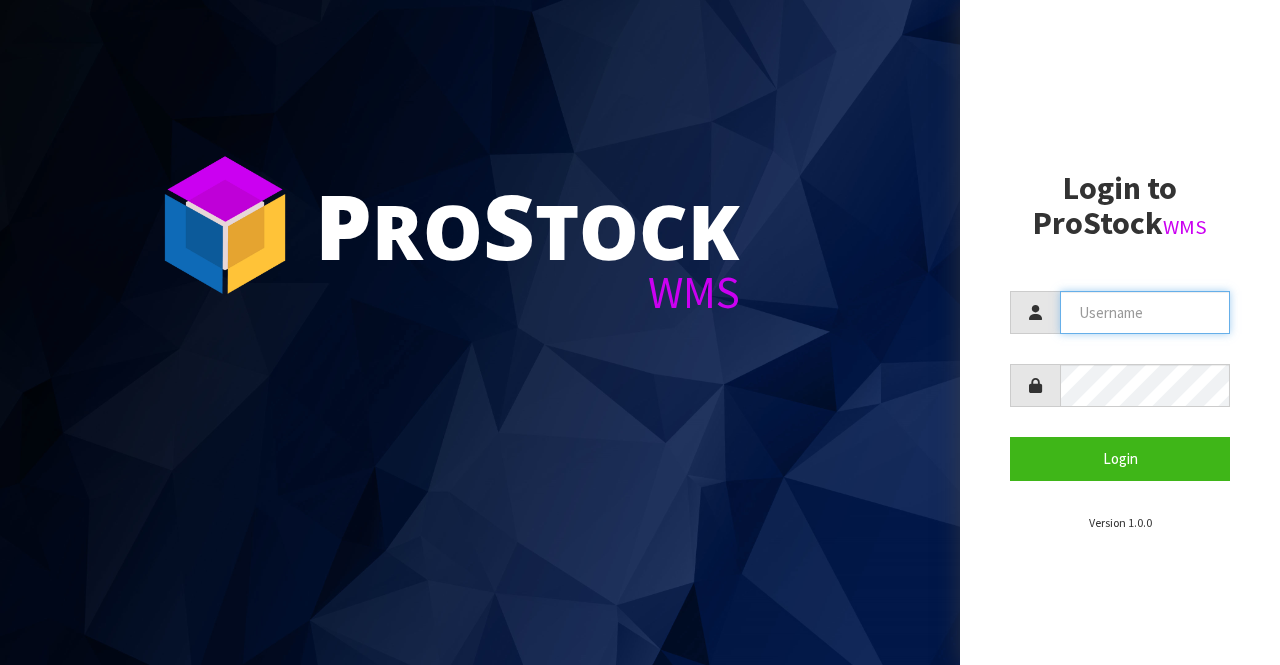 click at bounding box center (1145, 312) 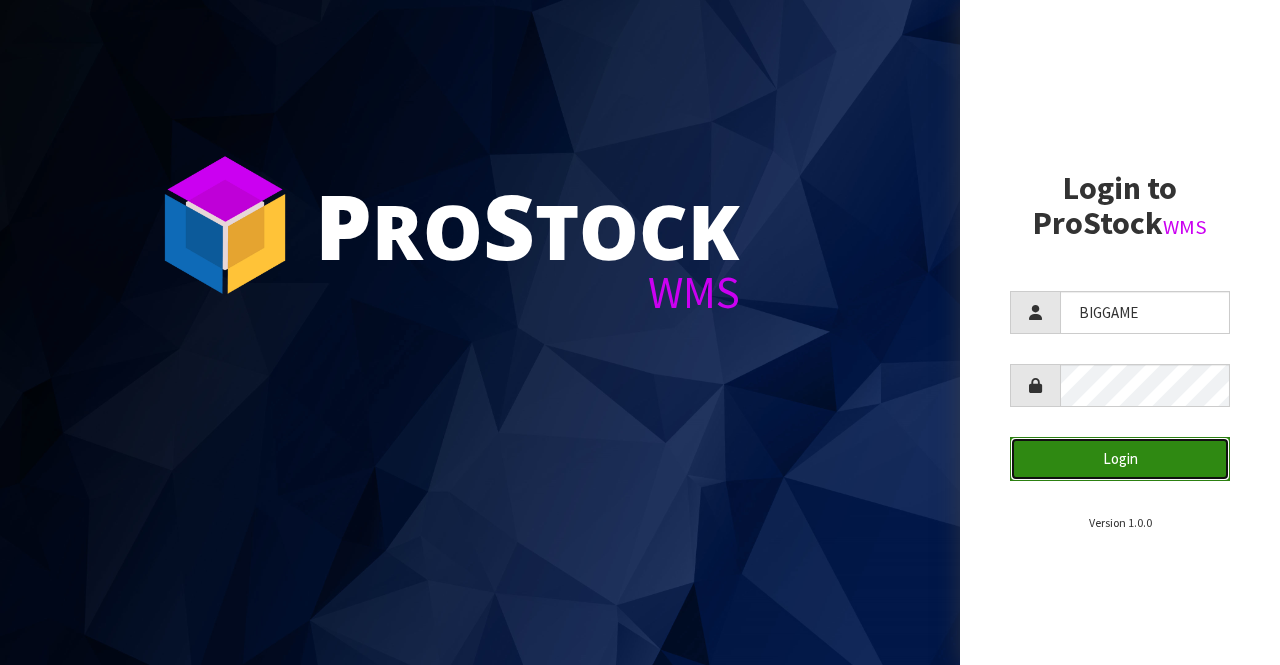 click on "Login" at bounding box center (1120, 458) 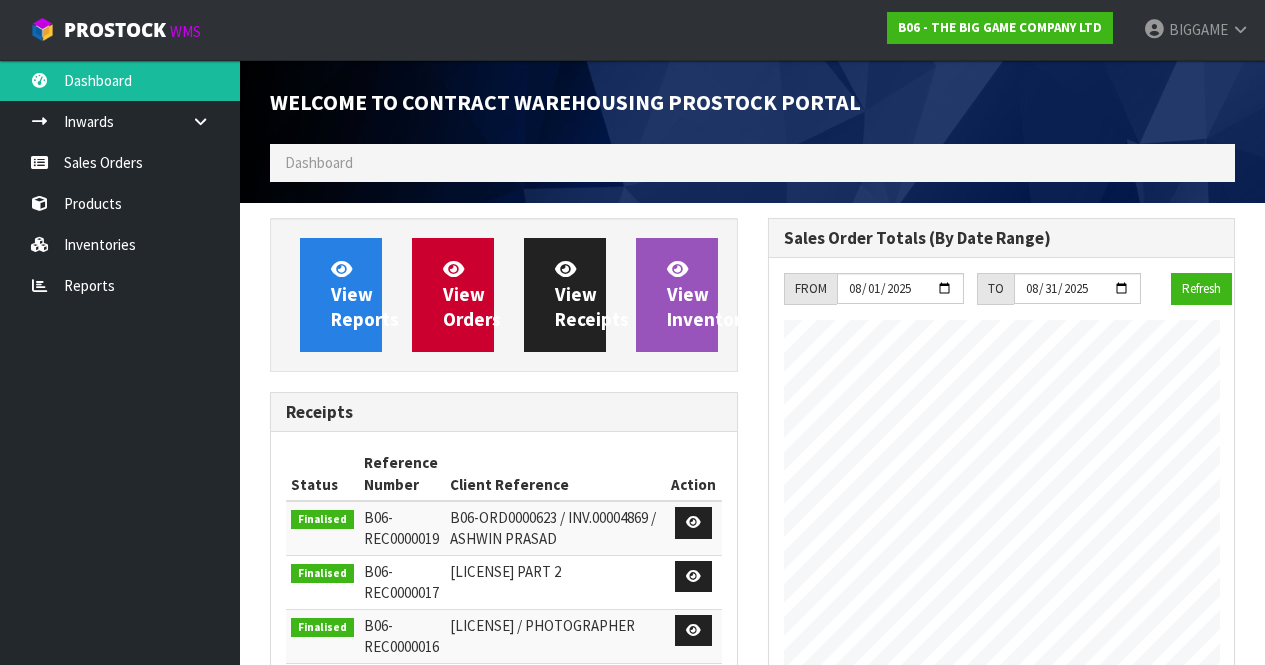 scroll, scrollTop: 998773, scrollLeft: 999502, axis: both 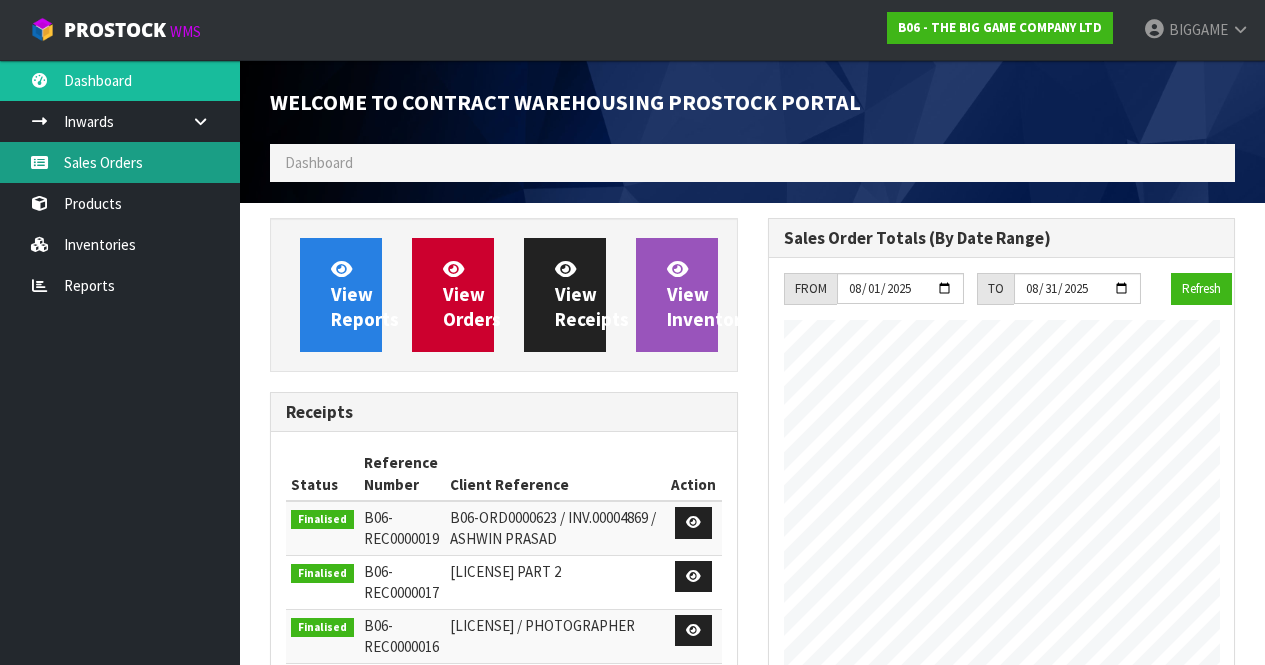 click on "Sales Orders" at bounding box center (120, 162) 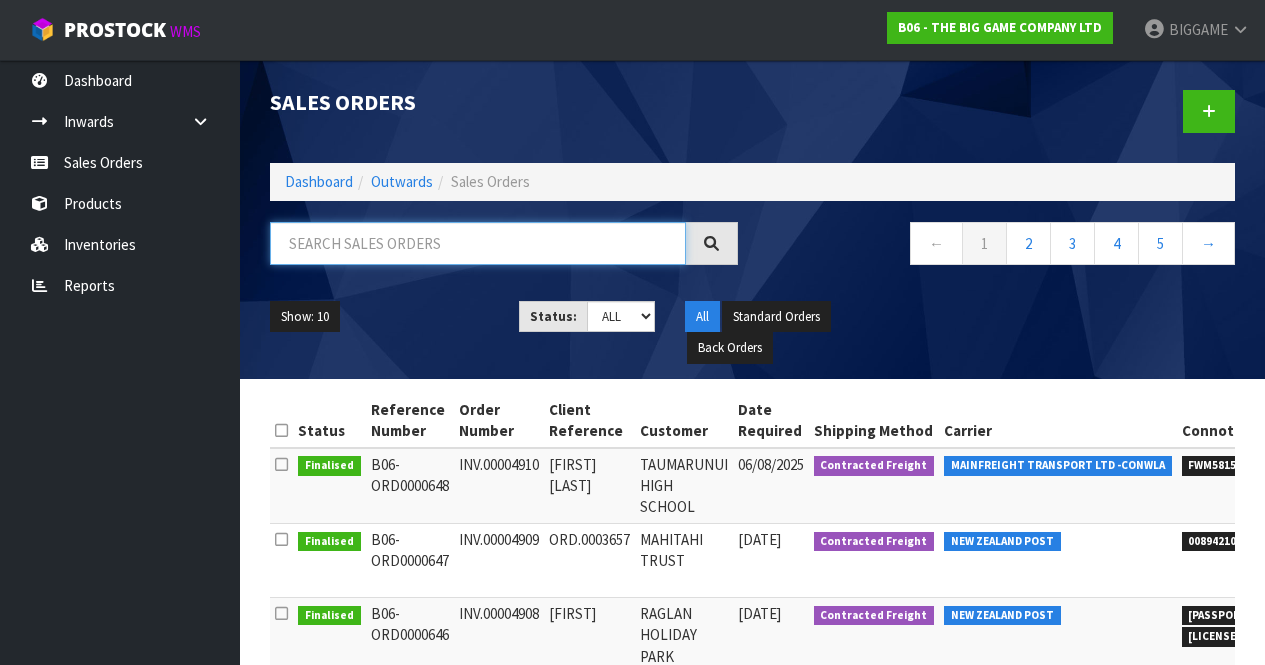 click at bounding box center [478, 243] 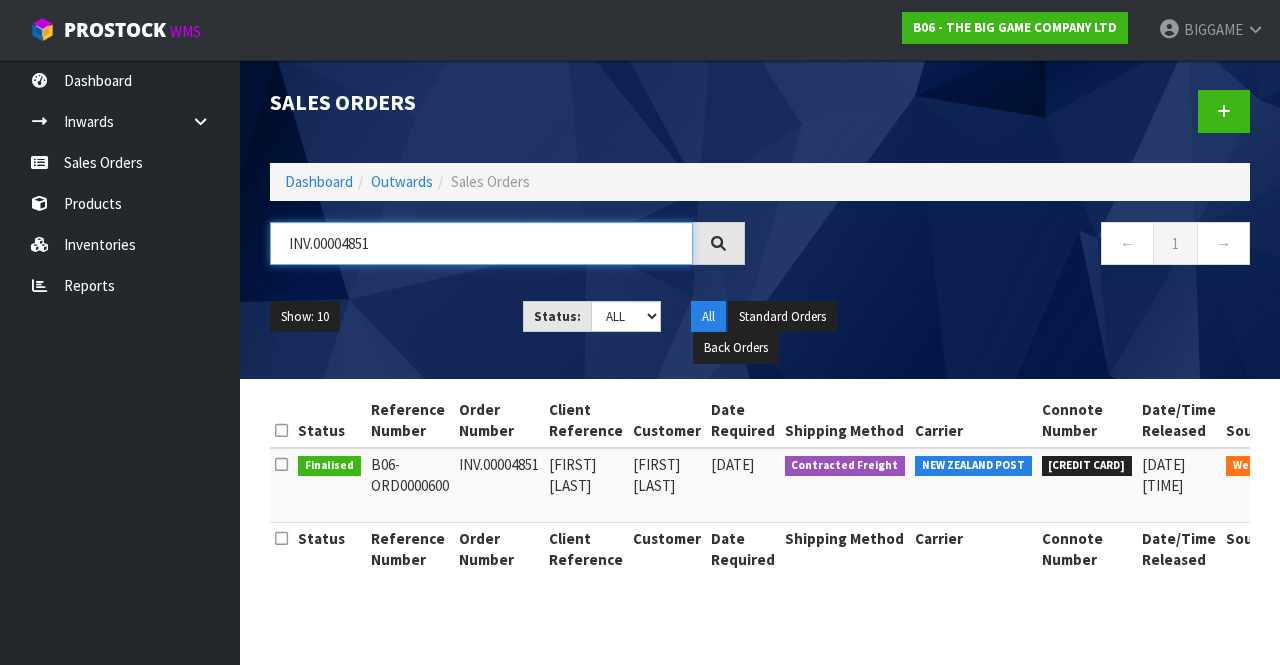 type on "INV.00004851" 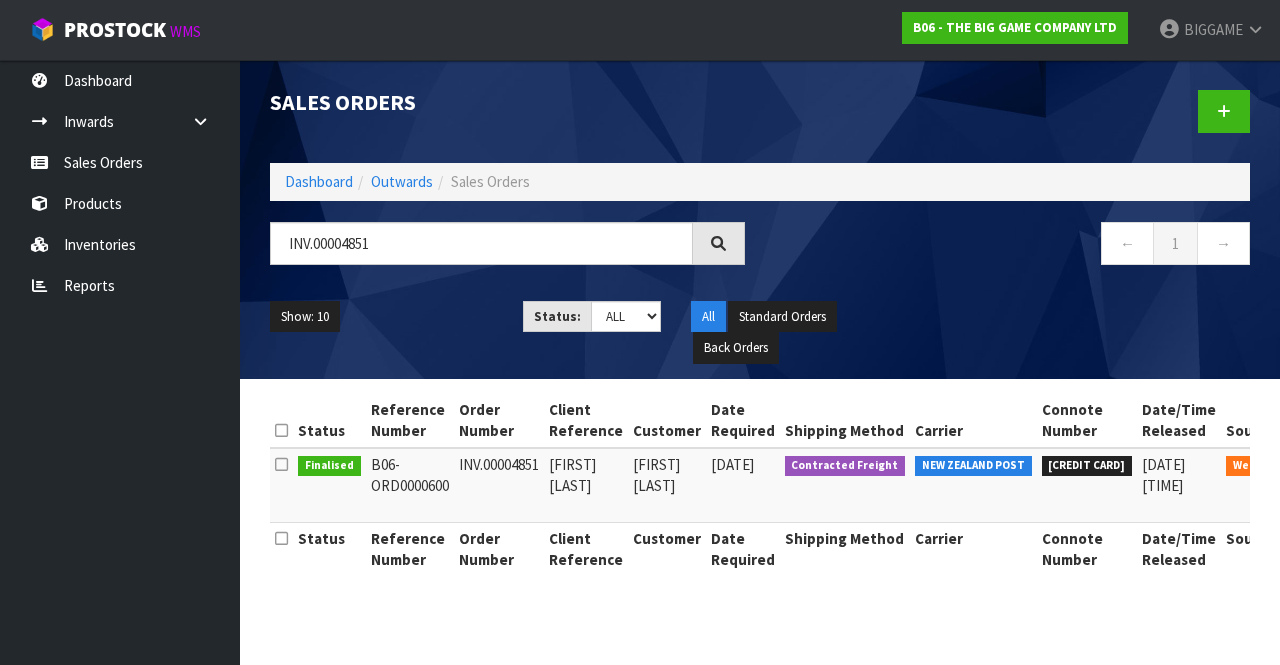click on "Show: 10
5
10
25
50" at bounding box center (381, 317) 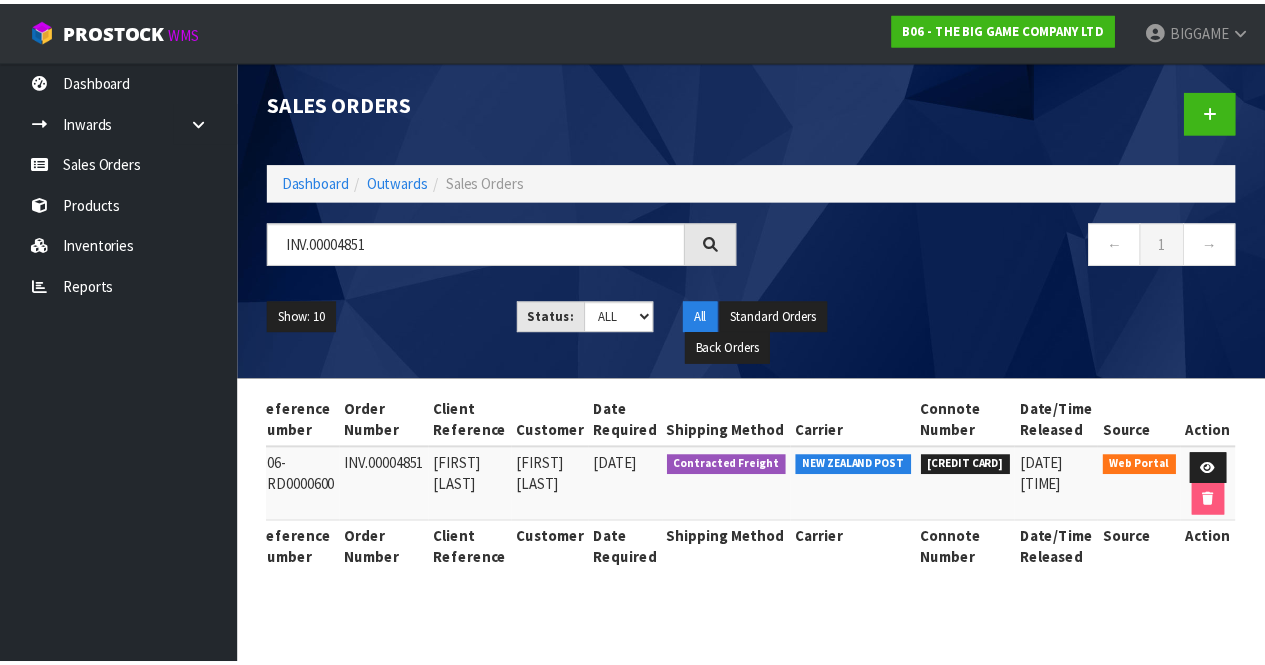 scroll, scrollTop: 0, scrollLeft: 201, axis: horizontal 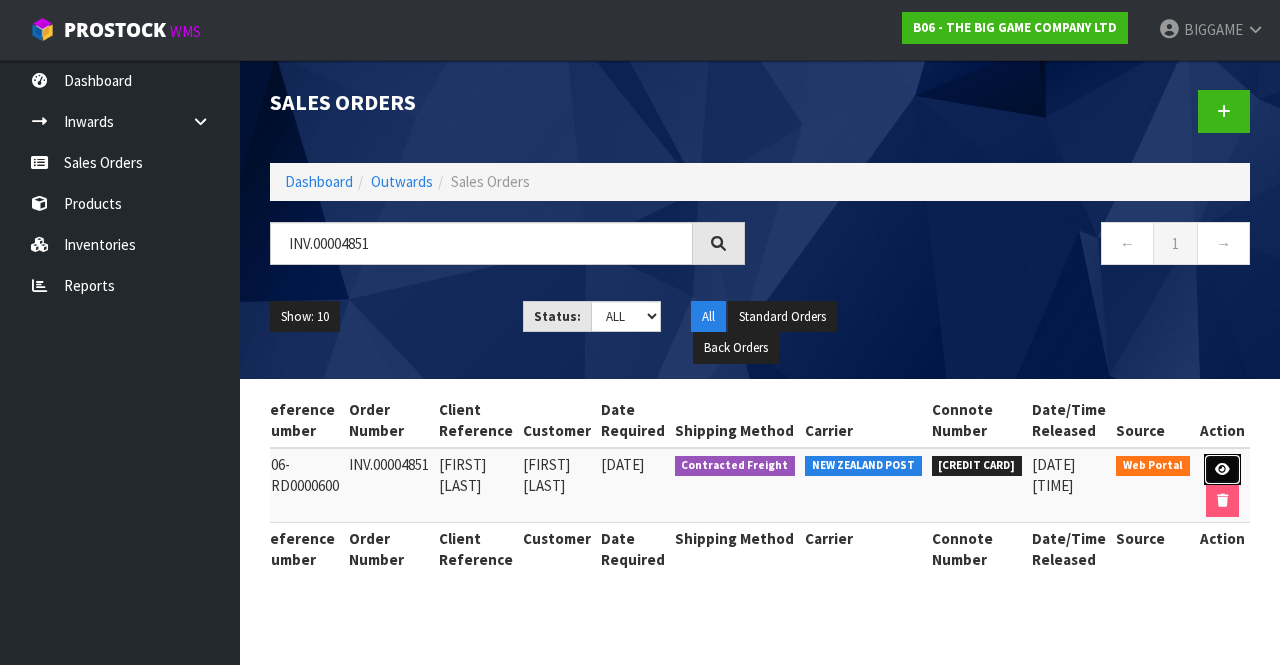 click at bounding box center [1222, 469] 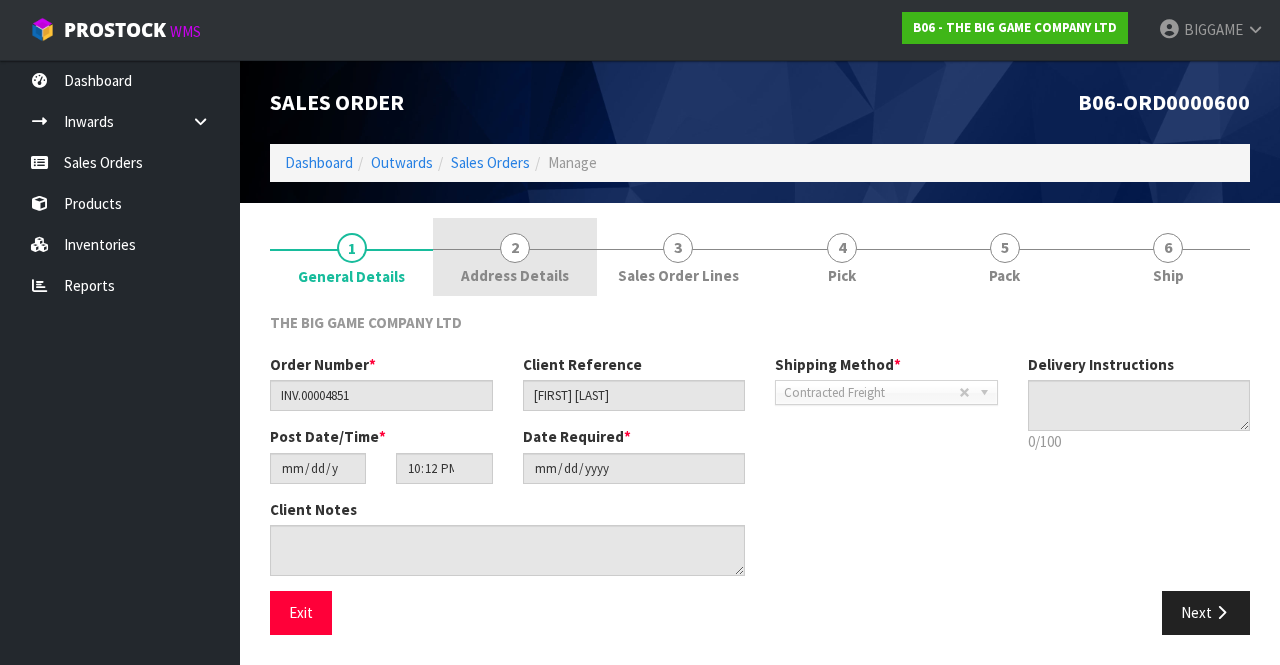 click on "2
Address Details" at bounding box center [514, 257] 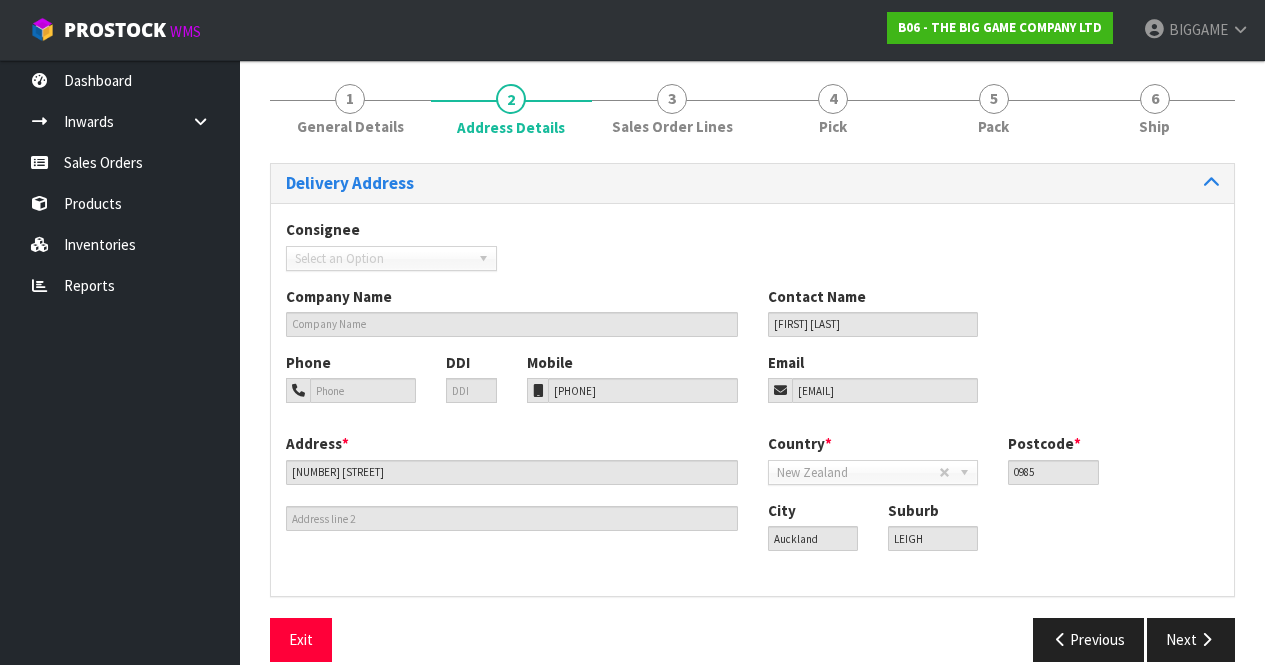 scroll, scrollTop: 175, scrollLeft: 0, axis: vertical 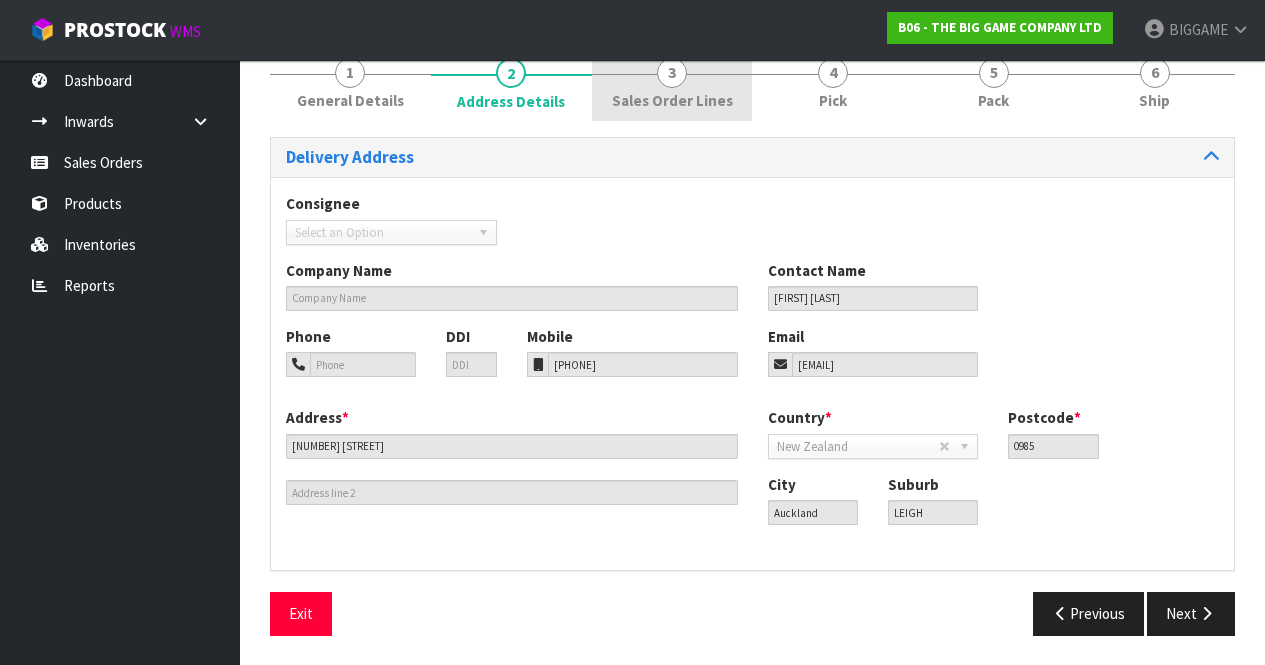 click on "Sales Order Lines" at bounding box center (672, 100) 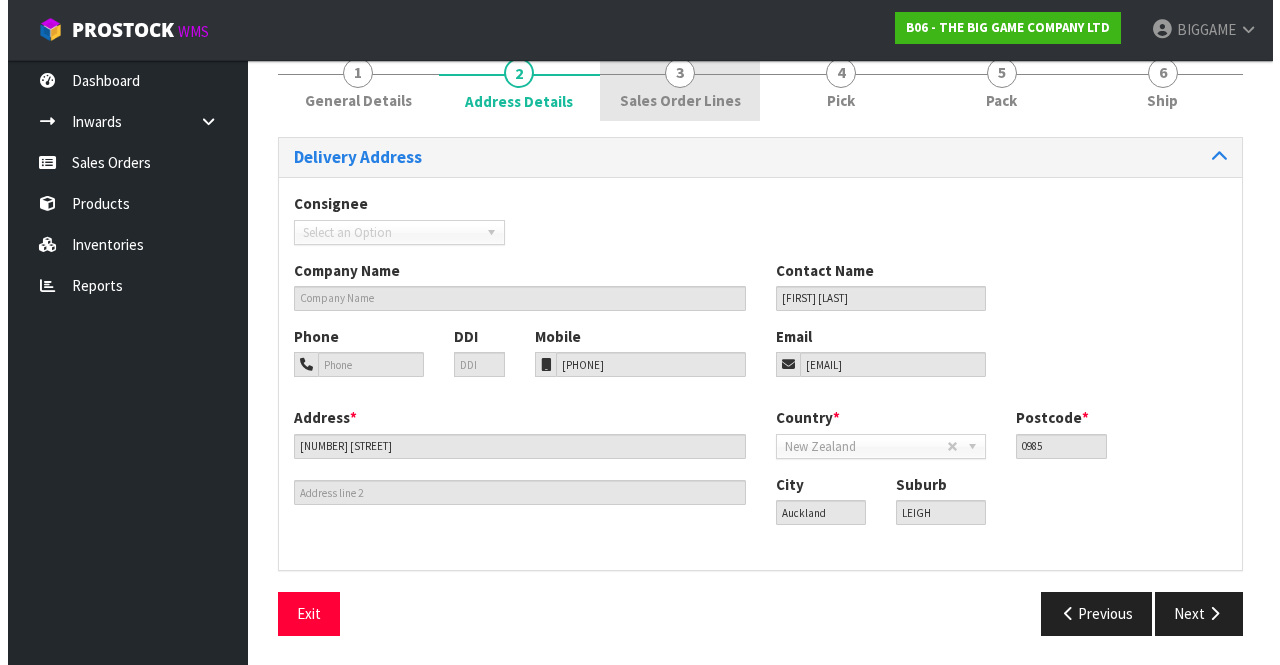 scroll, scrollTop: 0, scrollLeft: 0, axis: both 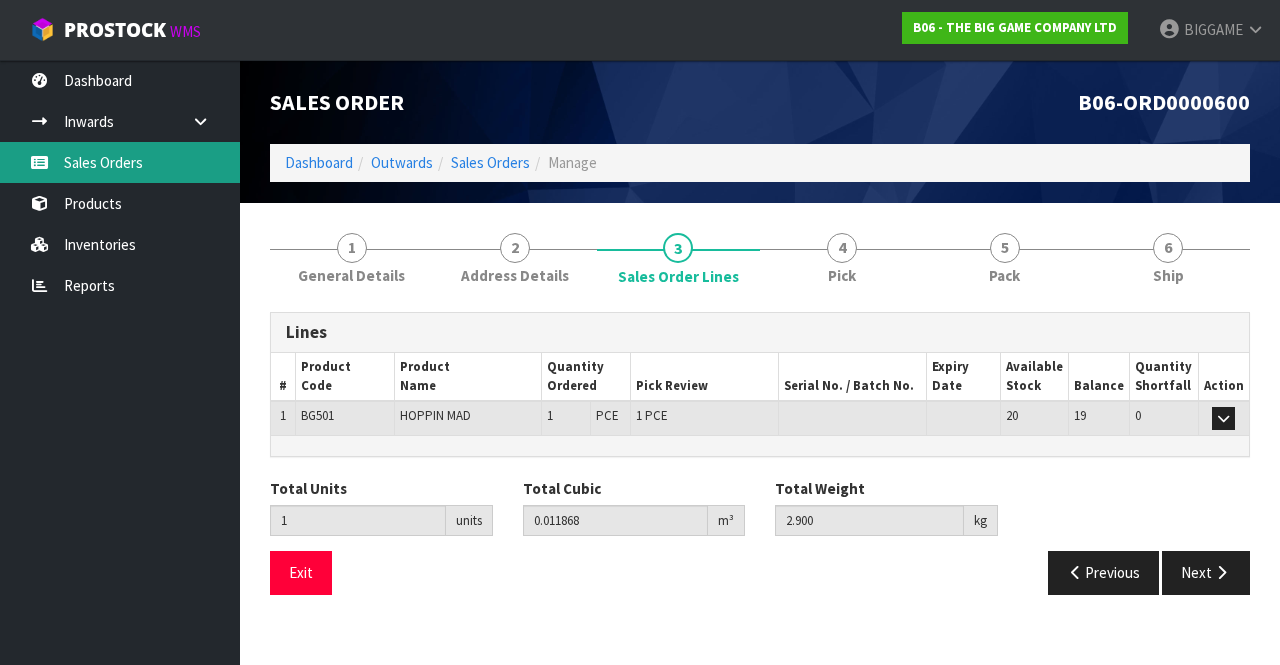 click on "Sales Orders" at bounding box center (120, 162) 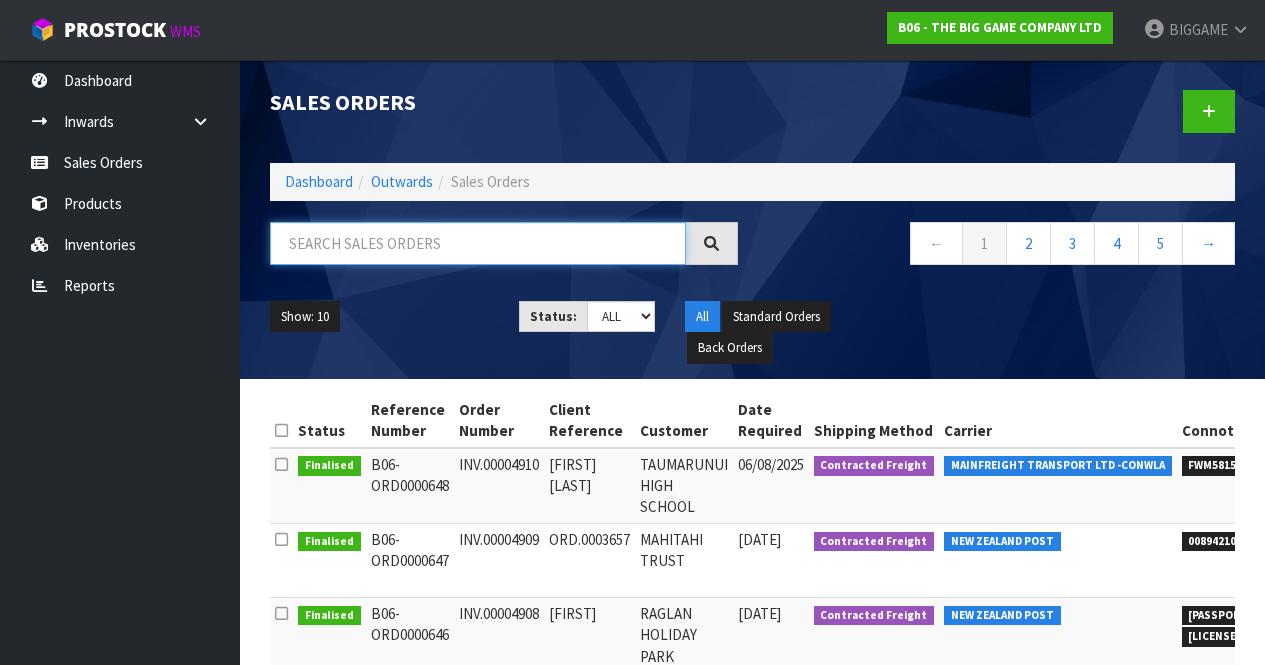 click at bounding box center [478, 243] 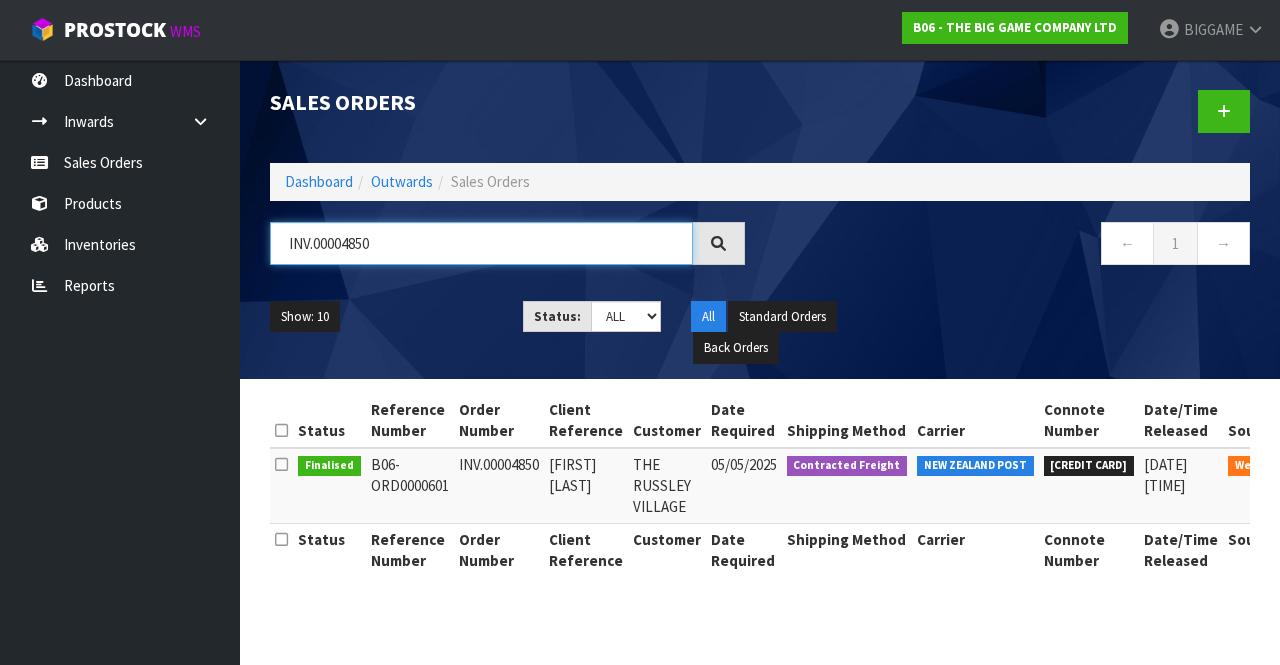 type on "INV.00004850" 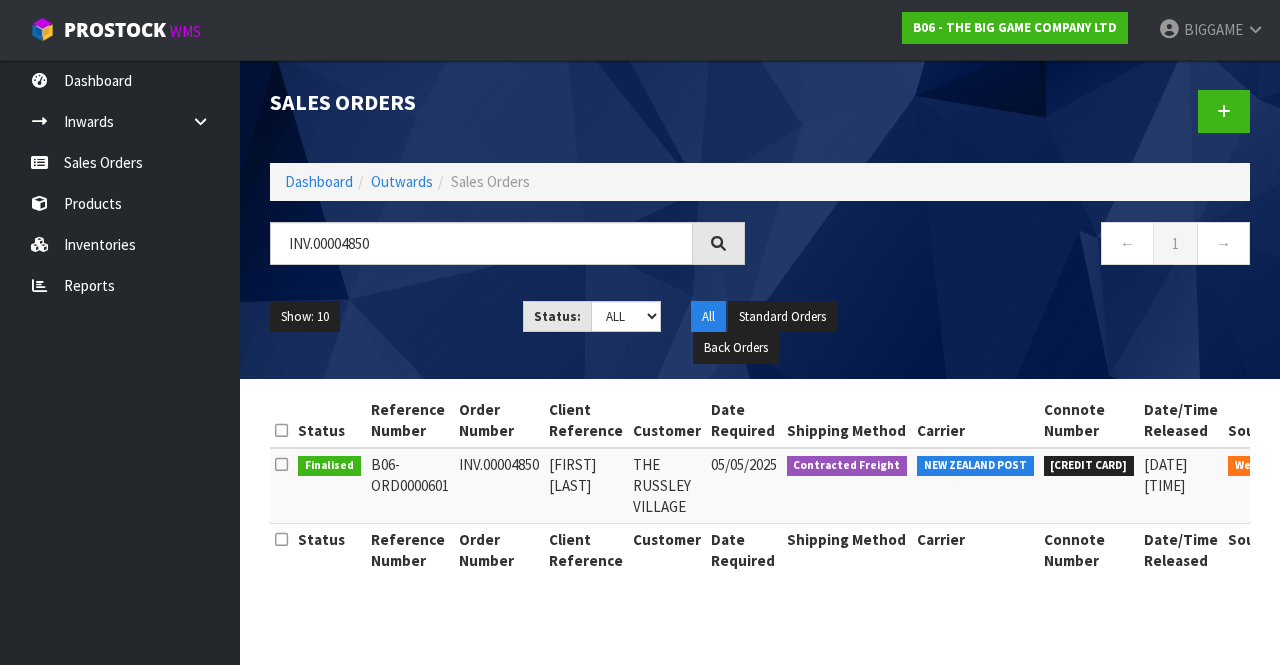 click on "[FIRST] [LAST]" at bounding box center (586, 486) 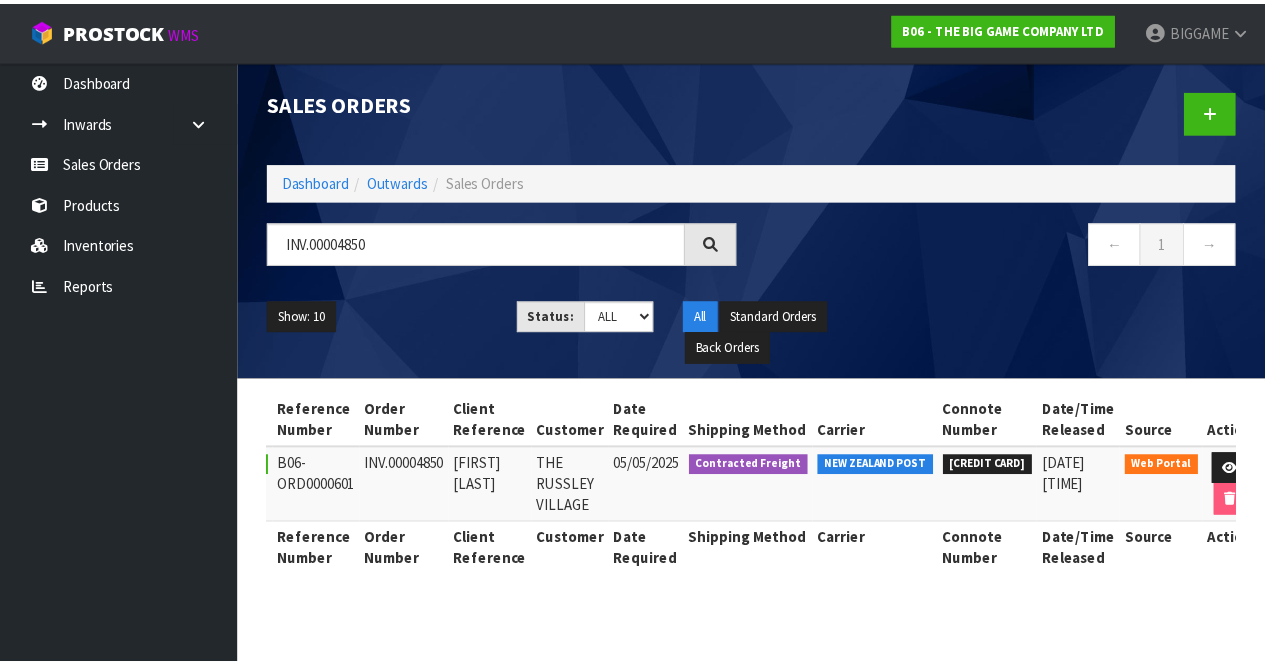 scroll, scrollTop: 0, scrollLeft: 122, axis: horizontal 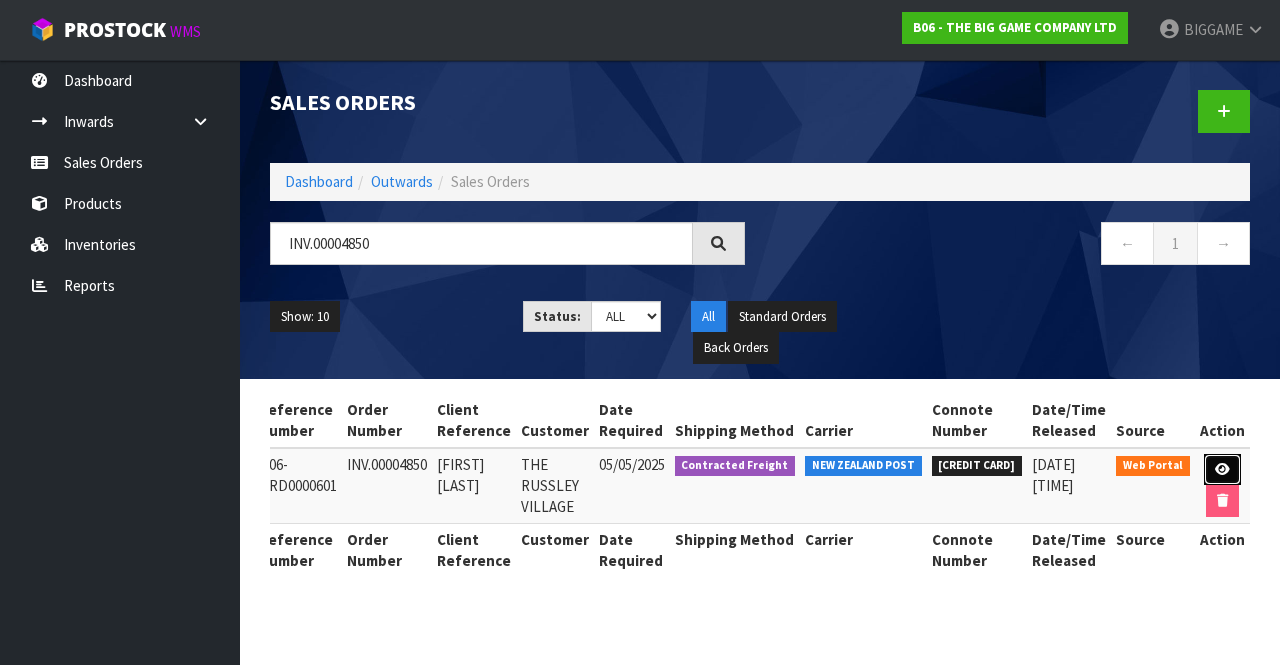 click at bounding box center [1222, 469] 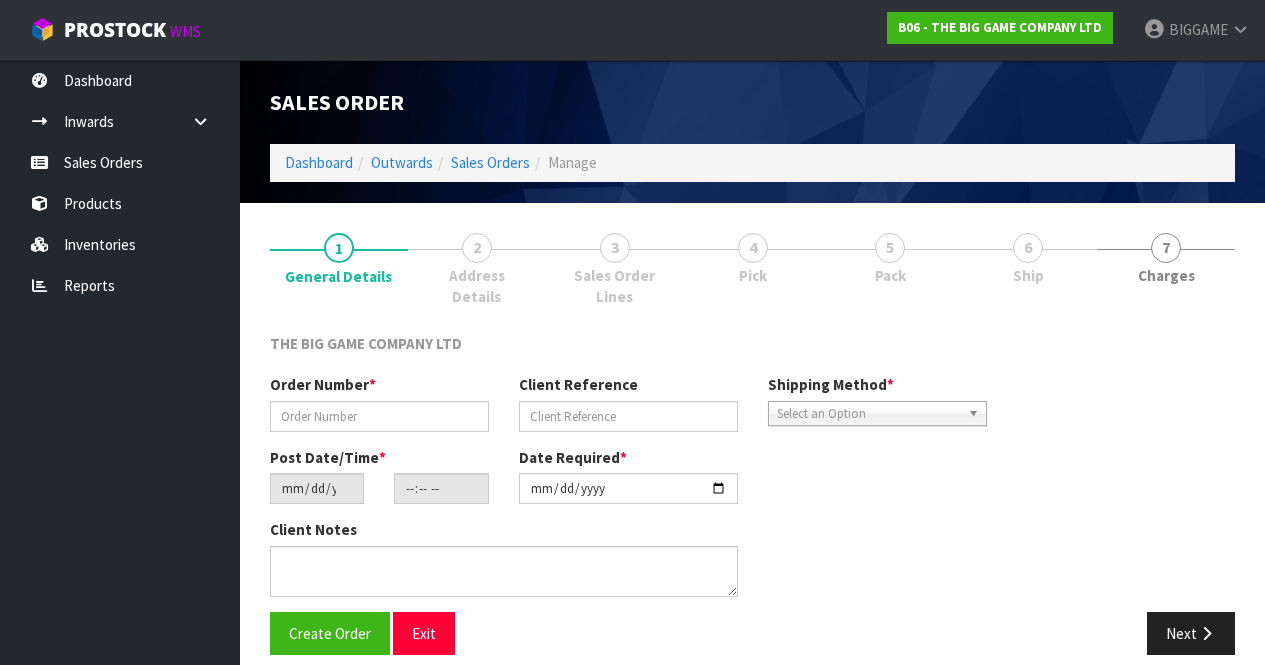 type on "INV.00004850" 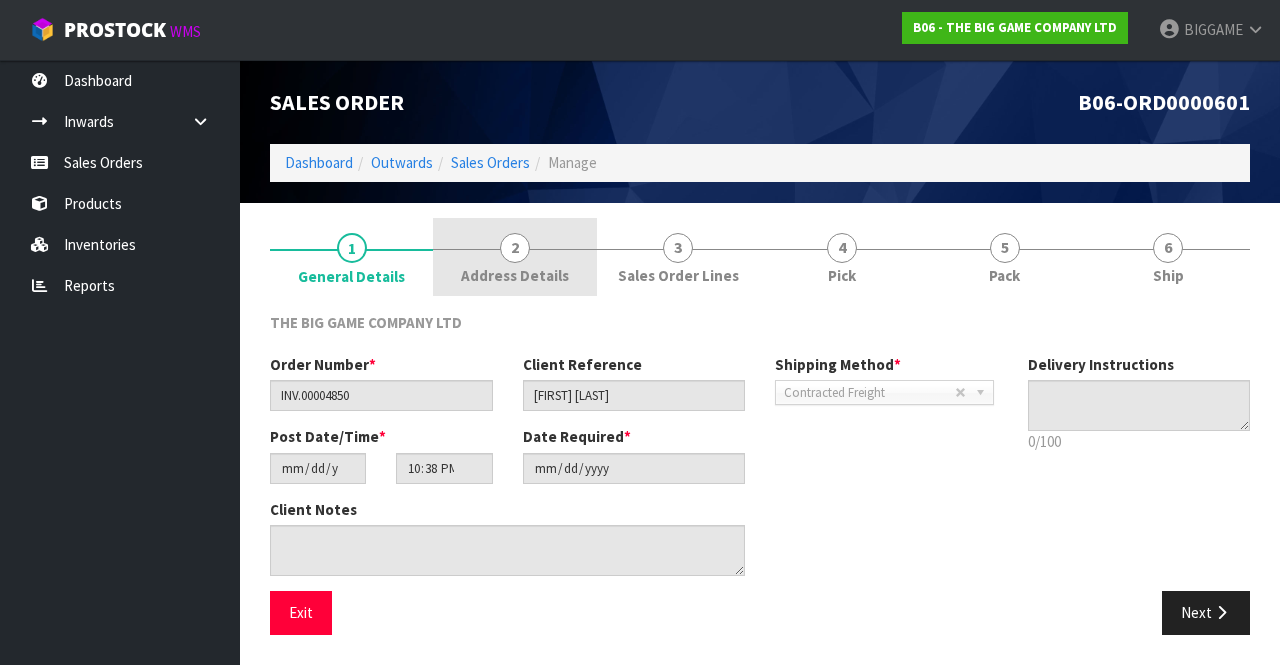 click on "Address Details" at bounding box center (515, 275) 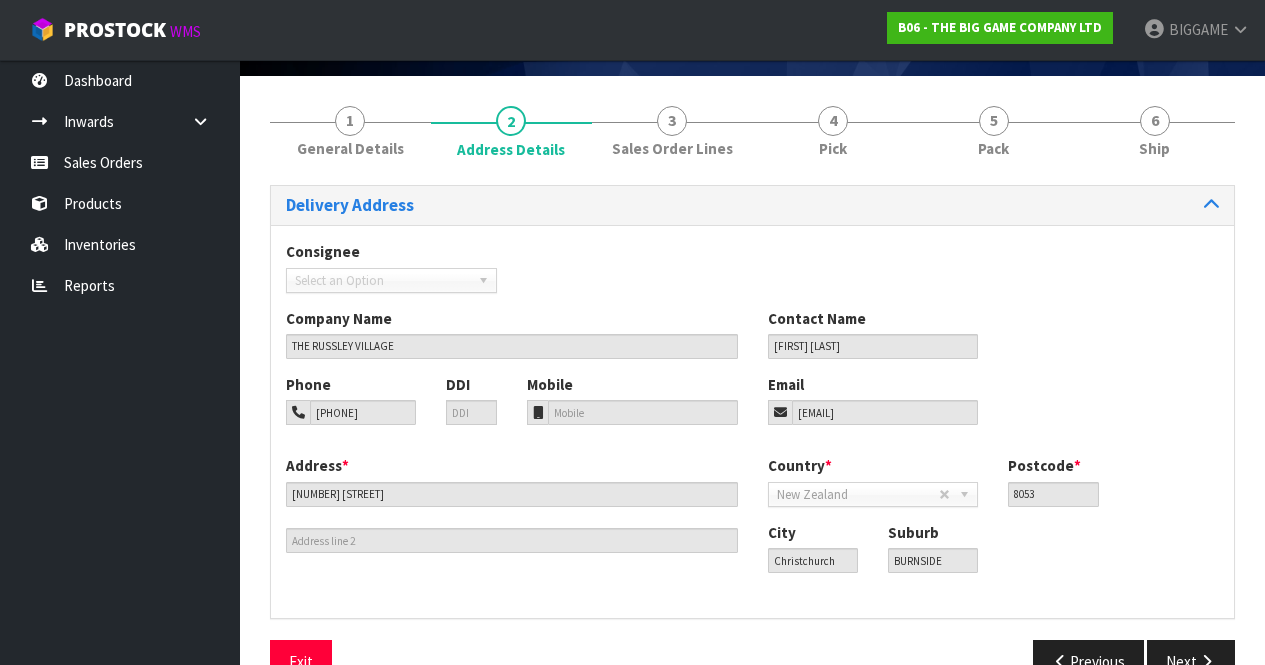 scroll, scrollTop: 175, scrollLeft: 0, axis: vertical 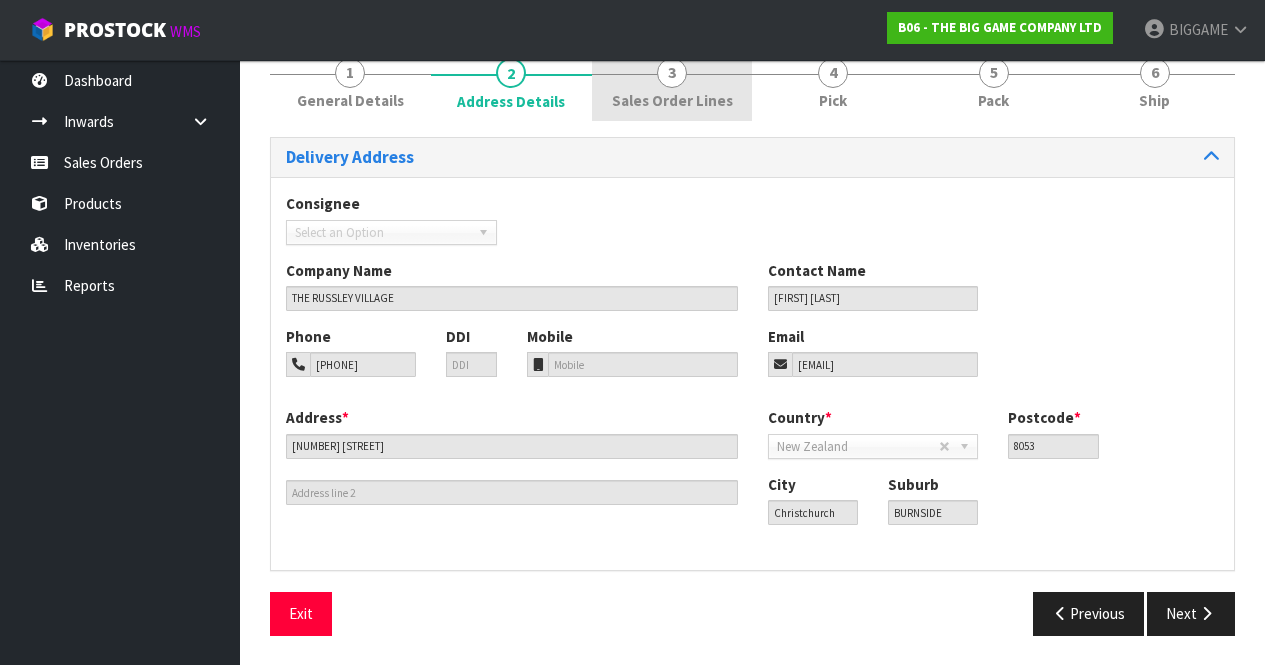 click on "Sales Order Lines" at bounding box center (672, 100) 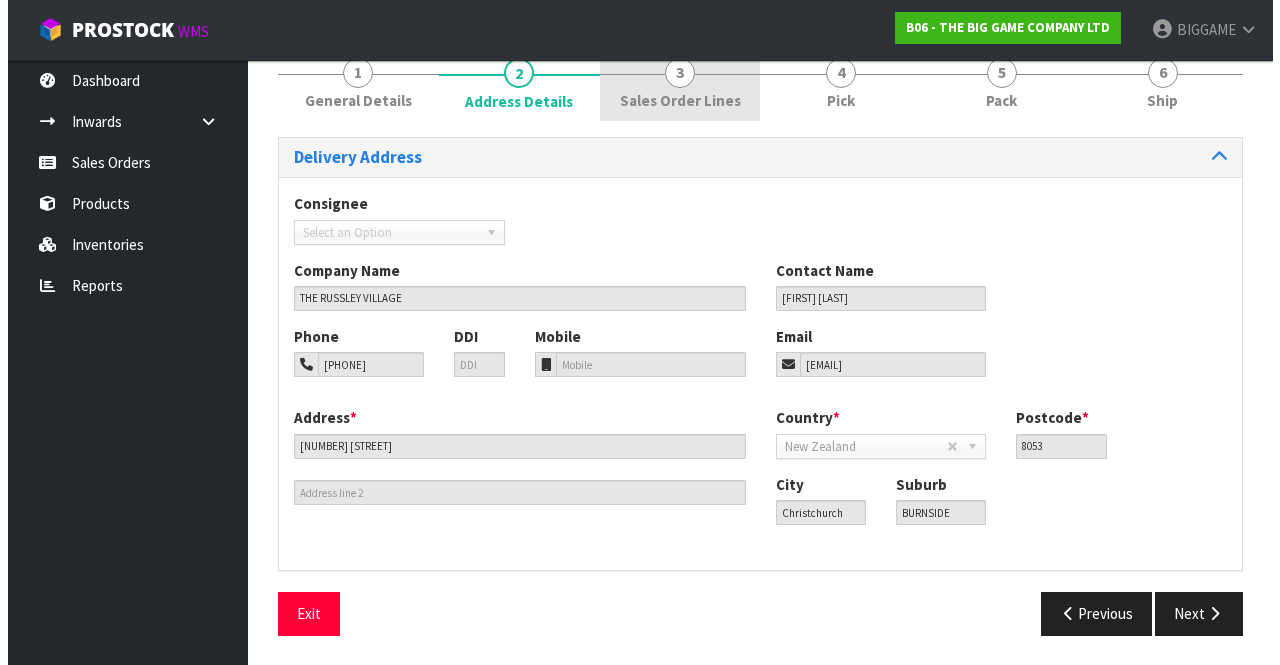 scroll, scrollTop: 0, scrollLeft: 0, axis: both 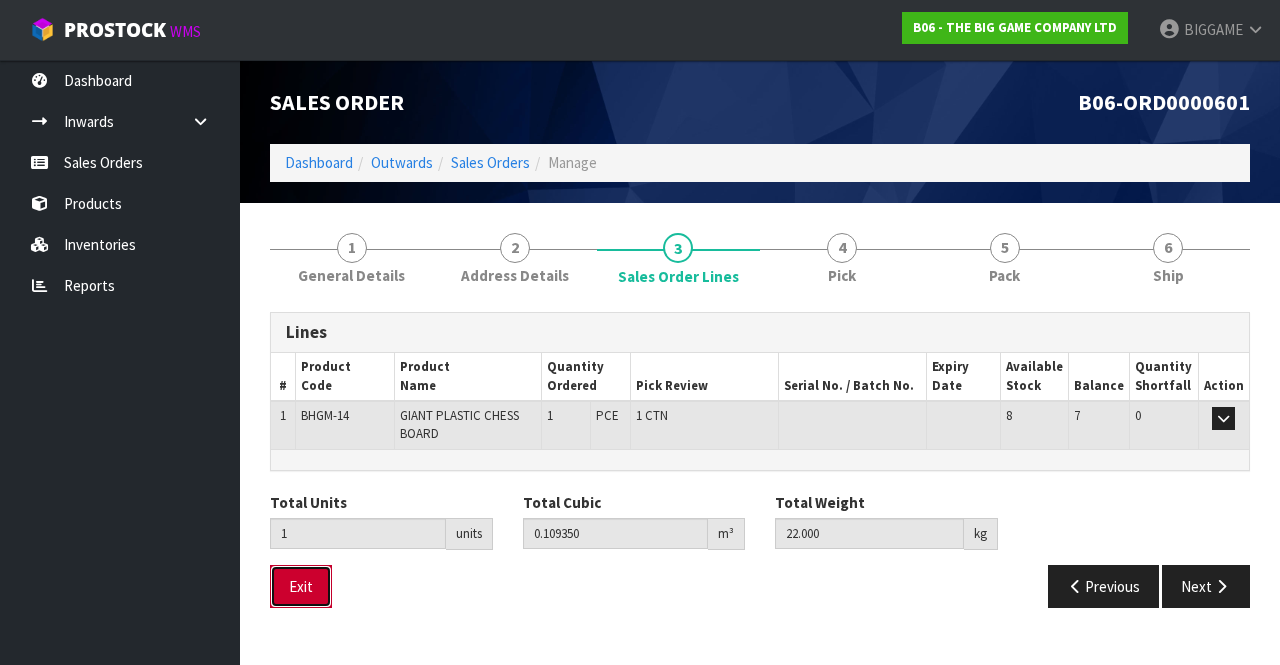 click on "Exit" at bounding box center [301, 586] 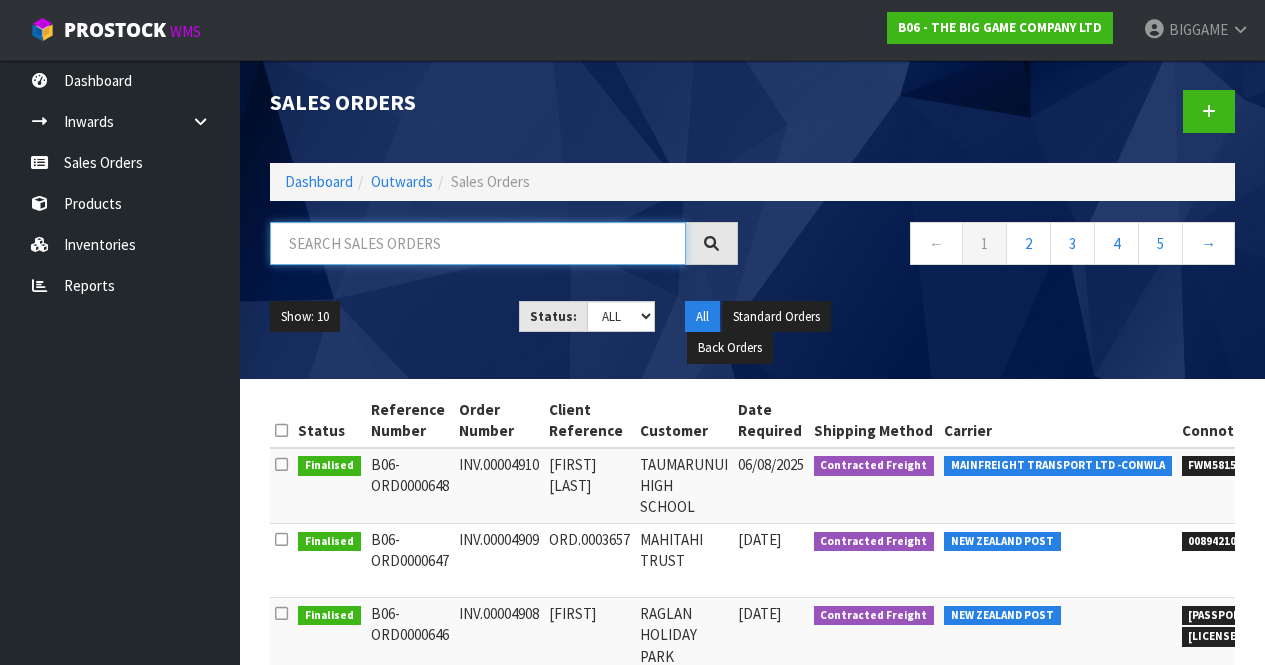 click at bounding box center (478, 243) 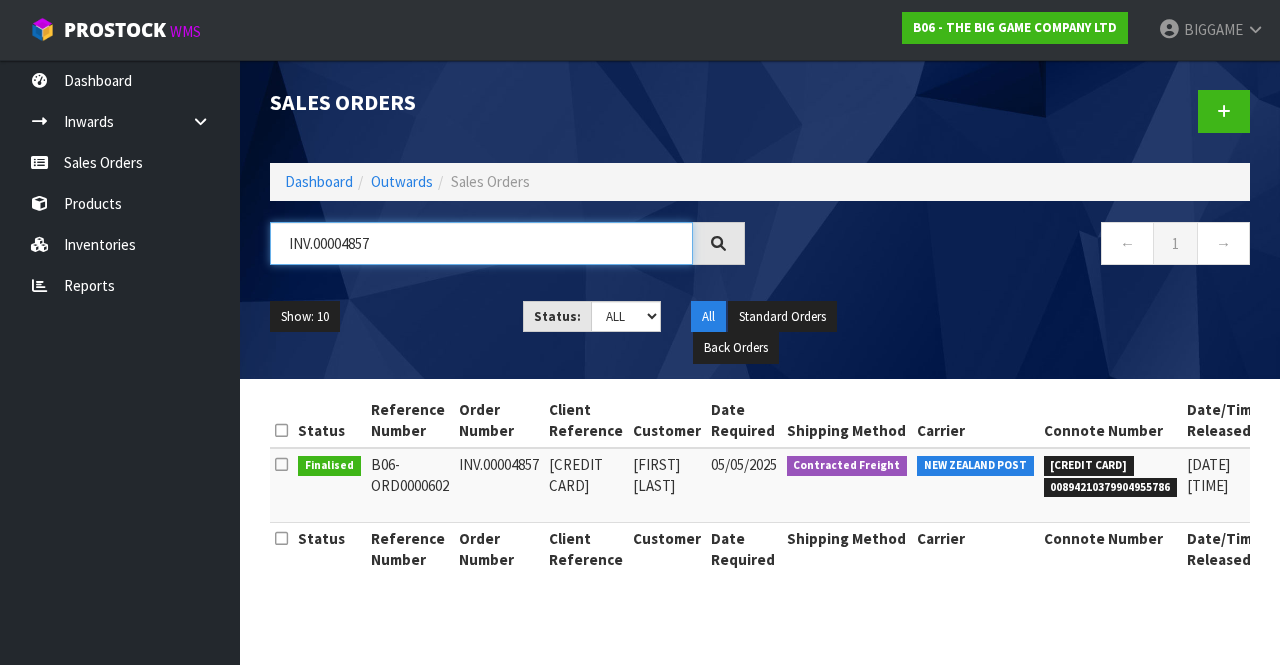 type on "INV.00004857" 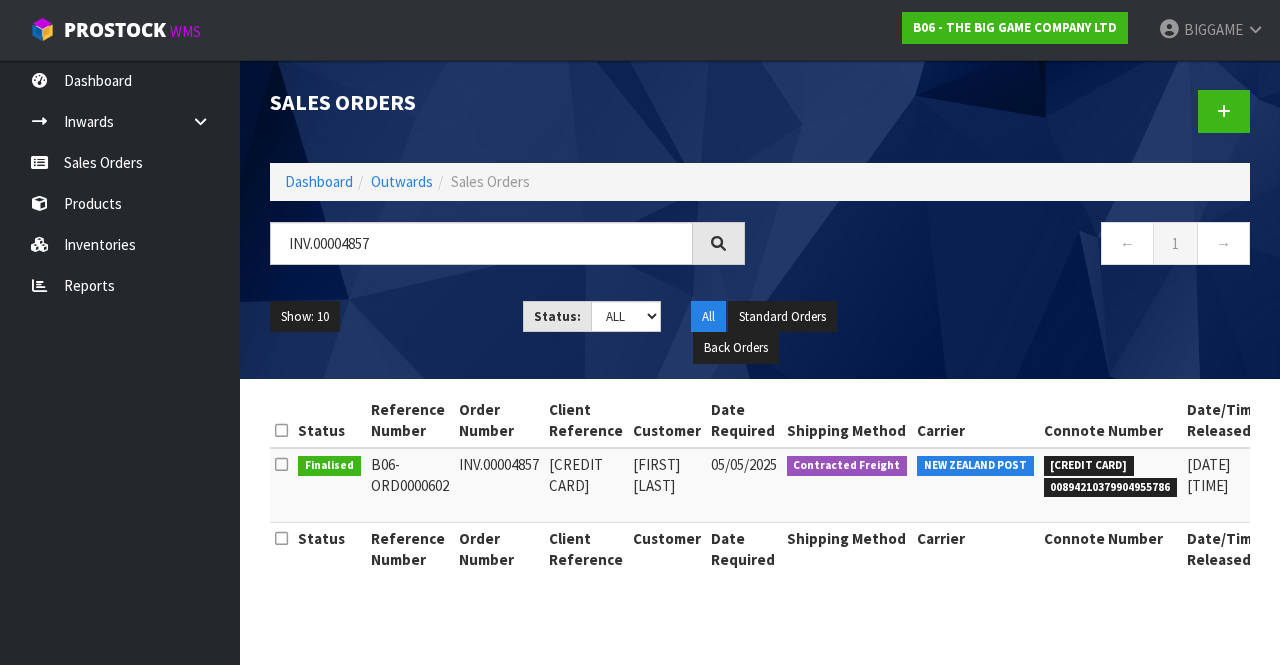 click on "INV.00004857" at bounding box center [499, 485] 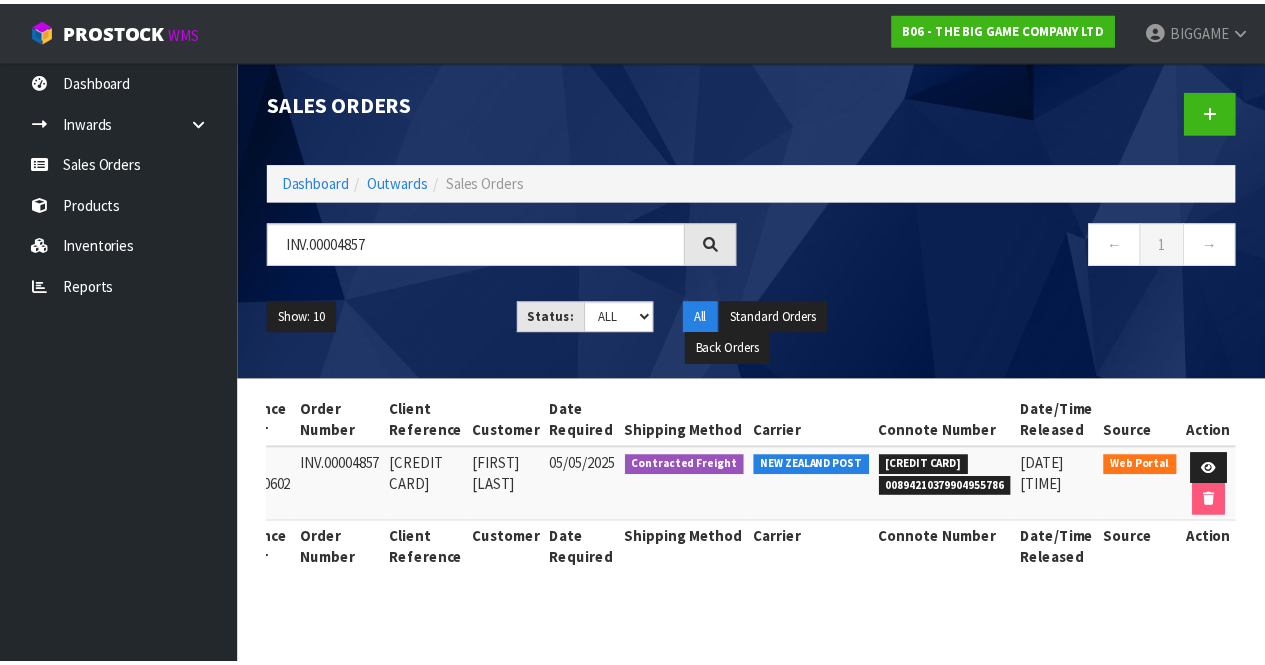 scroll, scrollTop: 0, scrollLeft: 186, axis: horizontal 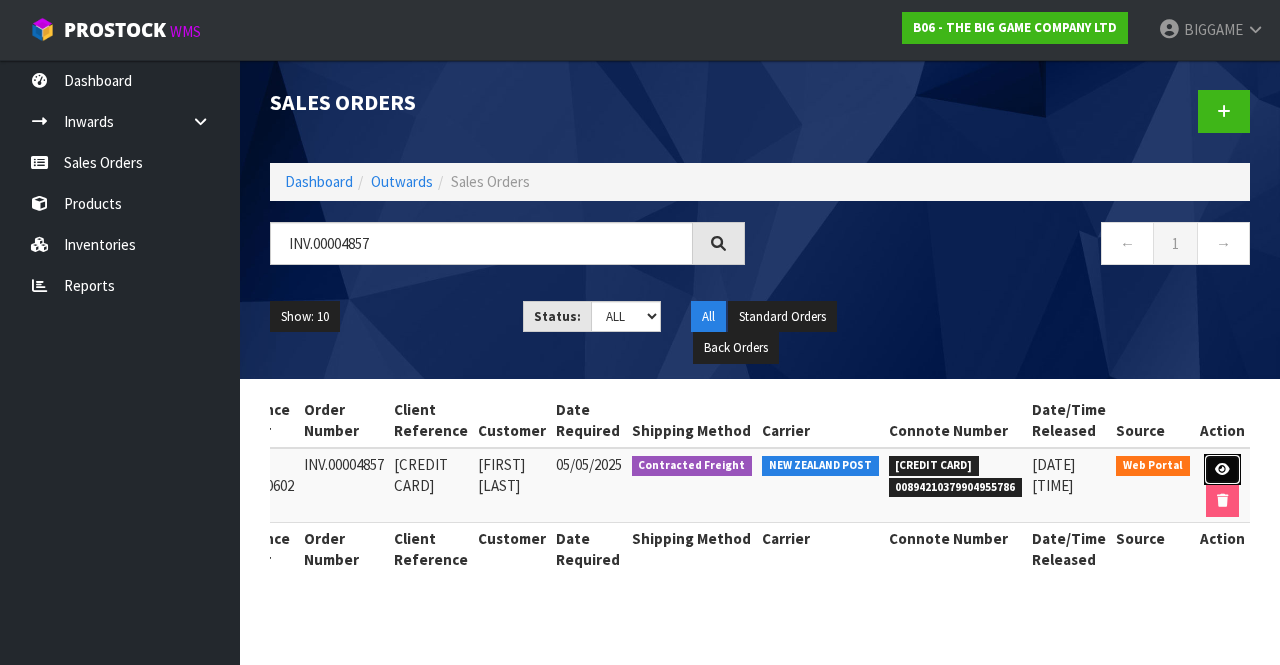 click at bounding box center [1222, 470] 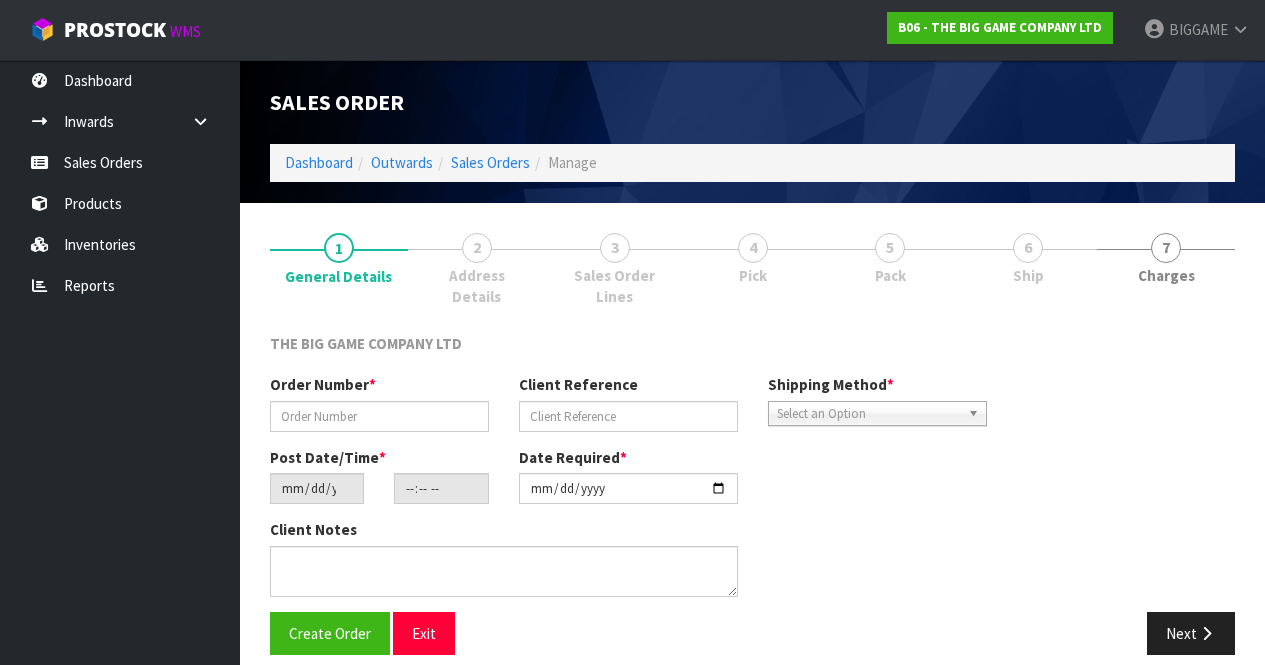 type on "INV.00004857" 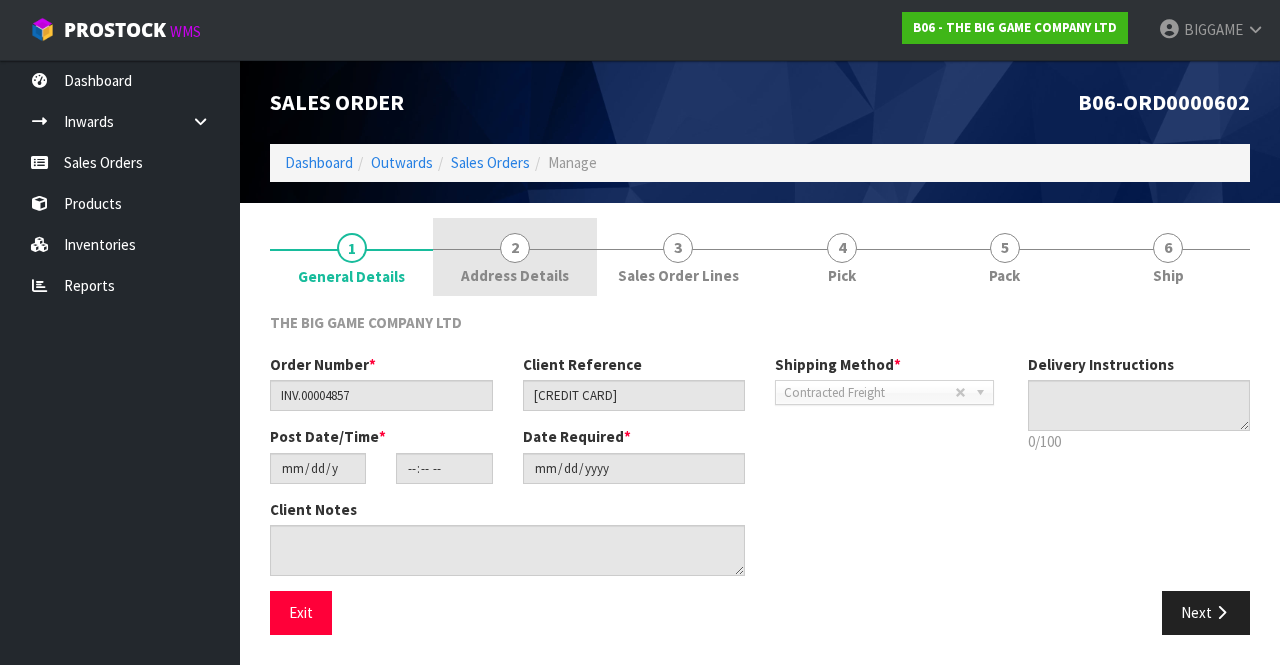 click on "2" at bounding box center (515, 248) 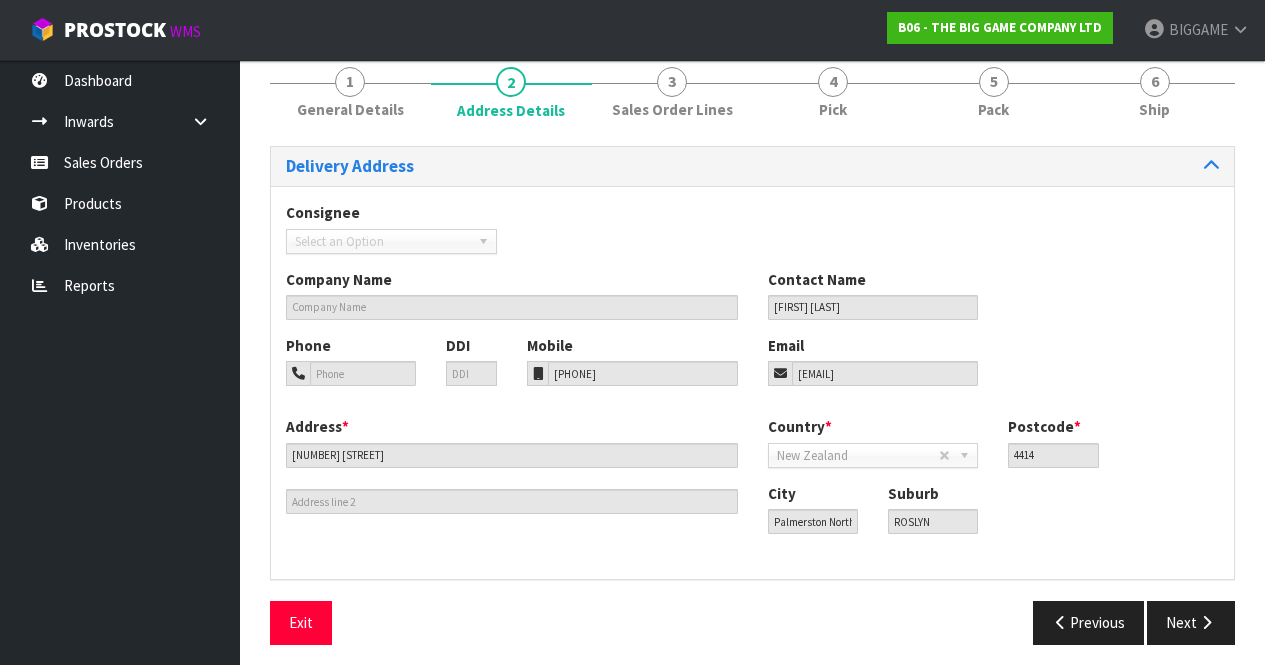 scroll, scrollTop: 175, scrollLeft: 0, axis: vertical 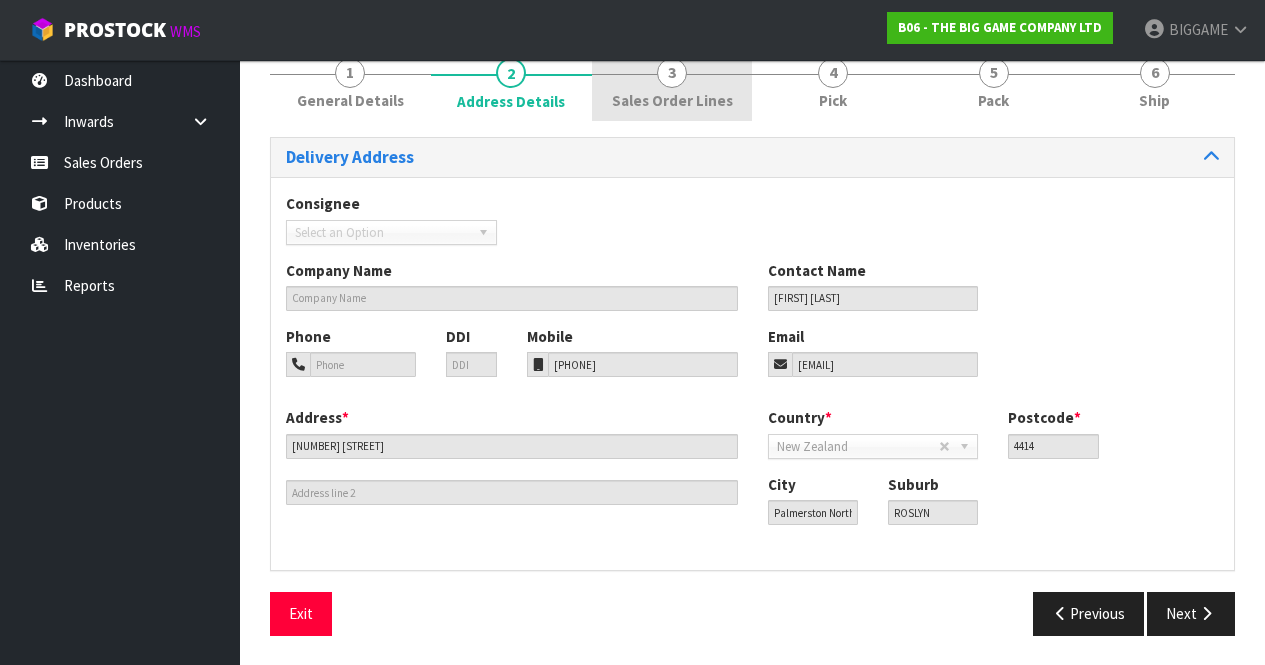 click on "3" at bounding box center (672, 73) 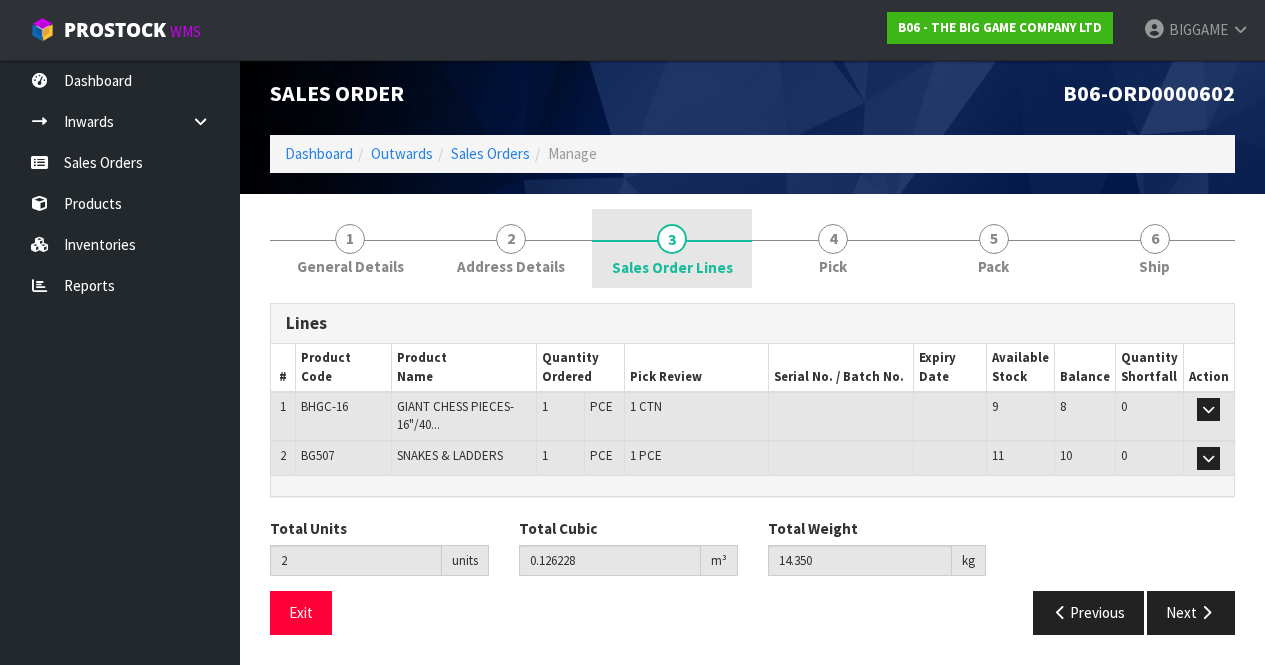 scroll, scrollTop: 8, scrollLeft: 0, axis: vertical 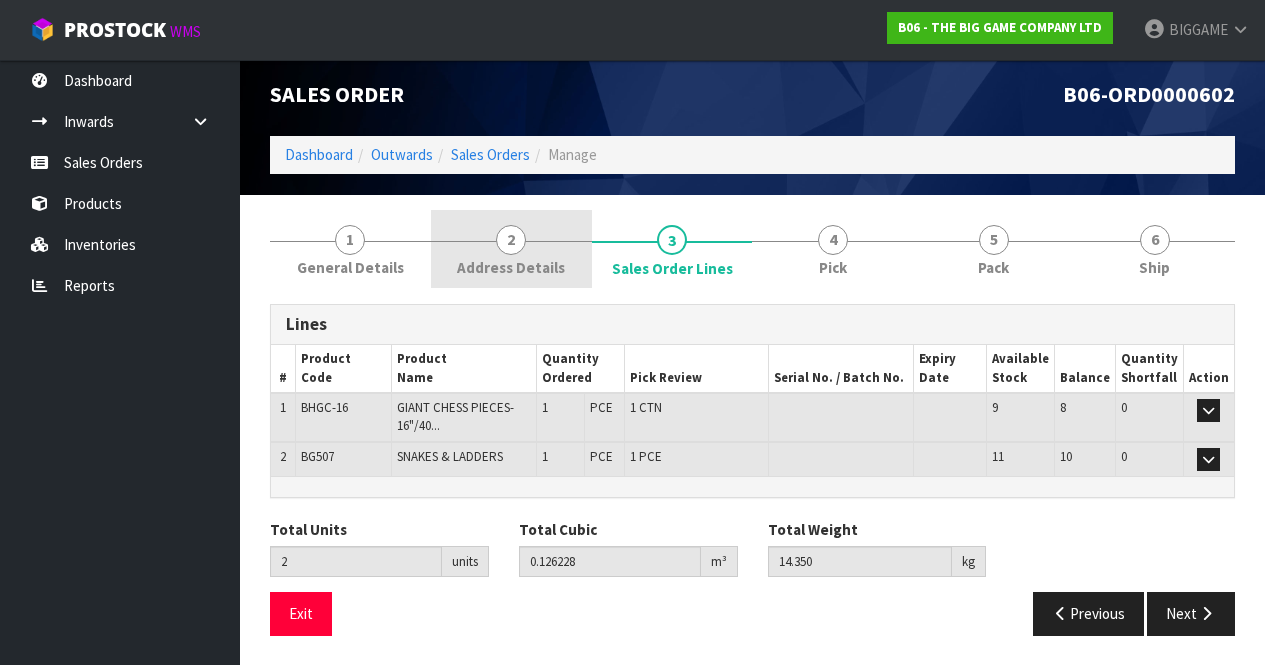 click on "2" at bounding box center (511, 240) 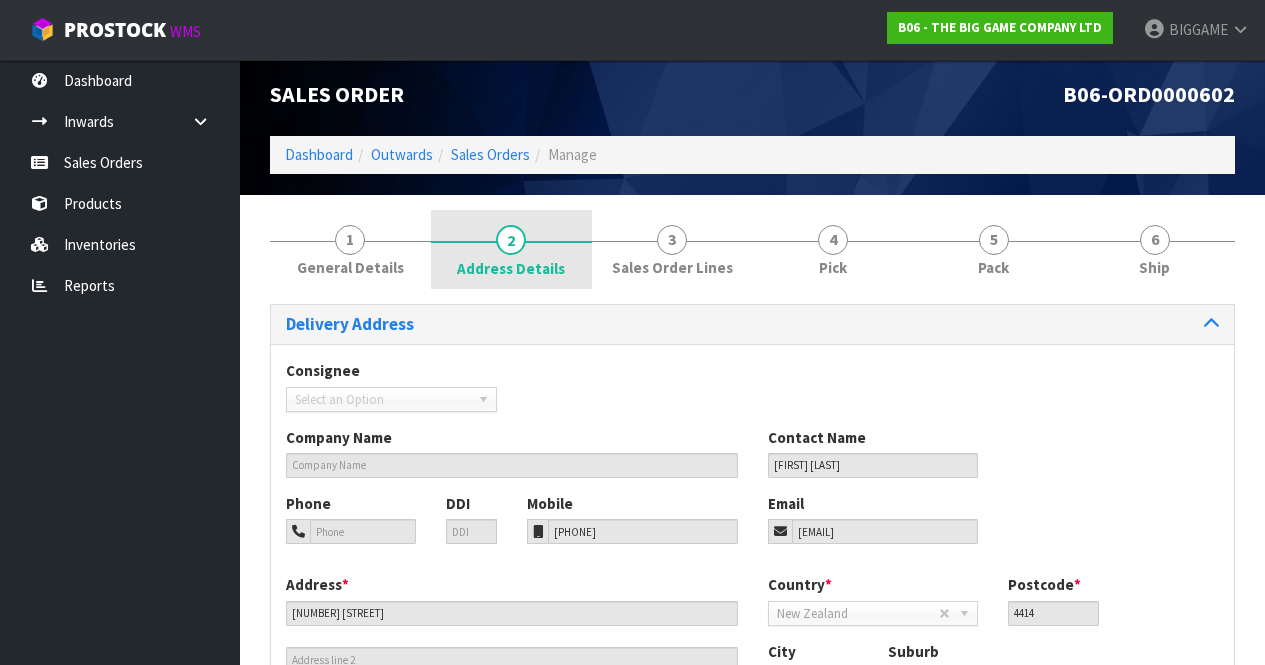 scroll, scrollTop: 175, scrollLeft: 0, axis: vertical 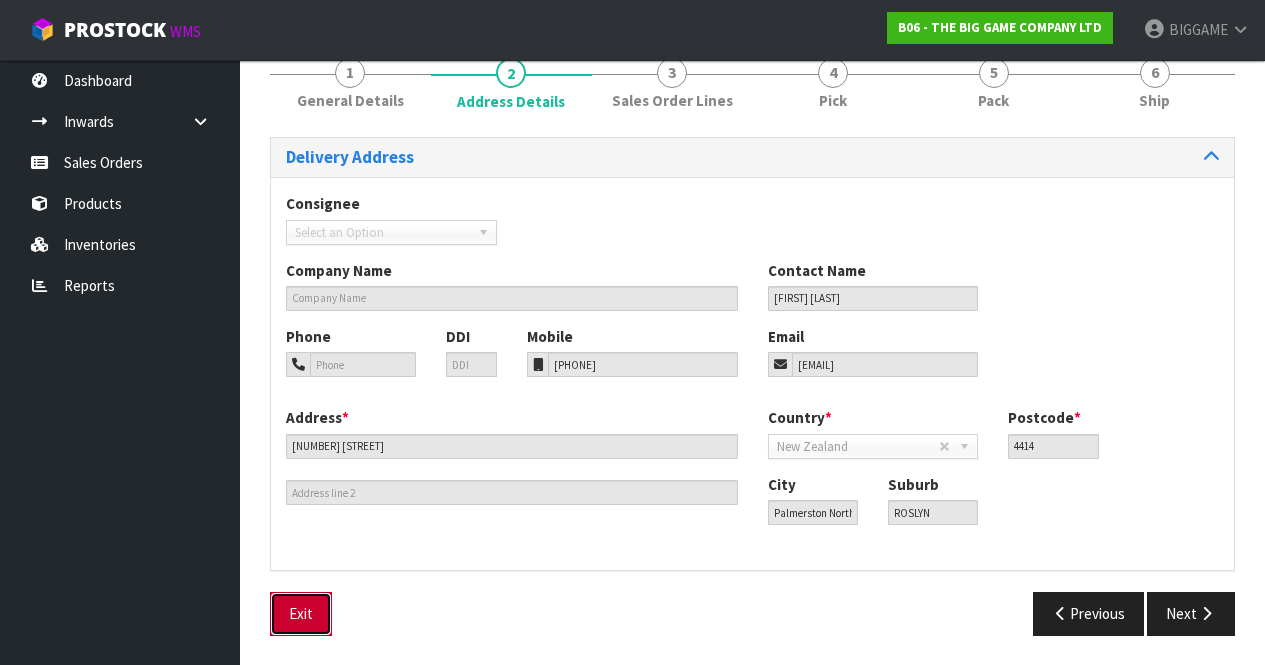click on "Exit" at bounding box center (301, 613) 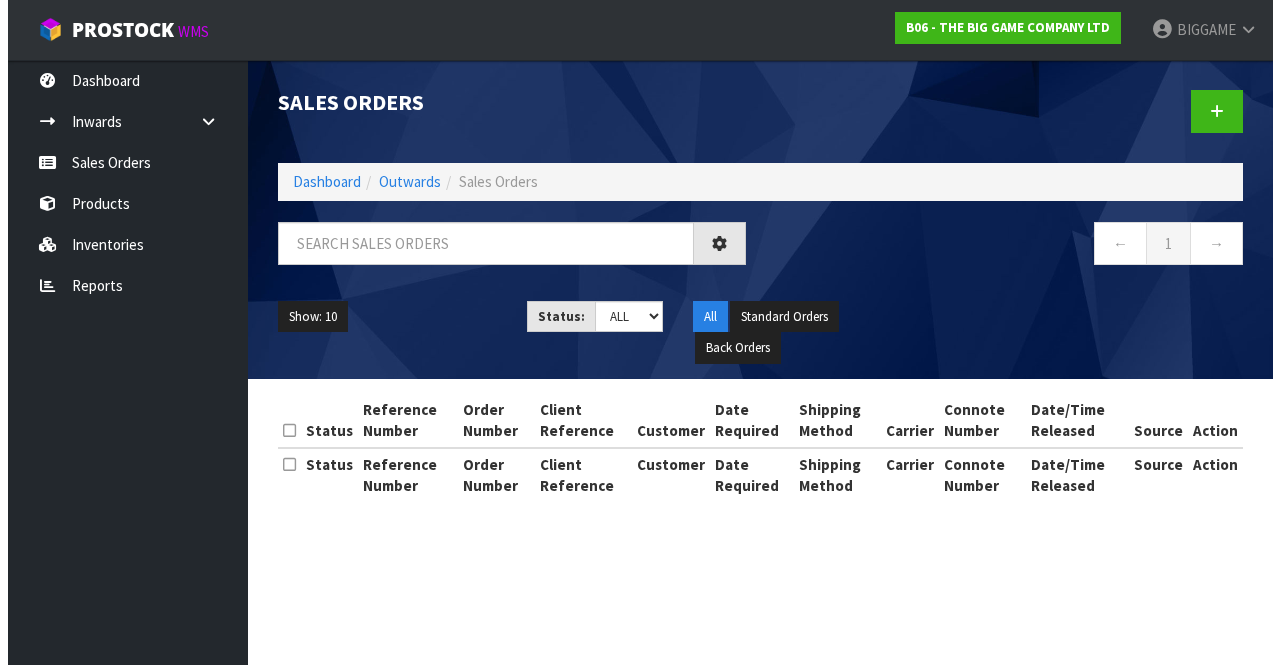 scroll, scrollTop: 0, scrollLeft: 0, axis: both 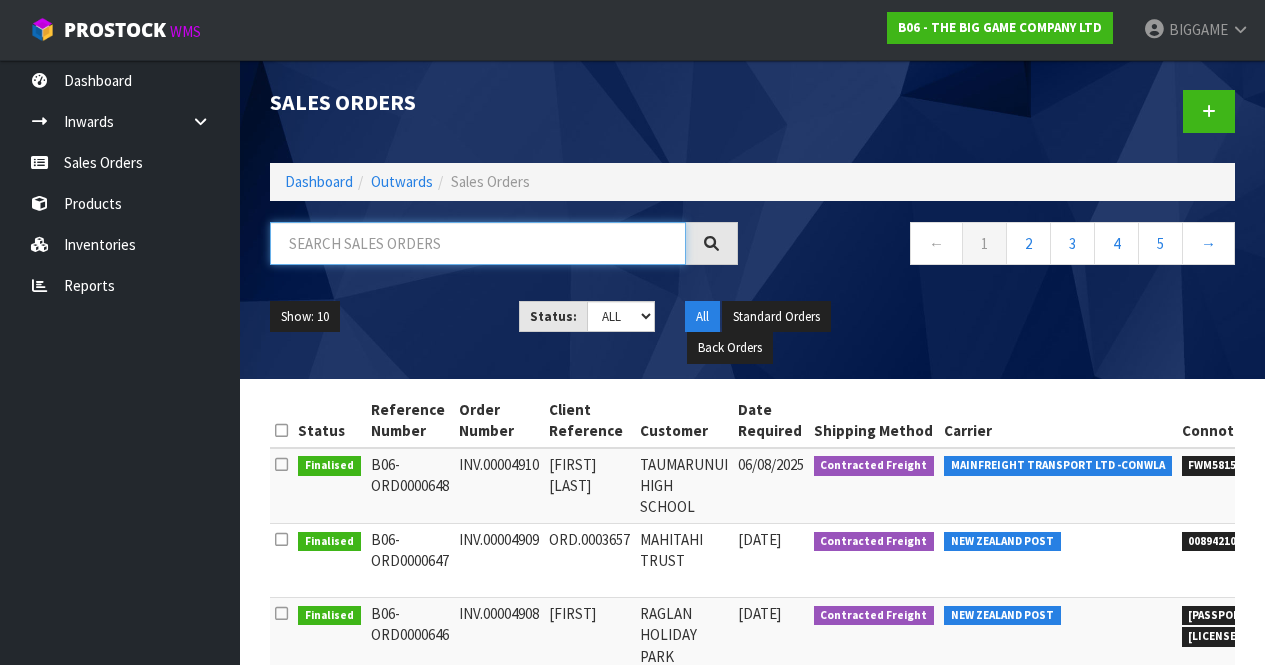 click at bounding box center (478, 243) 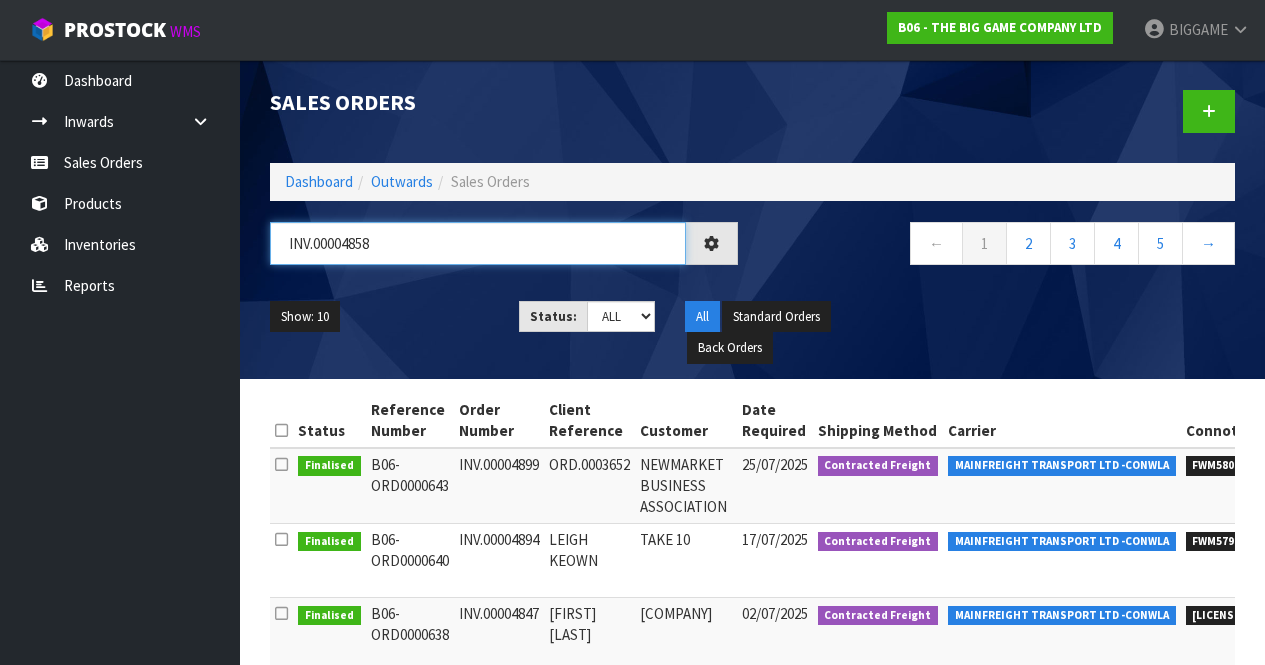 type on "INV.00004858" 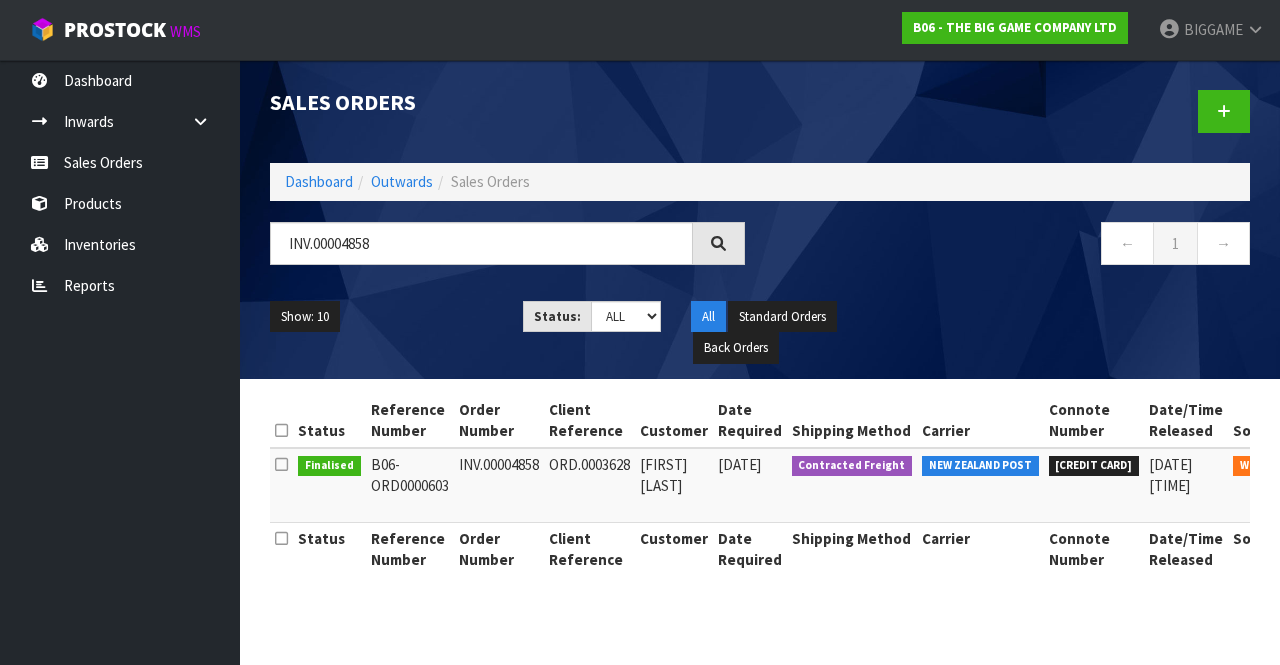 click on "00894210379905318337" at bounding box center (1094, 485) 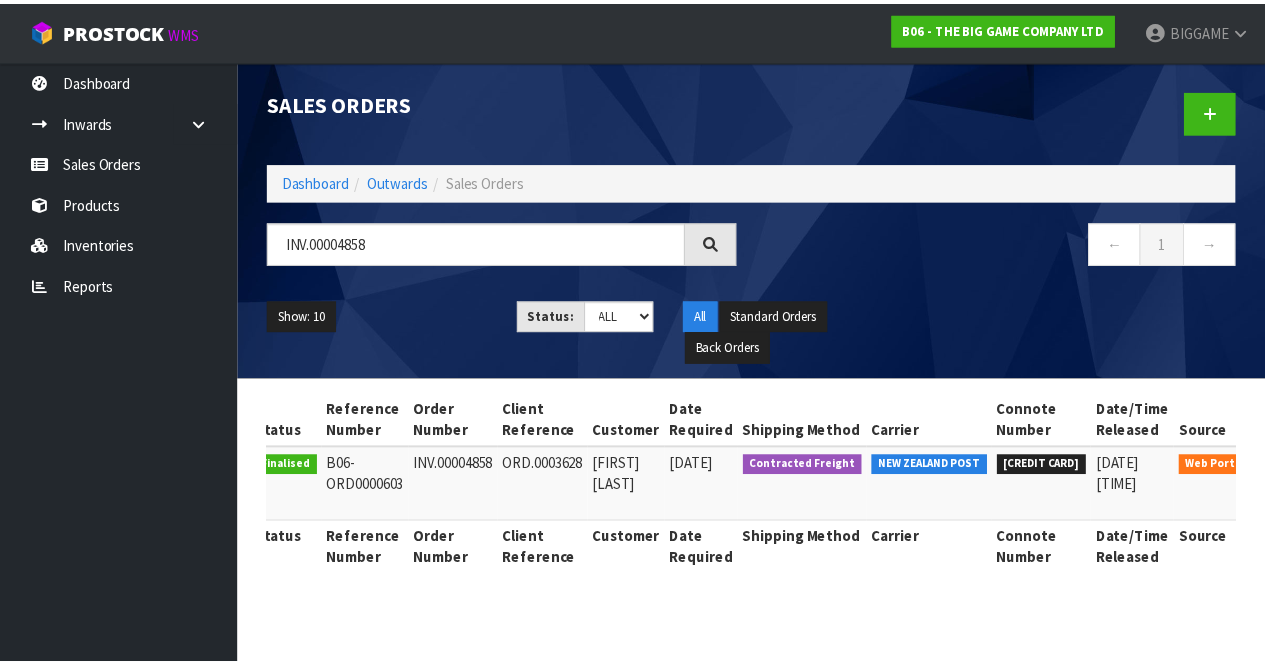 scroll, scrollTop: 0, scrollLeft: 135, axis: horizontal 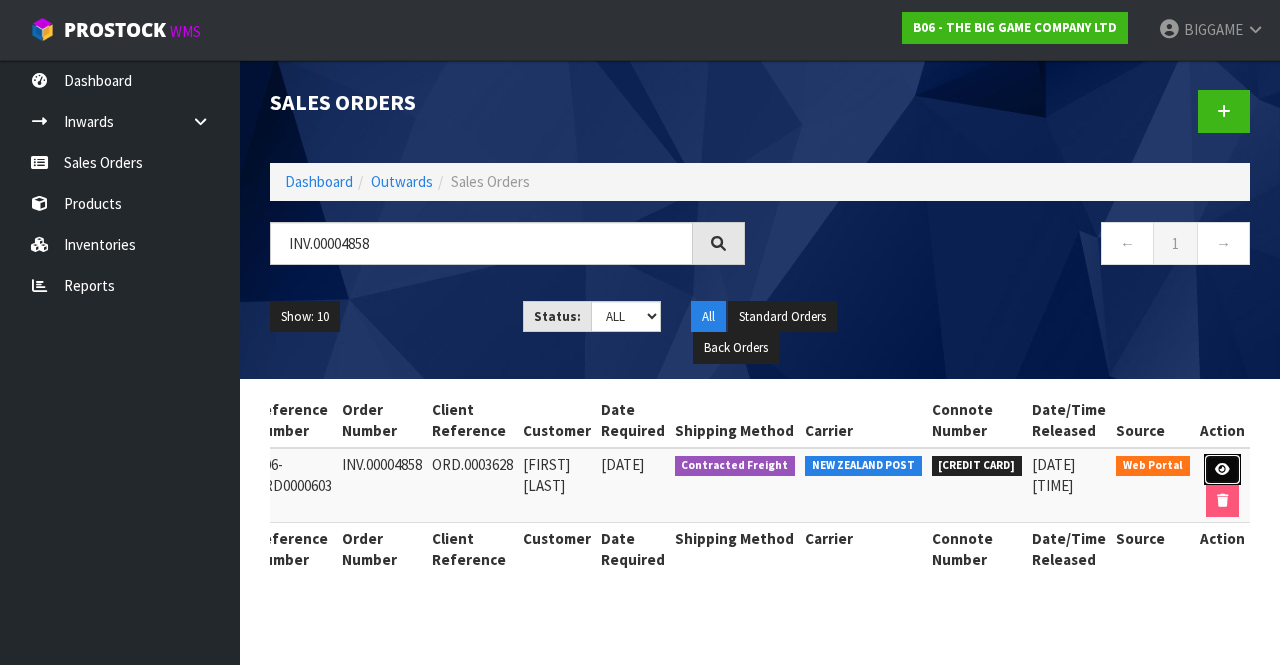 click at bounding box center (1222, 470) 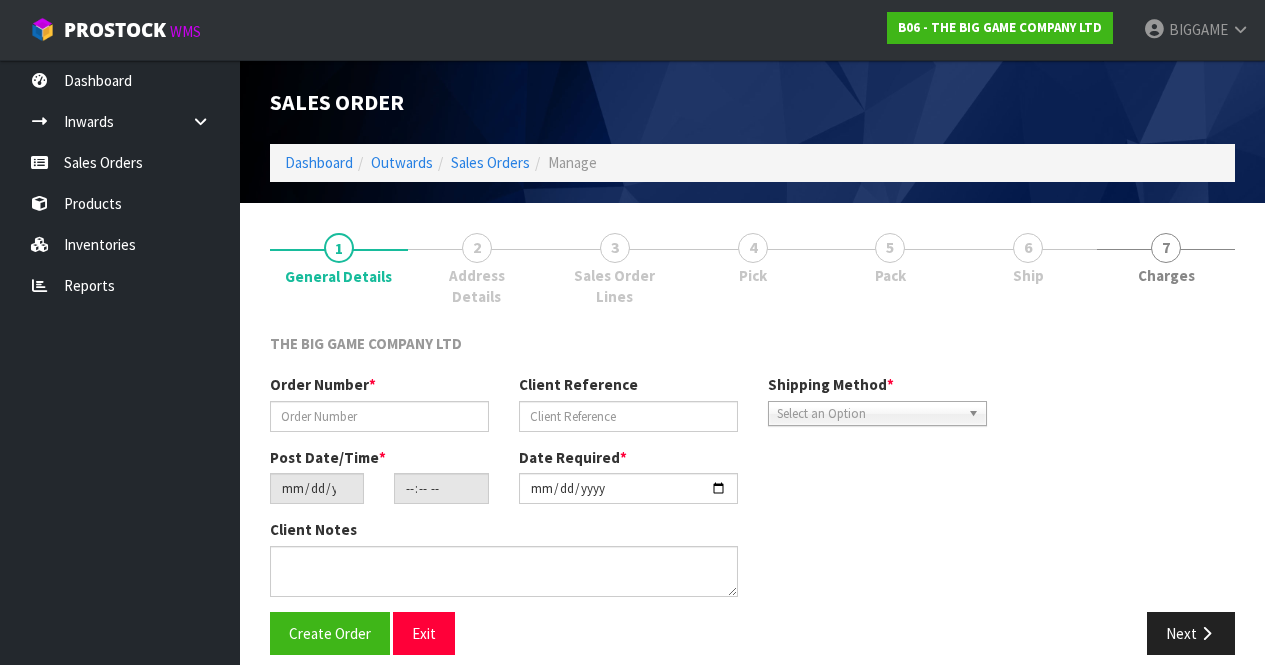 type on "INV.00004858" 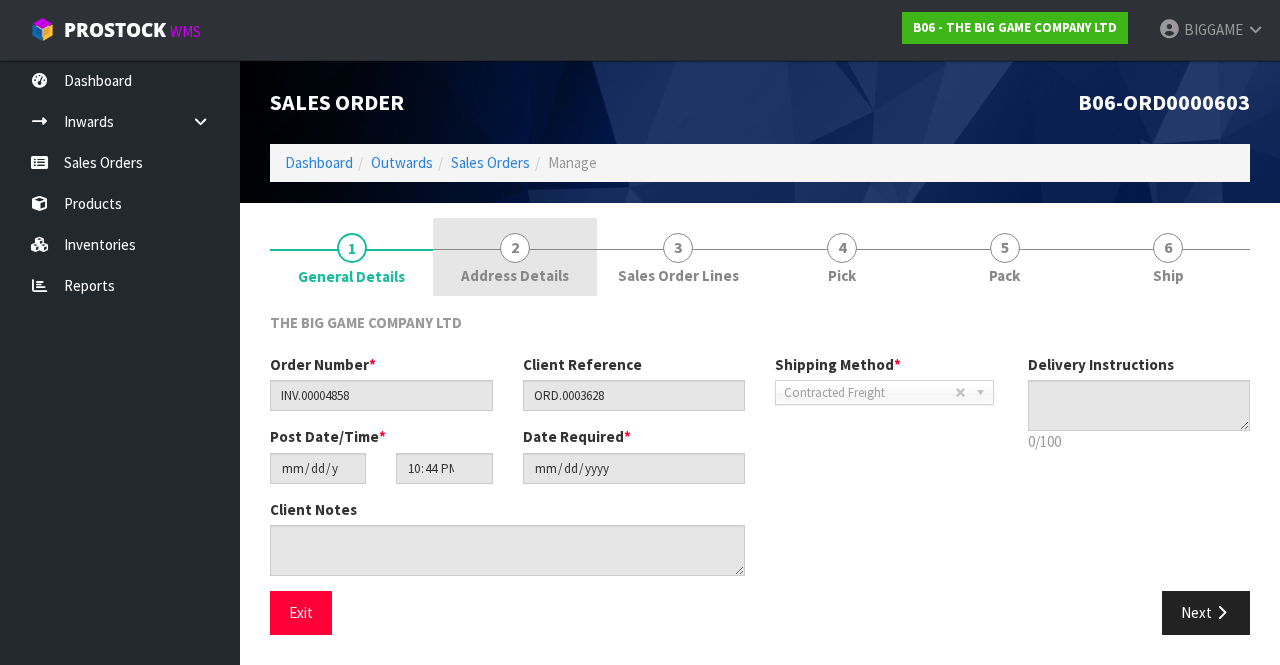 click on "2
Address Details" at bounding box center [514, 257] 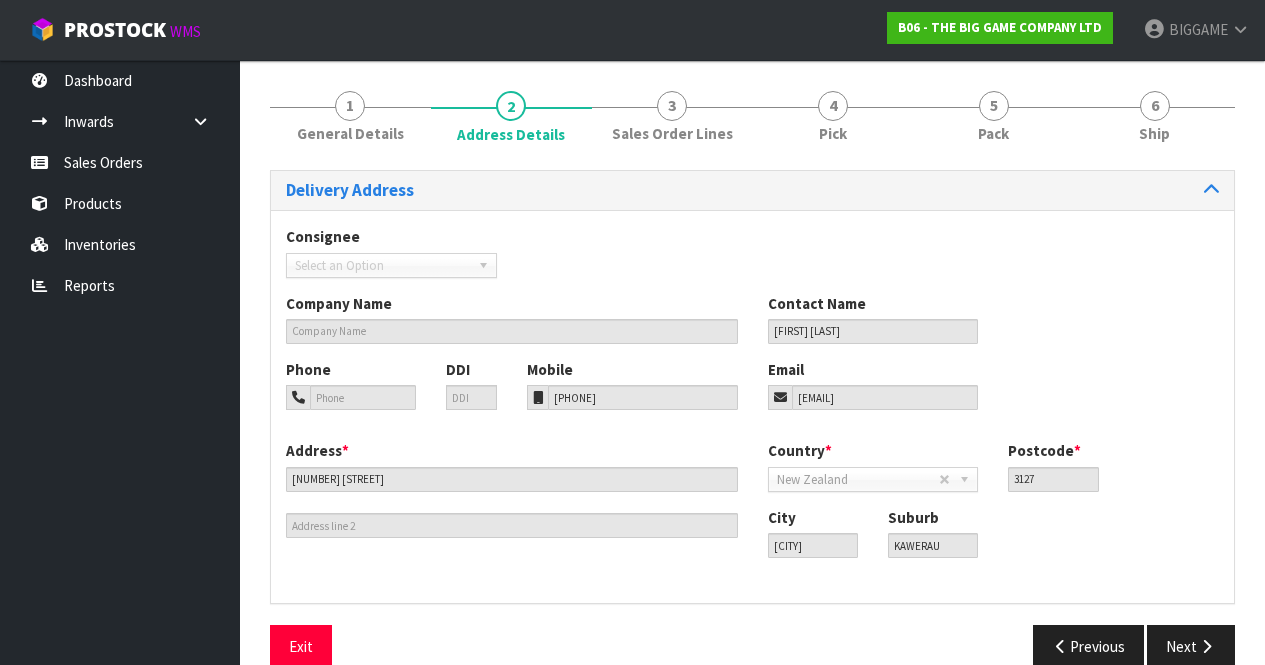 scroll, scrollTop: 146, scrollLeft: 0, axis: vertical 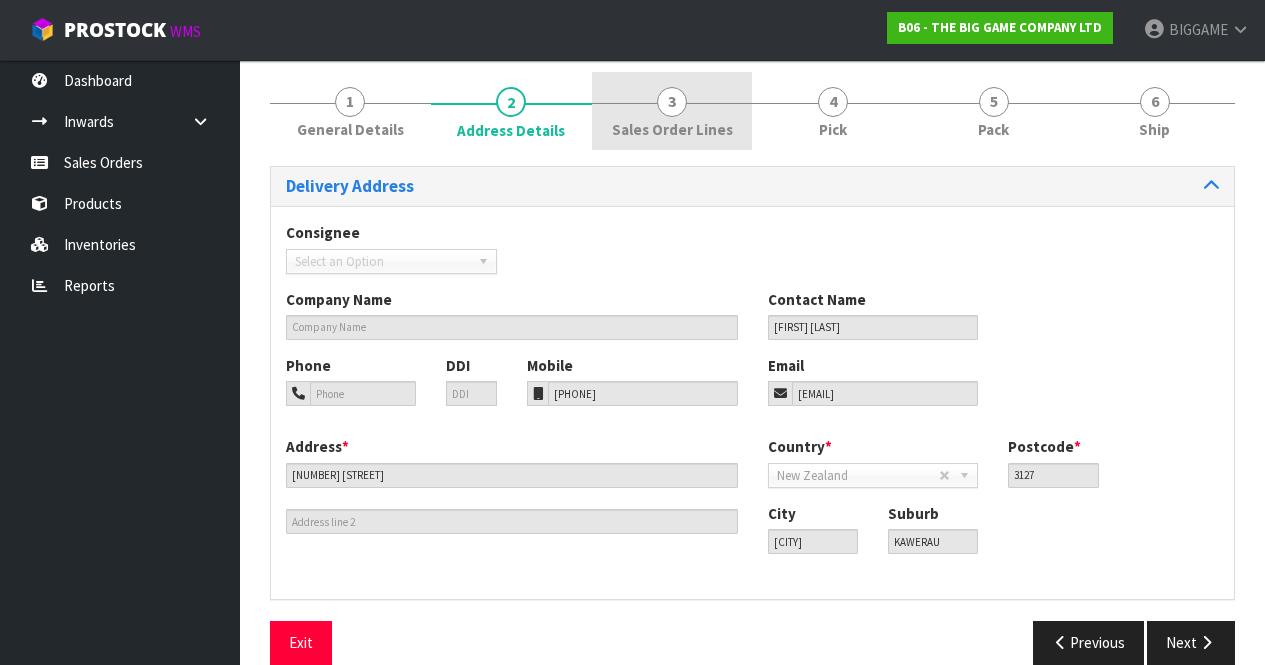 click on "3
Sales Order Lines" at bounding box center [672, 111] 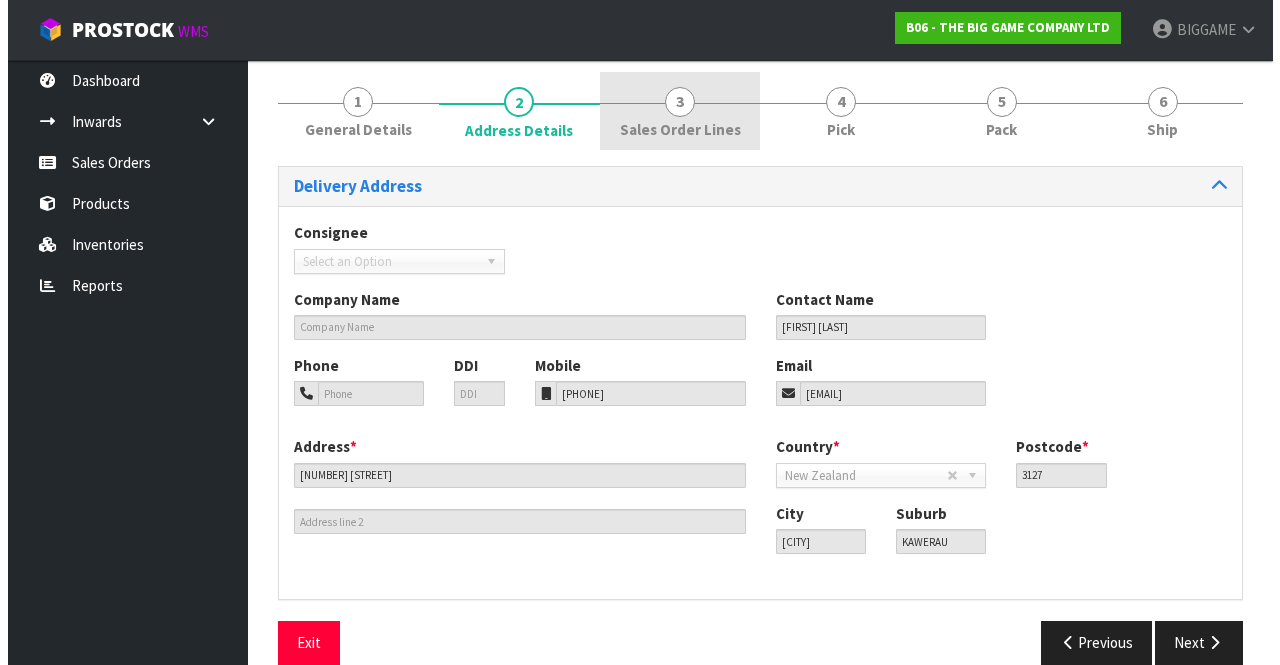 scroll, scrollTop: 0, scrollLeft: 0, axis: both 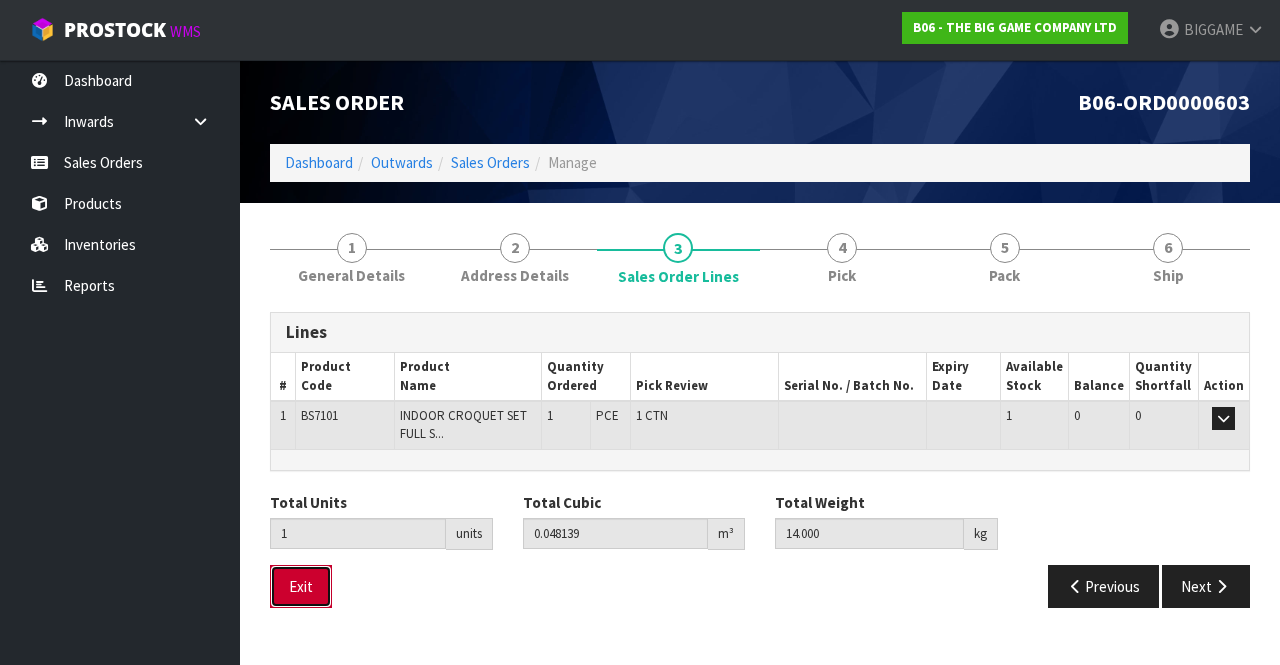 click on "Exit" at bounding box center [301, 586] 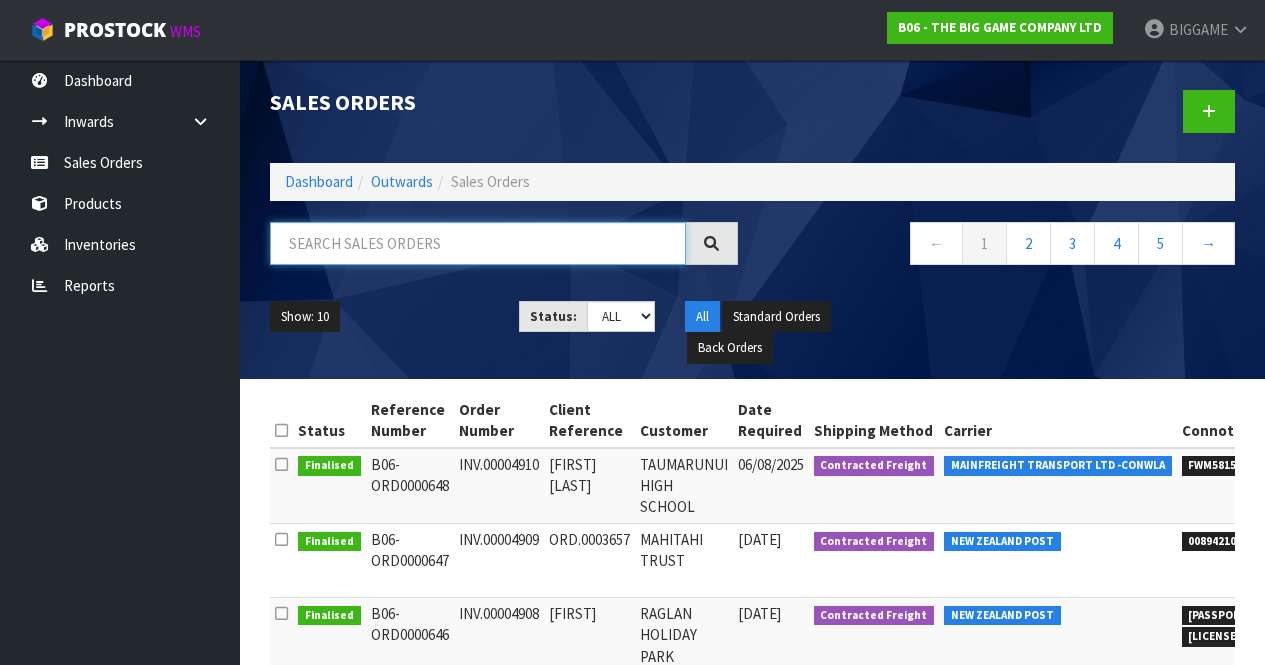 click at bounding box center [478, 243] 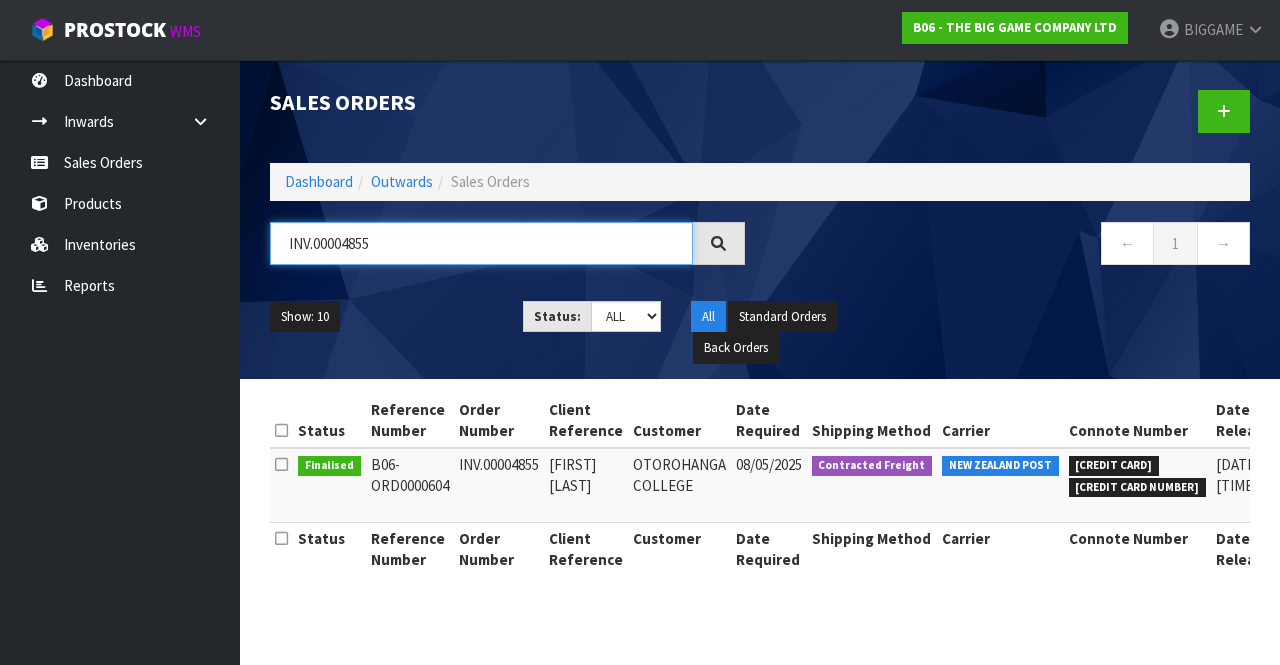 type on "INV.00004855" 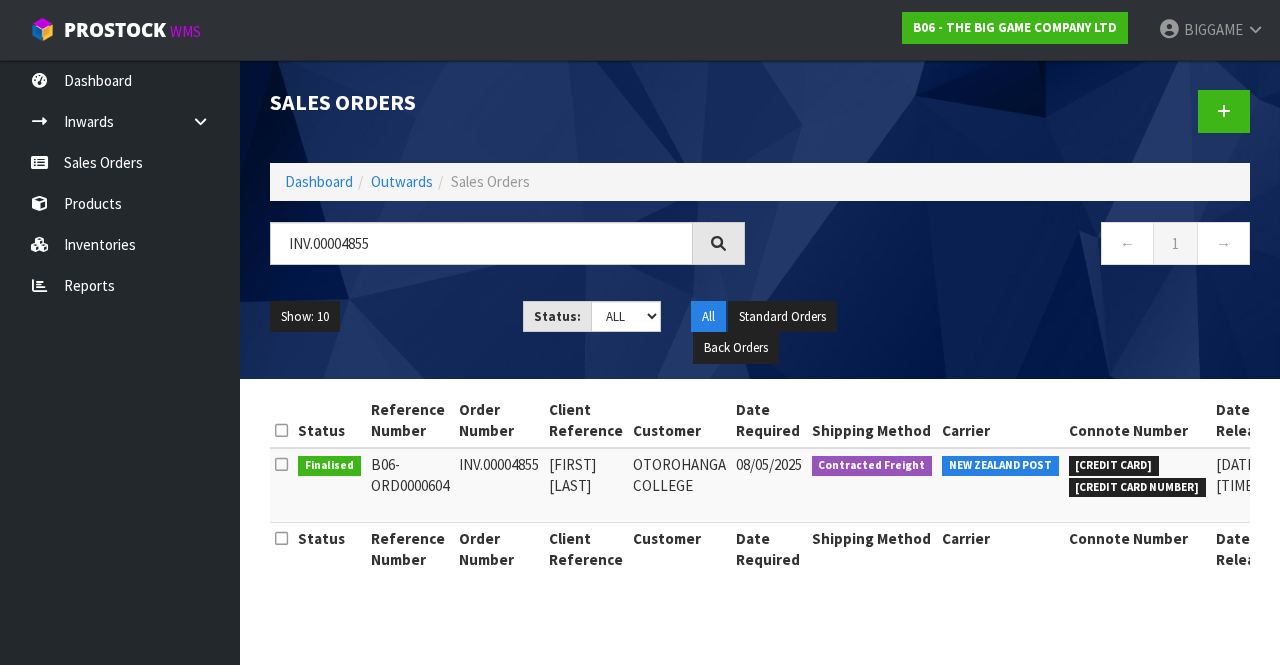 click on "INV.00004855" at bounding box center (499, 485) 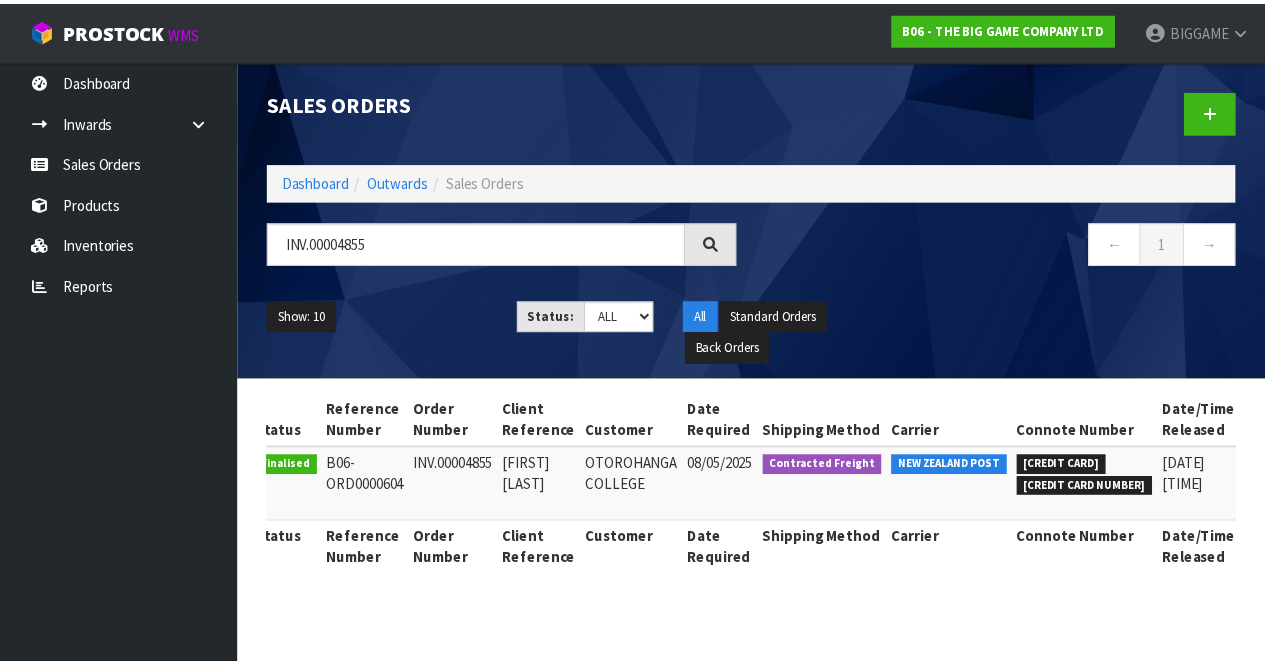scroll, scrollTop: 0, scrollLeft: 144, axis: horizontal 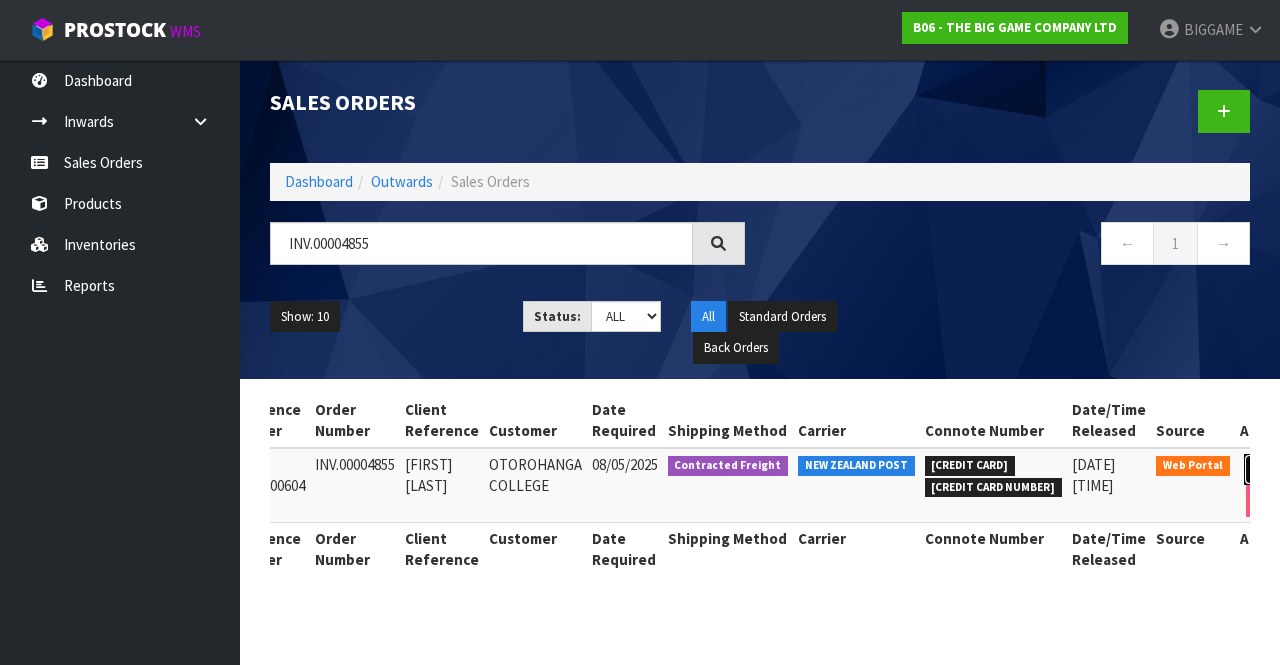 click at bounding box center [1262, 469] 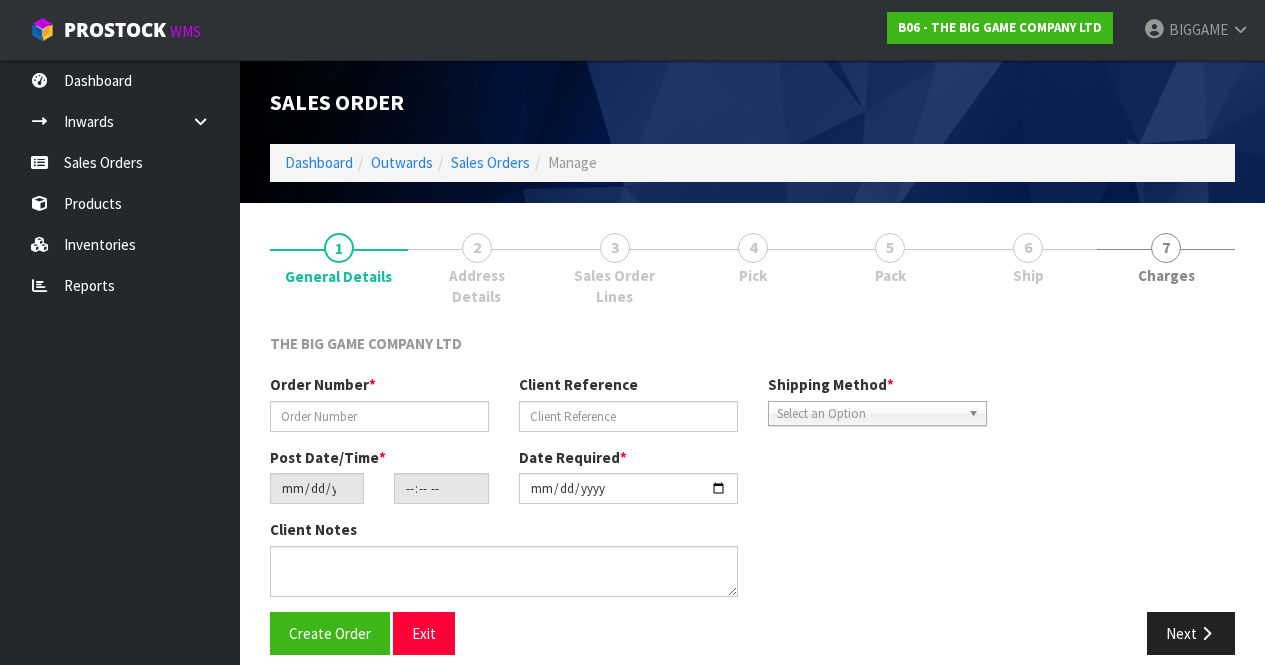 type on "INV.00004855" 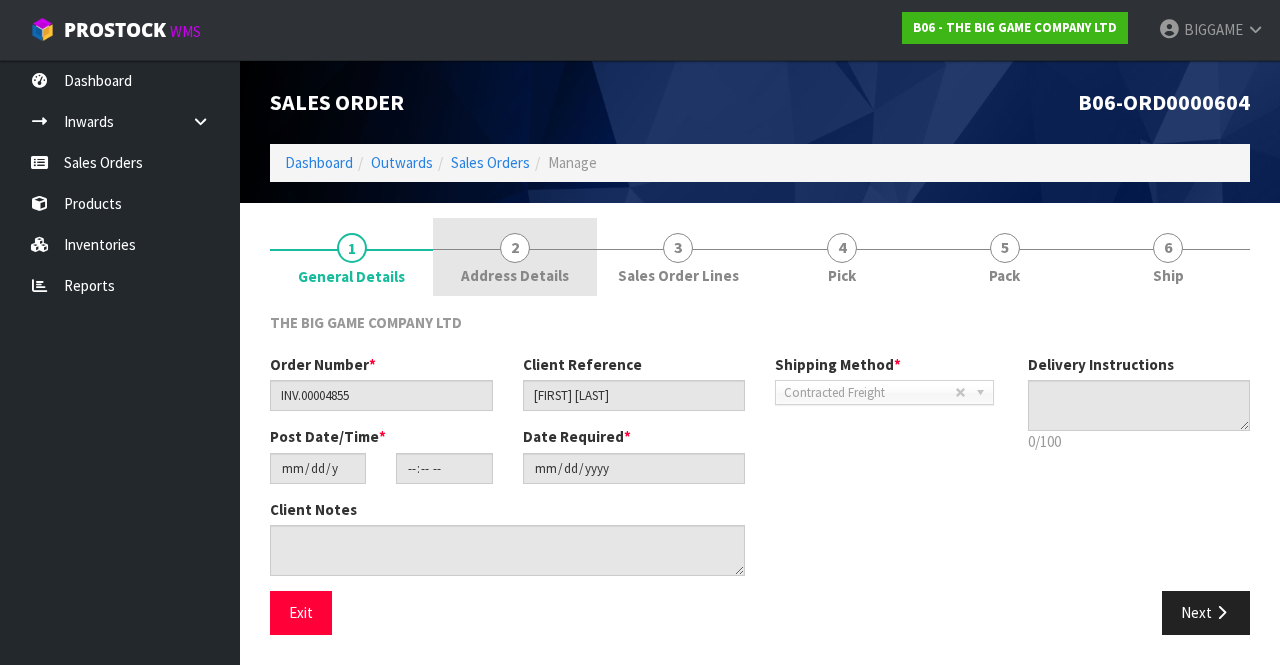 click on "2
Address Details" at bounding box center (514, 257) 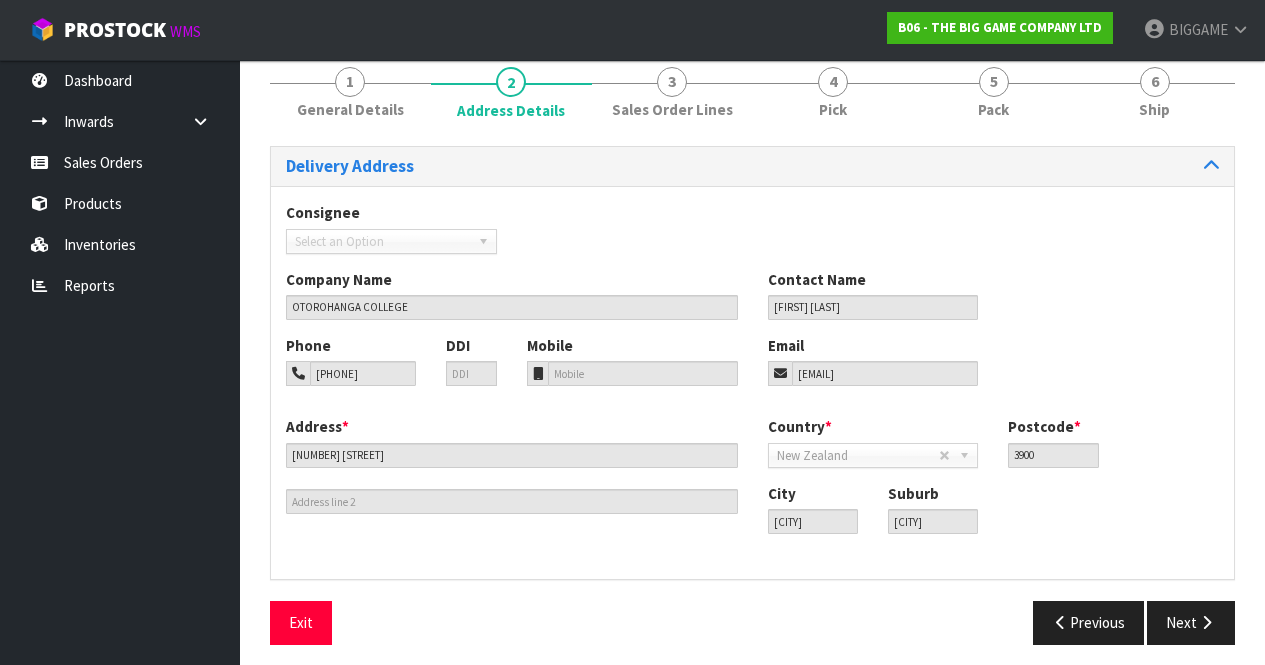 scroll, scrollTop: 173, scrollLeft: 0, axis: vertical 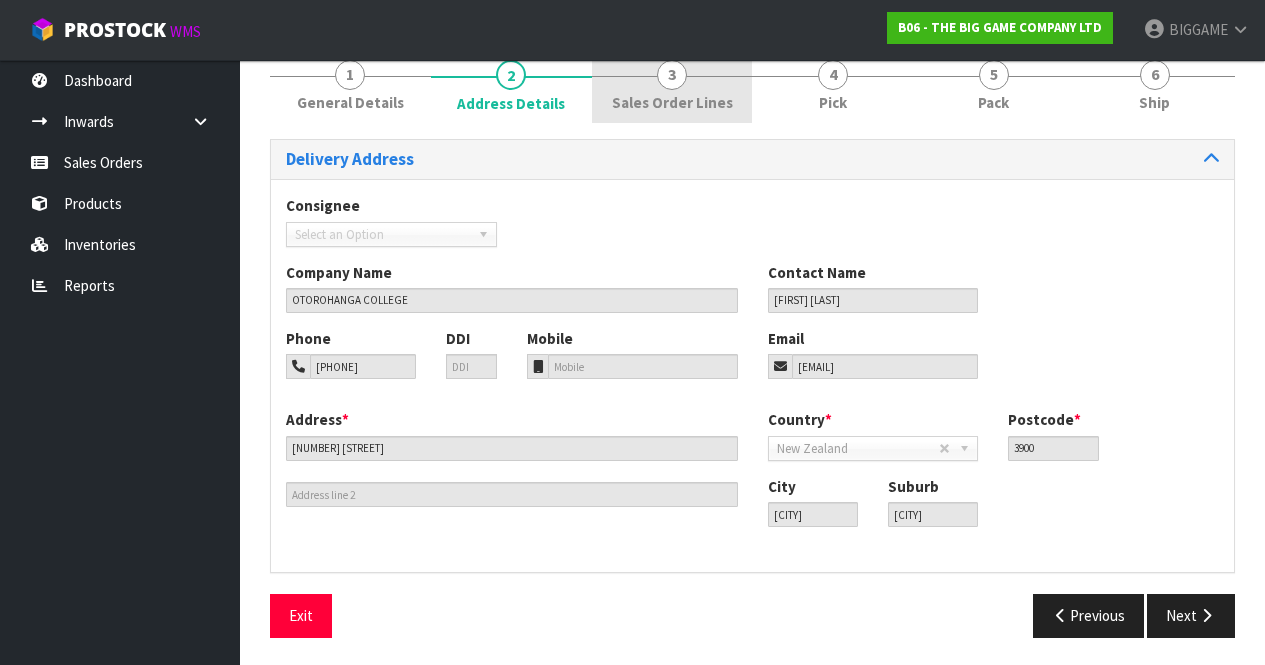 click on "Sales Order Lines" at bounding box center (672, 102) 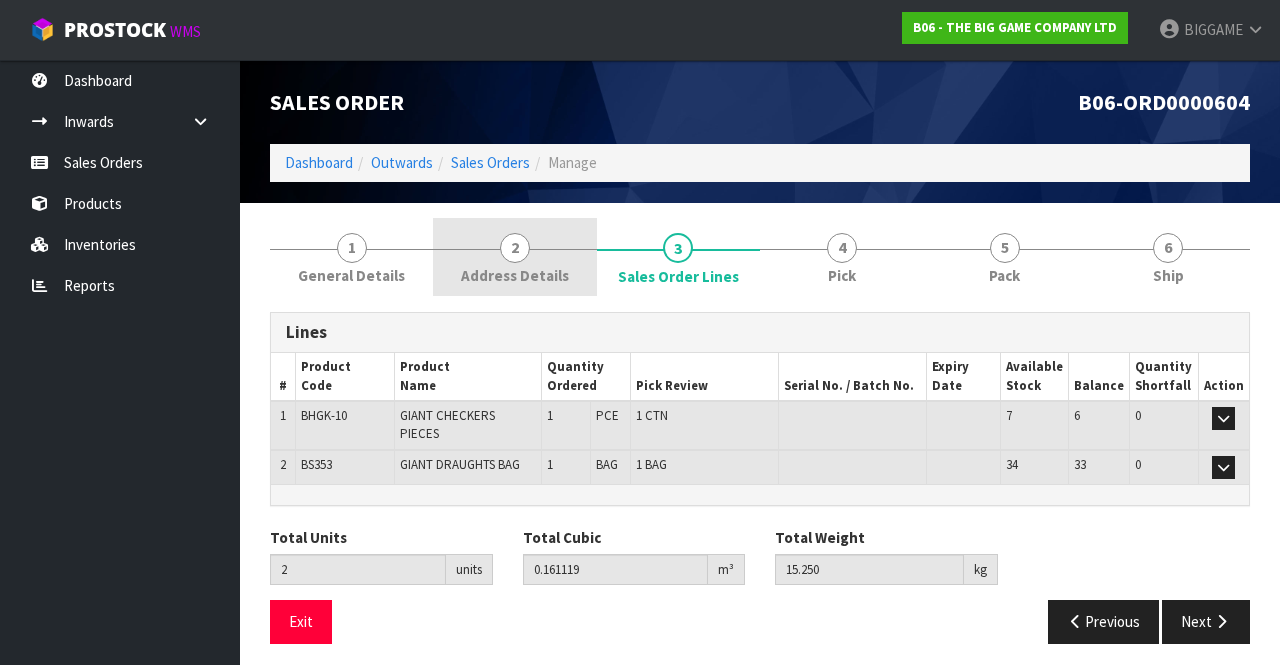 click on "2" at bounding box center [515, 248] 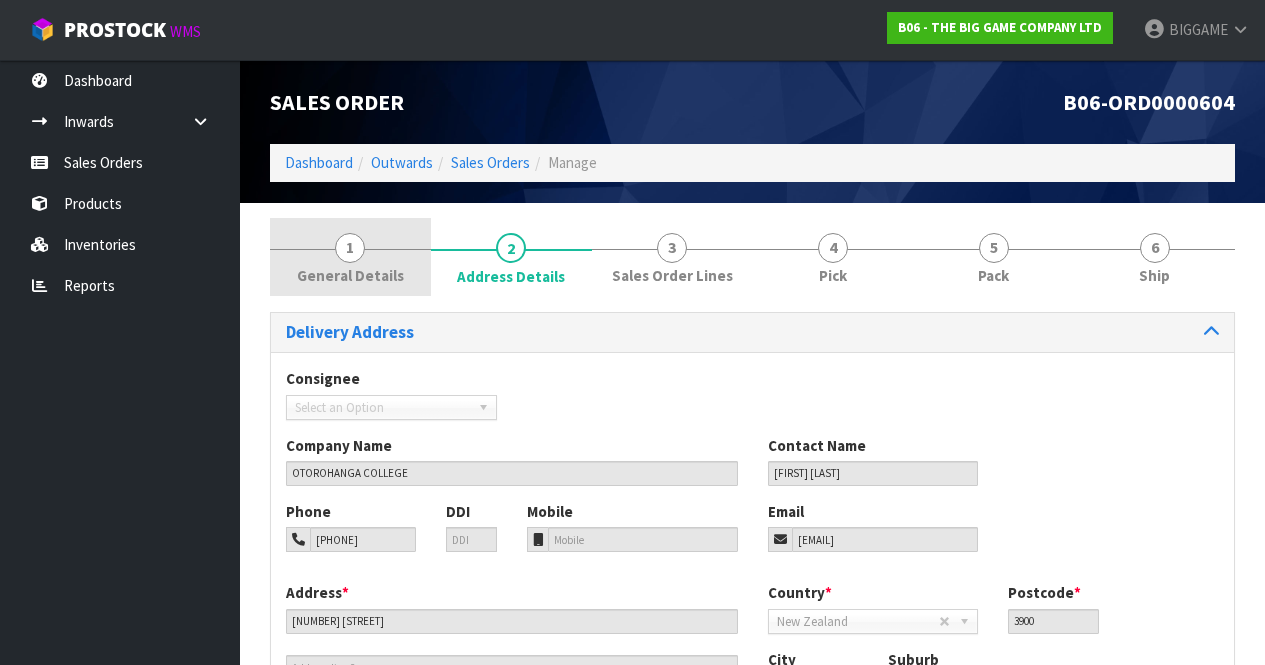 click on "1
General Details" at bounding box center (350, 257) 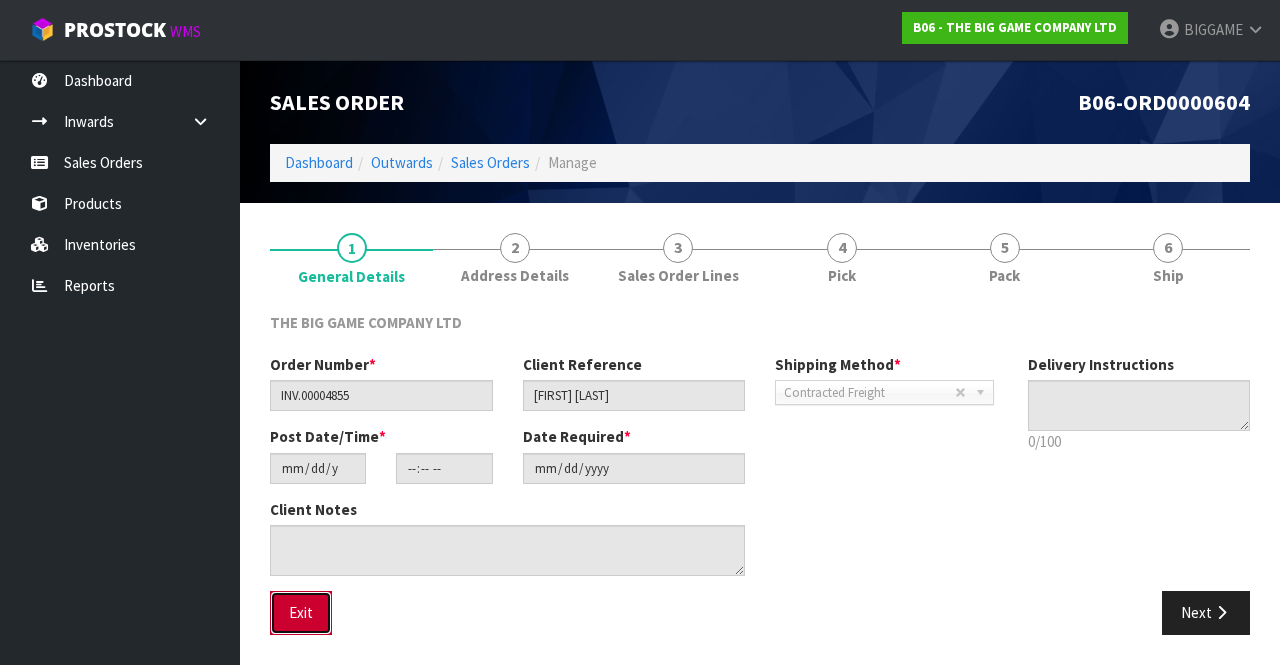 click on "Exit" at bounding box center [301, 612] 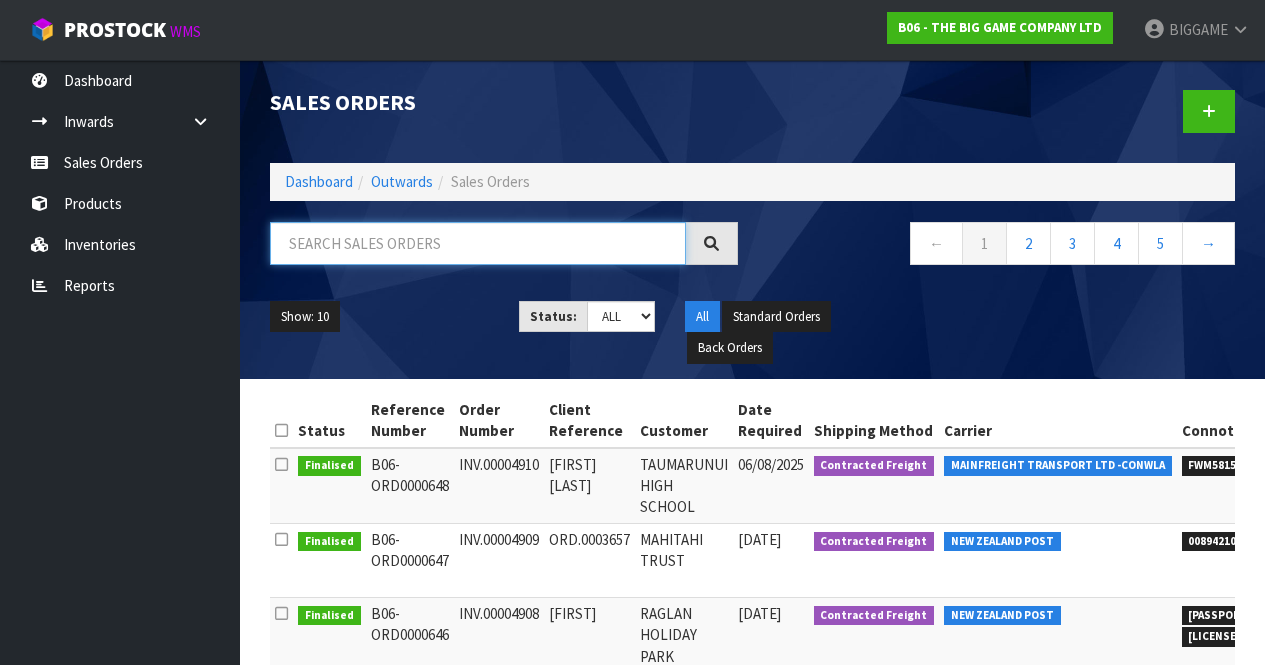 click at bounding box center [478, 243] 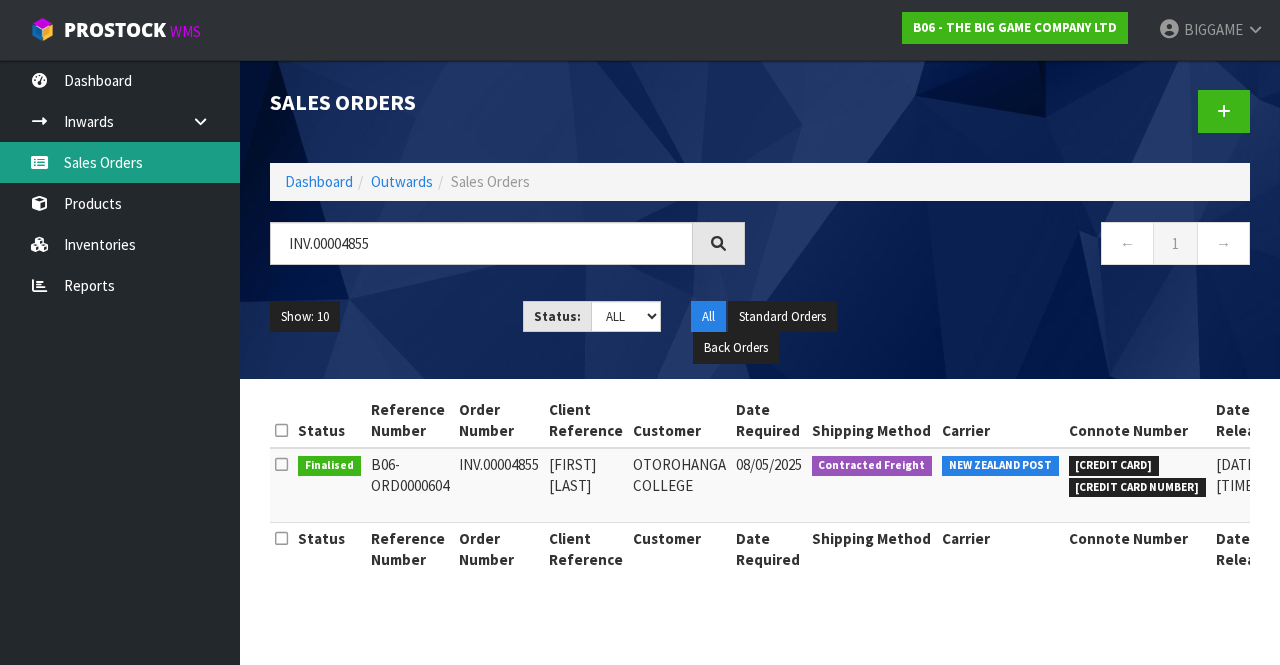 click on "Sales Orders" at bounding box center (120, 162) 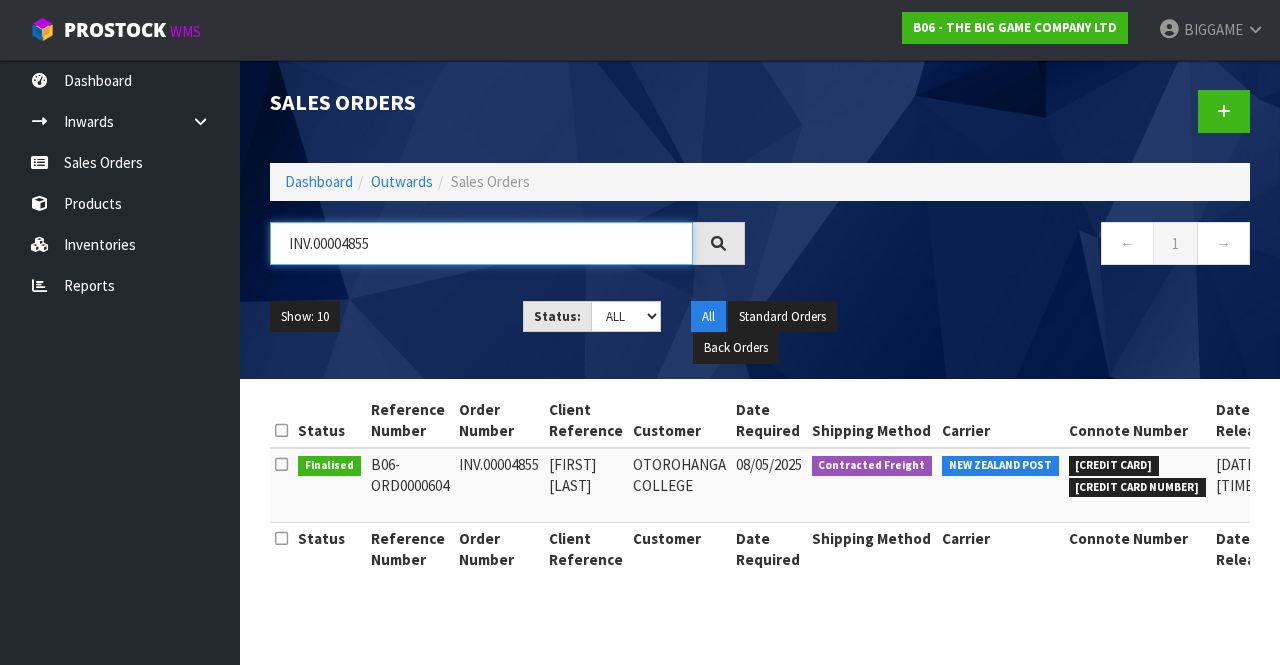 click on "INV.00004855" at bounding box center [481, 243] 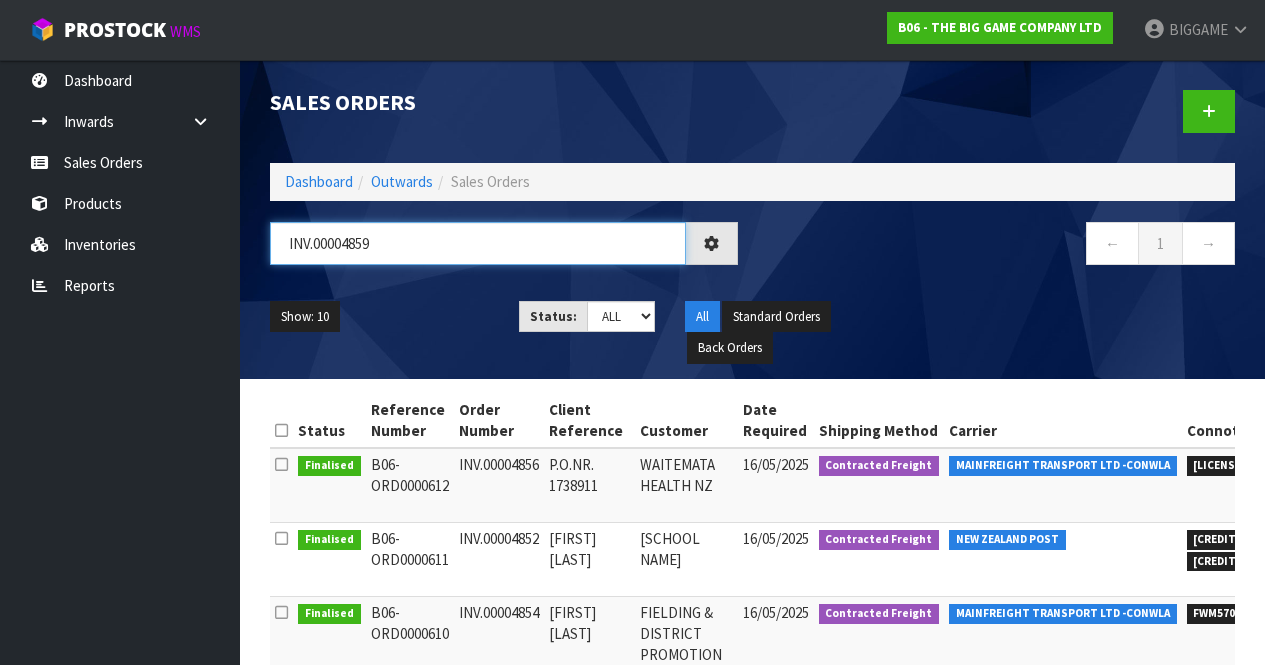 type on "INV.00004859" 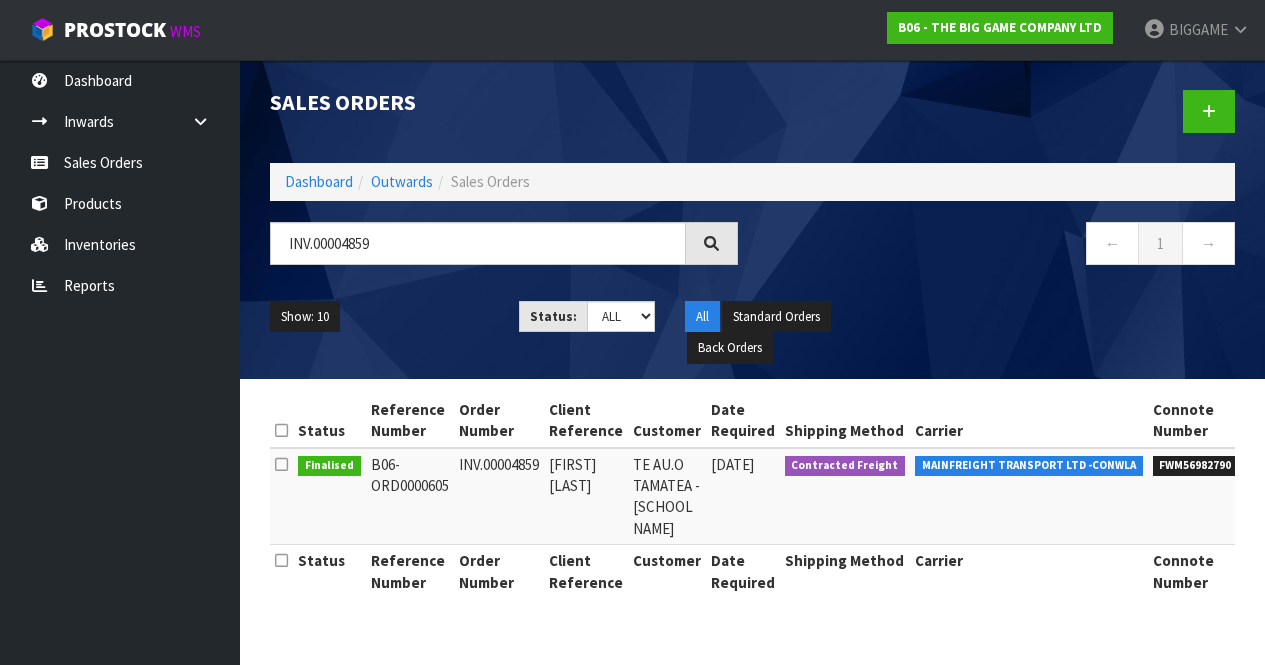 click on "Contracted Freight" at bounding box center [845, 466] 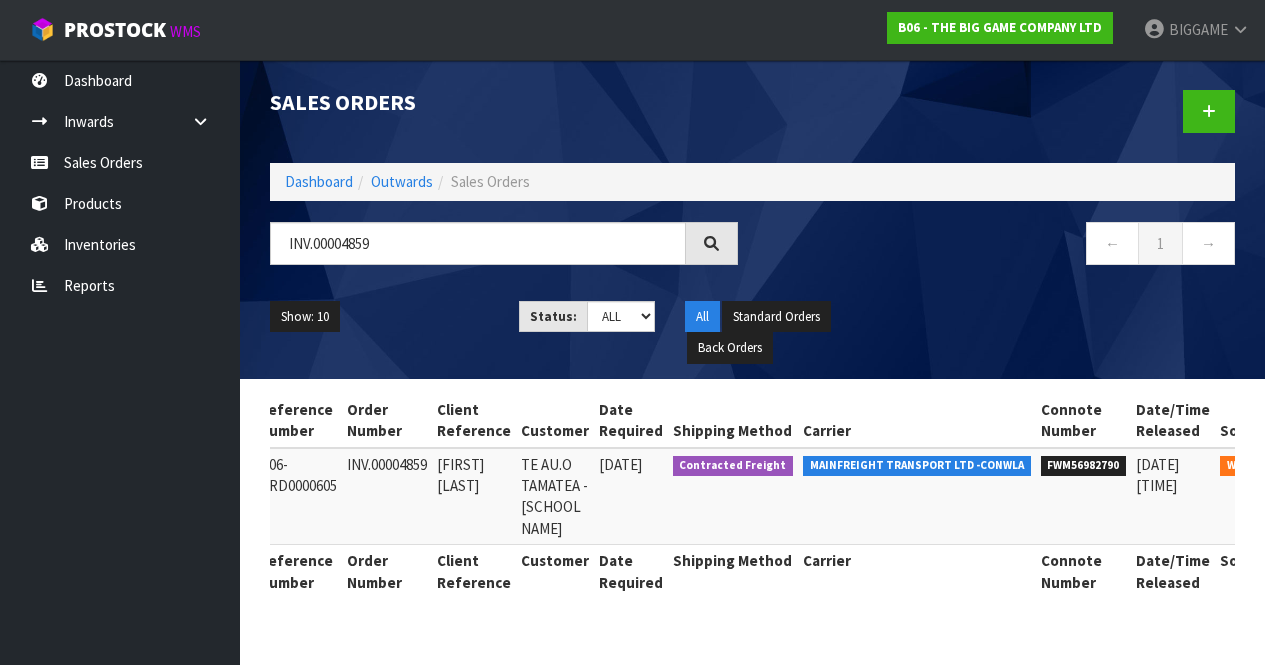 scroll, scrollTop: 0, scrollLeft: 186, axis: horizontal 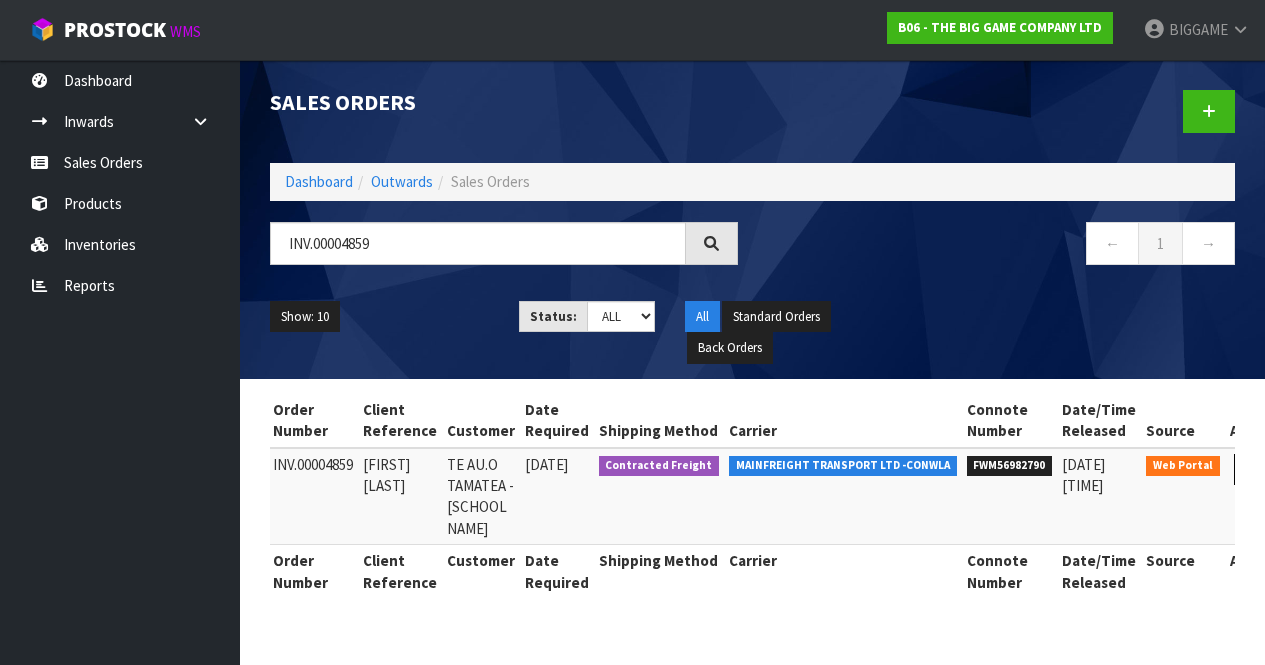 click at bounding box center (1252, 469) 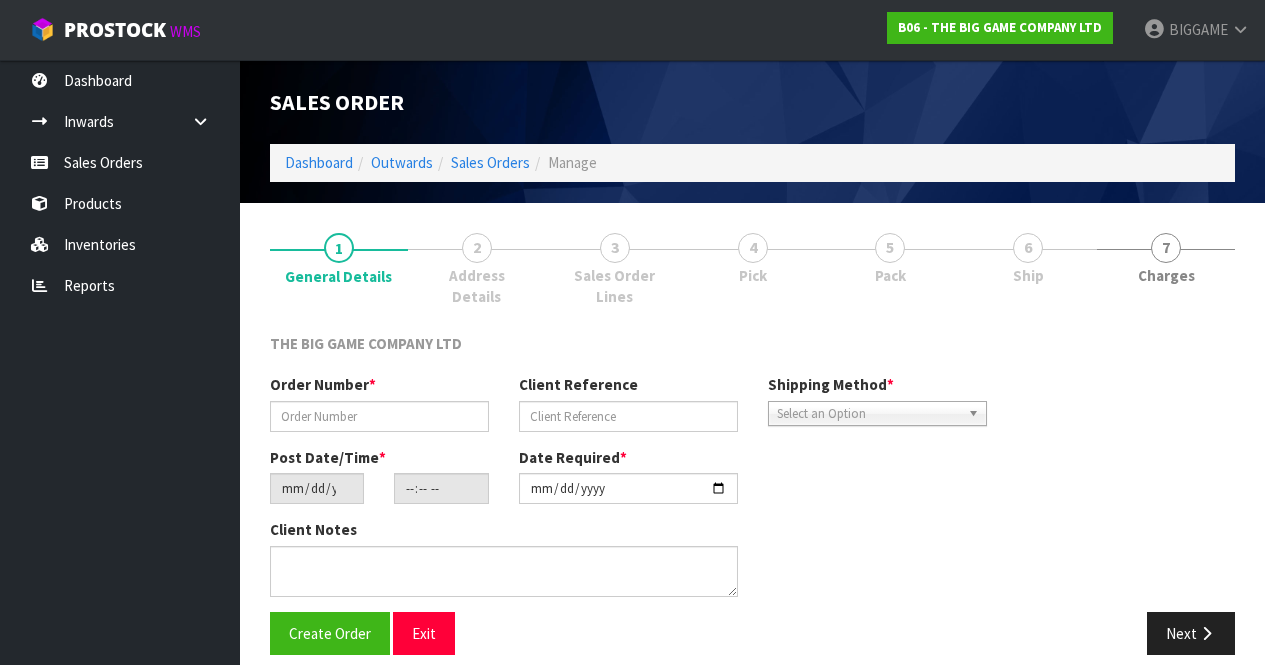 type on "INV.00004859" 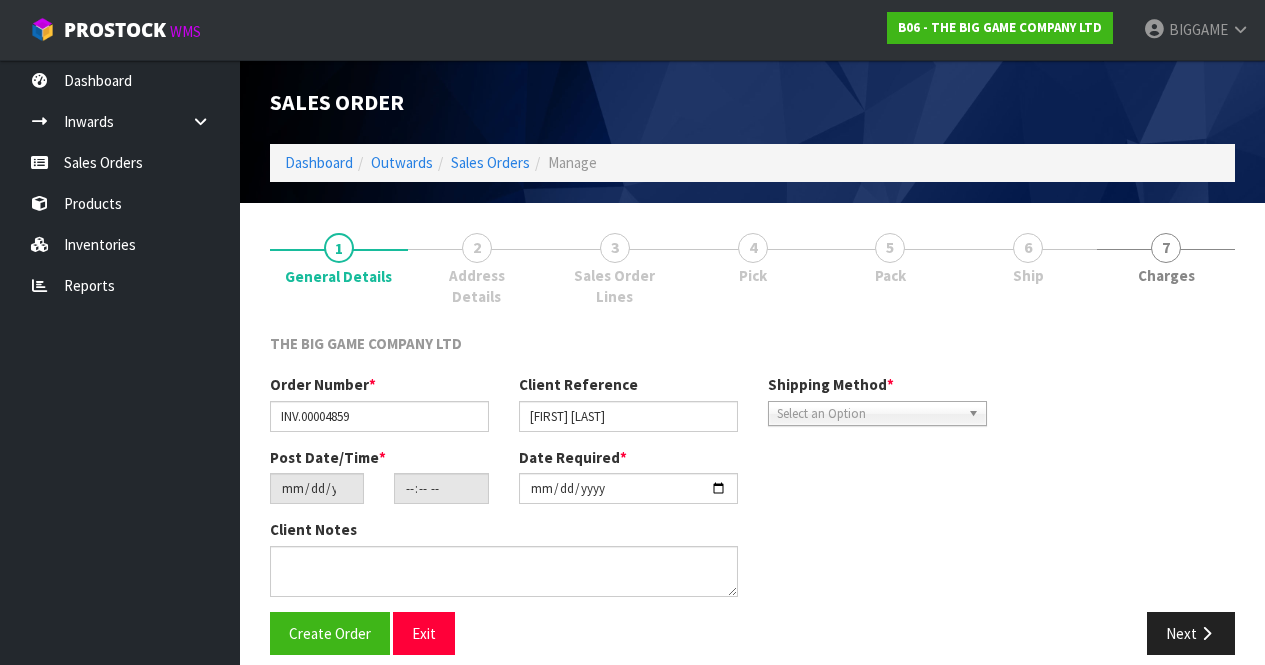 type on "2025-05-09" 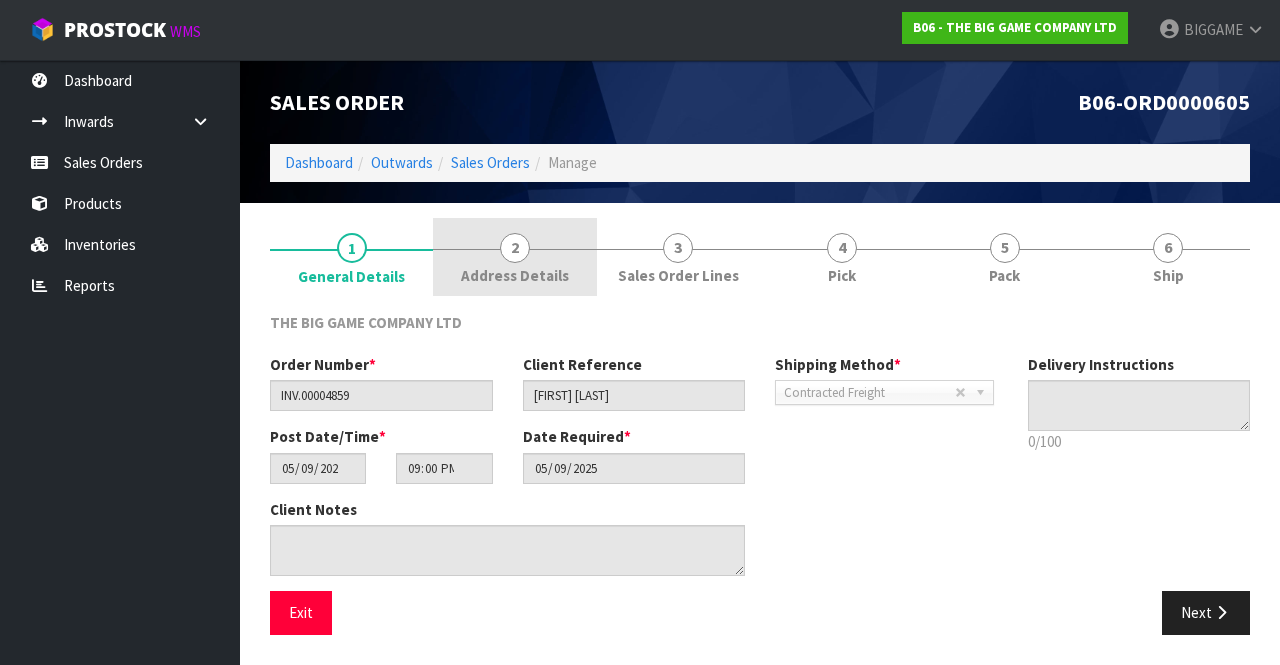 click on "Address Details" at bounding box center (515, 275) 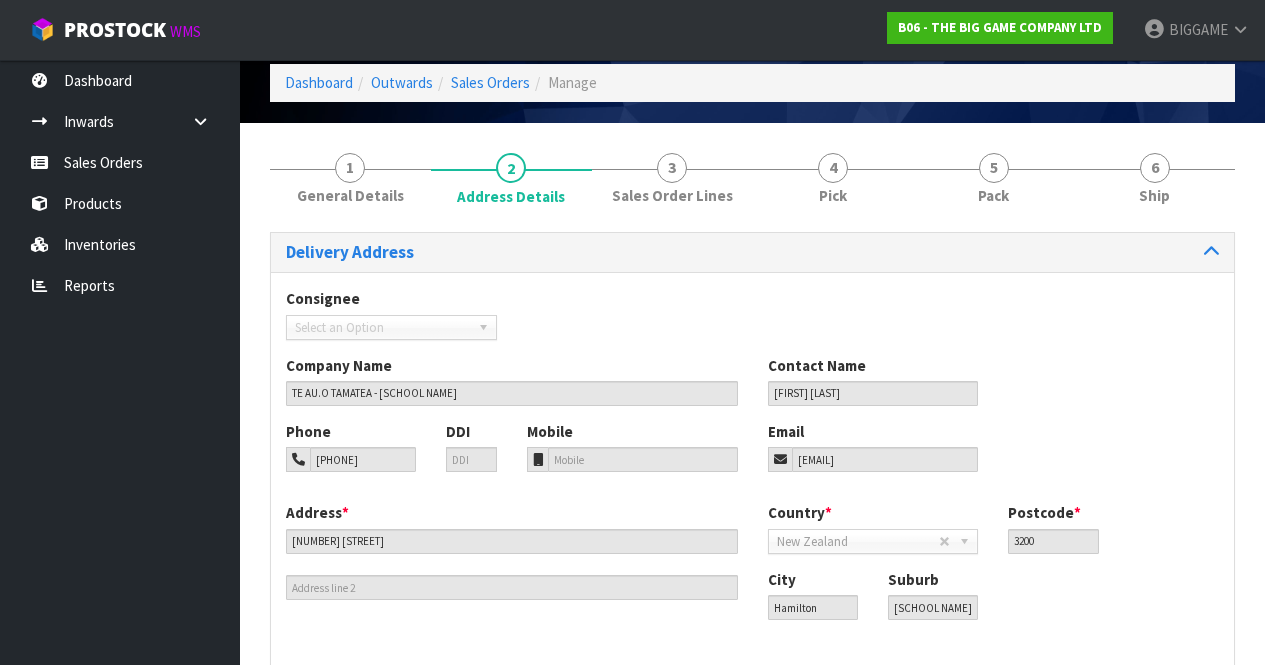 scroll, scrollTop: 175, scrollLeft: 0, axis: vertical 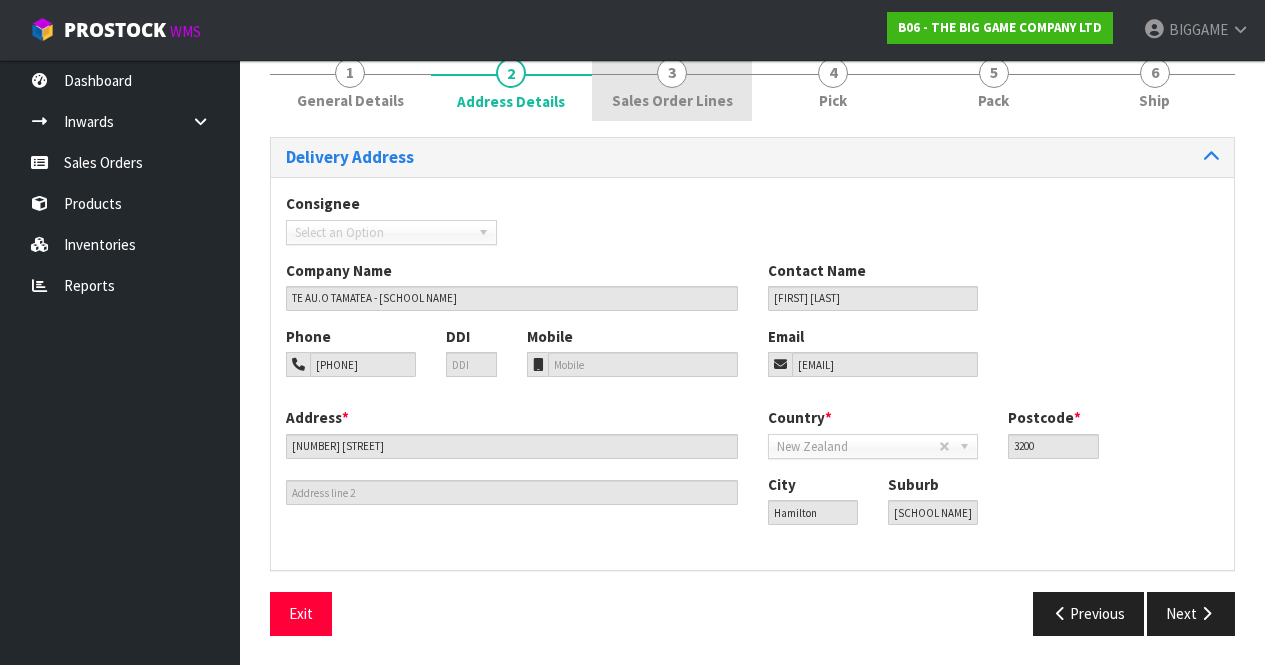 click on "Sales Order Lines" at bounding box center [672, 100] 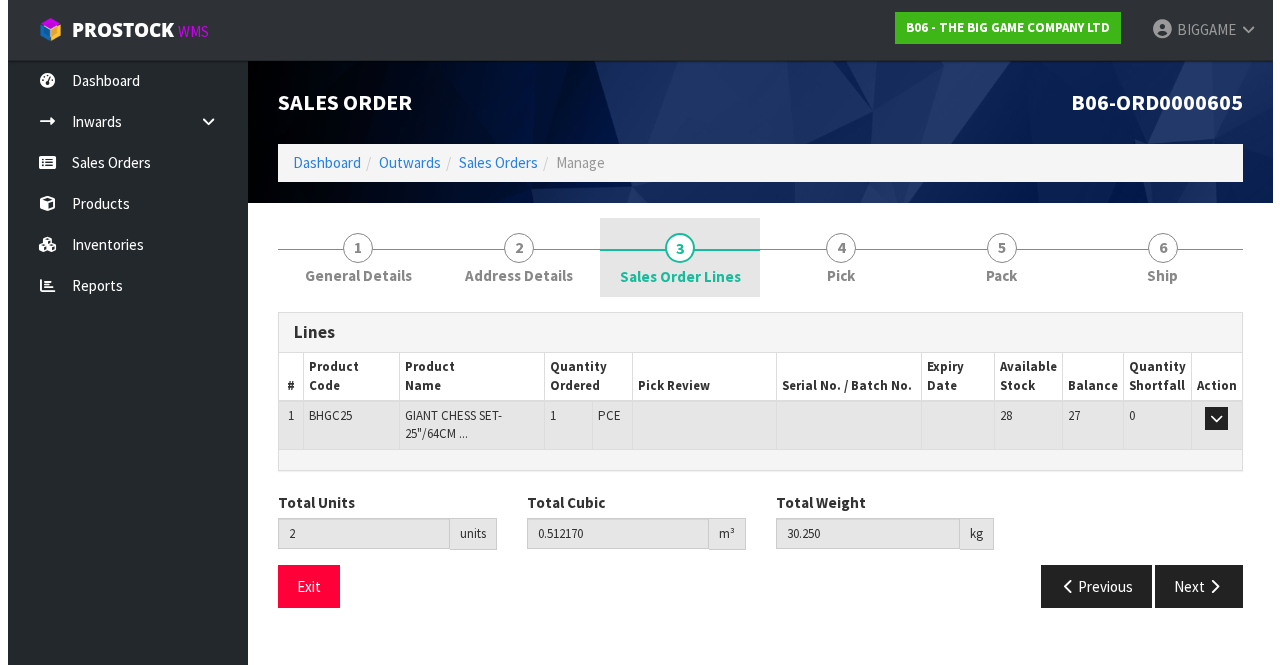 scroll, scrollTop: 0, scrollLeft: 0, axis: both 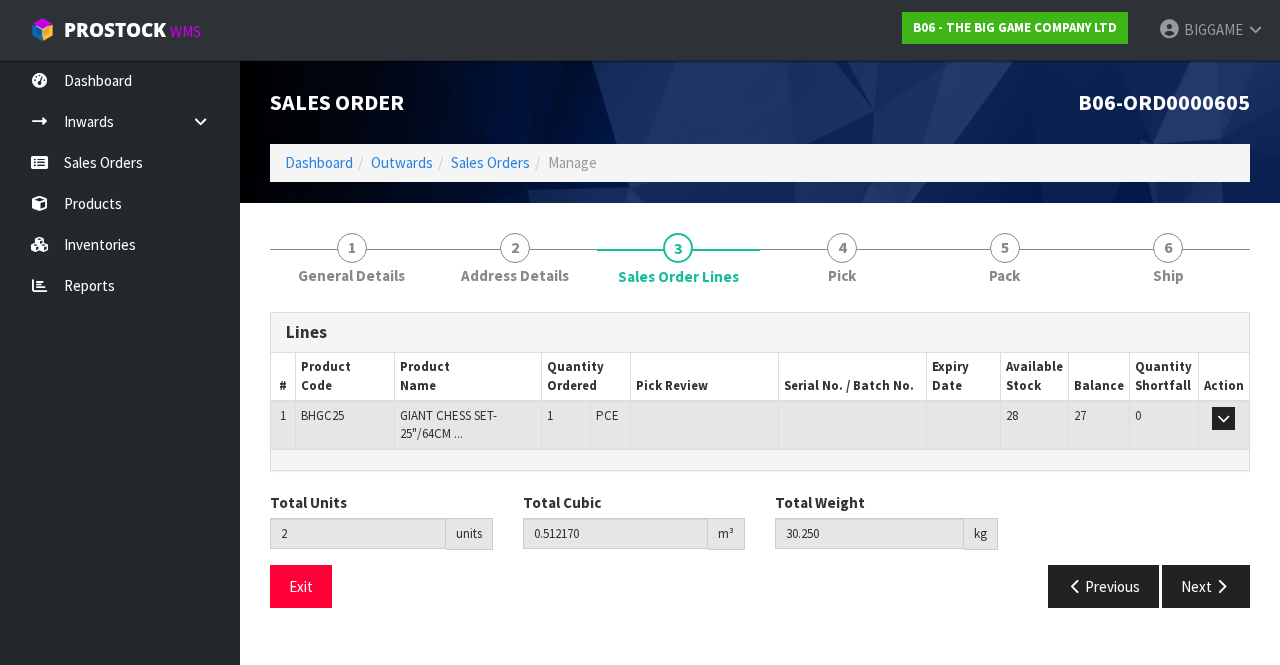 drag, startPoint x: 701, startPoint y: 99, endPoint x: 801, endPoint y: 613, distance: 523.63727 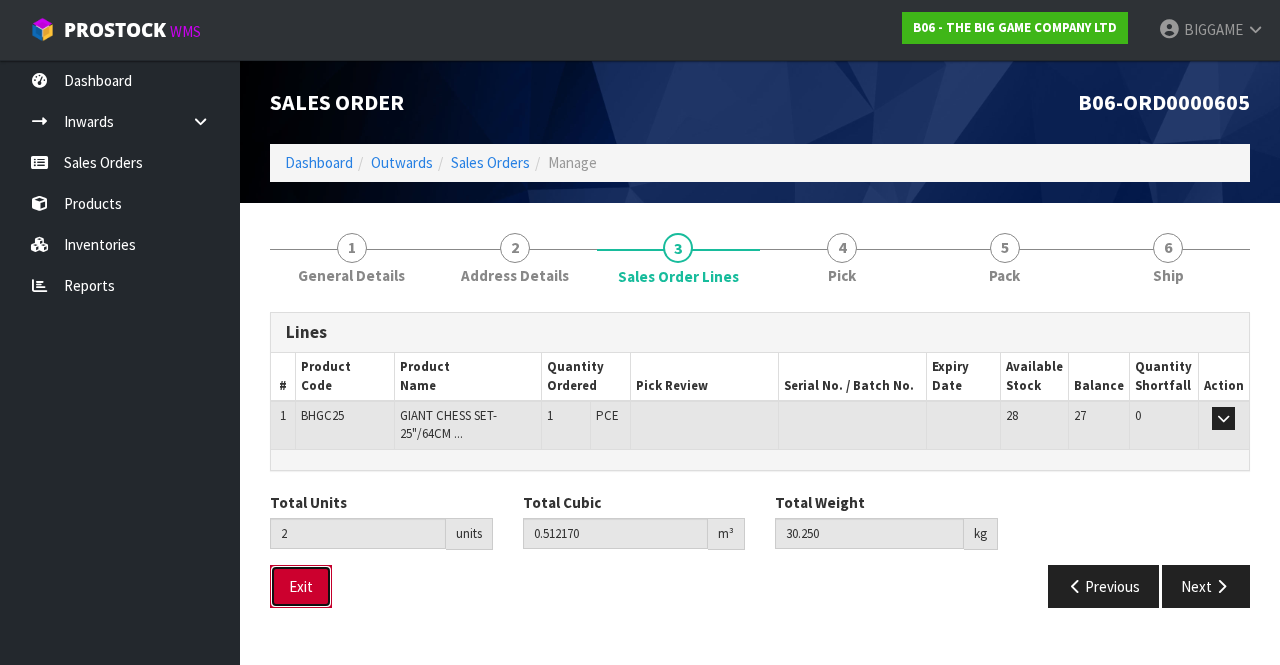 click on "Exit" at bounding box center (301, 586) 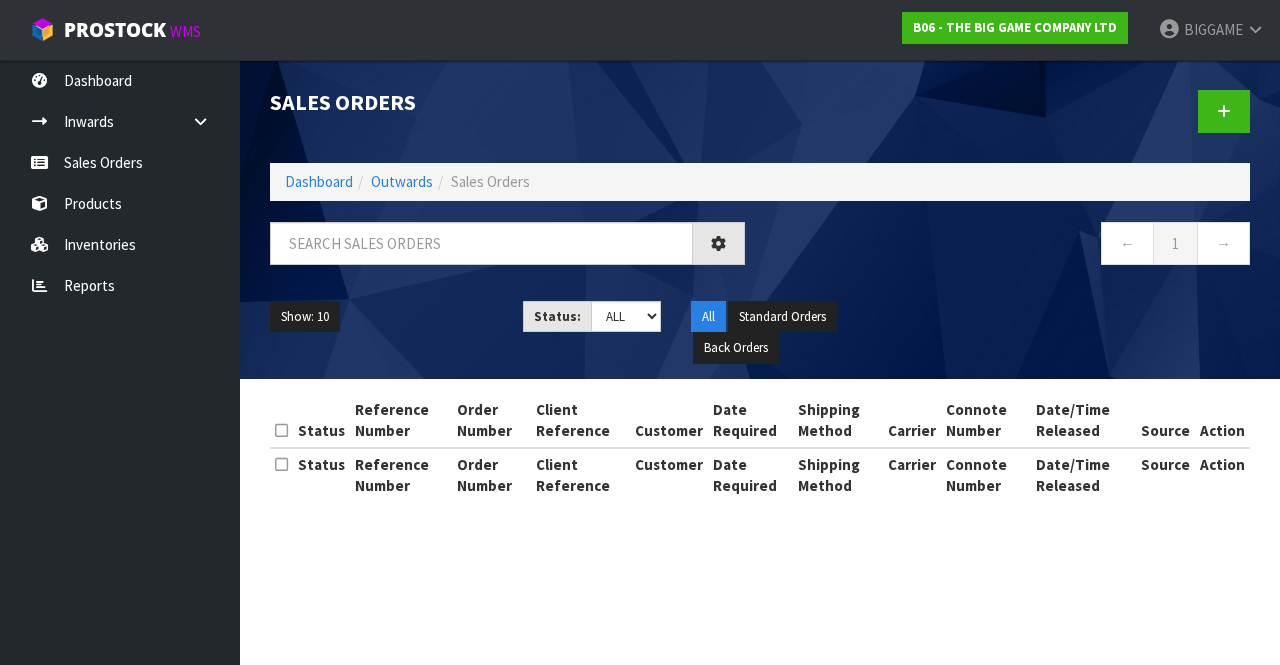 click on "Sales Orders
Dashboard Outwards Sales Orders
←
1
→
Show: 10
5
10
25
50
Status:
Draft Pending Allocated Pending Pick Goods Picked Goods Packed Pending Charges Finalised Cancelled Review ALL
All
Standard Orders
Back Orders
Status" at bounding box center [640, 332] 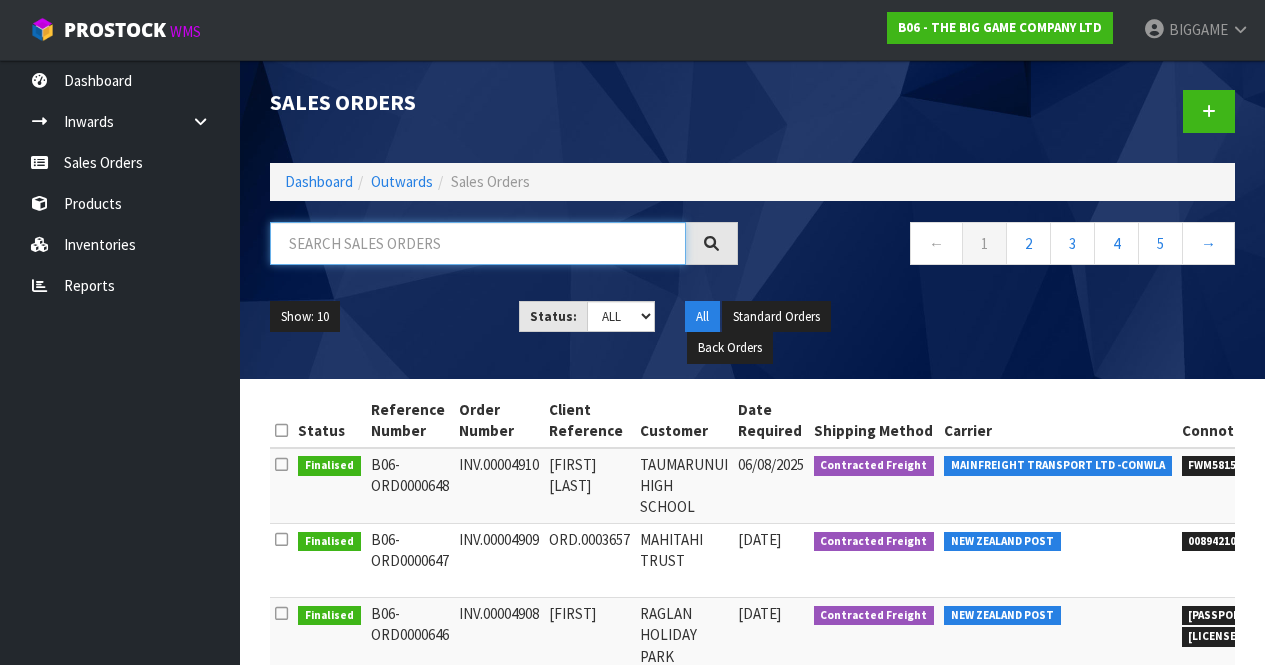 click at bounding box center (478, 243) 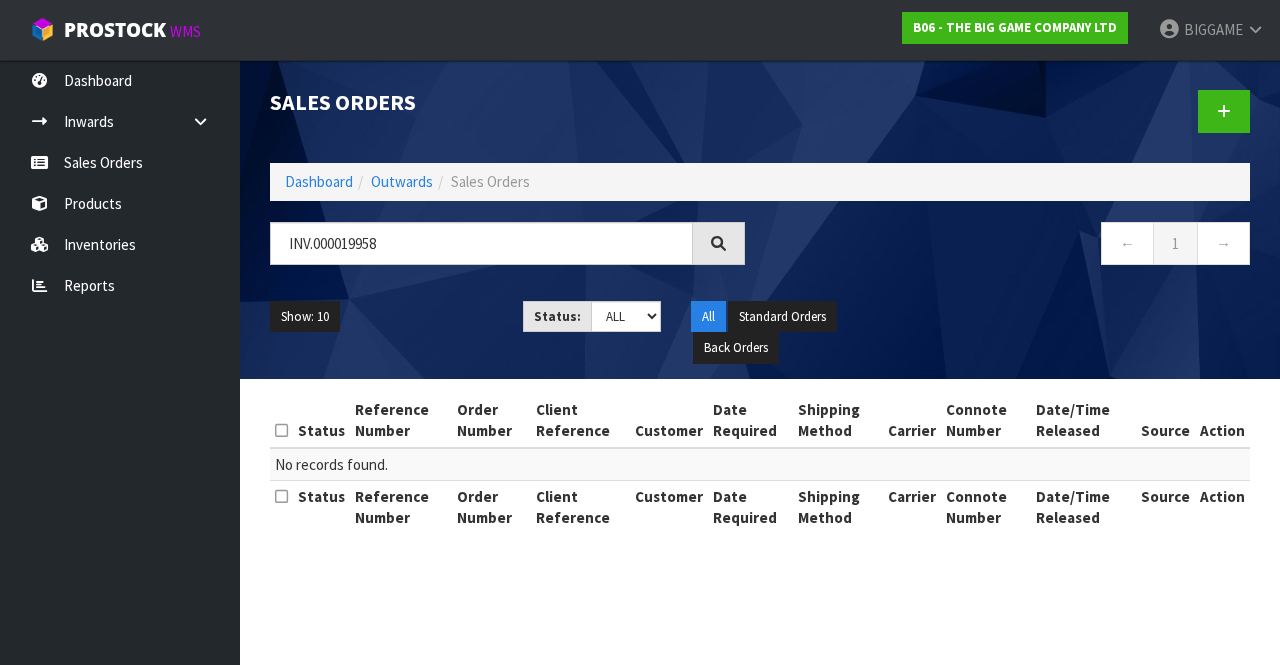 click at bounding box center [719, 243] 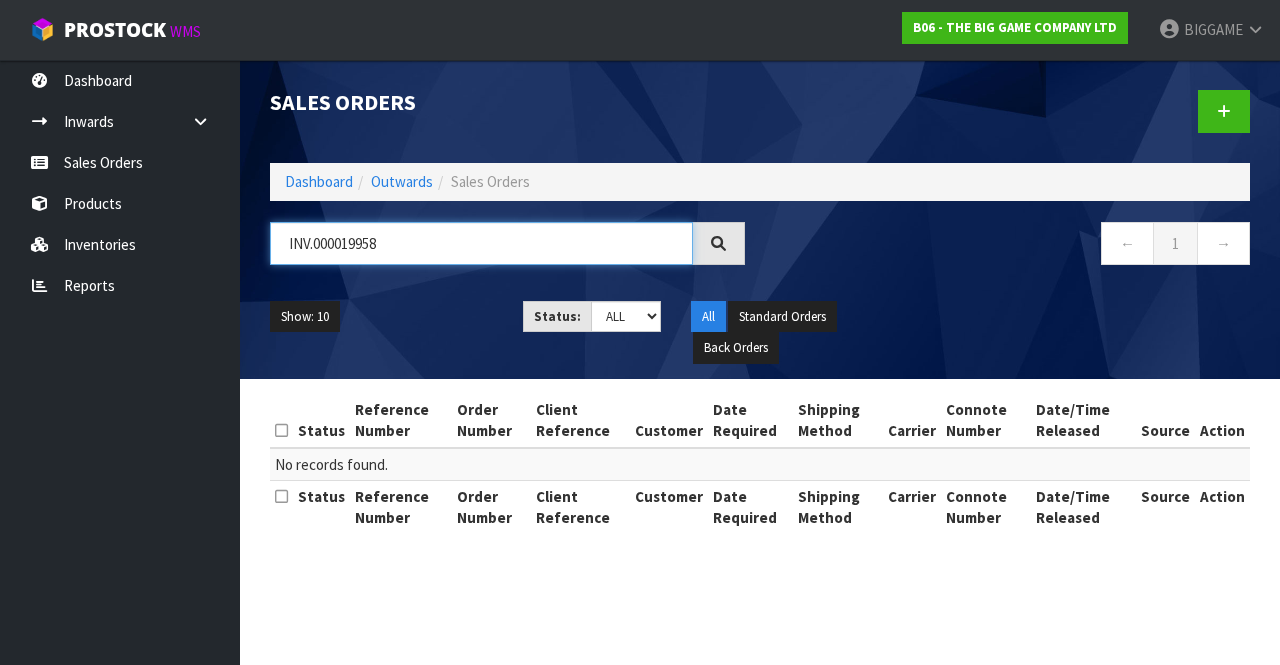 click on "INV.000019958" at bounding box center [481, 243] 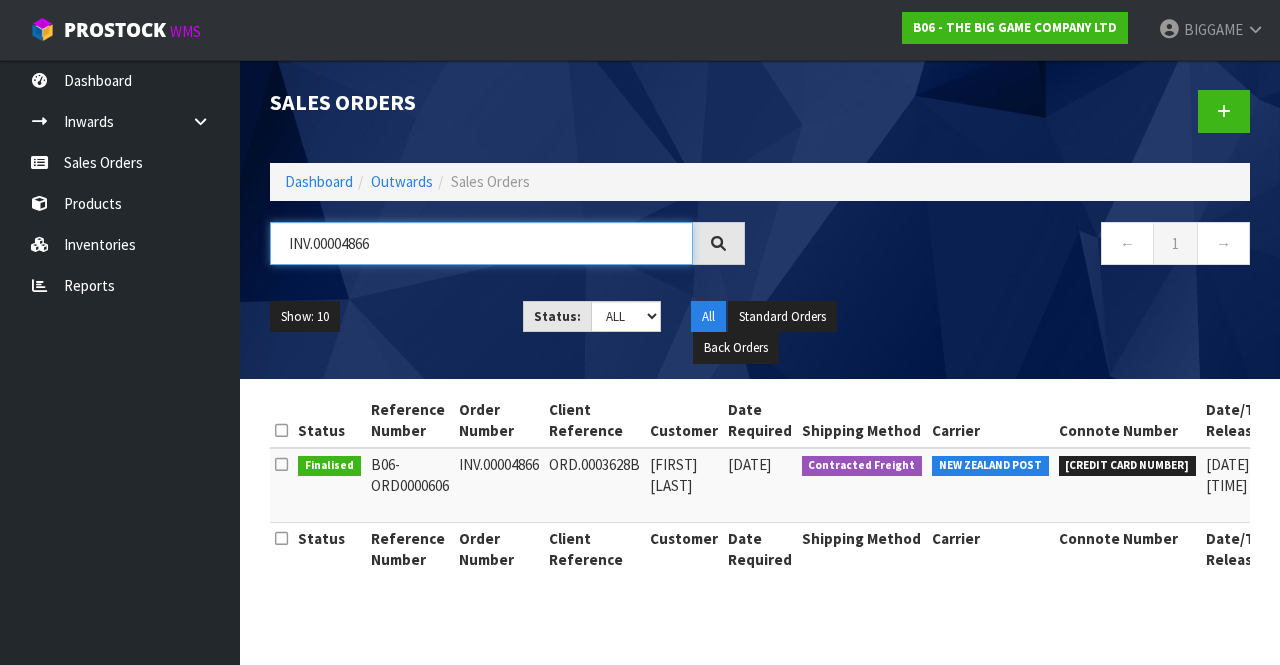 type on "INV.00004866" 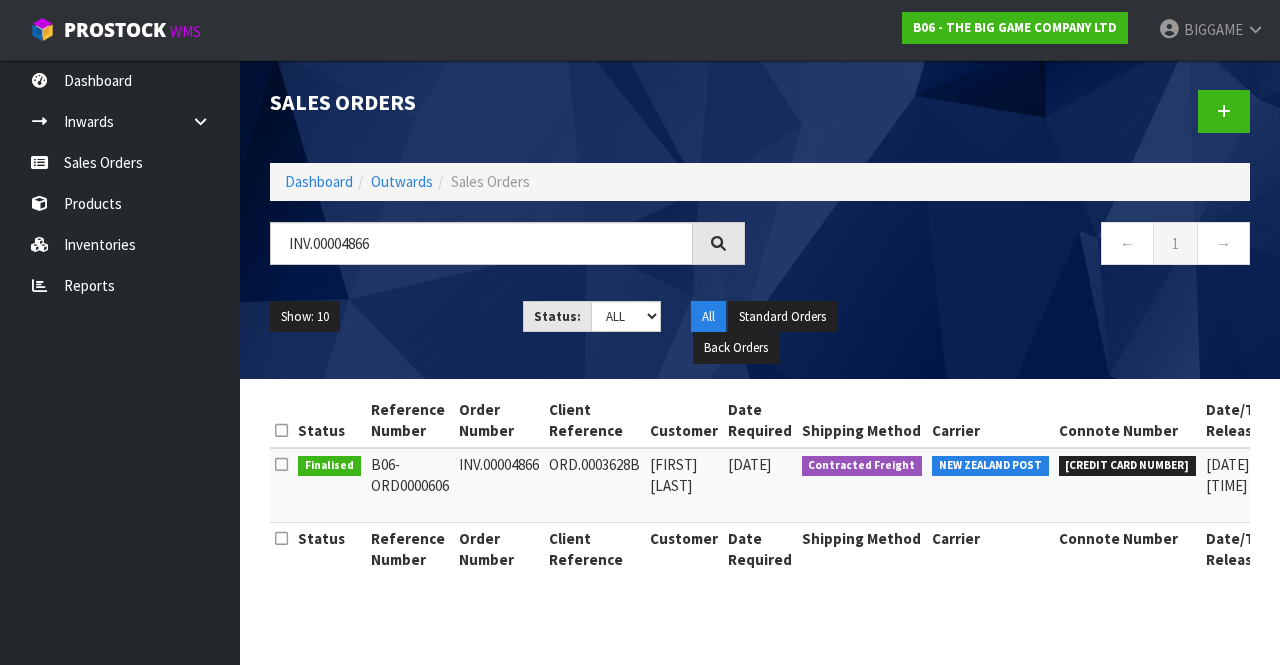 click on "INV.00004866" at bounding box center (499, 485) 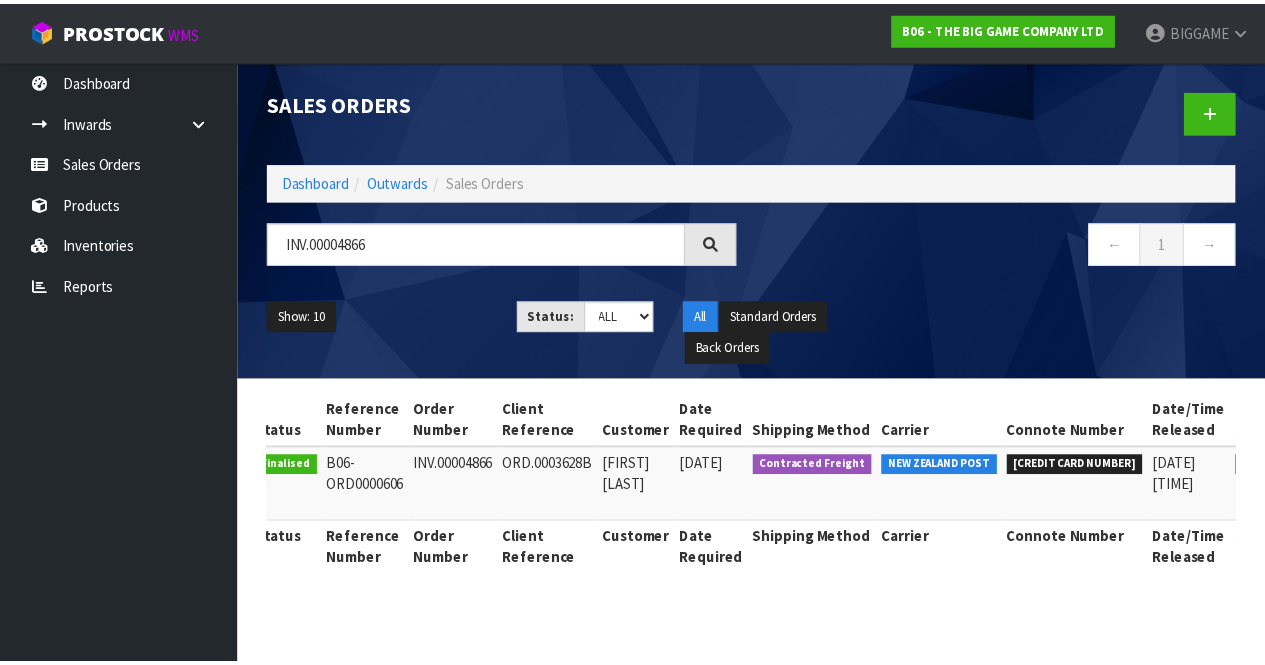 scroll, scrollTop: 0, scrollLeft: 143, axis: horizontal 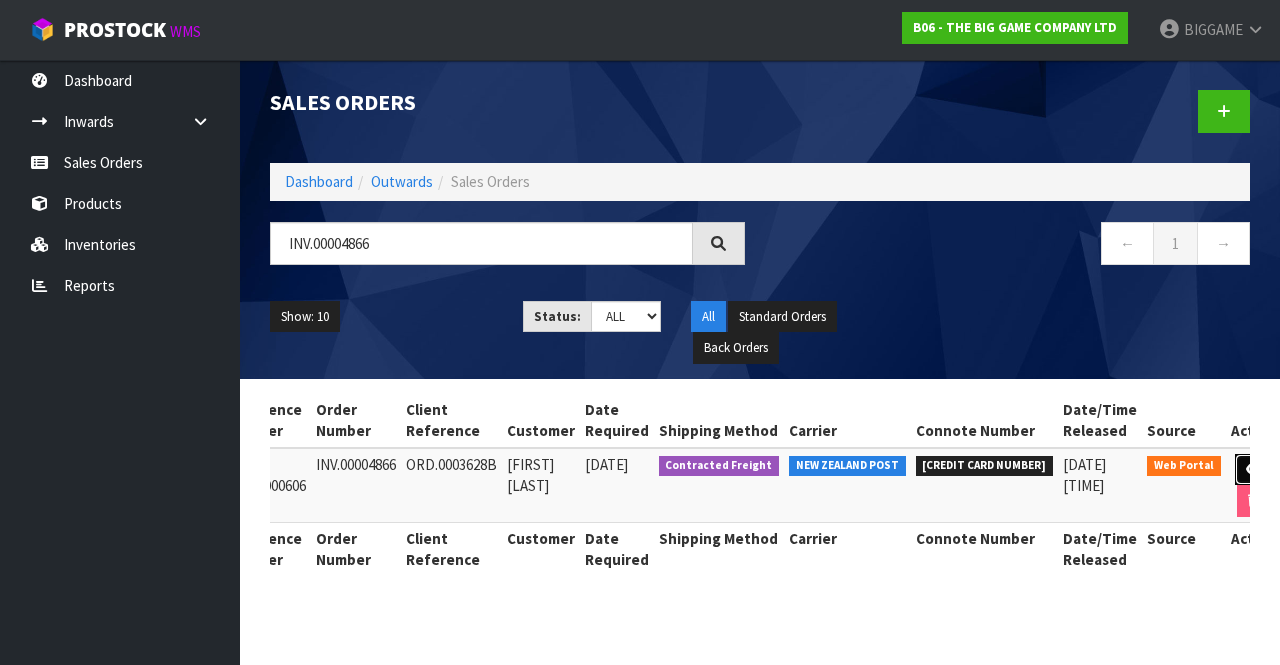 click at bounding box center [1253, 469] 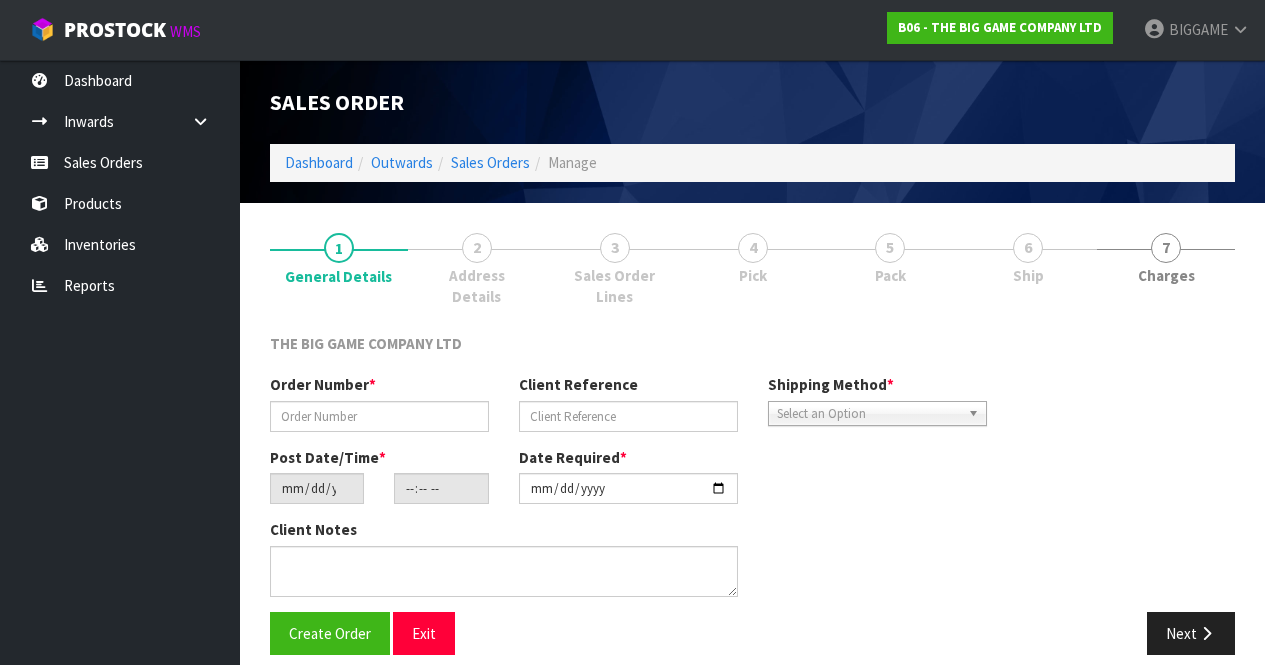 type on "INV.00004866" 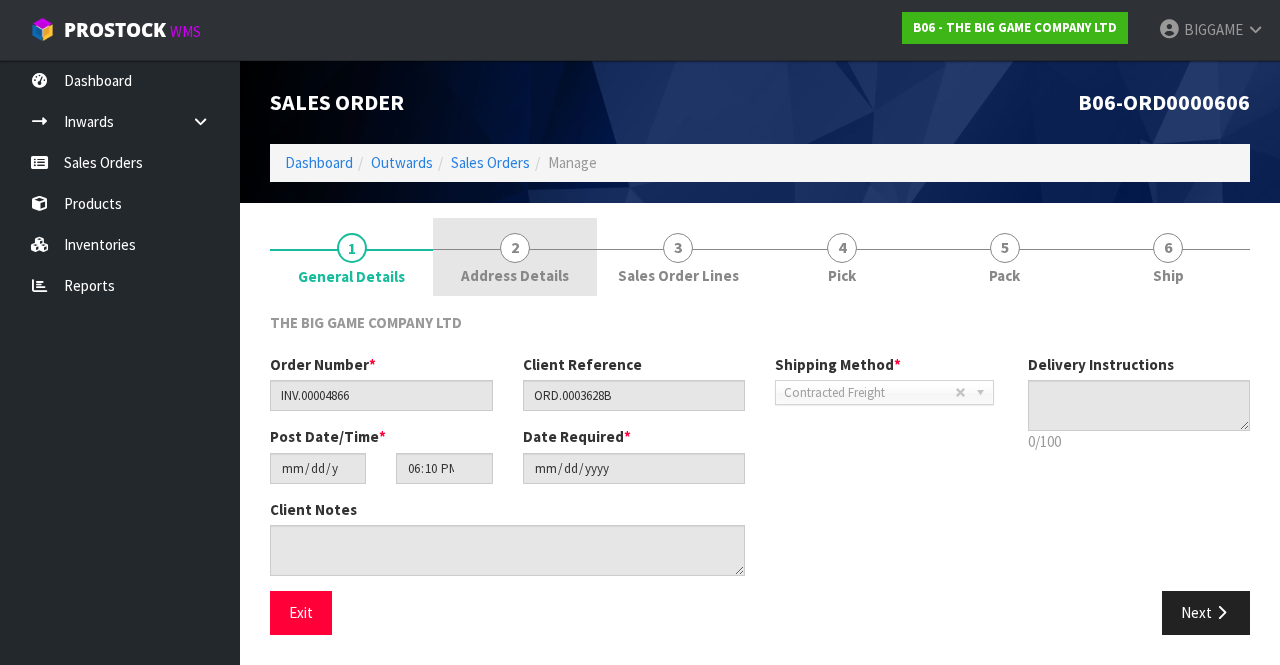 click on "2" at bounding box center [515, 248] 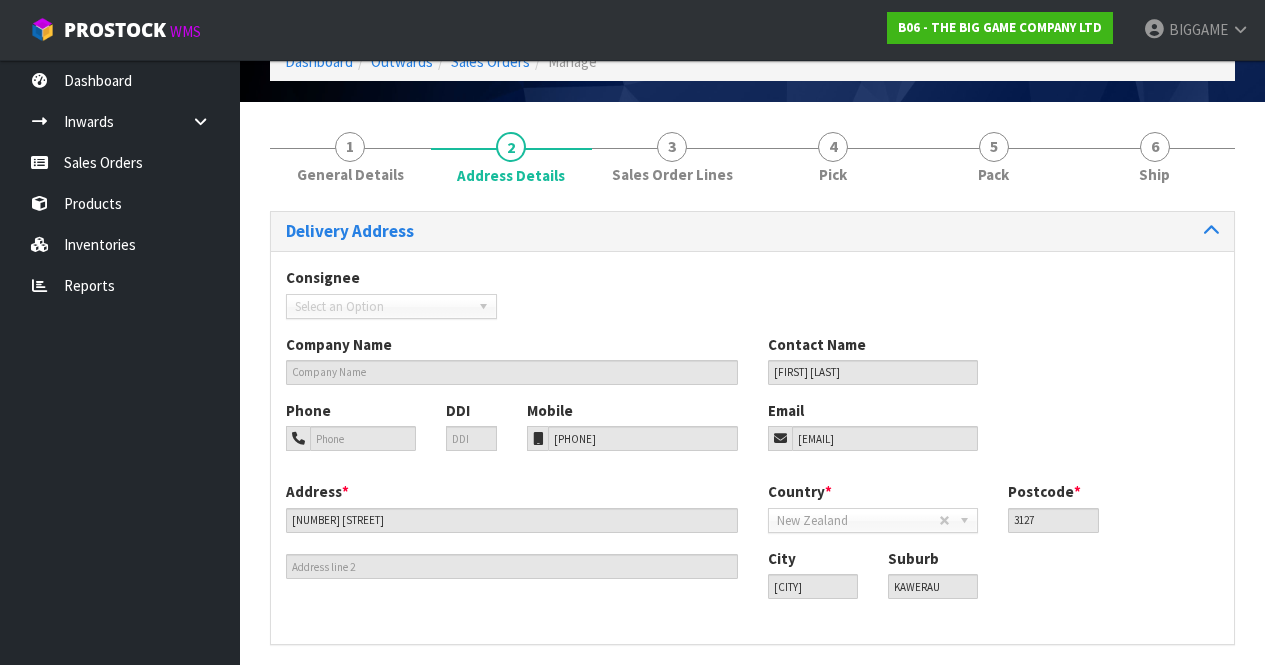 scroll, scrollTop: 175, scrollLeft: 0, axis: vertical 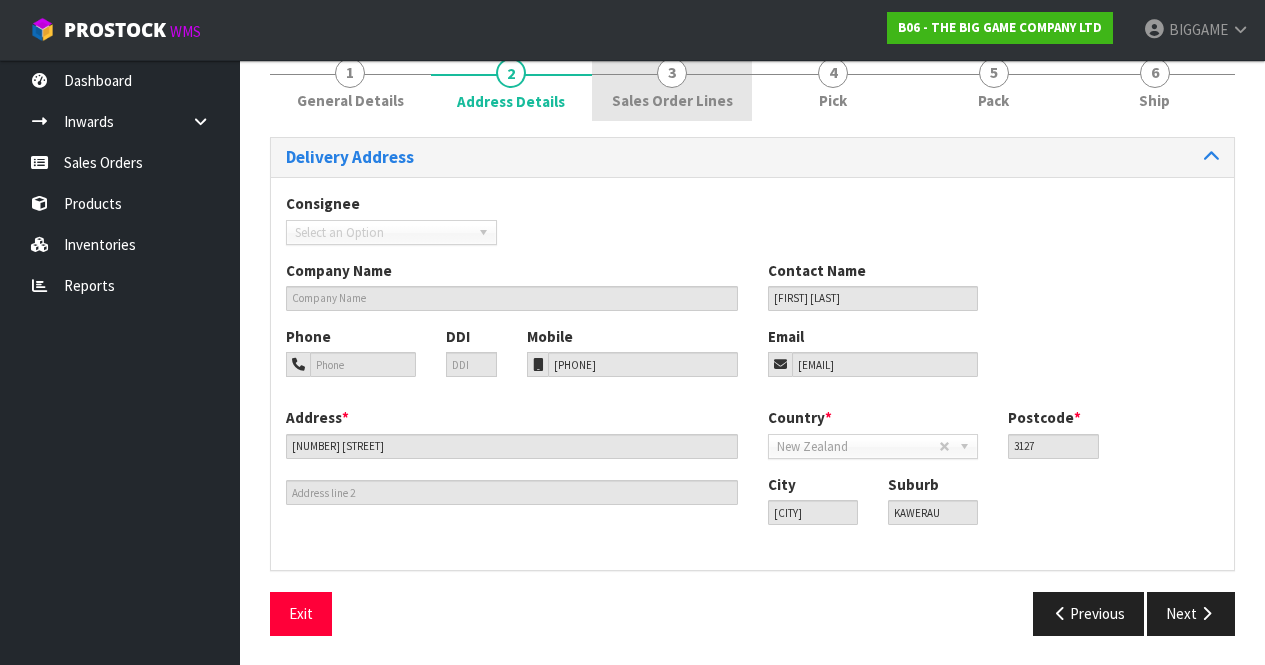click on "Sales Order Lines" at bounding box center (672, 100) 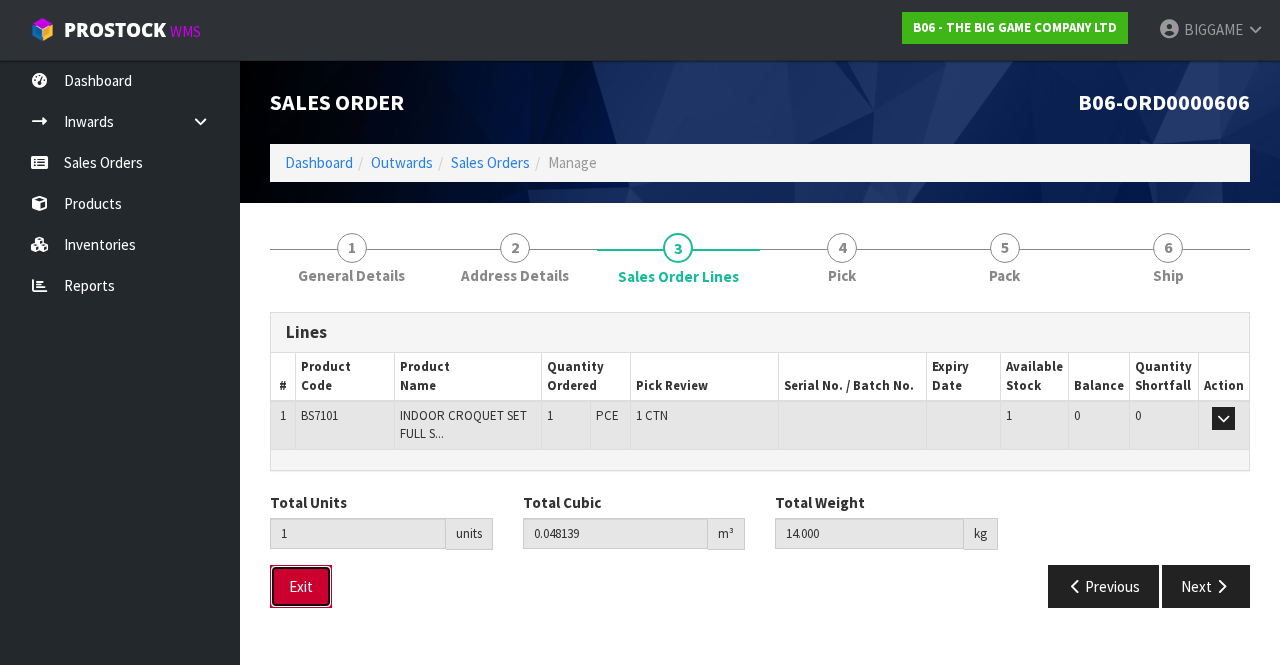 click on "Exit" at bounding box center [301, 586] 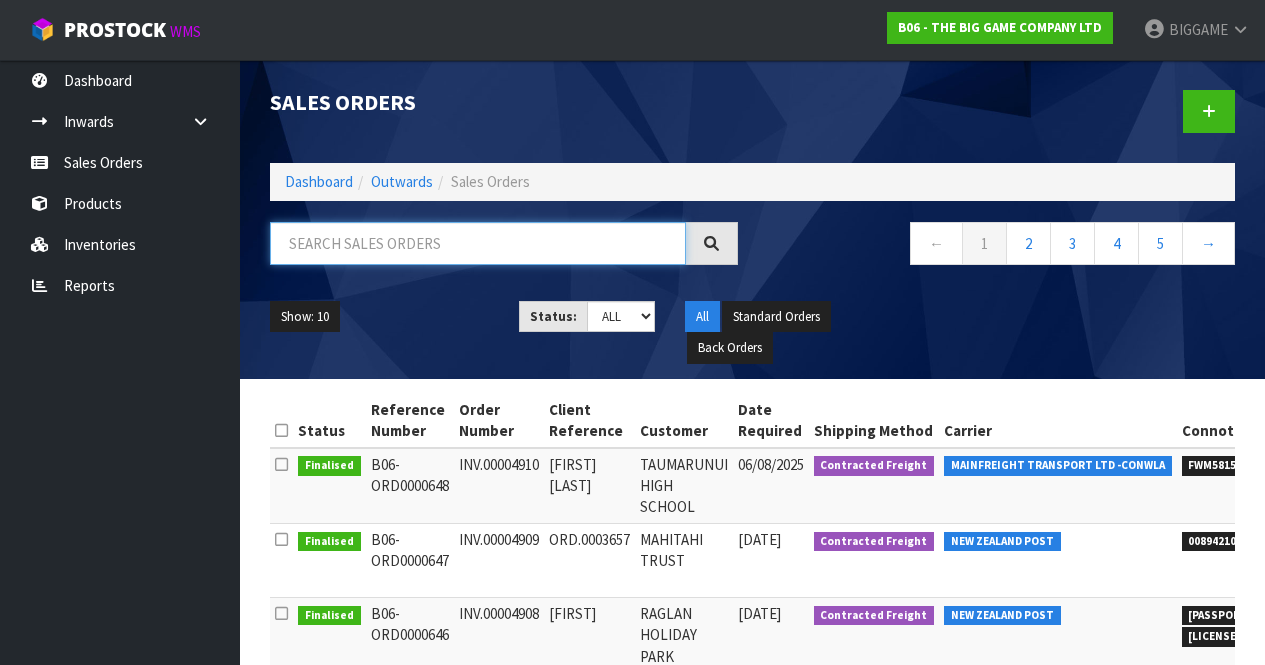 click at bounding box center (478, 243) 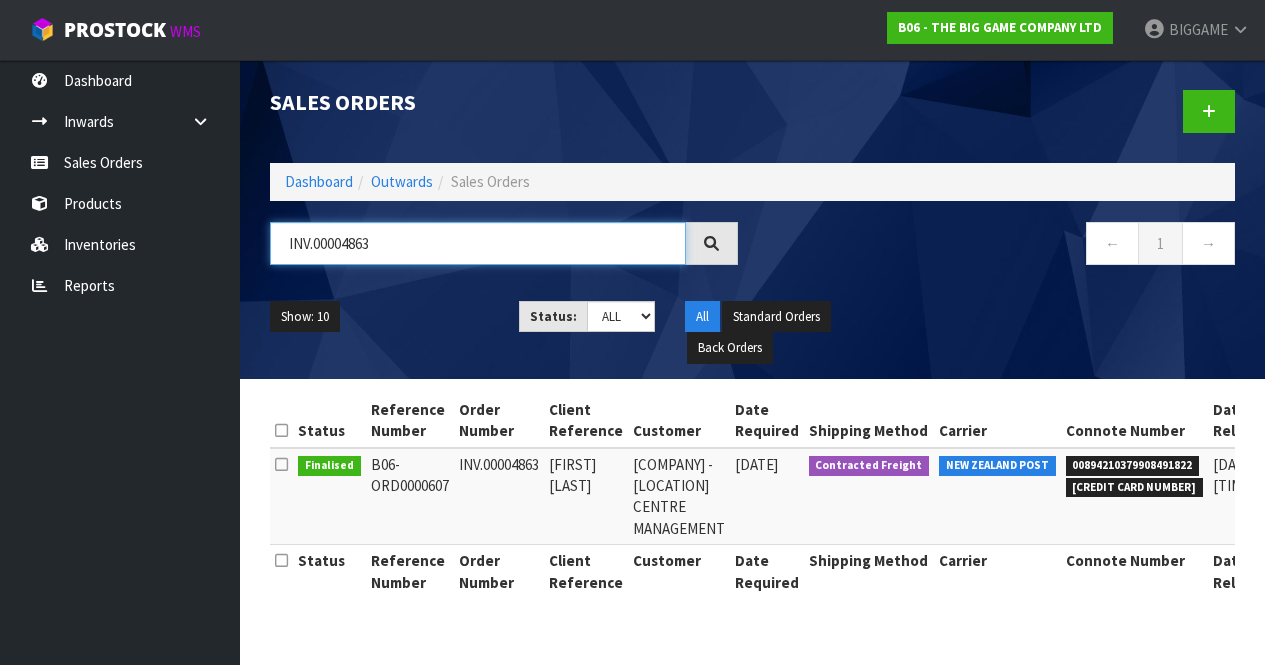 type on "INV.00004863" 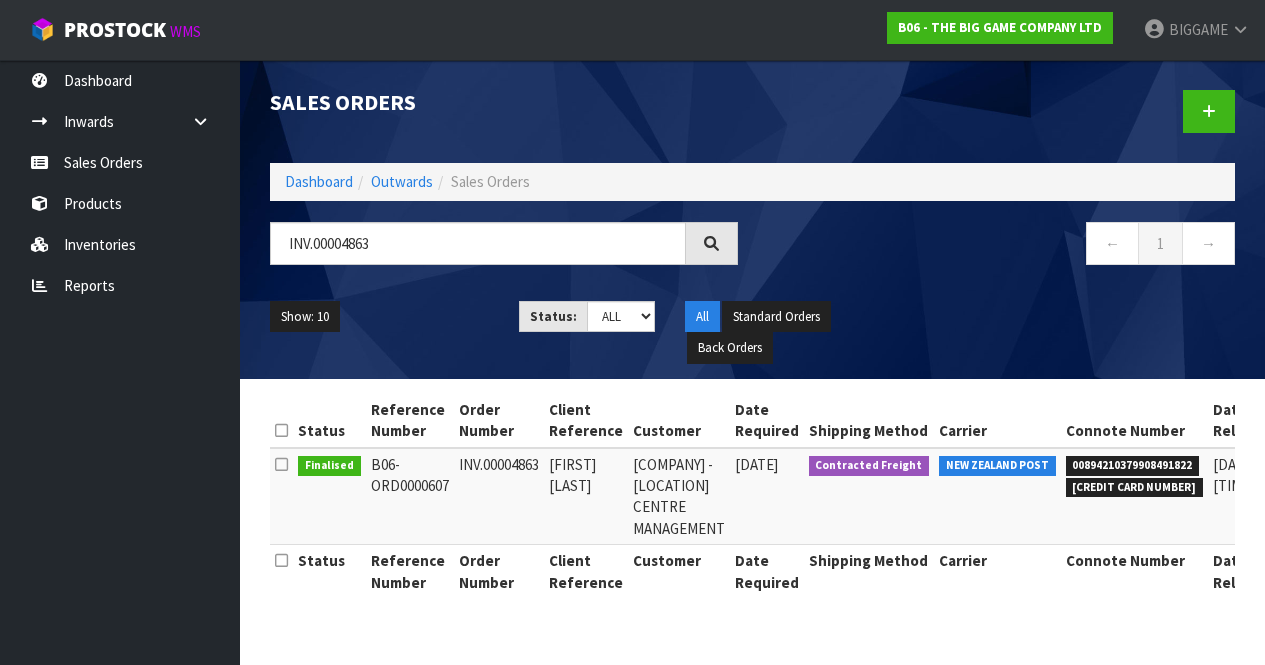 click on "Contracted Freight" at bounding box center [869, 496] 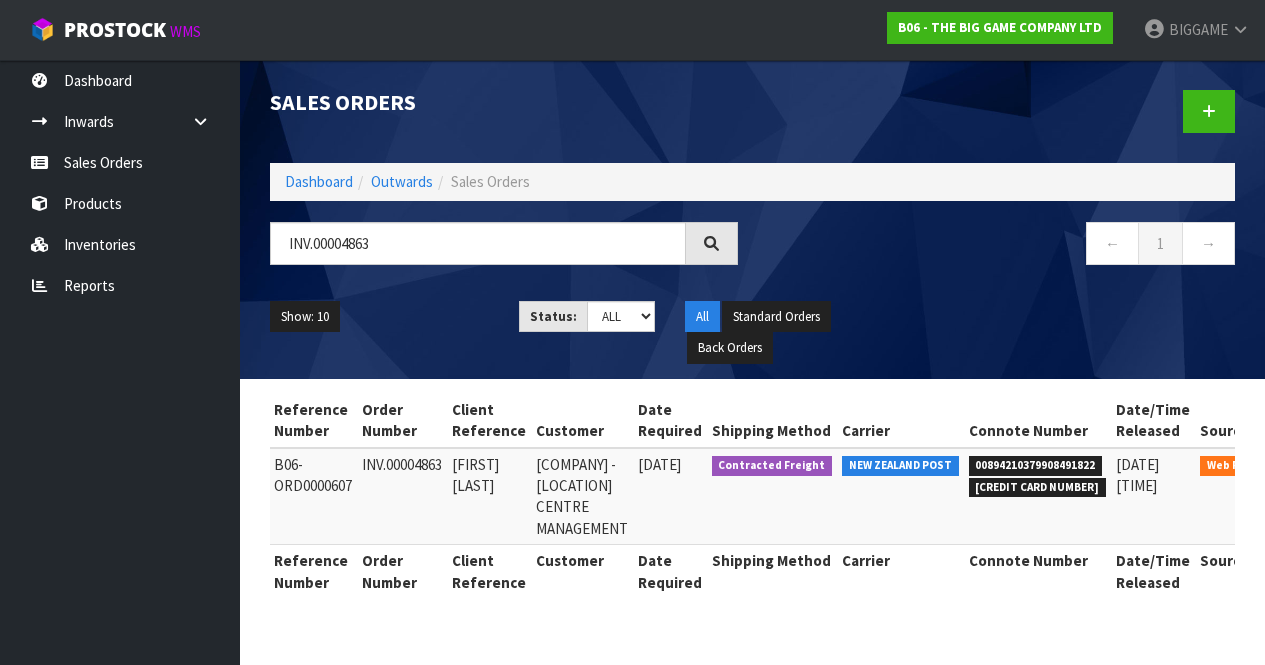 scroll, scrollTop: 0, scrollLeft: 159, axis: horizontal 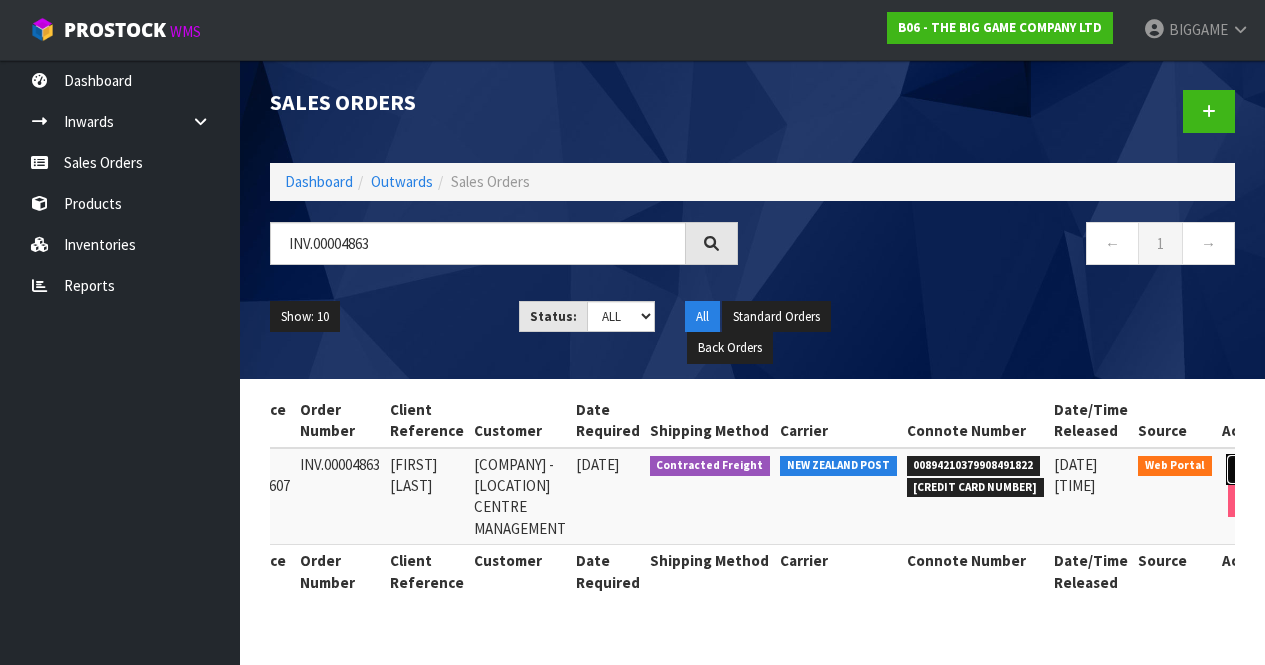 click at bounding box center (1244, 469) 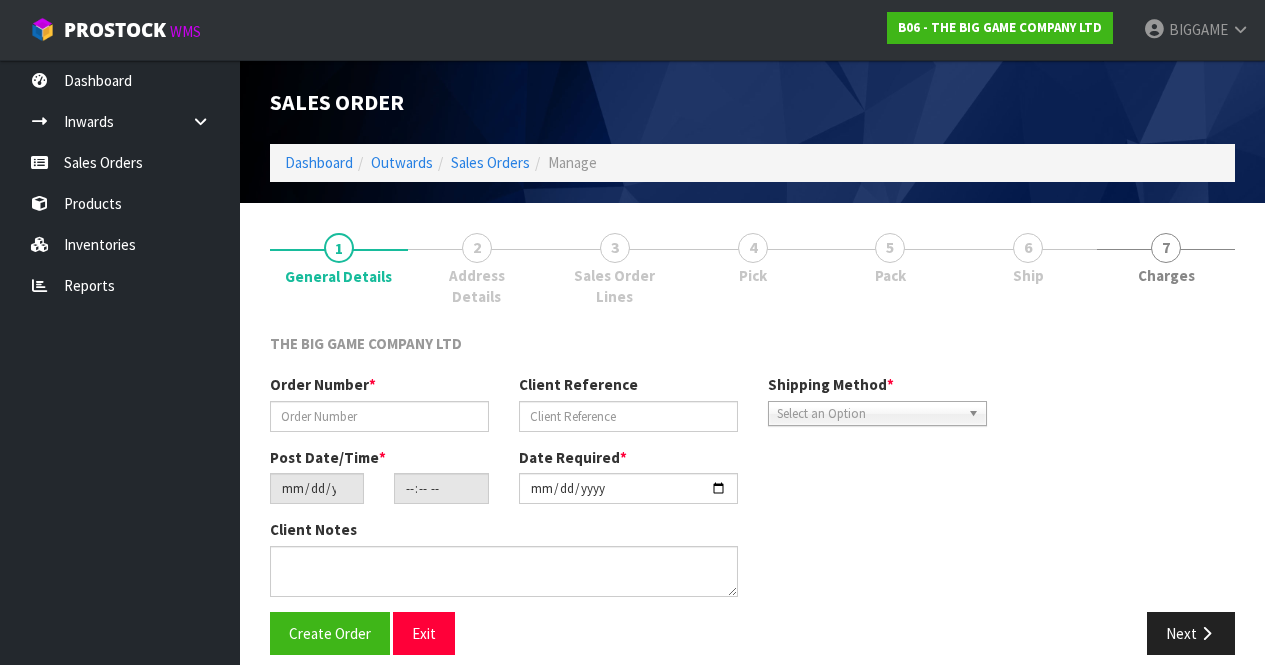 type on "INV.00004863" 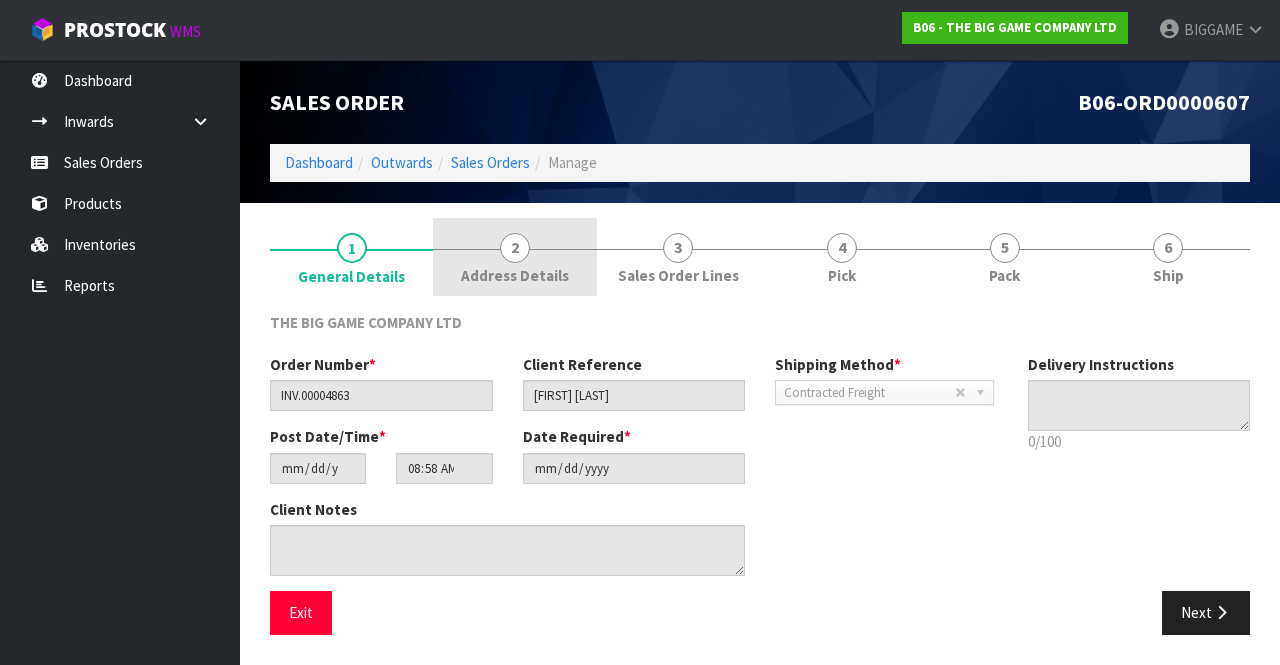 click on "2
Address Details" at bounding box center [514, 257] 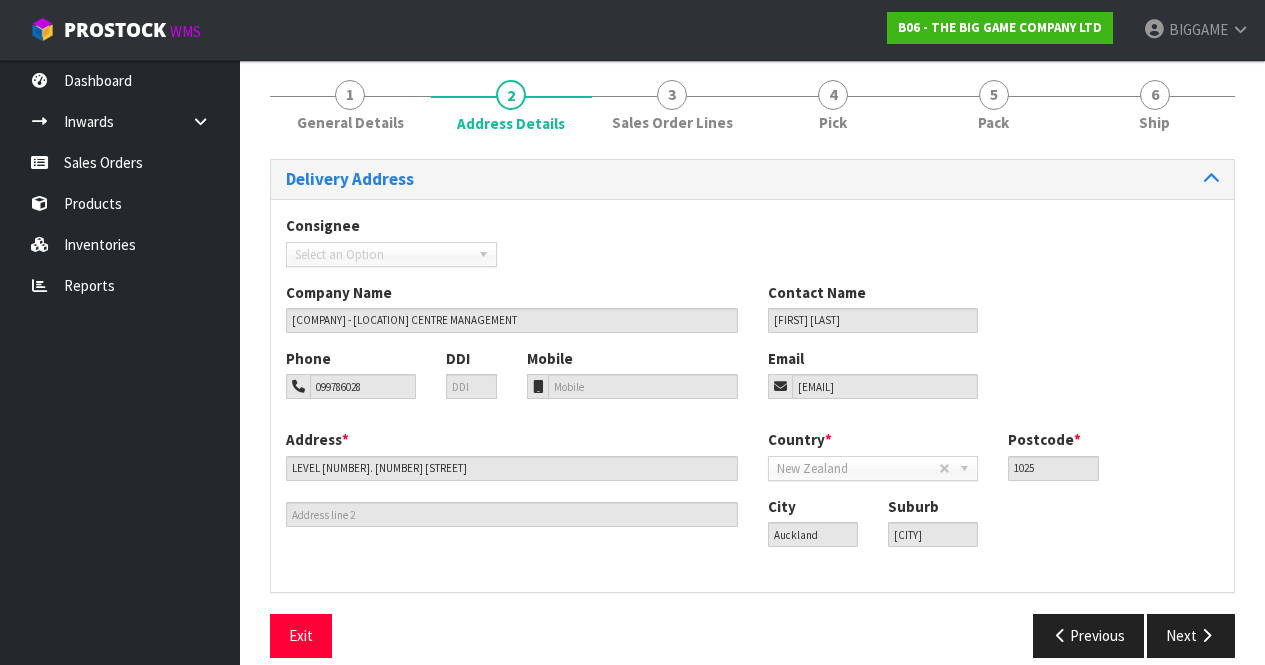scroll, scrollTop: 162, scrollLeft: 0, axis: vertical 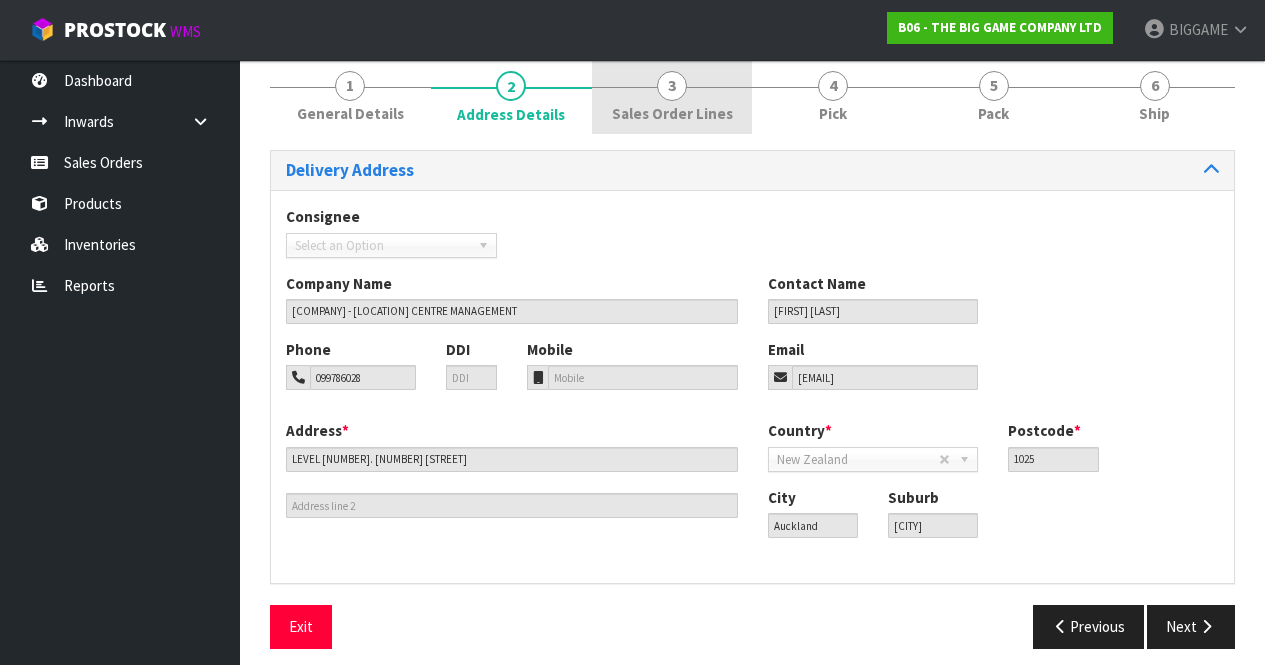 click on "Sales Order Lines" at bounding box center [672, 113] 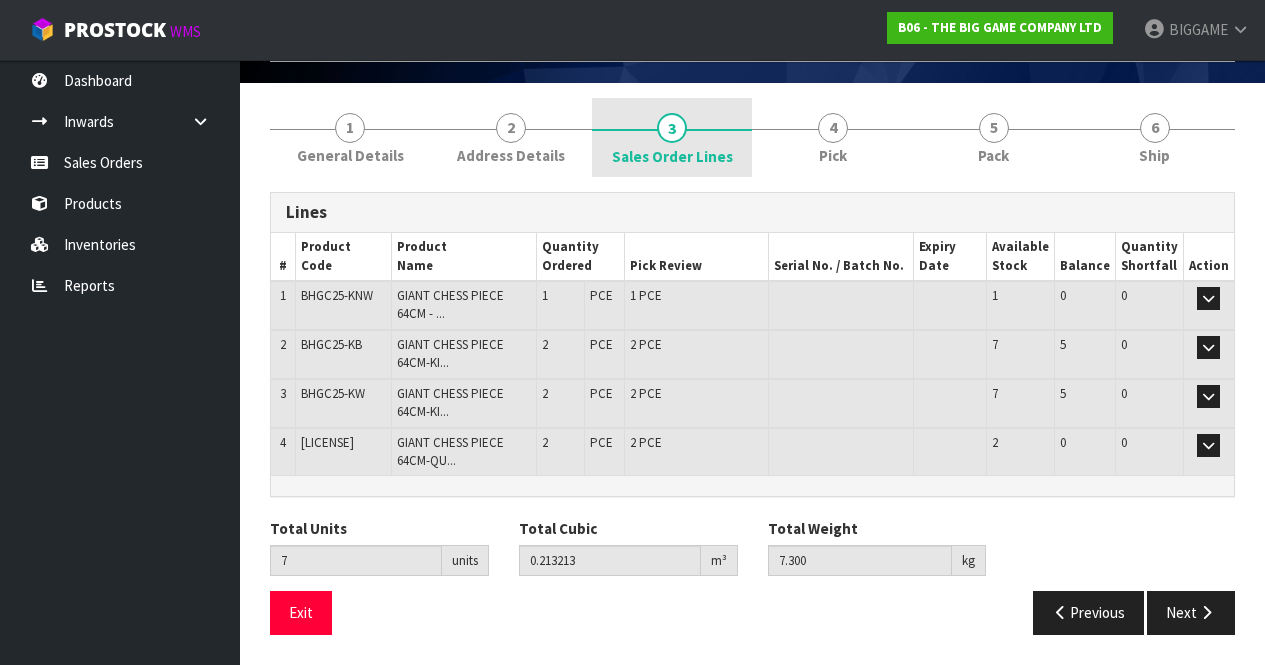 scroll, scrollTop: 119, scrollLeft: 0, axis: vertical 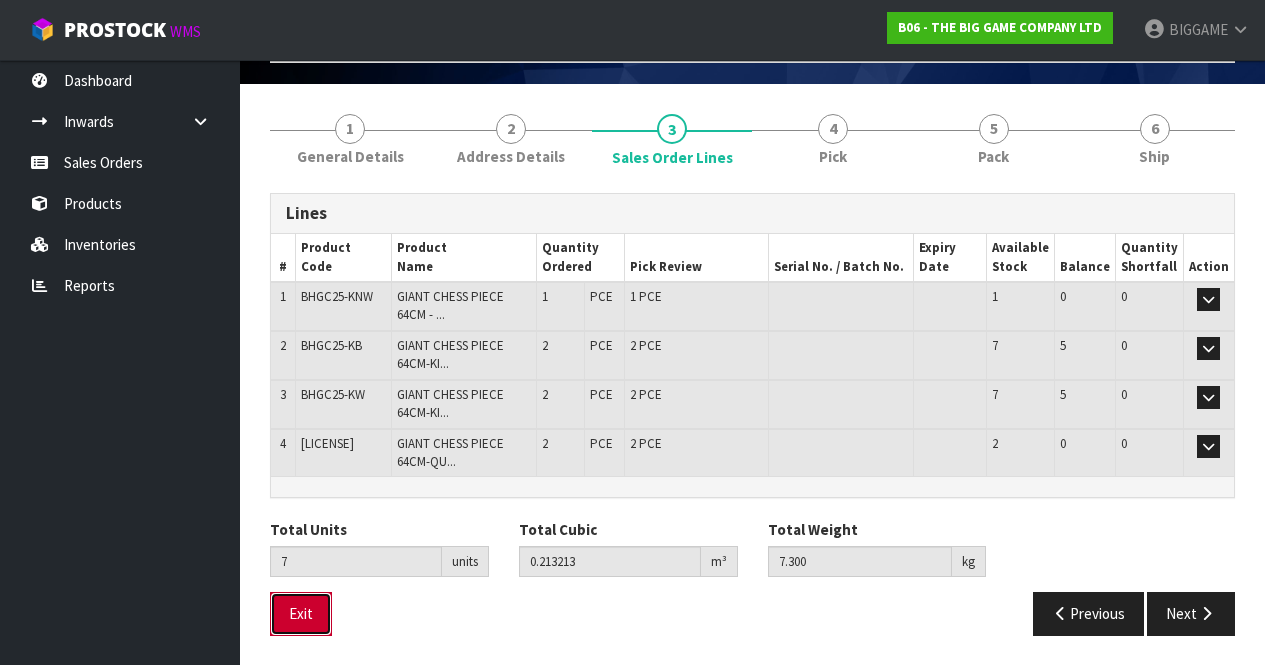 click on "Exit" at bounding box center [301, 613] 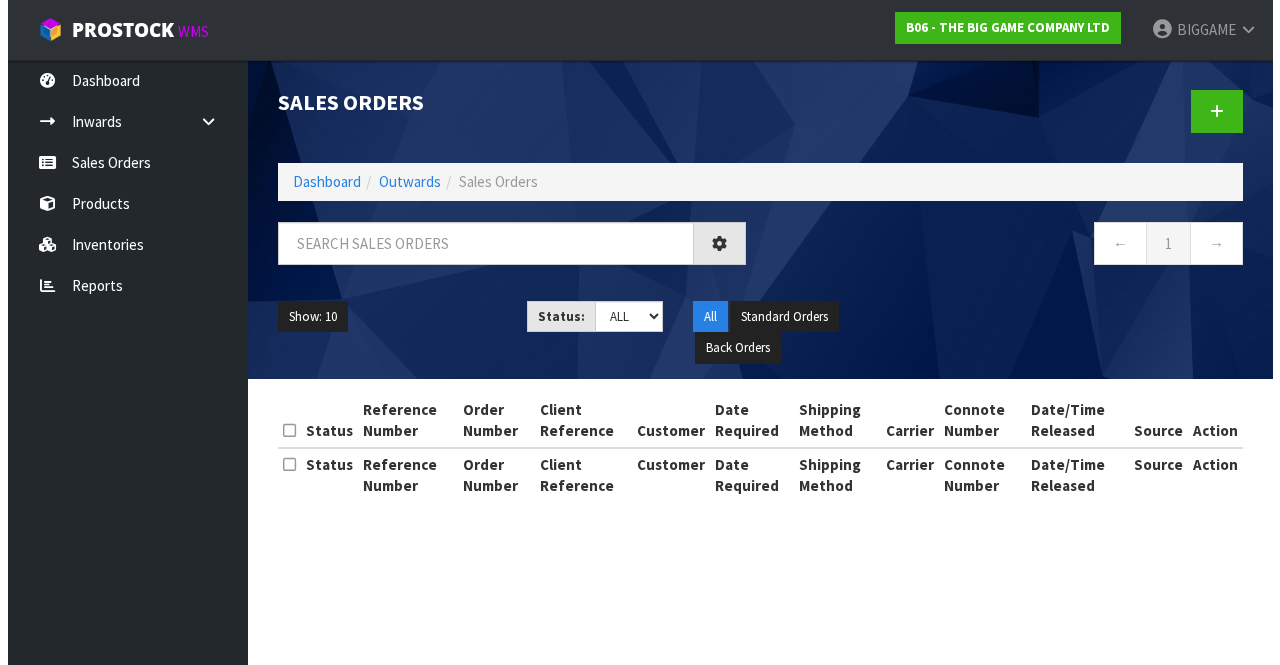 scroll, scrollTop: 0, scrollLeft: 0, axis: both 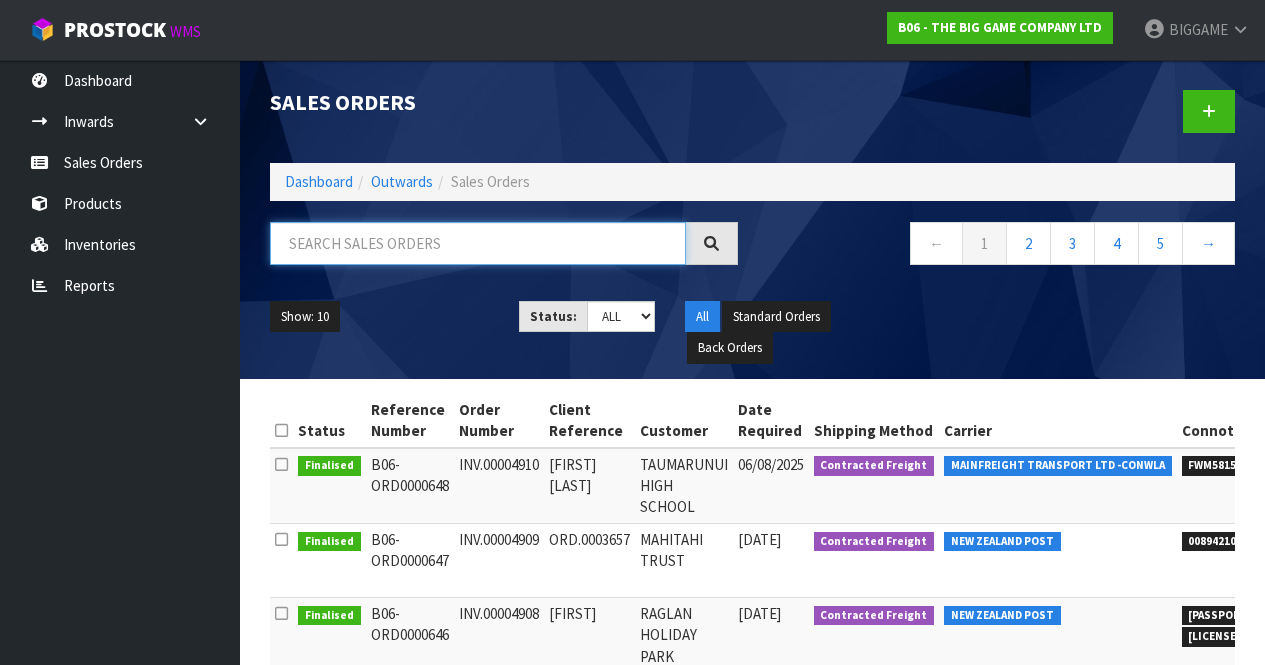 click at bounding box center [478, 243] 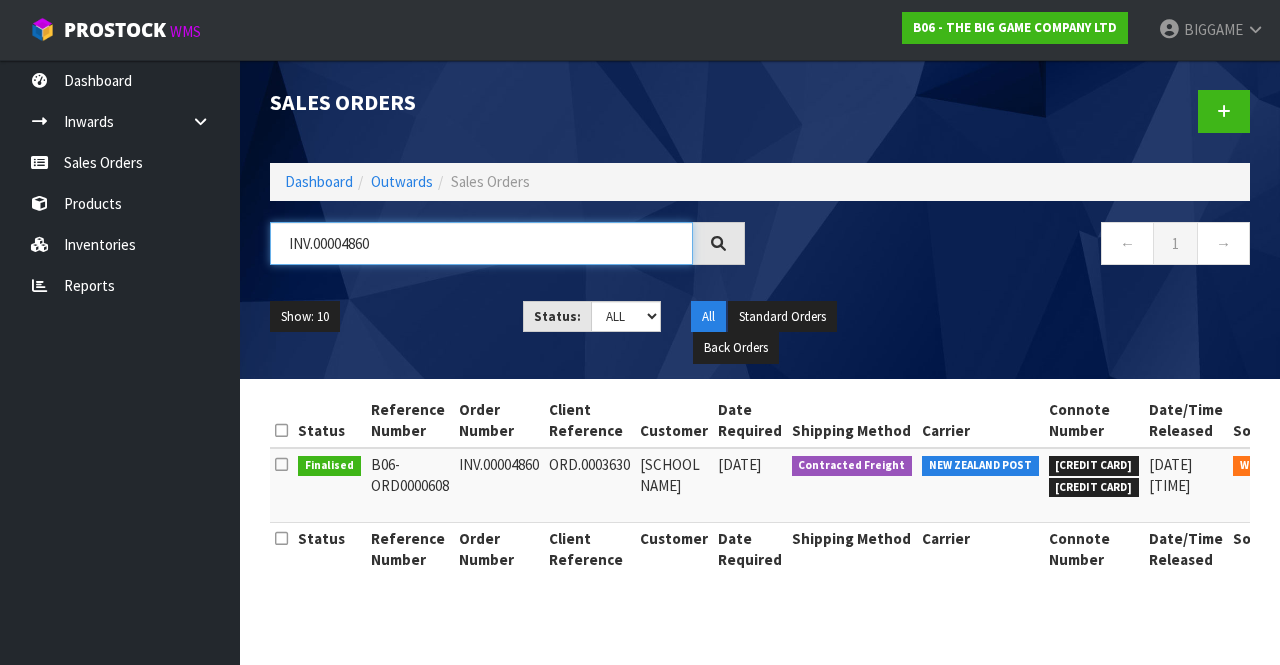 type on "INV.00004860" 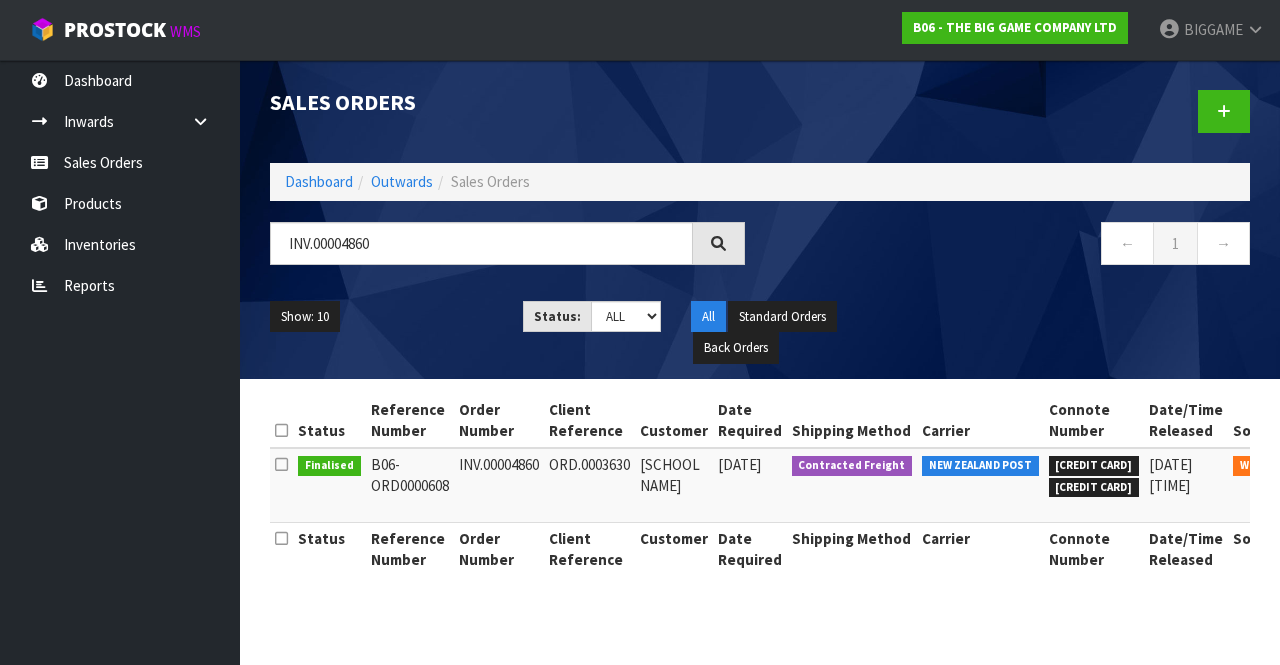 click on "INV.00004860" at bounding box center [499, 485] 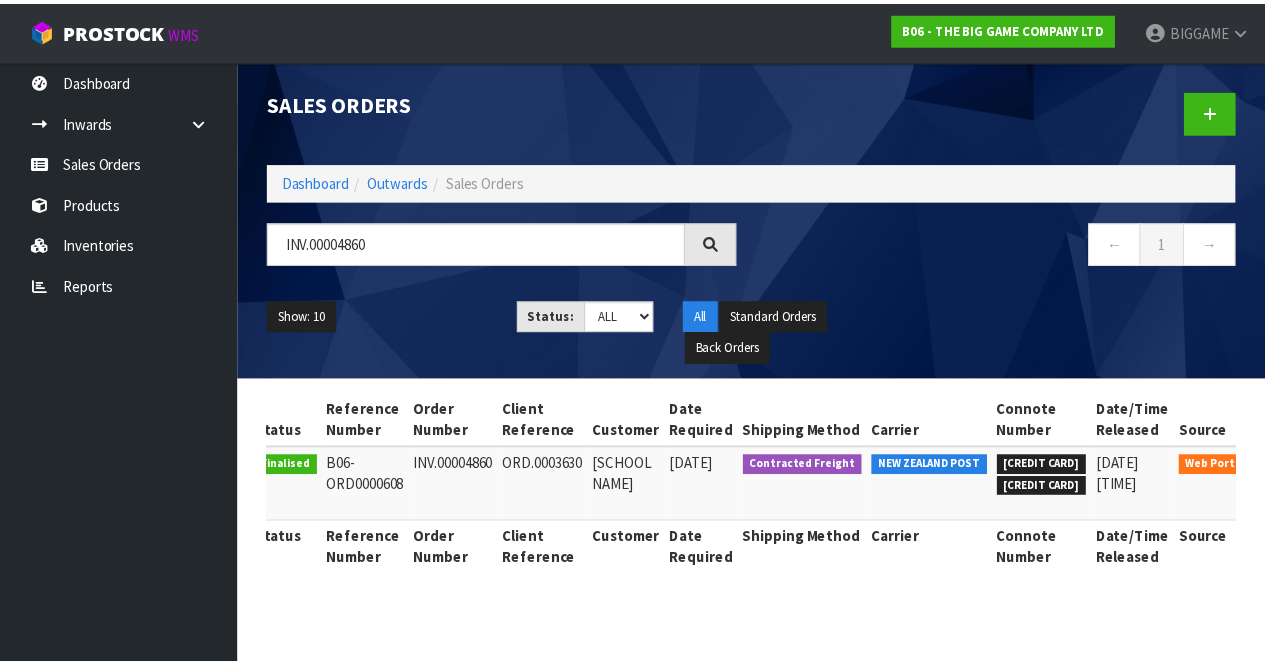 scroll, scrollTop: 0, scrollLeft: 135, axis: horizontal 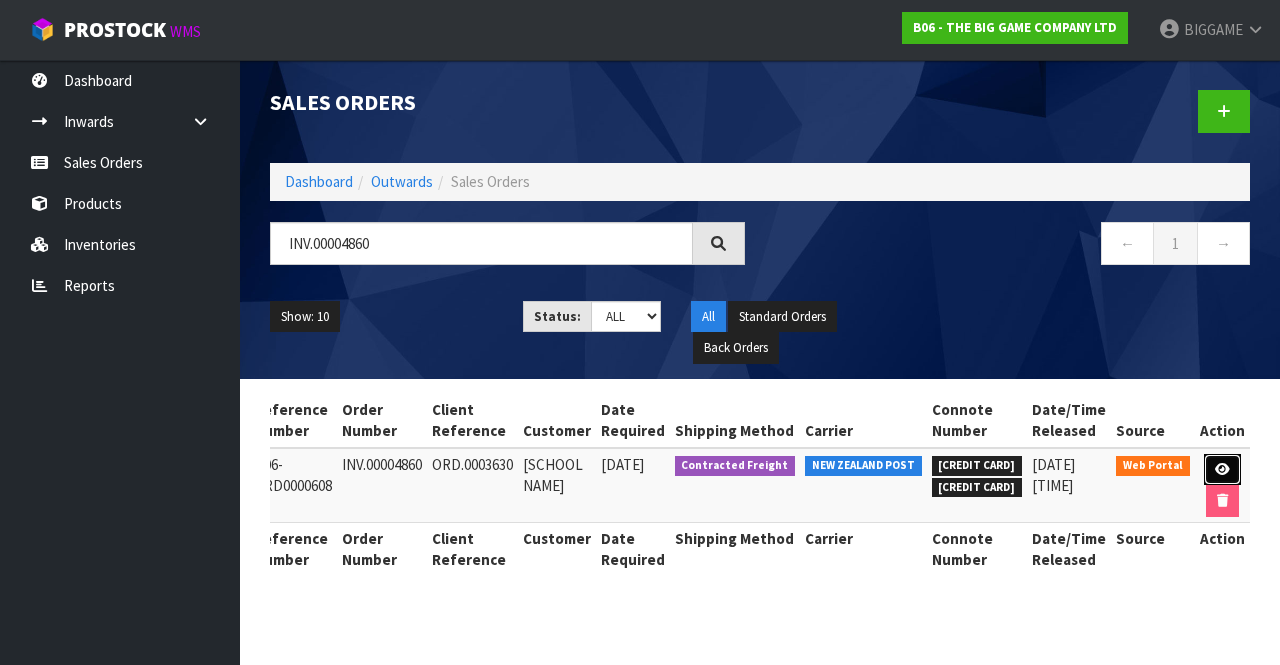 click at bounding box center (1222, 470) 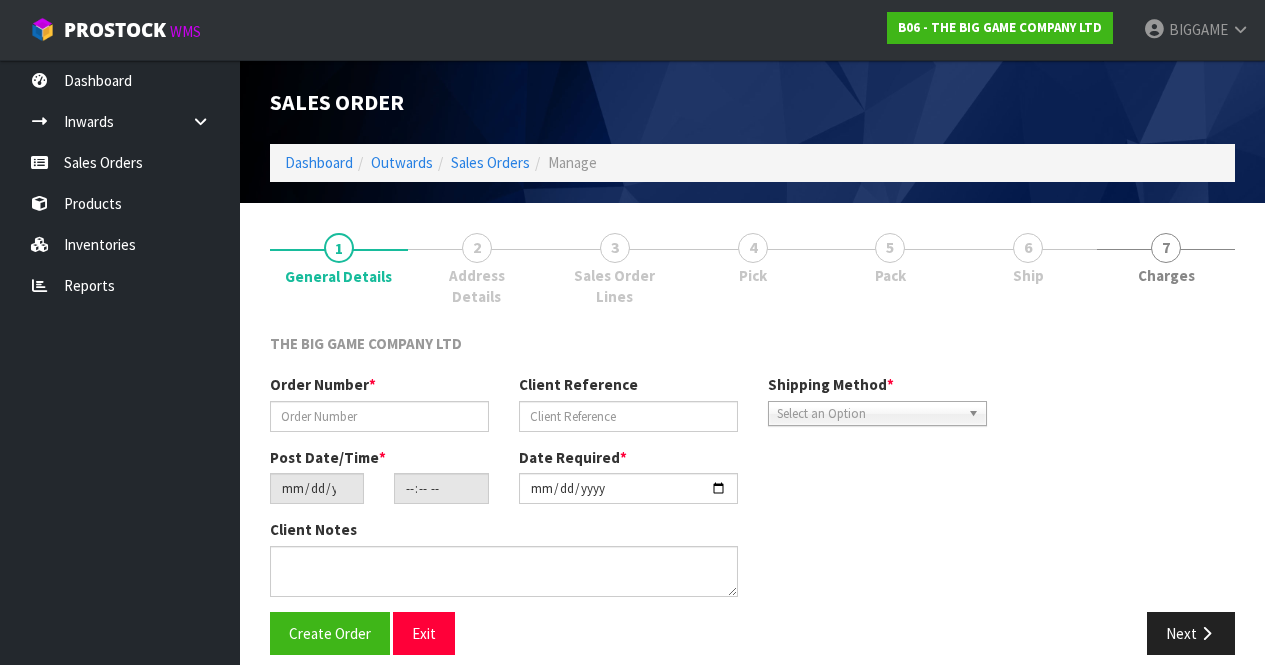 type on "INV.00004860" 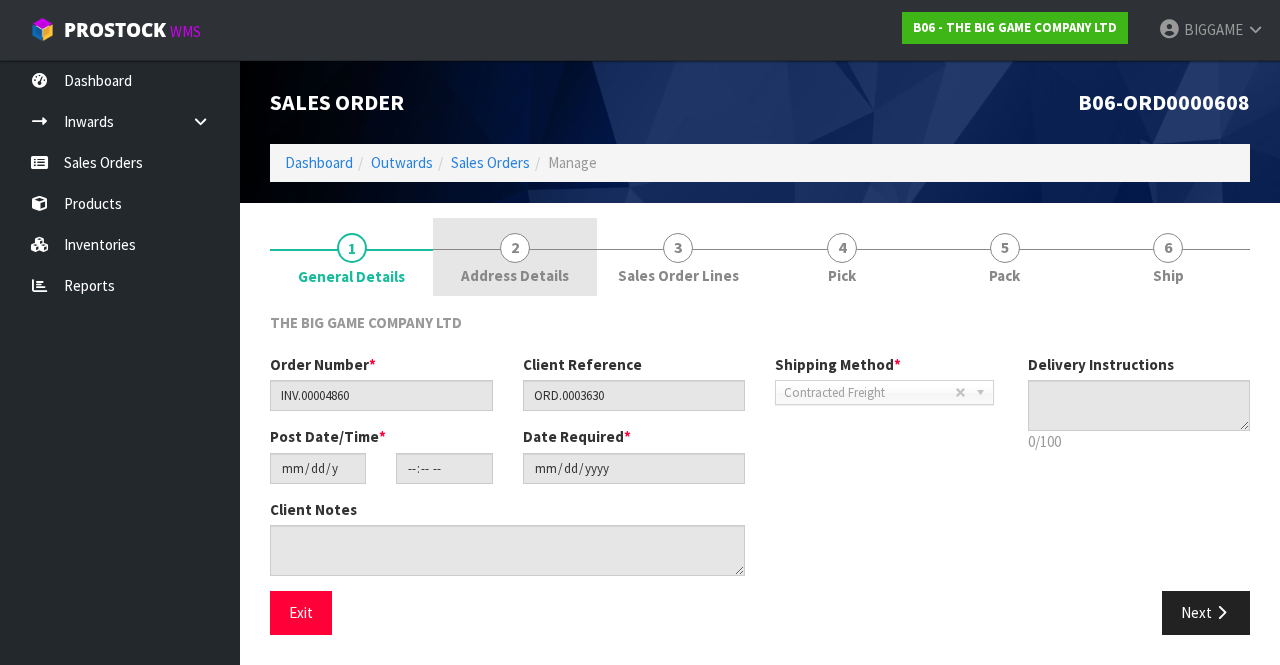 click on "2
Address Details" at bounding box center (514, 257) 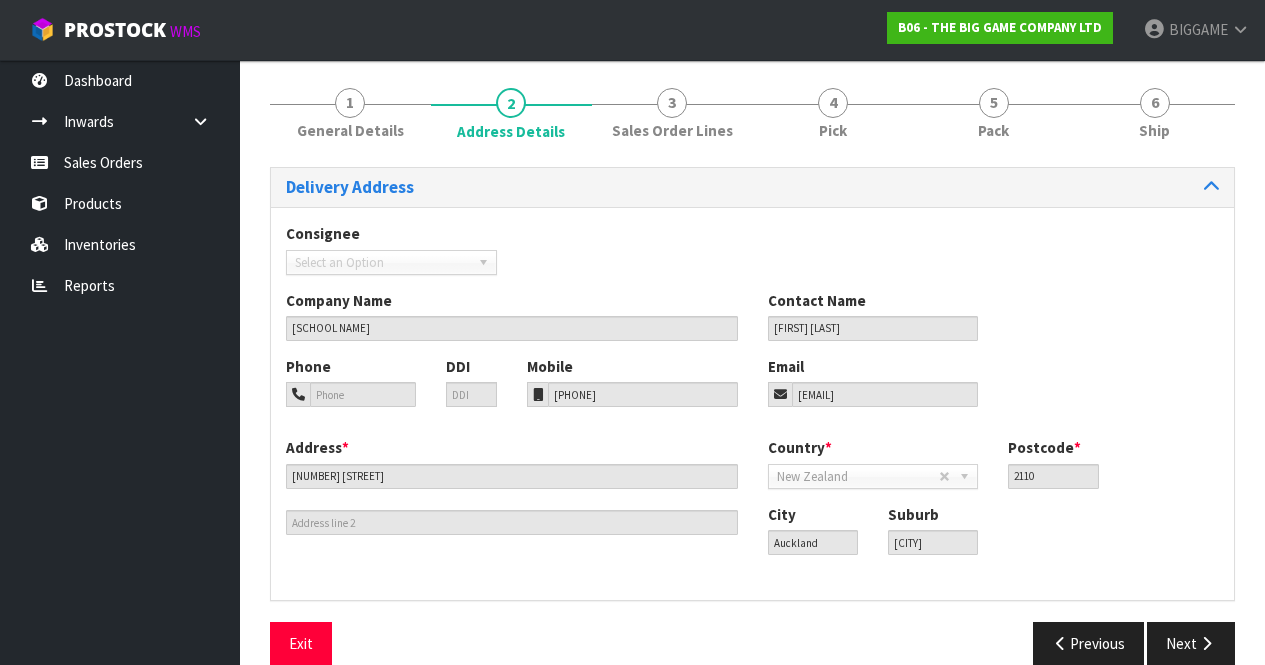 scroll, scrollTop: 175, scrollLeft: 0, axis: vertical 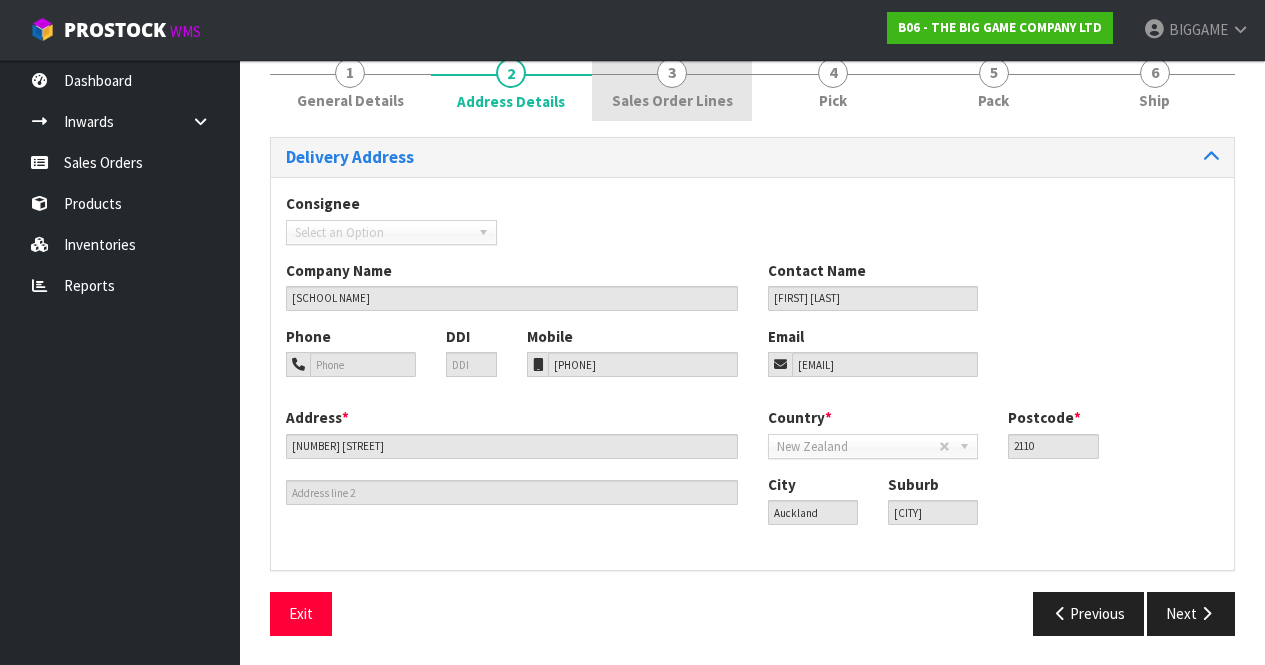 click on "Sales Order Lines" at bounding box center (672, 100) 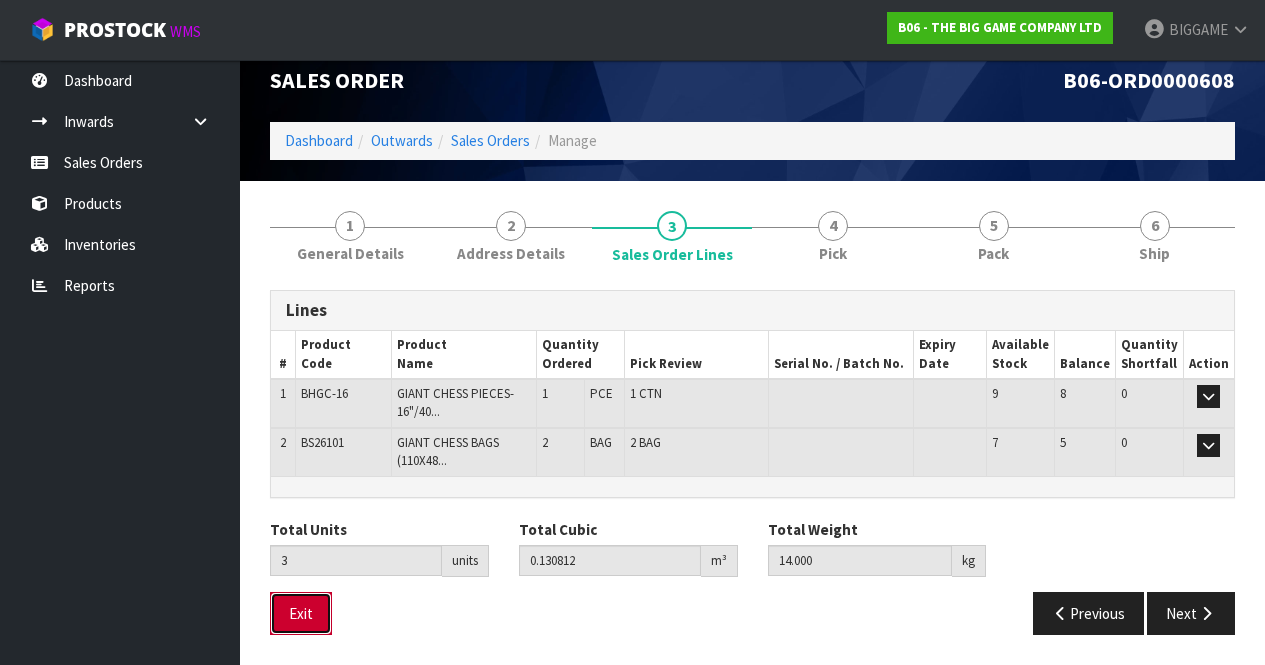 click on "Exit" at bounding box center (301, 613) 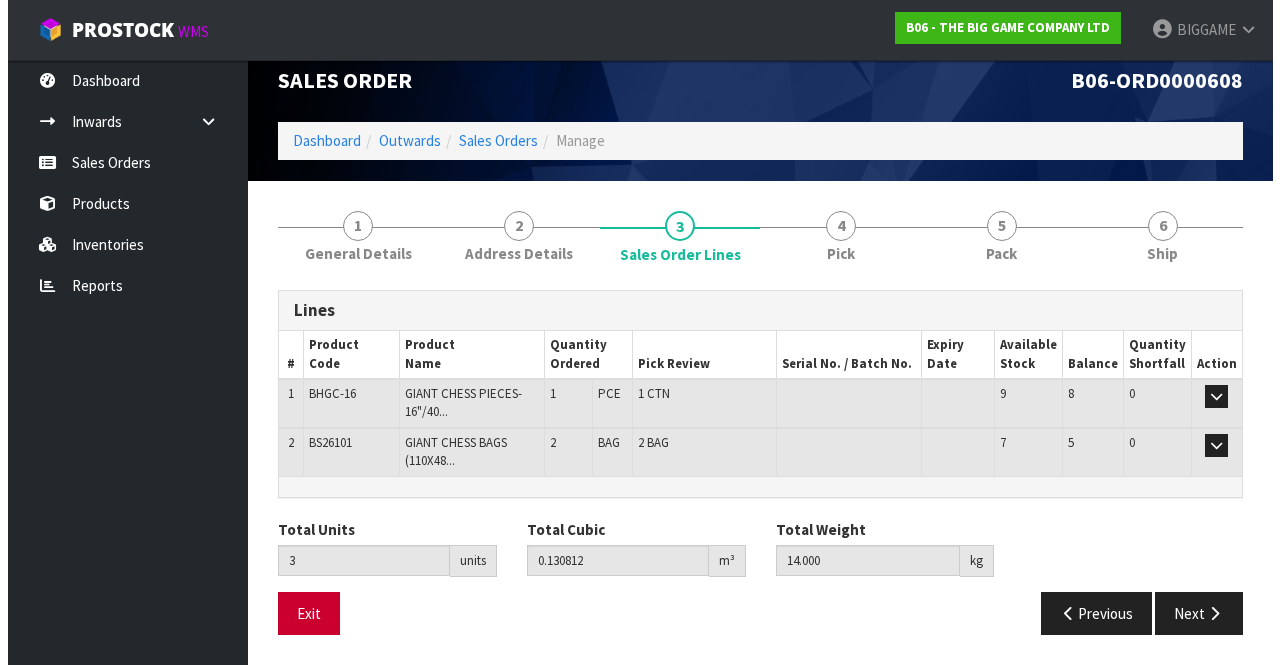scroll, scrollTop: 0, scrollLeft: 0, axis: both 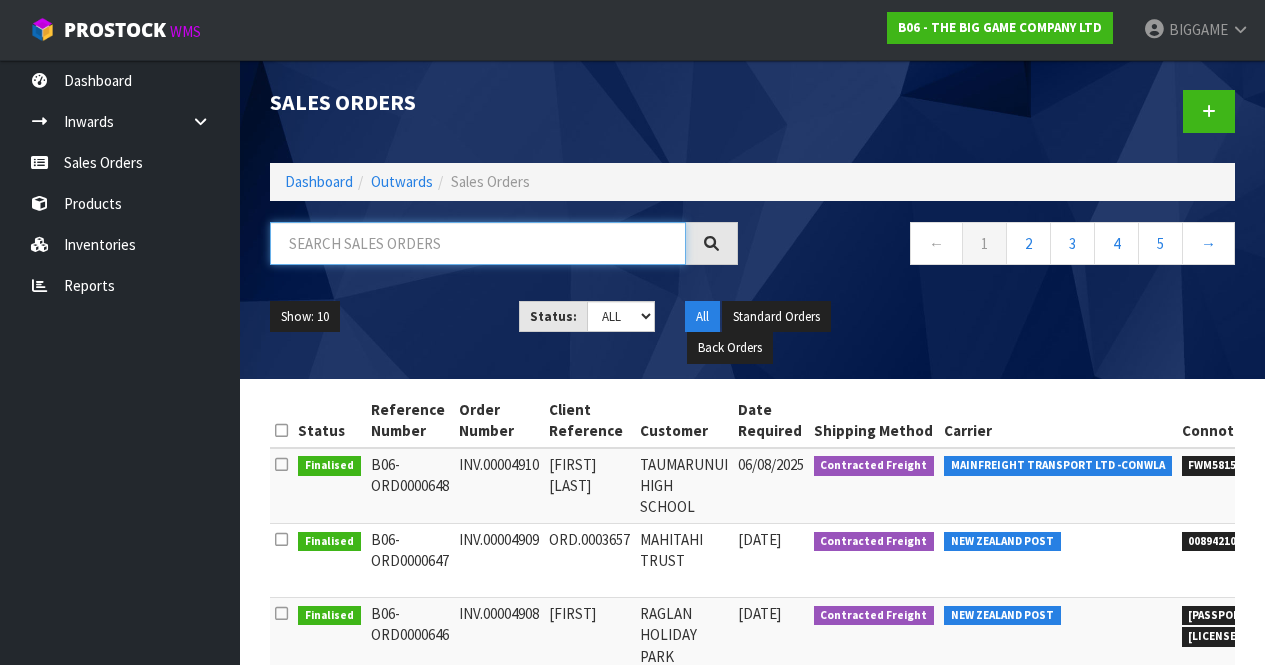 click at bounding box center (478, 243) 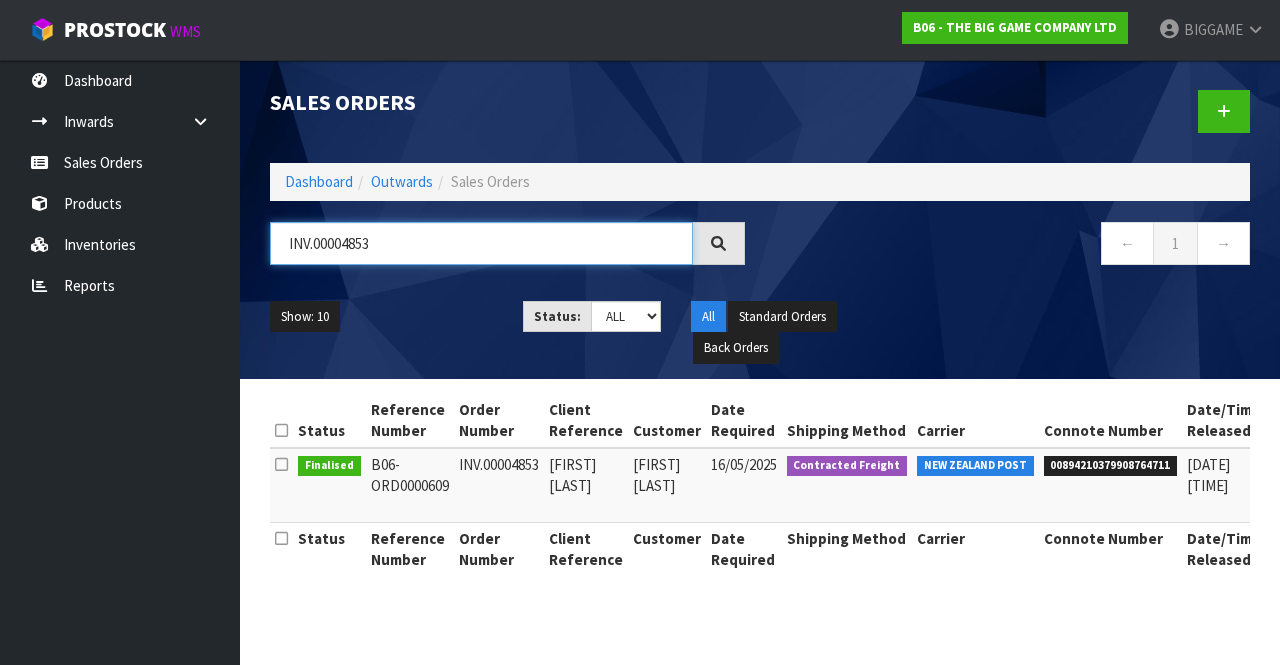 type on "INV.00004853" 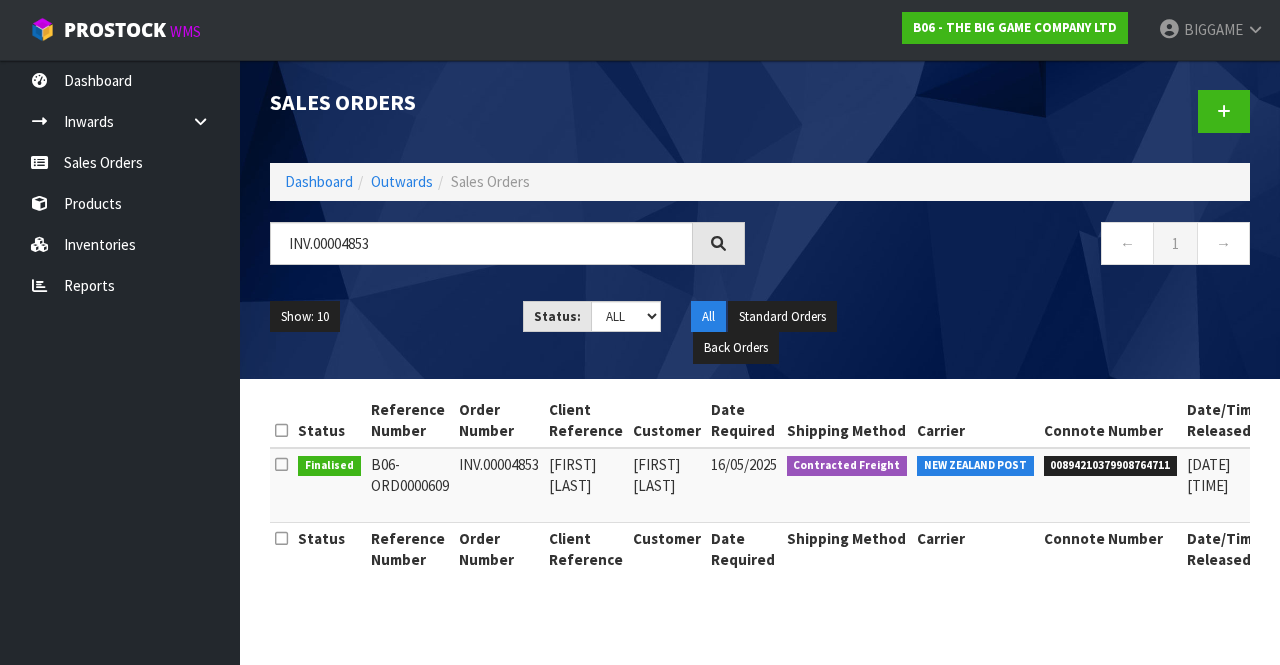 click on "INV.00004853" at bounding box center (499, 485) 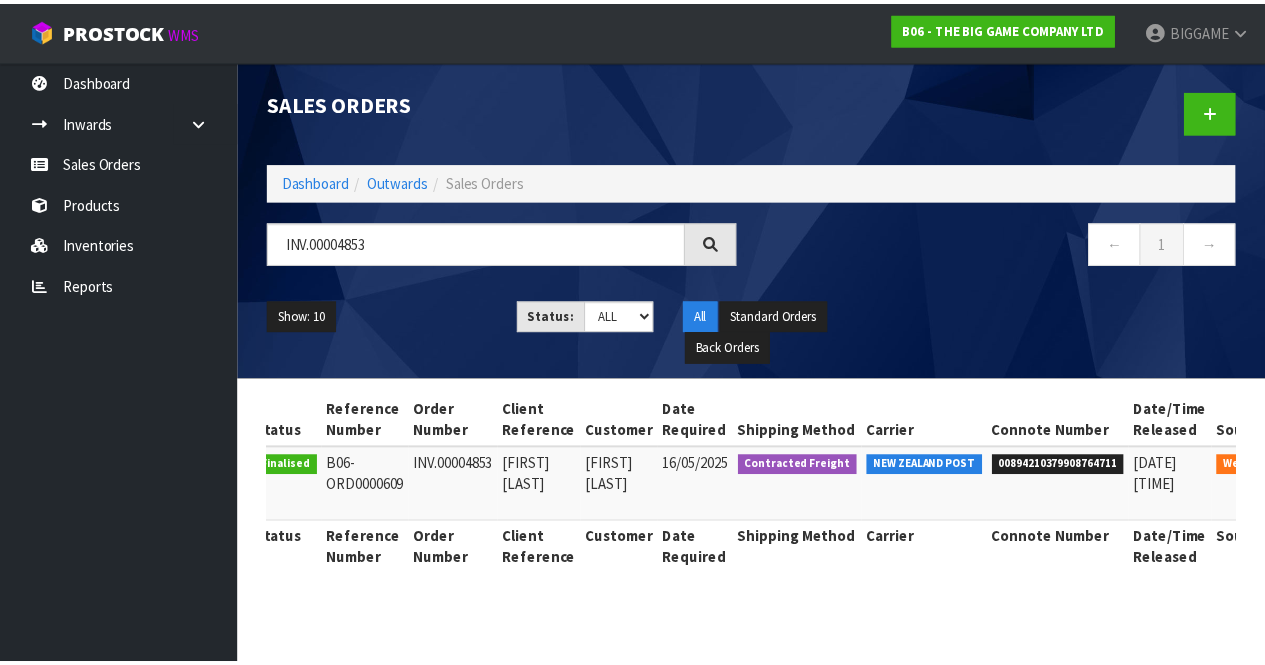 scroll, scrollTop: 0, scrollLeft: 117, axis: horizontal 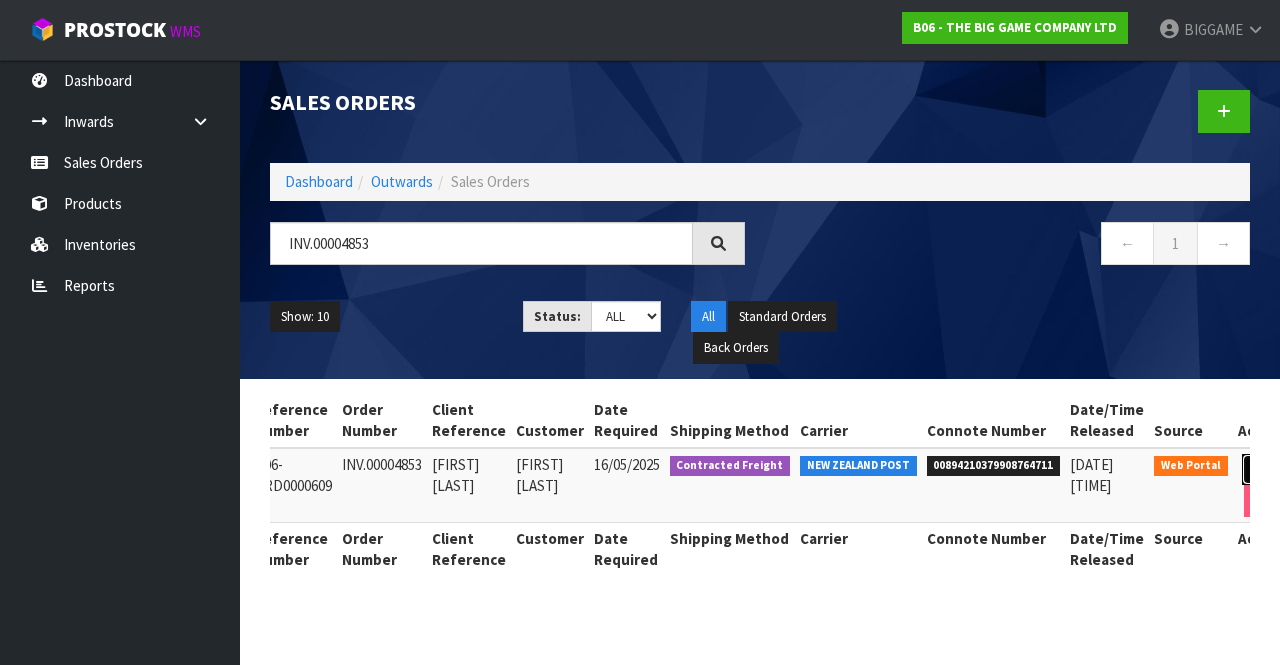 click at bounding box center (1260, 469) 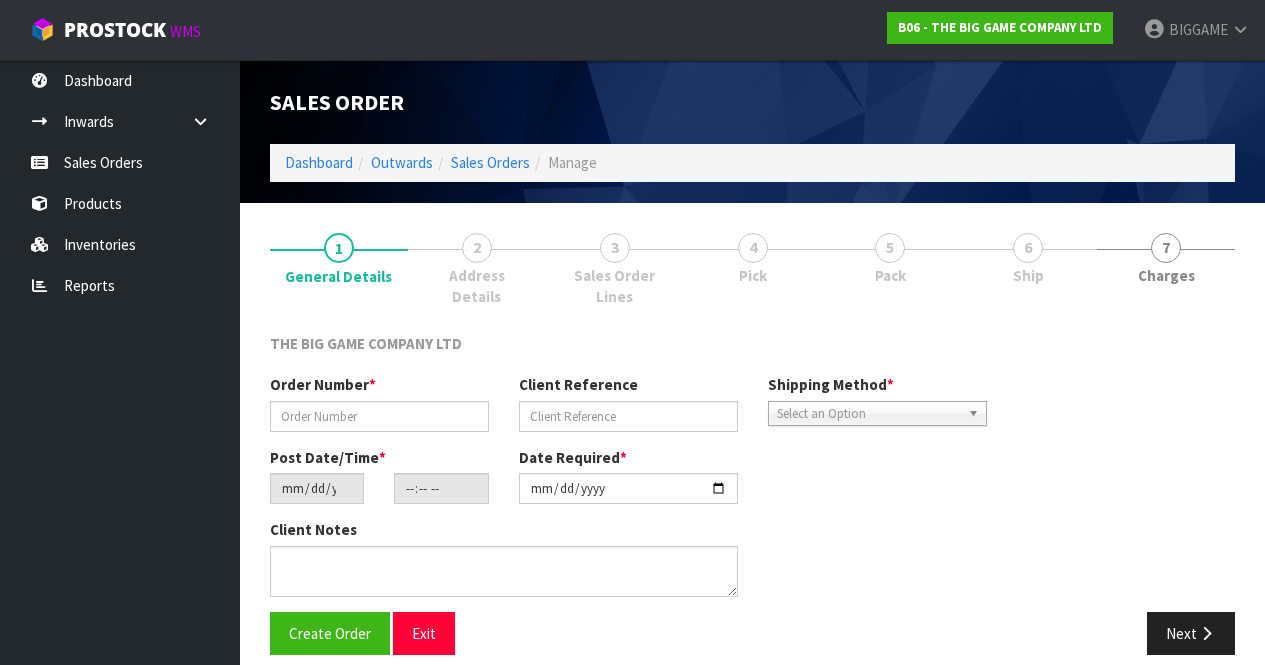 type on "INV.00004853" 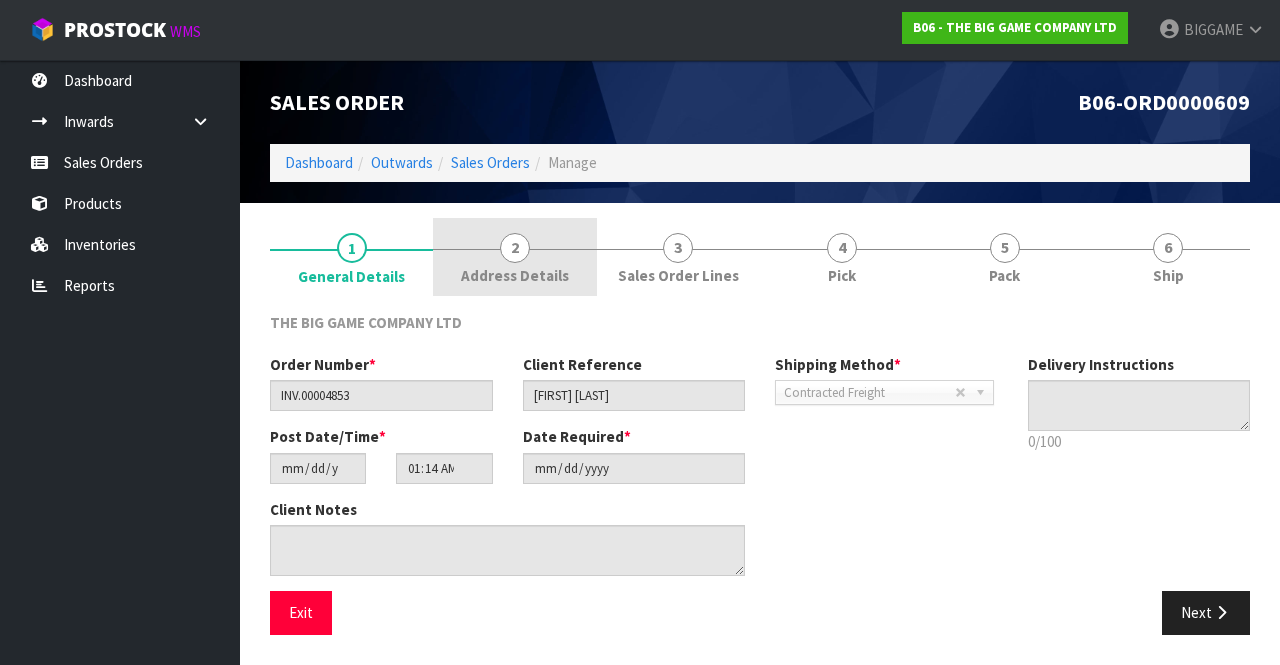 click on "2" at bounding box center [515, 248] 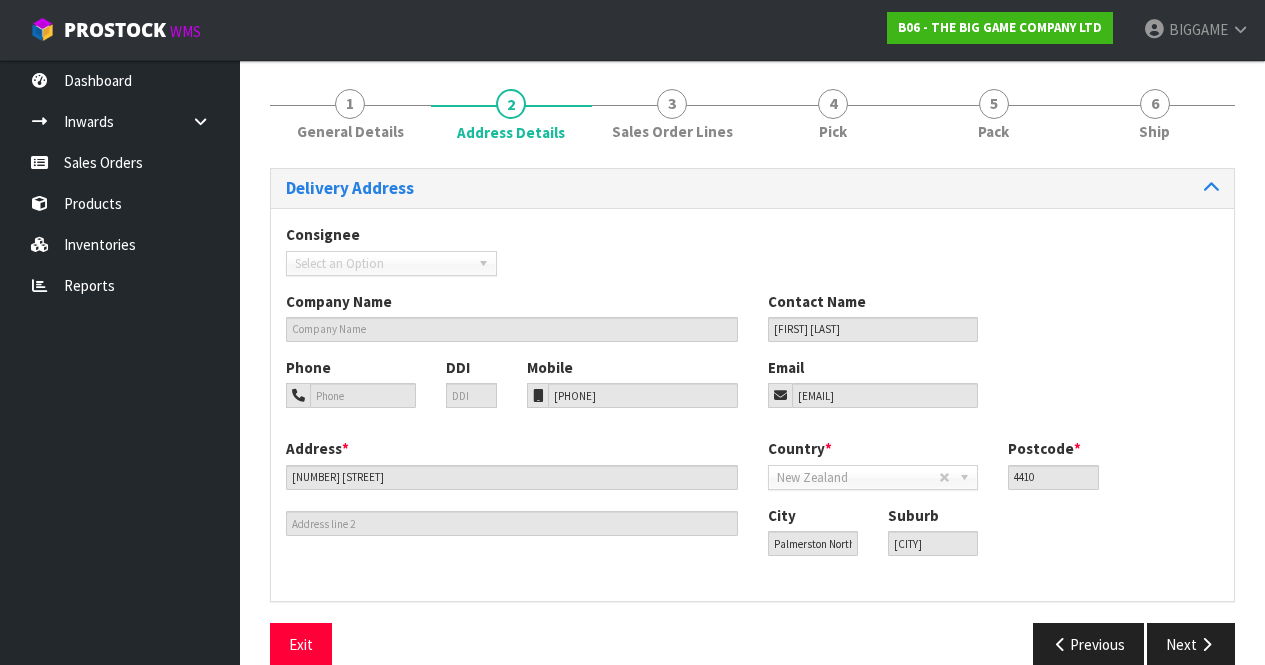 scroll, scrollTop: 175, scrollLeft: 0, axis: vertical 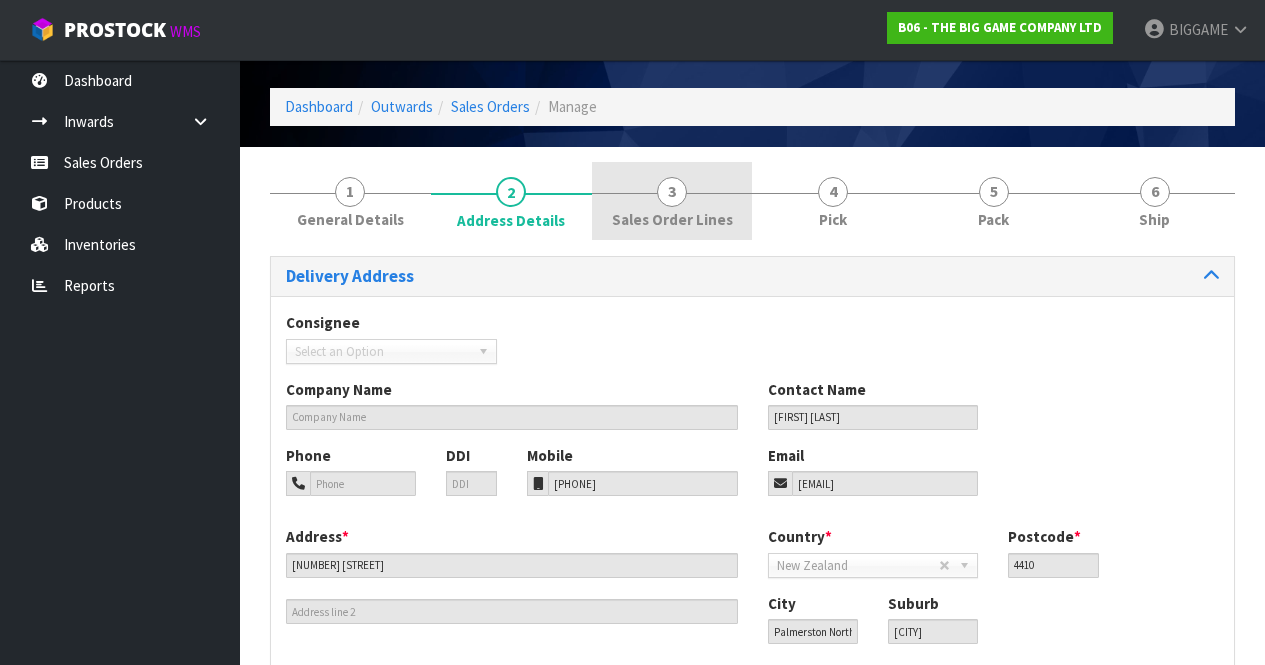 click on "3" at bounding box center (672, 192) 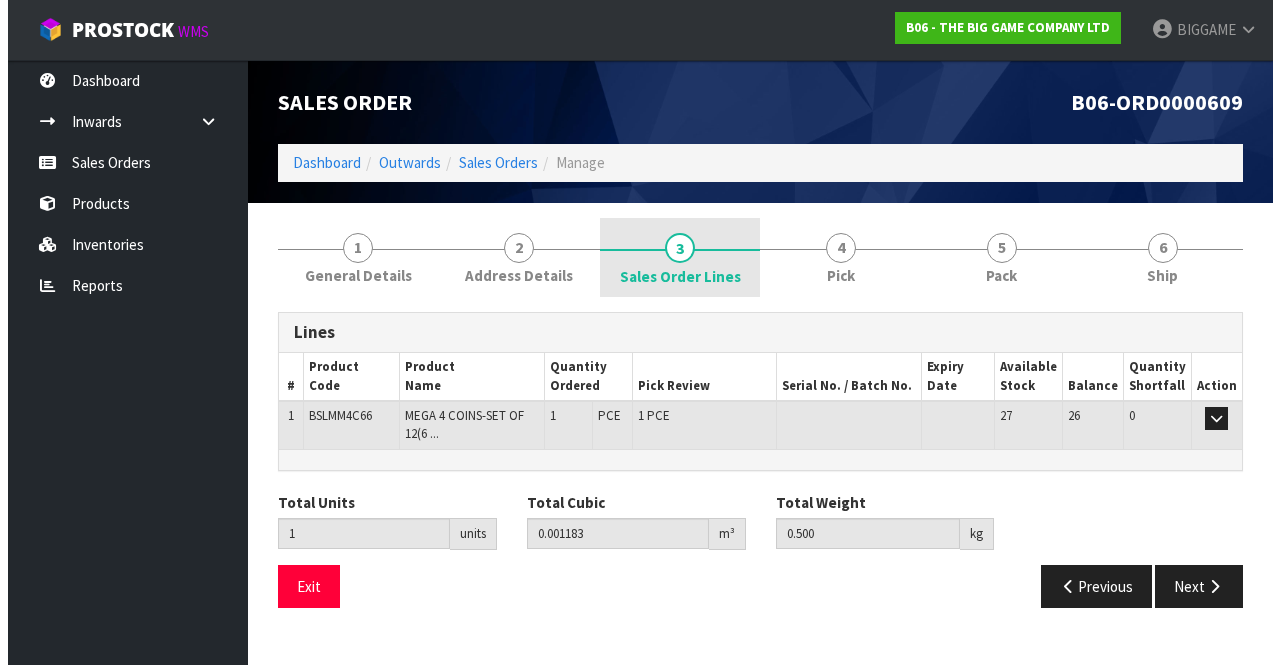 scroll, scrollTop: 0, scrollLeft: 0, axis: both 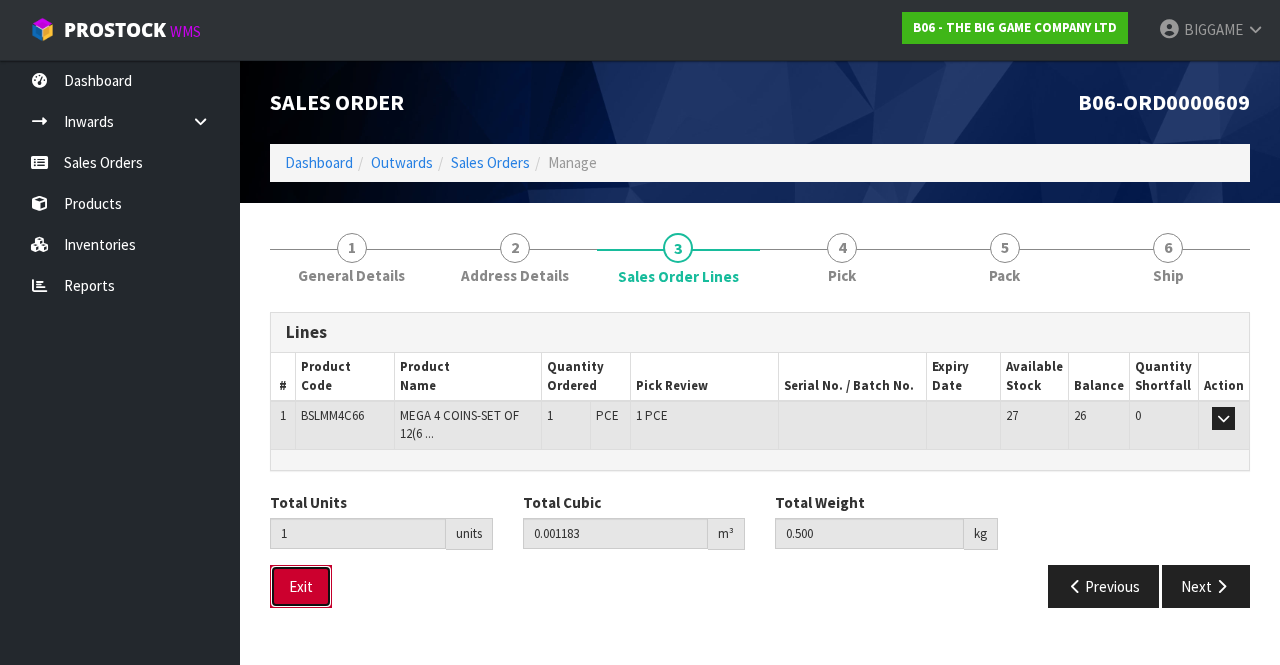 click on "Exit" at bounding box center (301, 586) 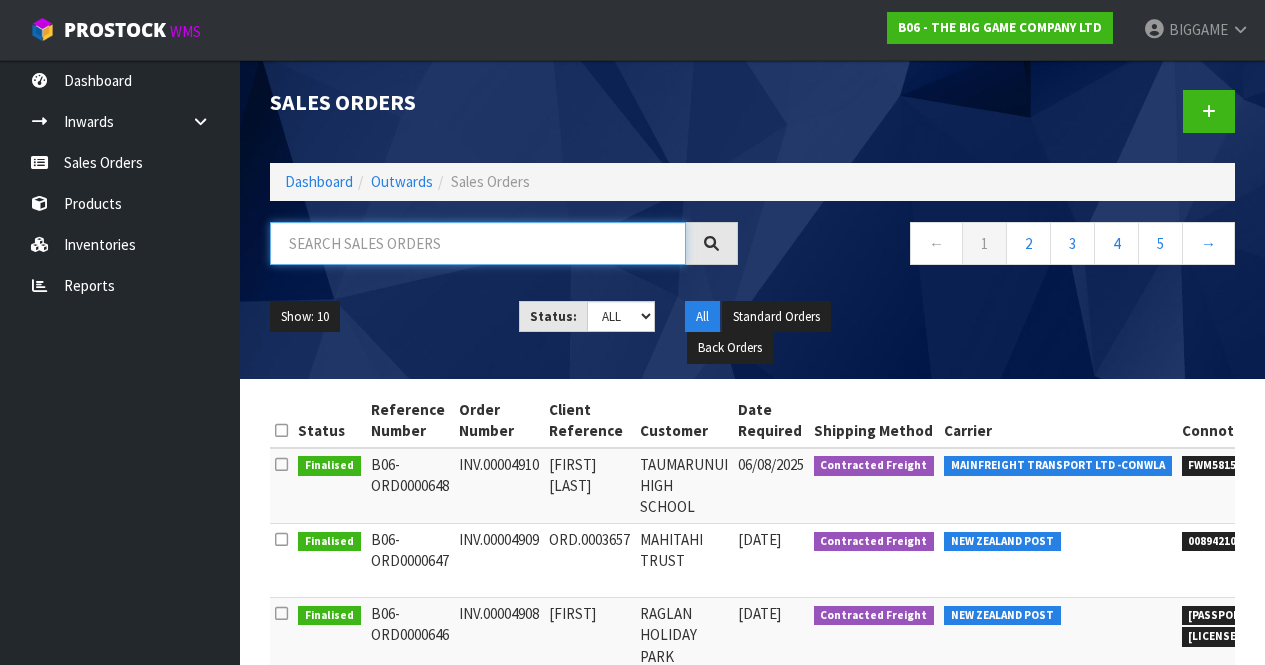 click at bounding box center (478, 243) 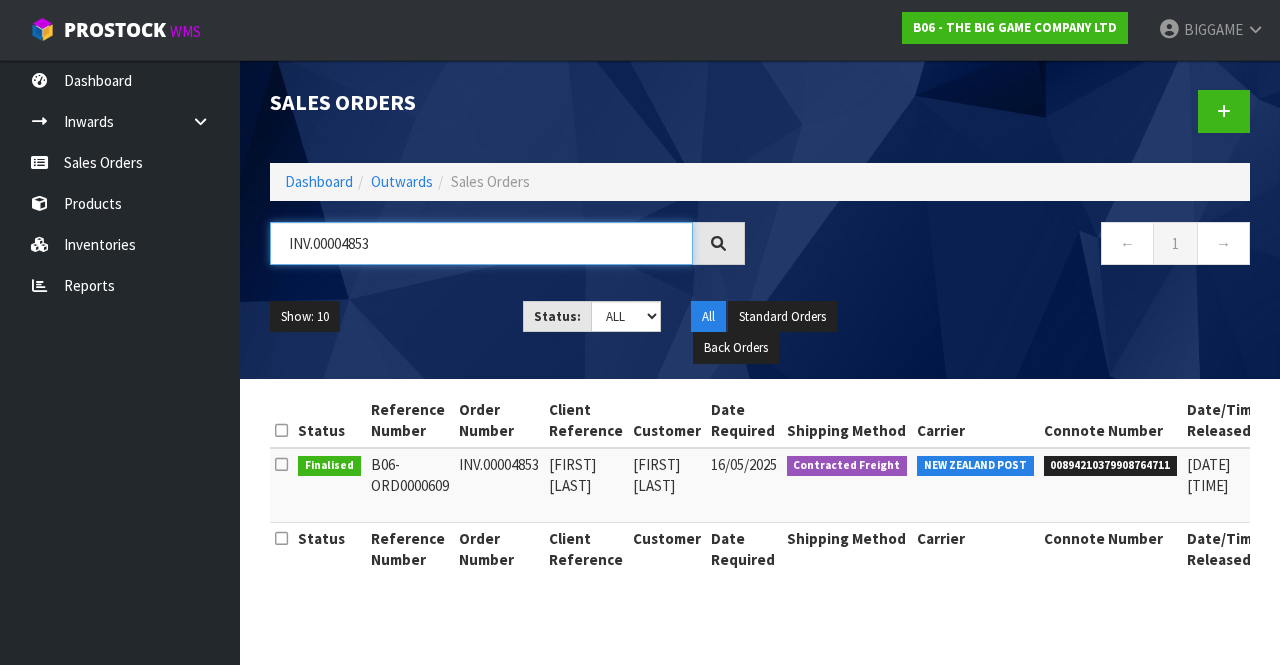 type on "INV.00004853" 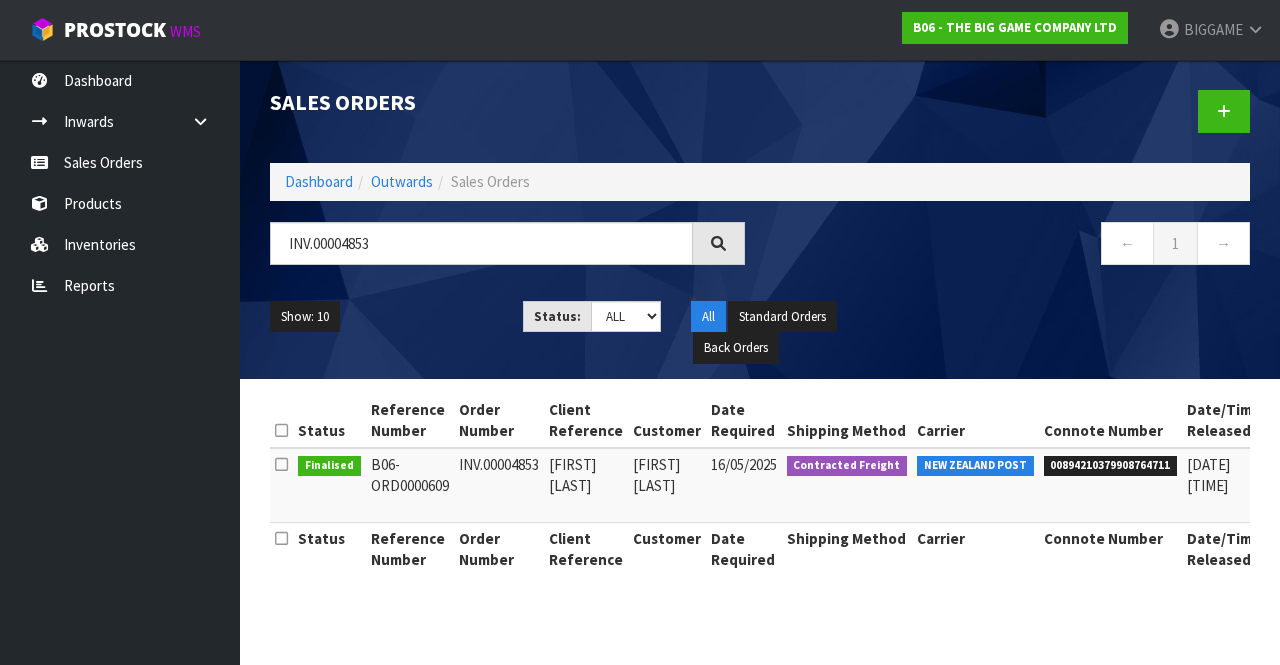 click on "B06-ORD0000609" at bounding box center [410, 485] 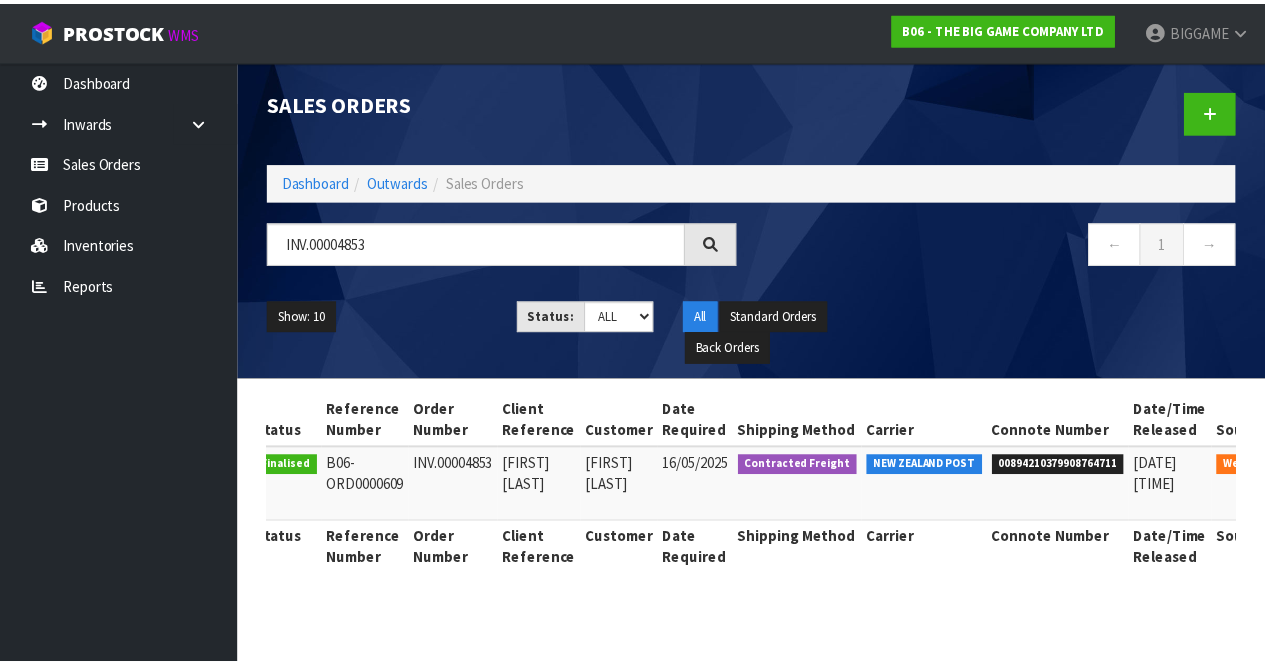 scroll, scrollTop: 0, scrollLeft: 117, axis: horizontal 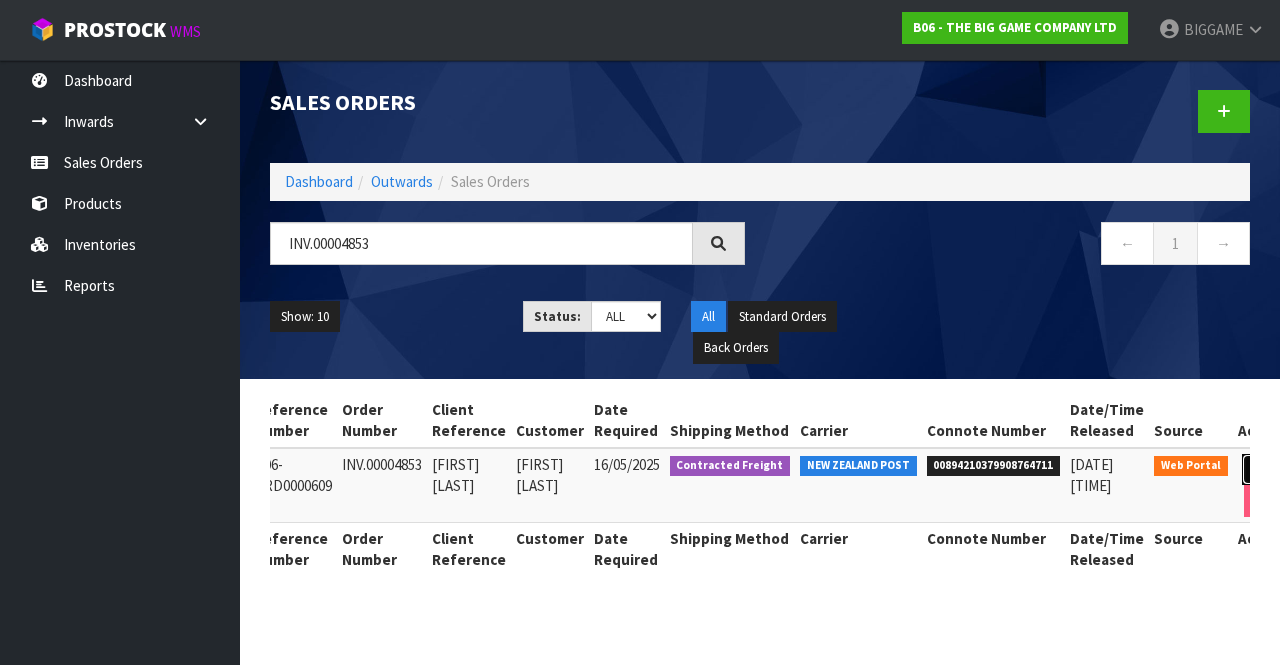 click at bounding box center (1260, 470) 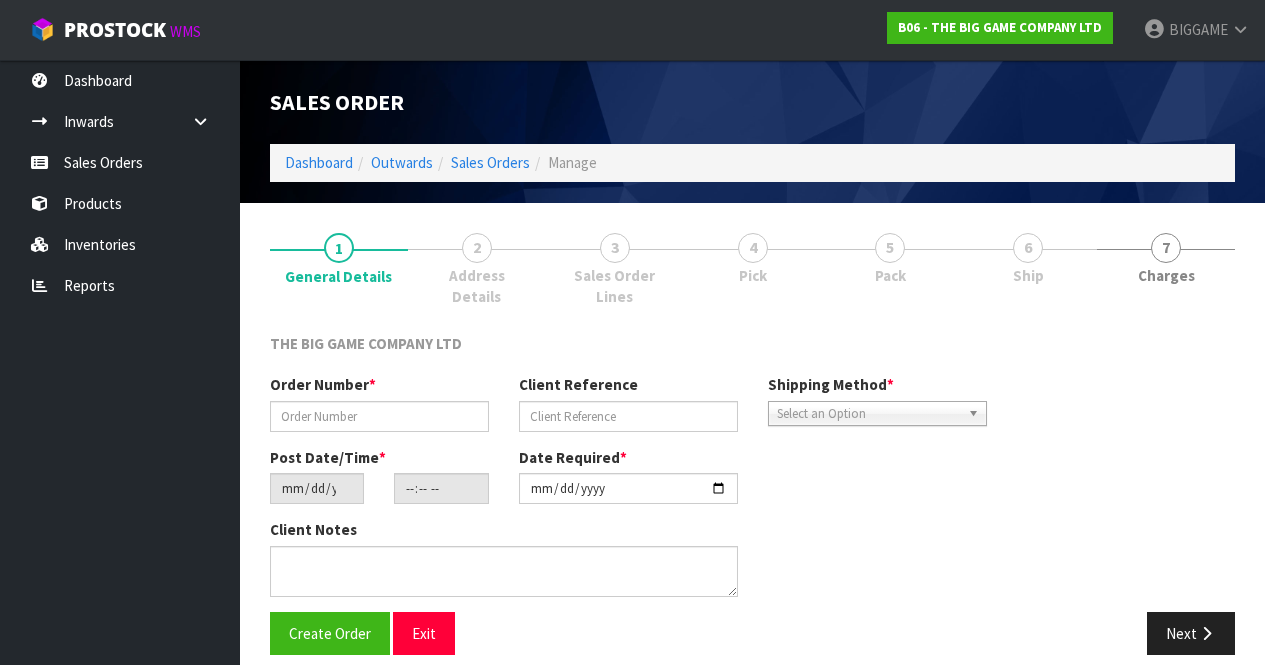 type on "INV.00004853" 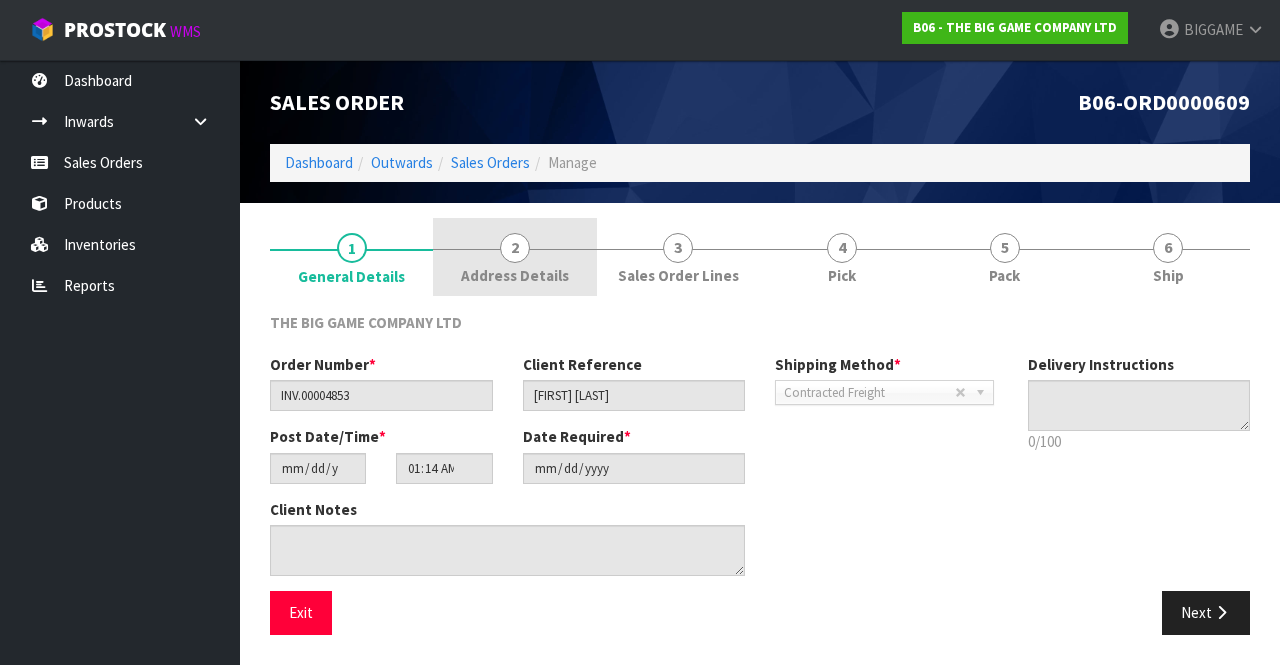 click on "2" at bounding box center (515, 248) 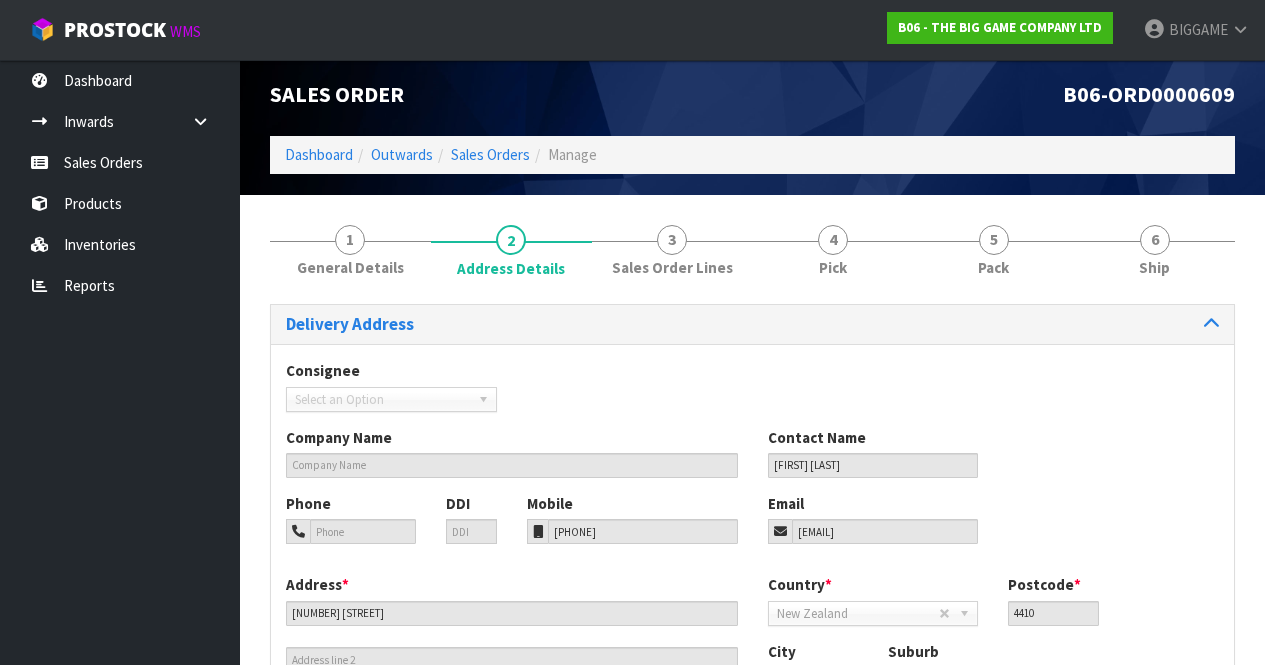 scroll, scrollTop: 8, scrollLeft: 0, axis: vertical 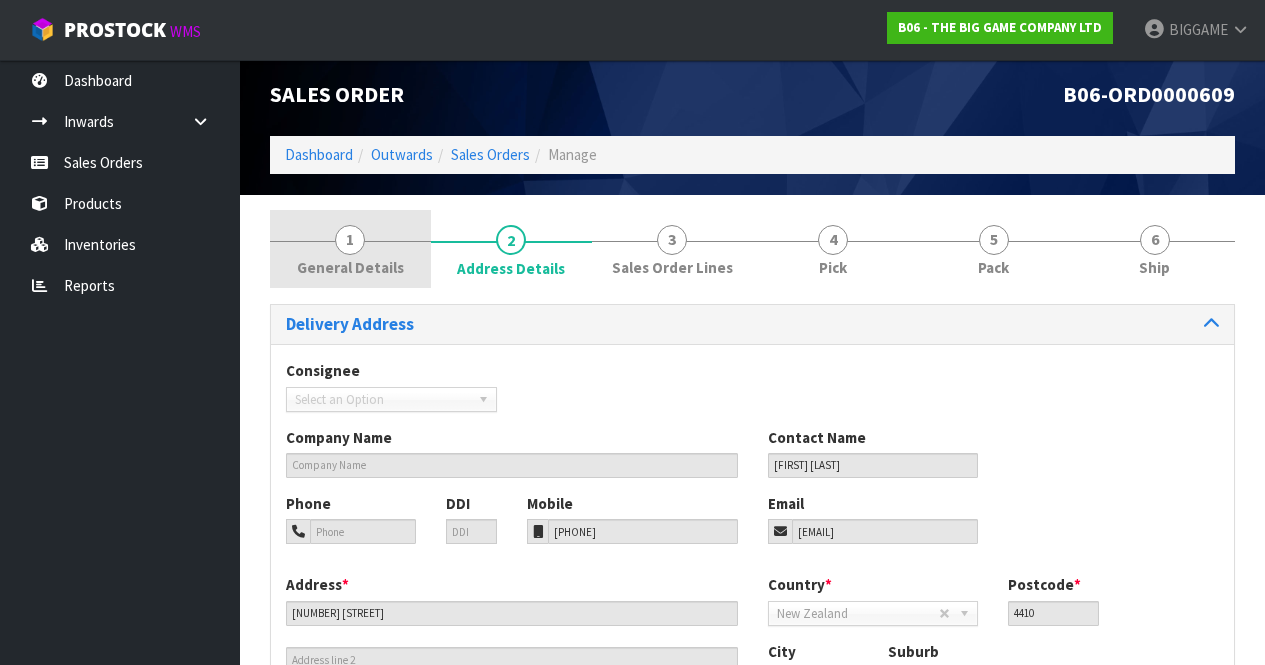 click on "1
General Details" at bounding box center [350, 249] 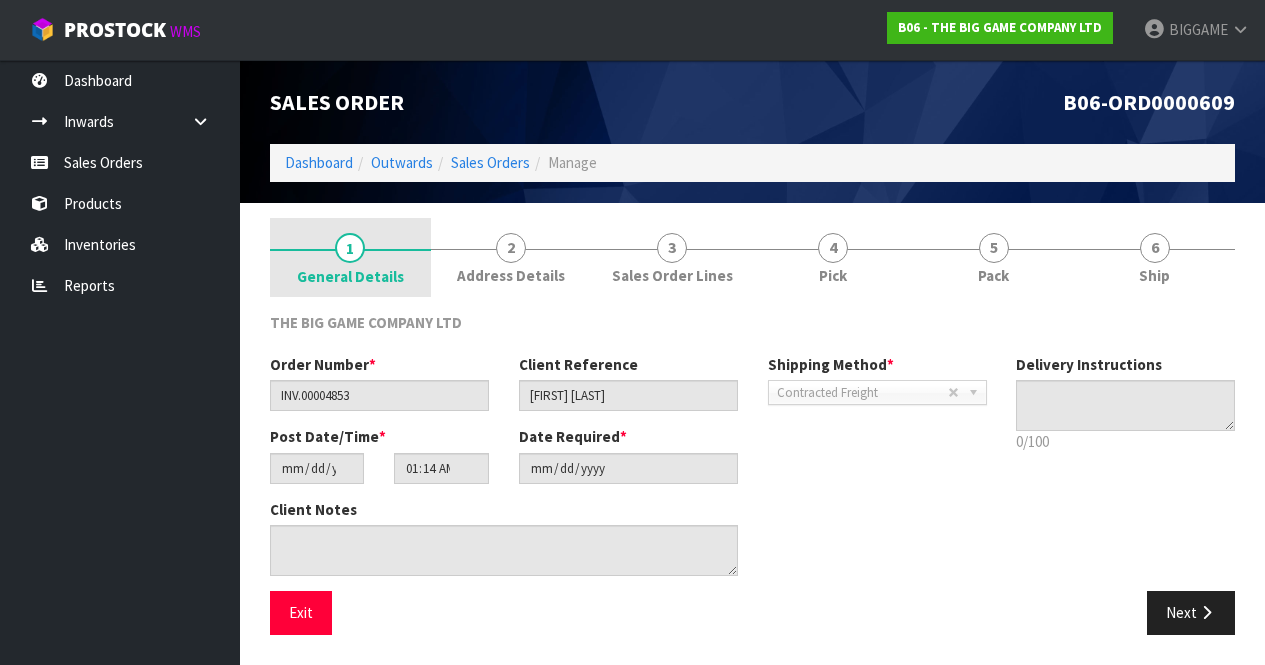 scroll, scrollTop: 0, scrollLeft: 0, axis: both 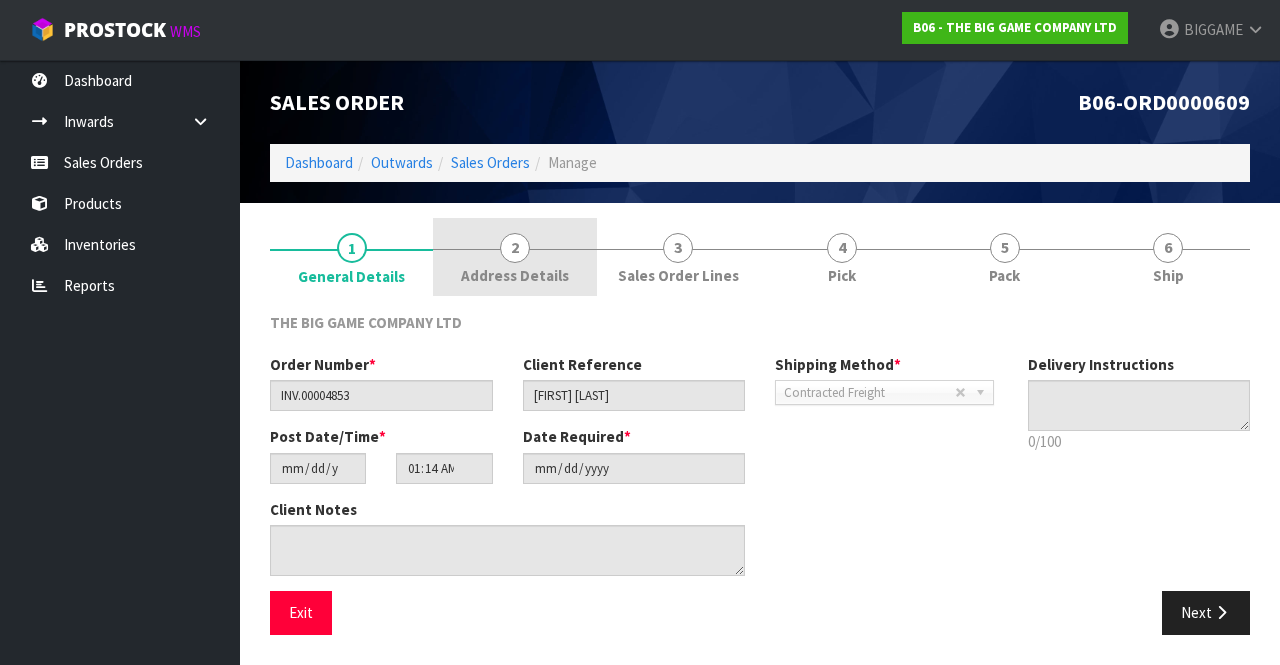 click on "Address Details" at bounding box center [515, 275] 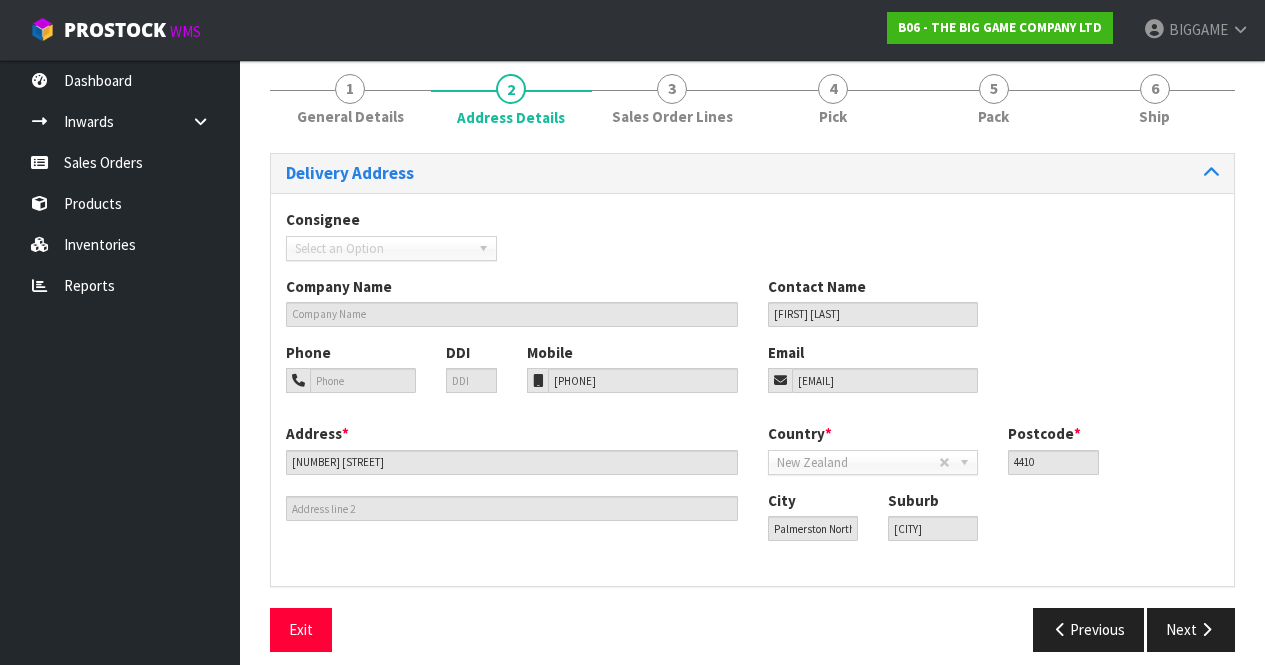 scroll, scrollTop: 165, scrollLeft: 0, axis: vertical 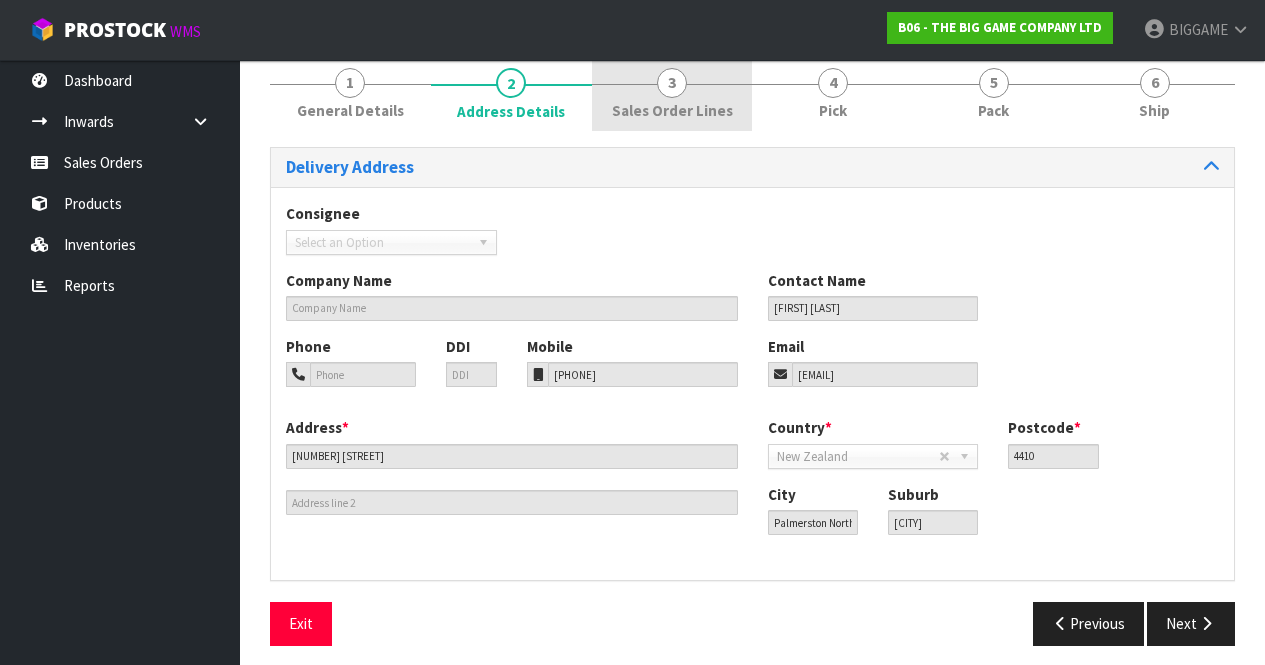 click on "Sales Order Lines" at bounding box center [672, 110] 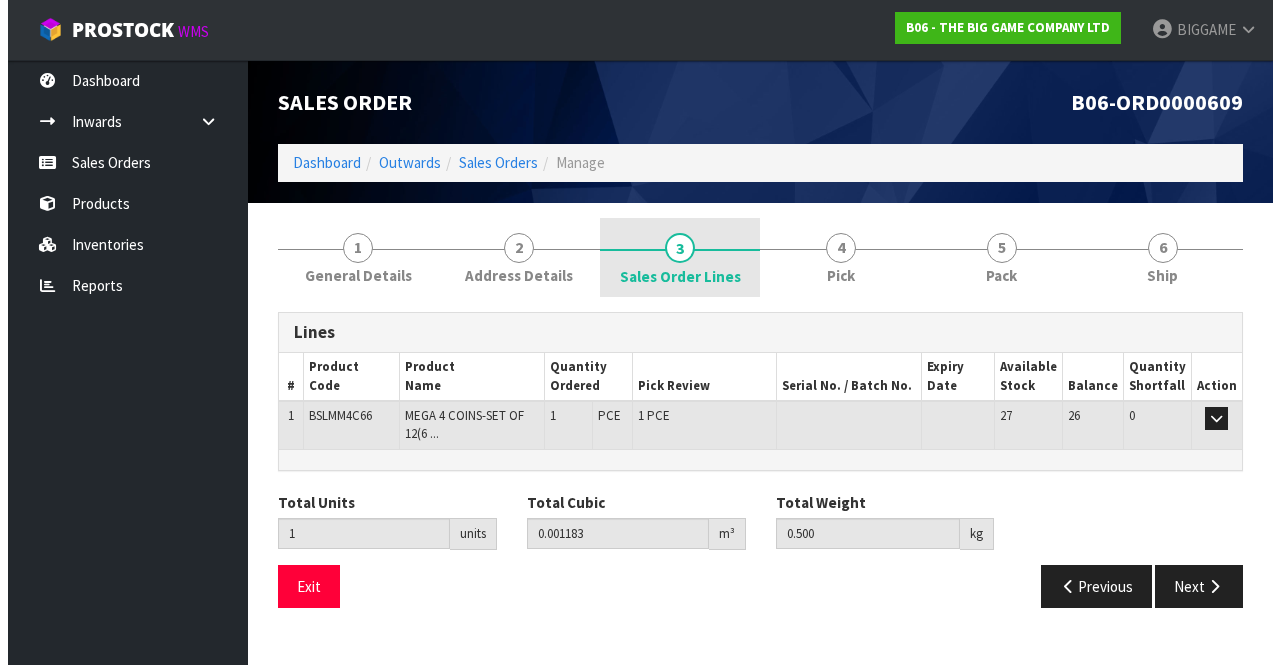 scroll, scrollTop: 0, scrollLeft: 0, axis: both 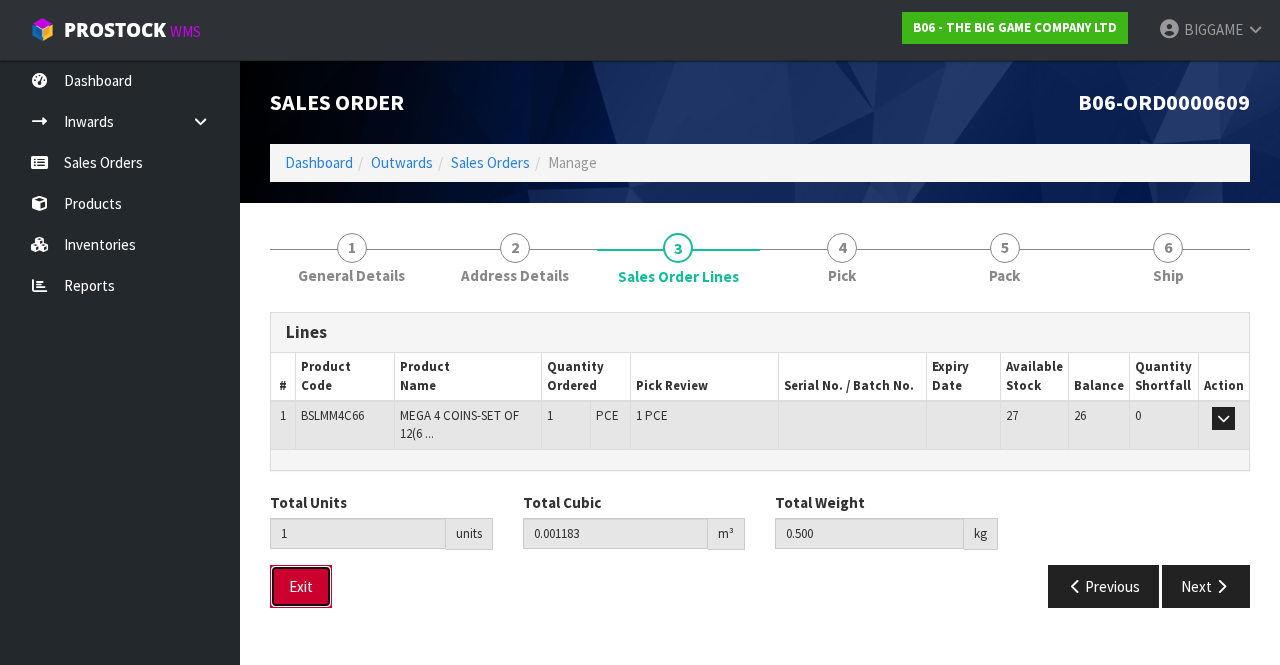 click on "Exit" at bounding box center [301, 586] 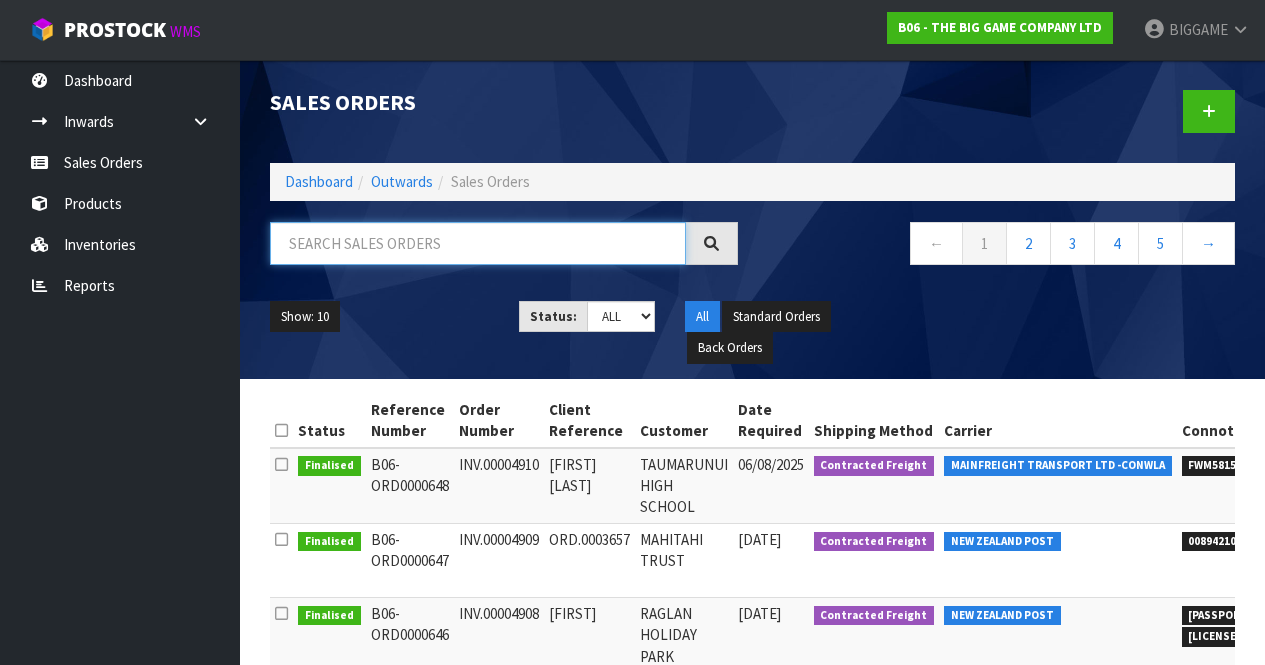 click at bounding box center (478, 243) 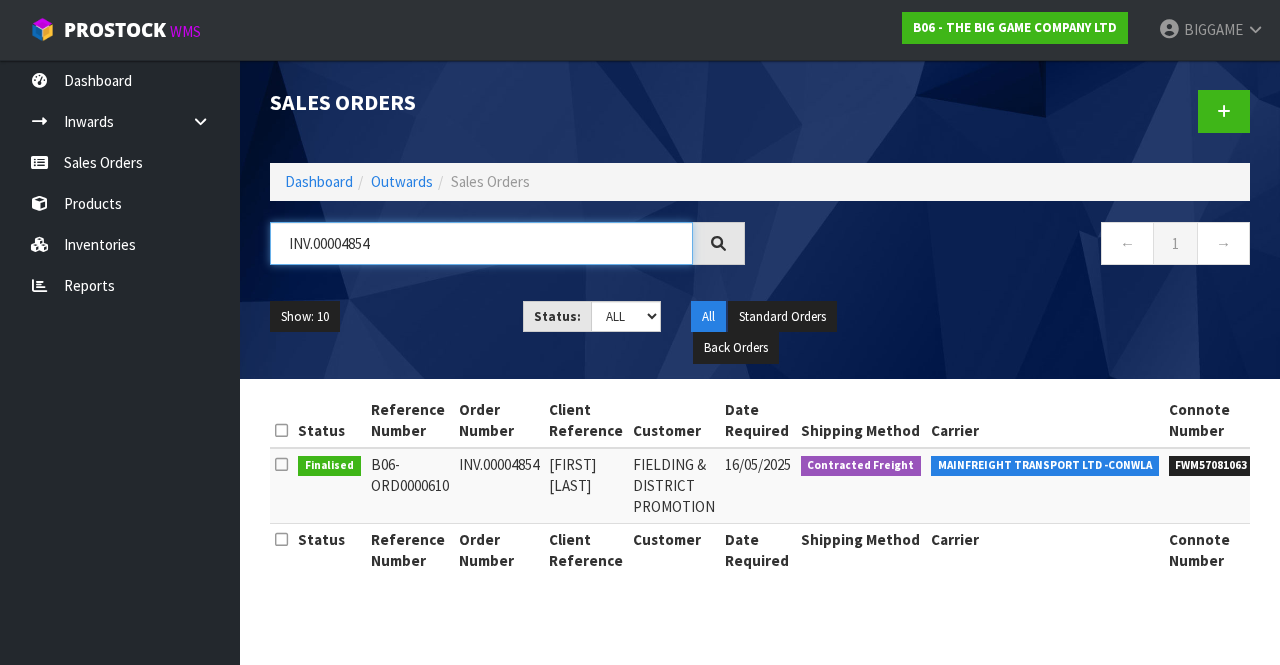type on "INV.00004854" 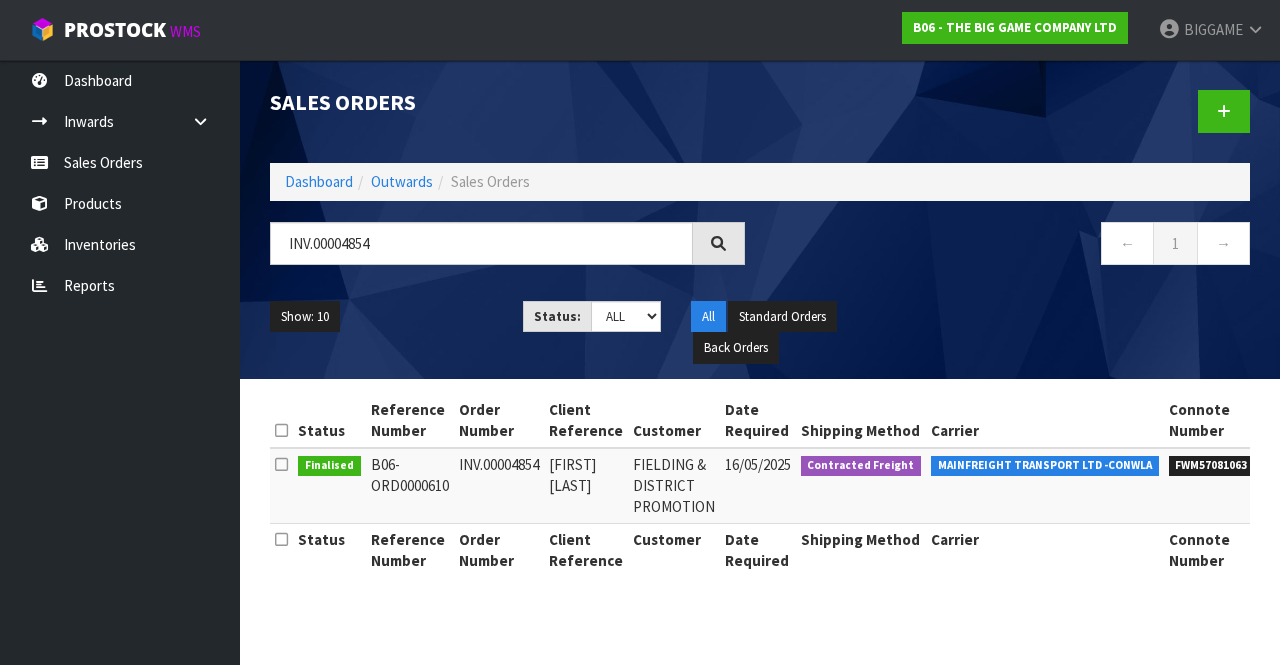 click on "INV.00004854" at bounding box center [499, 486] 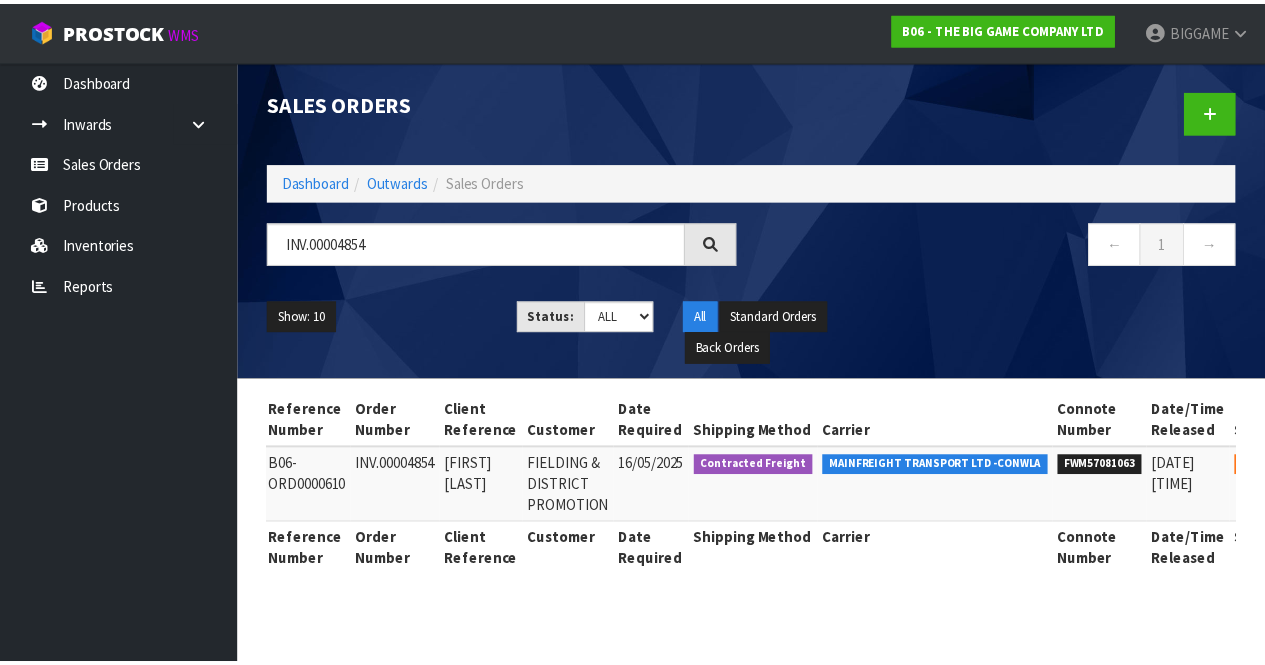 scroll, scrollTop: 0, scrollLeft: 200, axis: horizontal 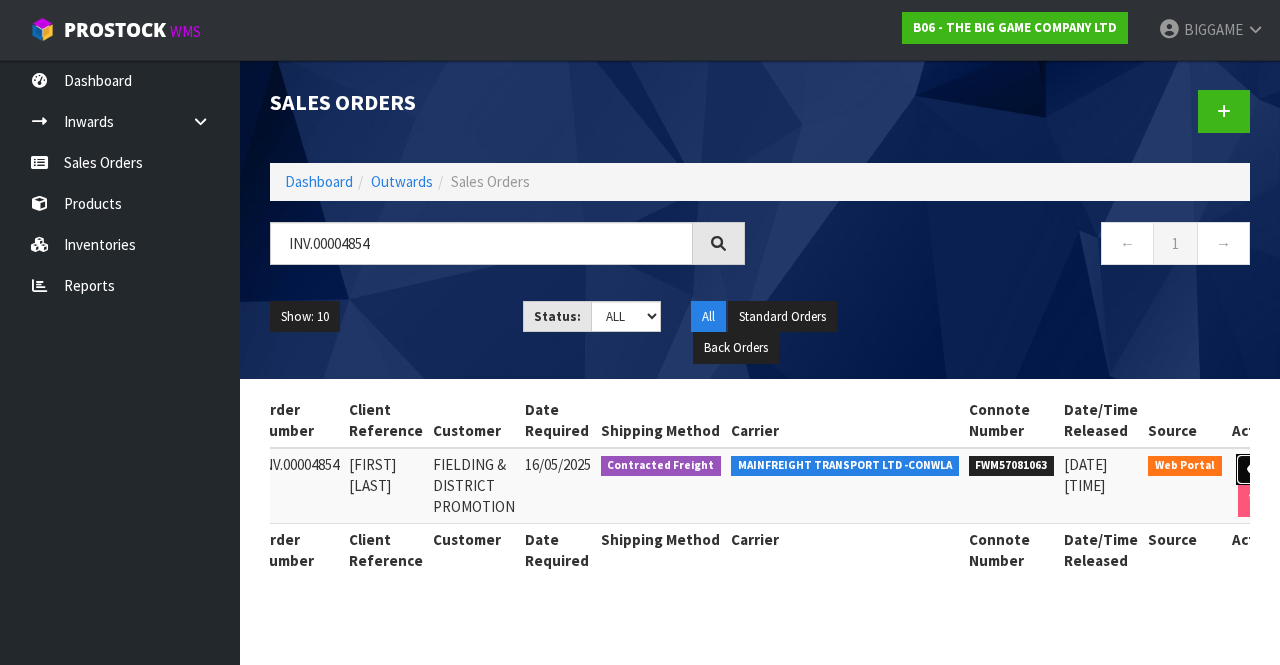 click at bounding box center [1254, 469] 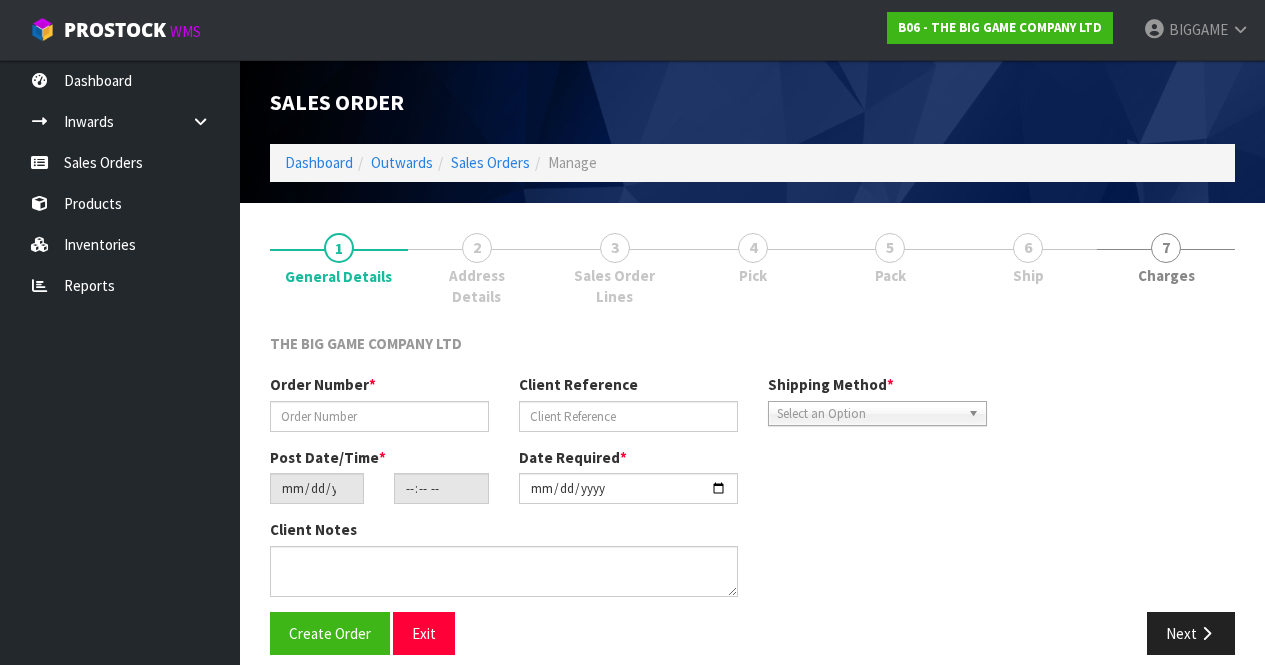 type on "INV.00004854" 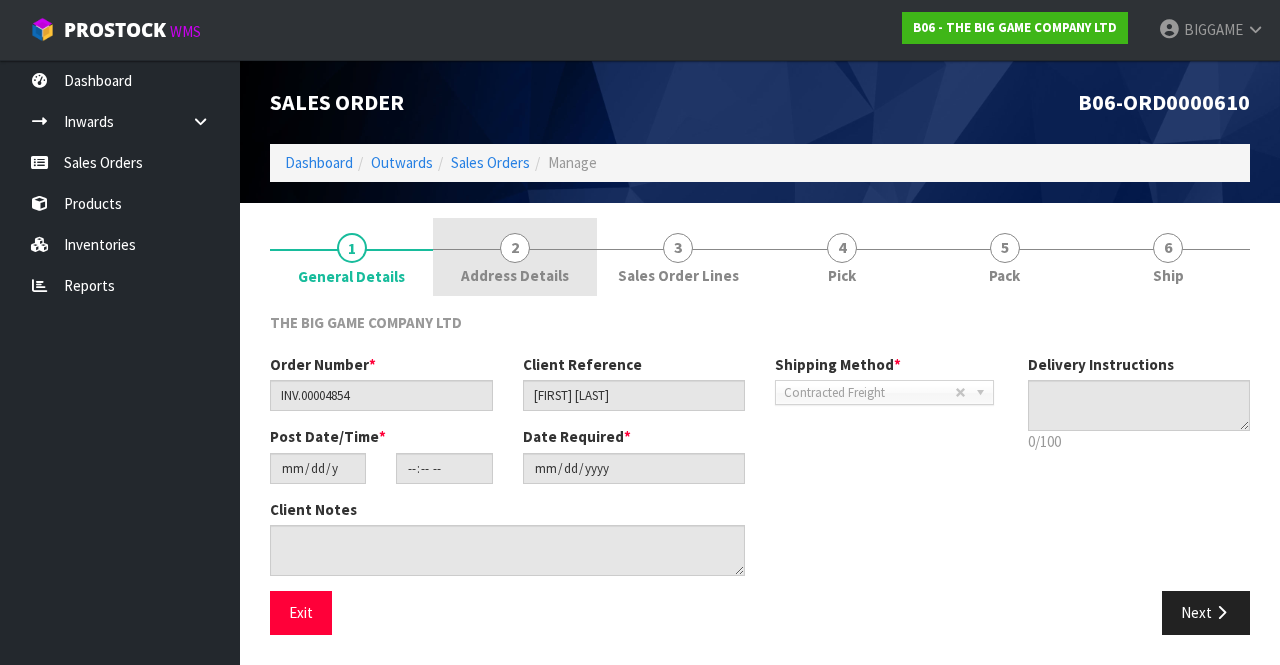 click on "2
Address Details" at bounding box center (514, 257) 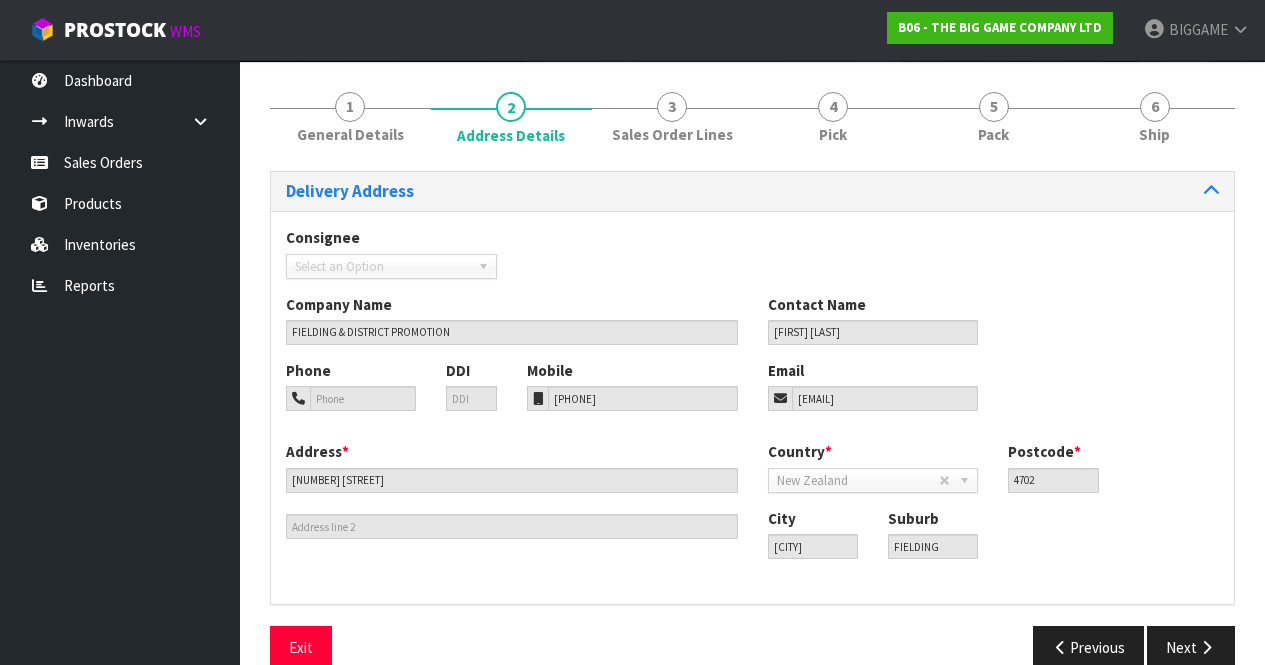 scroll, scrollTop: 151, scrollLeft: 0, axis: vertical 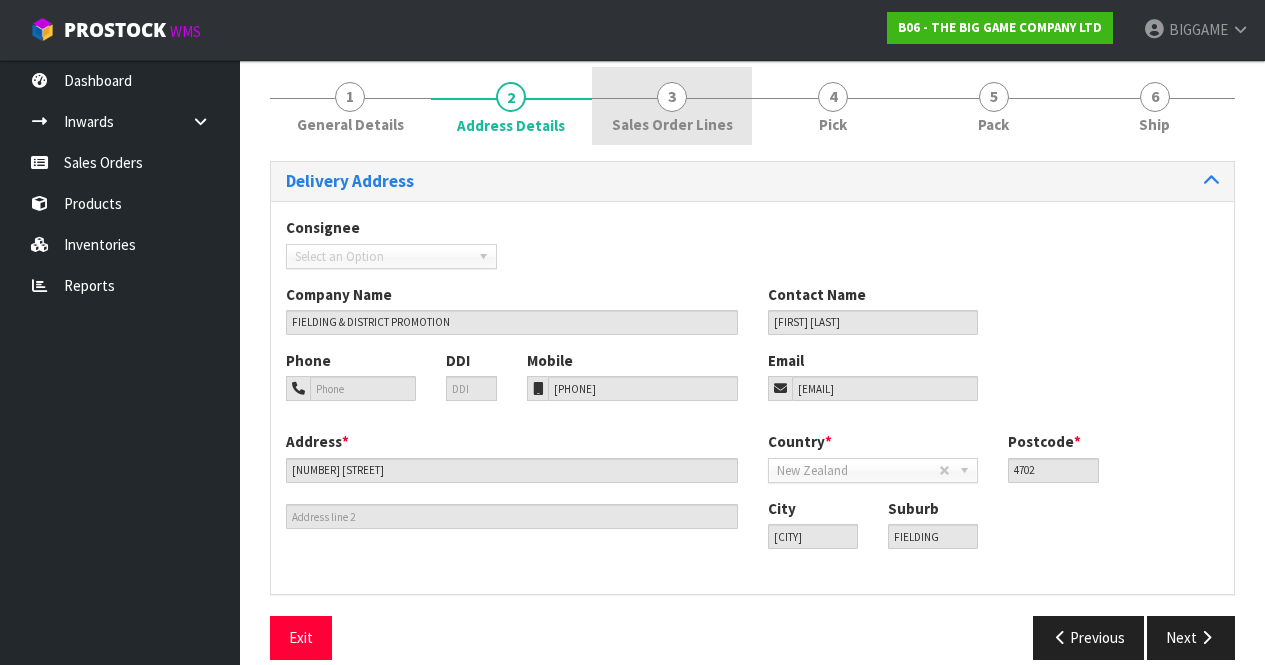 click on "3
Sales Order Lines" at bounding box center [672, 106] 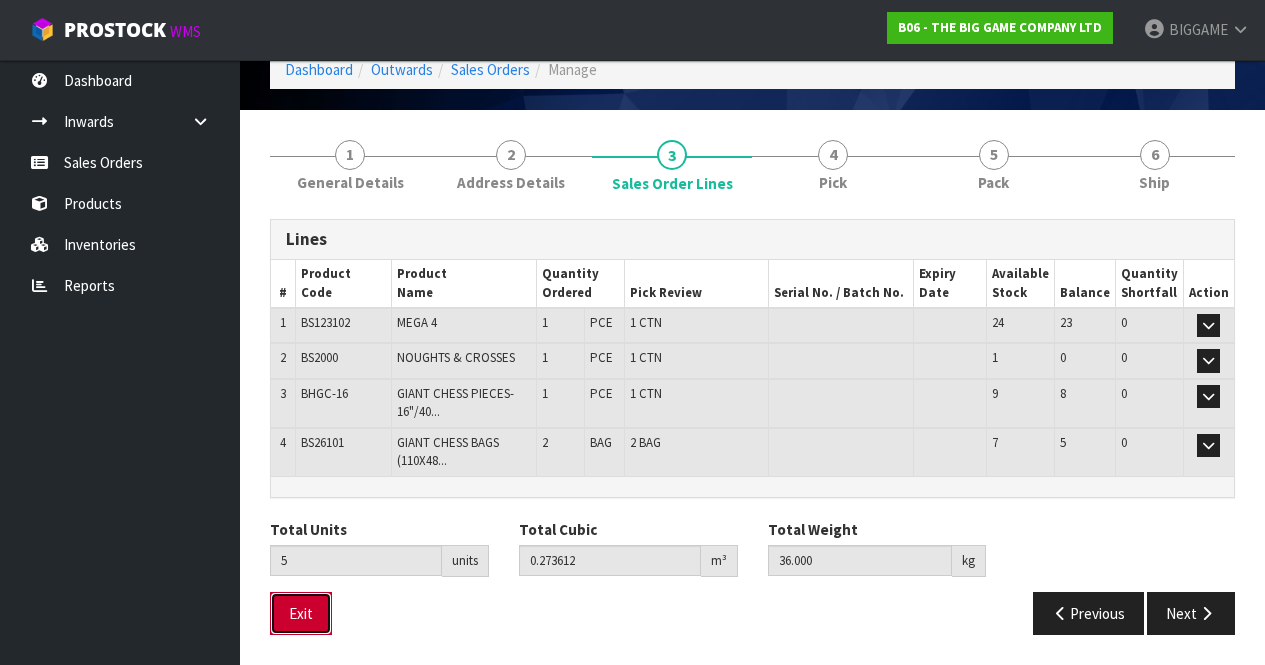 click on "Exit" at bounding box center [301, 613] 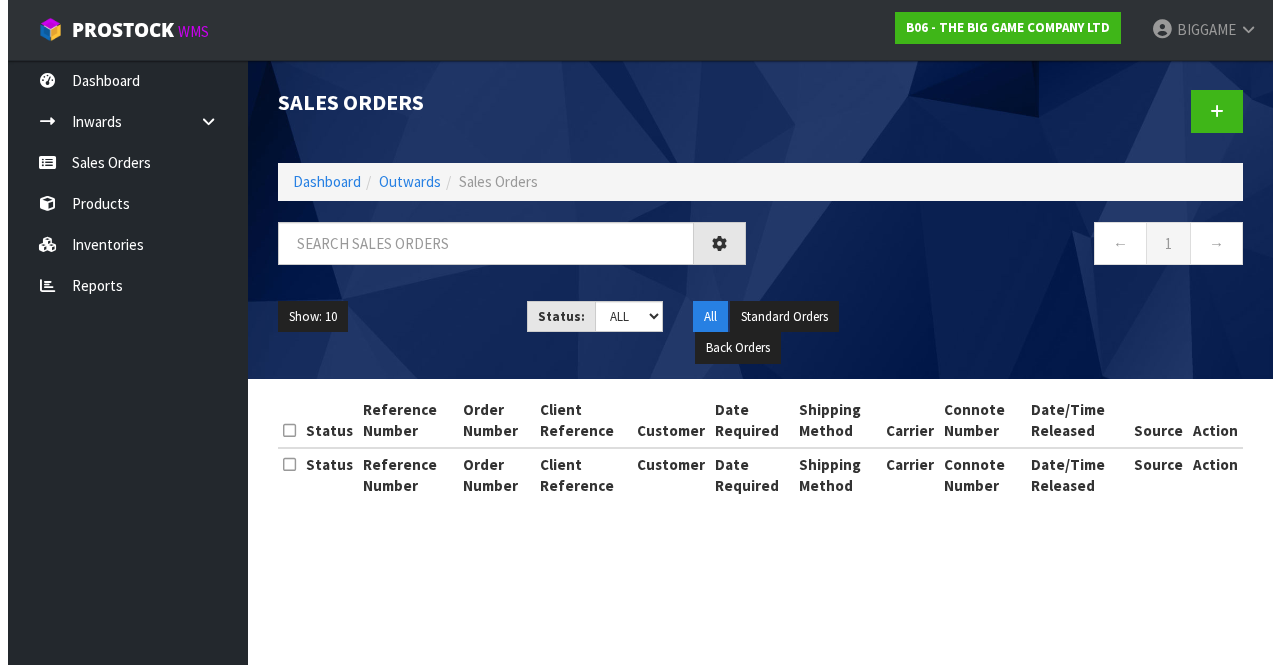 scroll, scrollTop: 0, scrollLeft: 0, axis: both 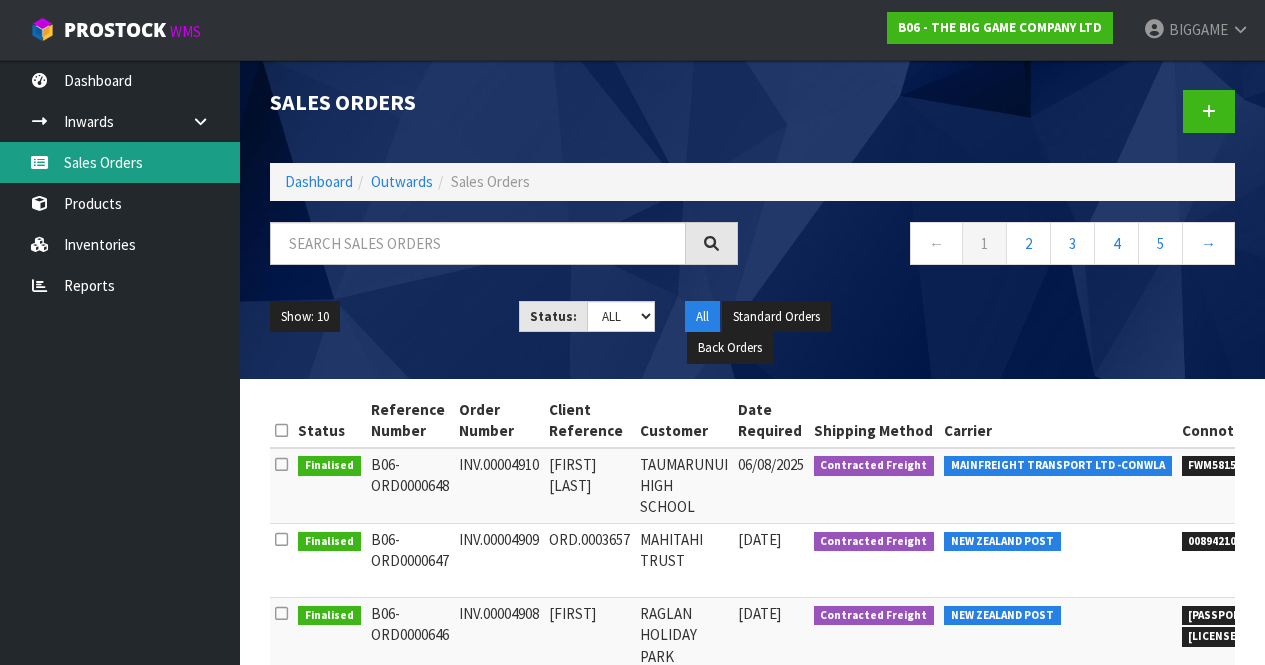click on "Sales Orders" at bounding box center [120, 162] 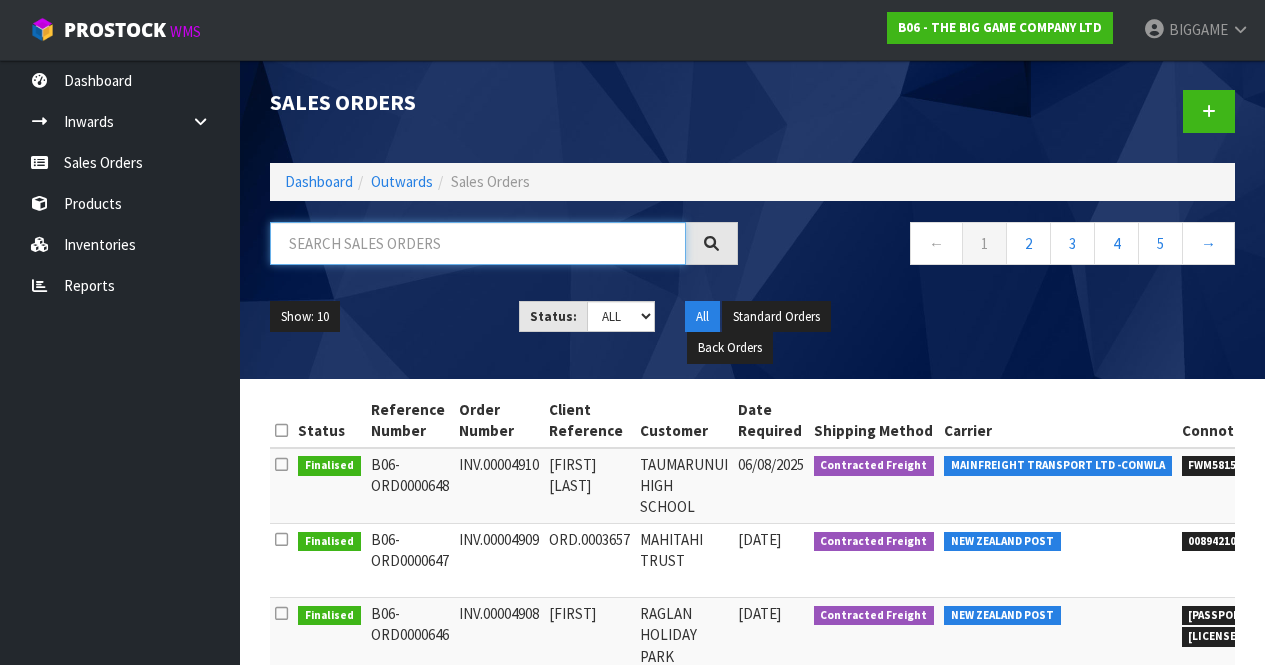 click at bounding box center (478, 243) 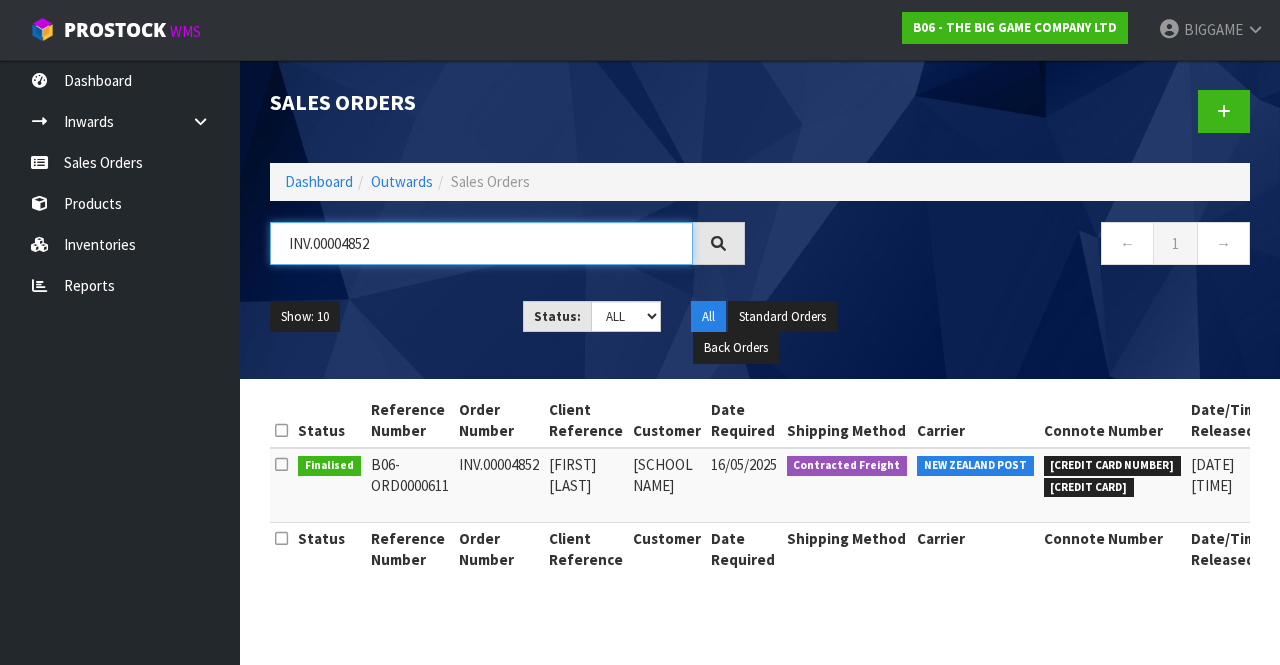 type on "INV.00004852" 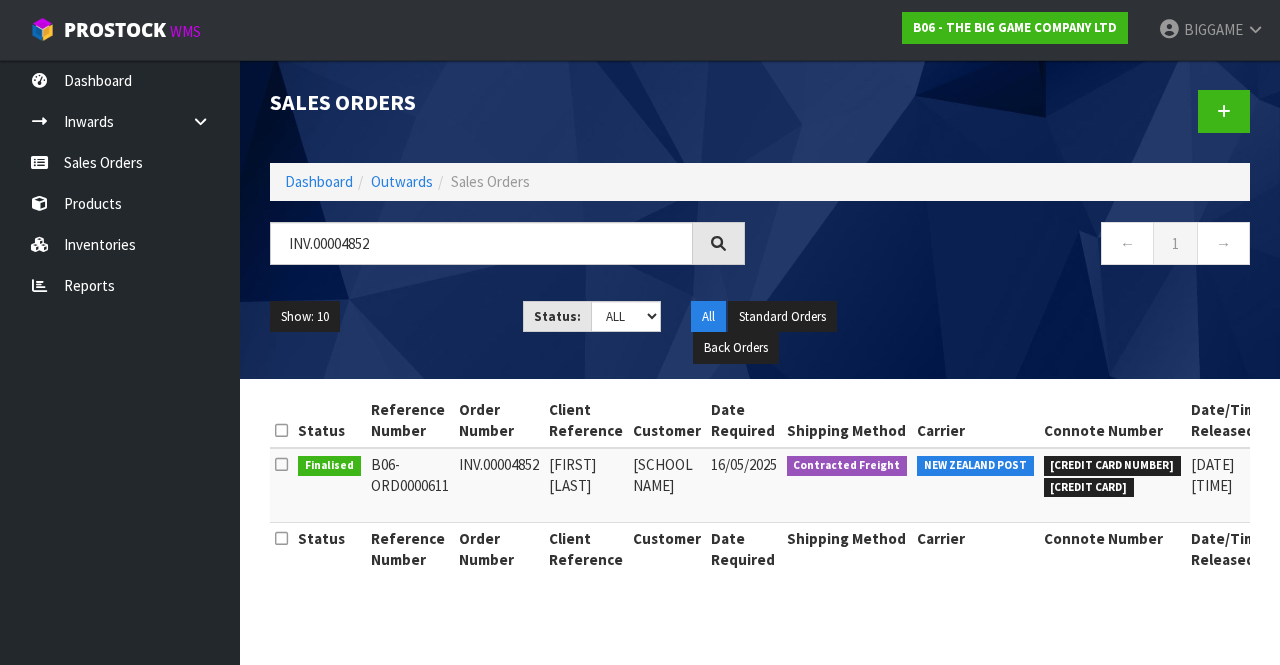 click on "INV.00004852" at bounding box center (499, 485) 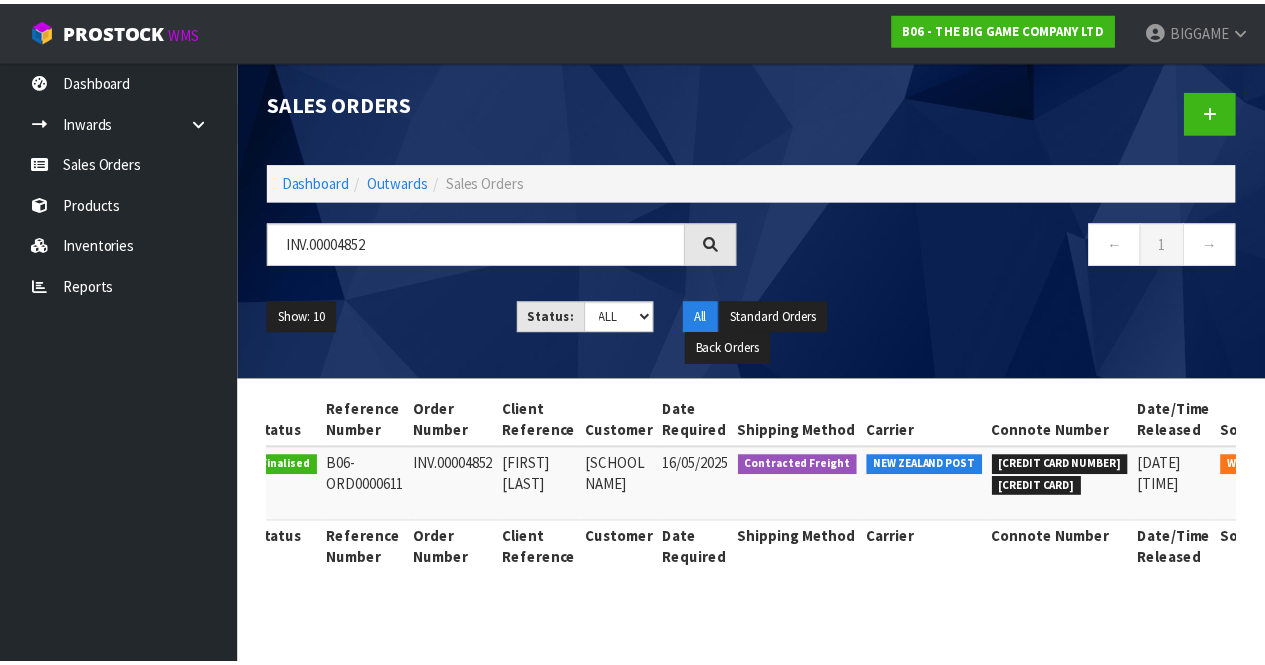 scroll, scrollTop: 0, scrollLeft: 123, axis: horizontal 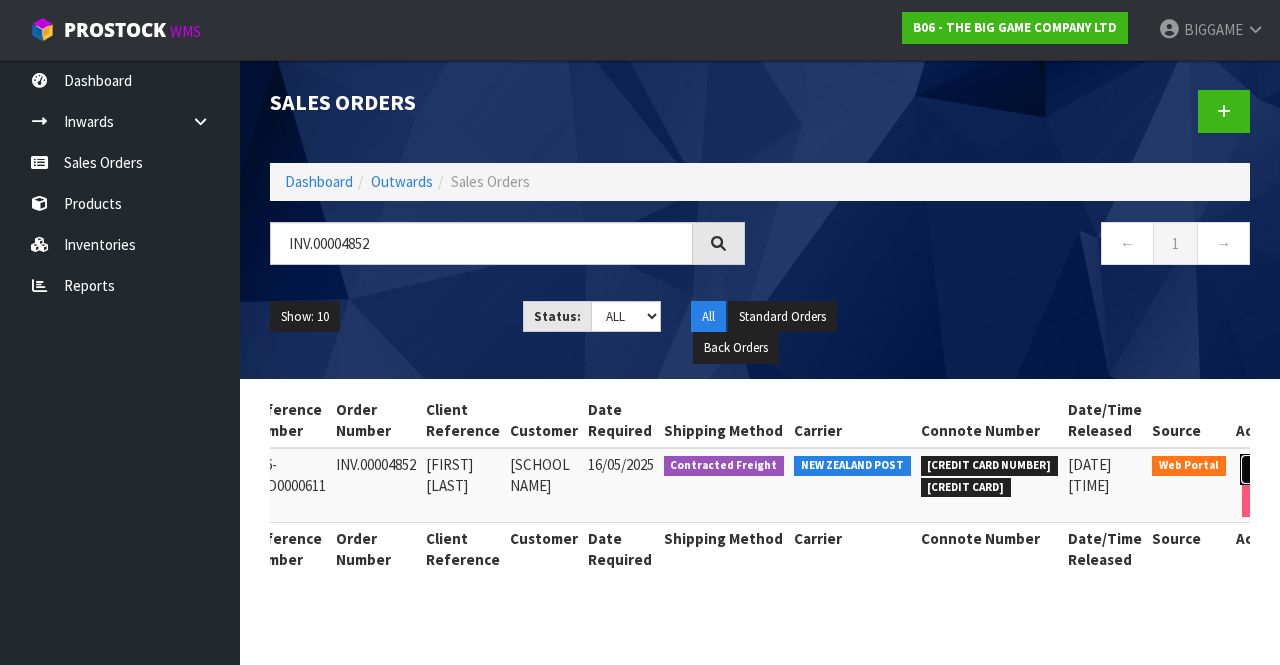 click at bounding box center (1258, 469) 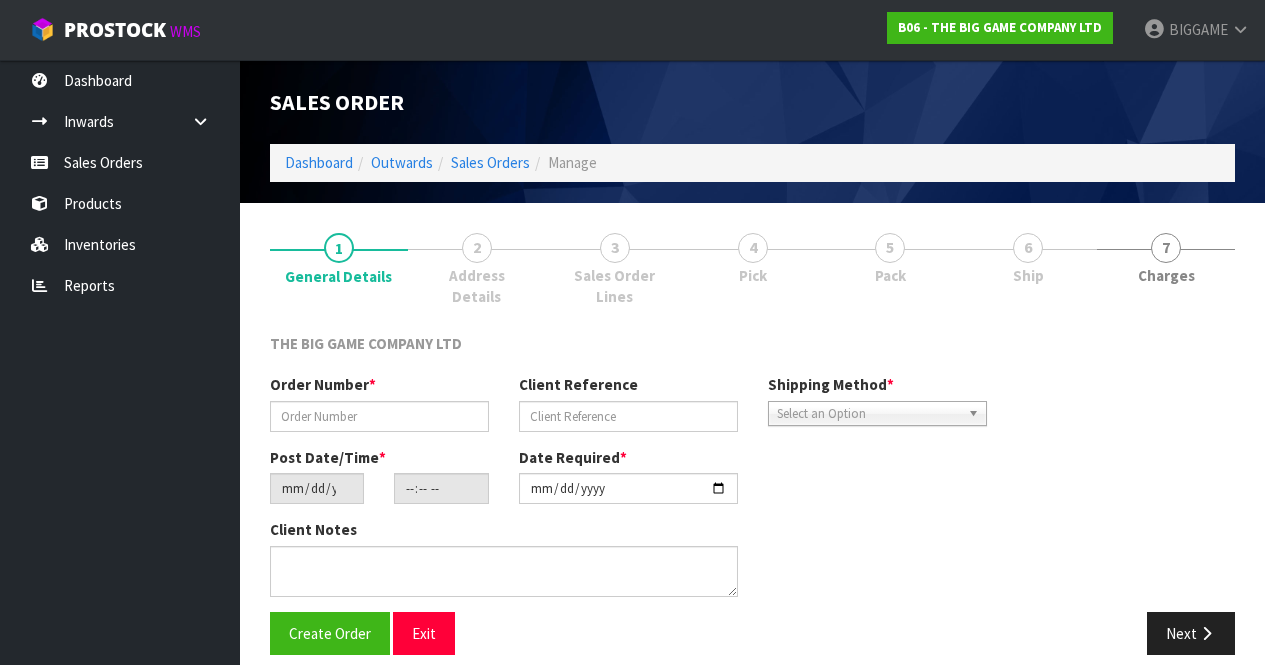 type on "INV.00004852" 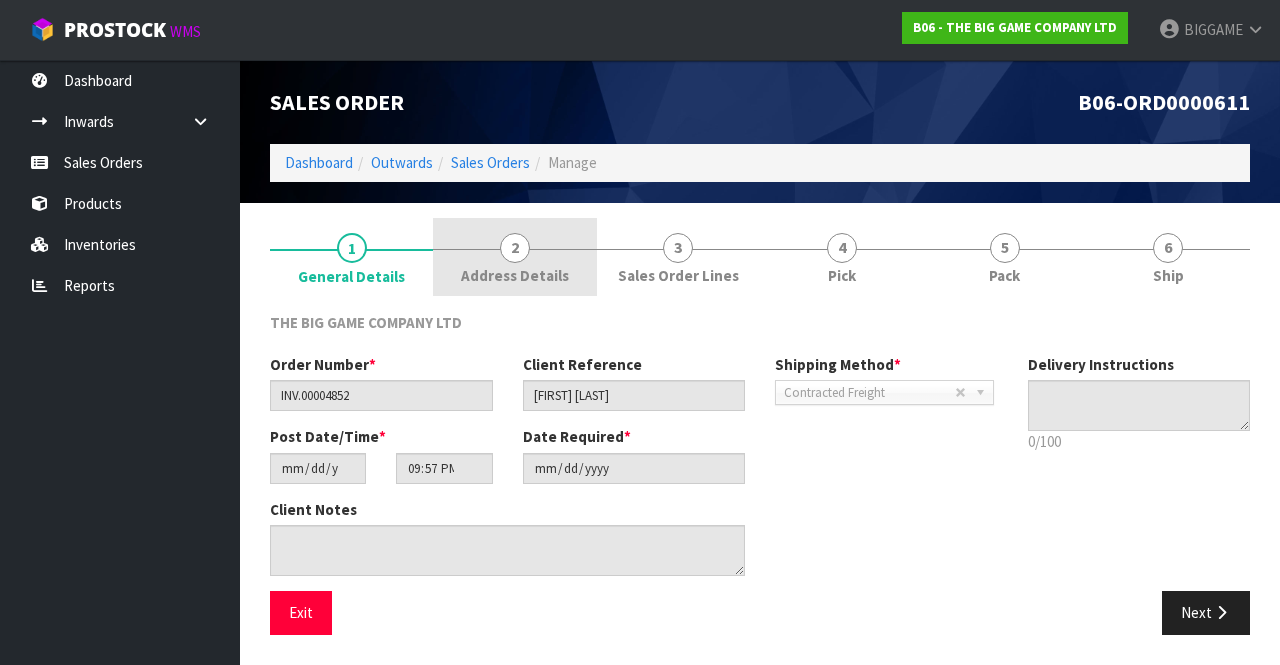 click on "2" at bounding box center (515, 248) 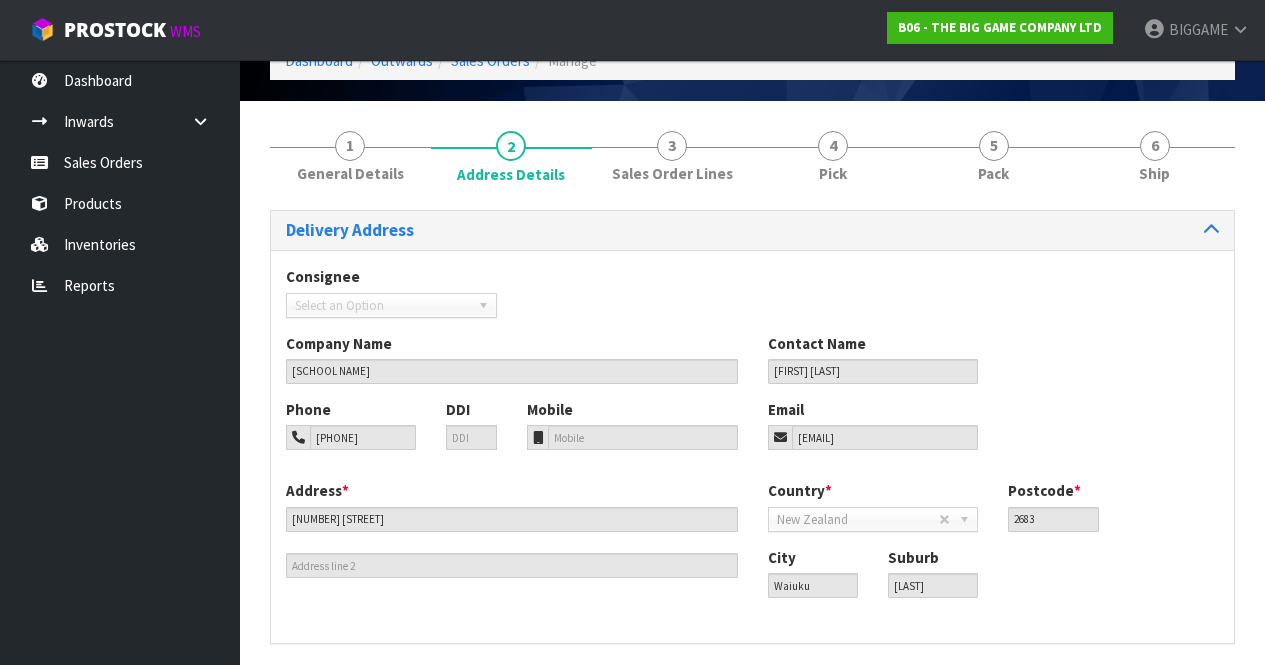 scroll, scrollTop: 175, scrollLeft: 0, axis: vertical 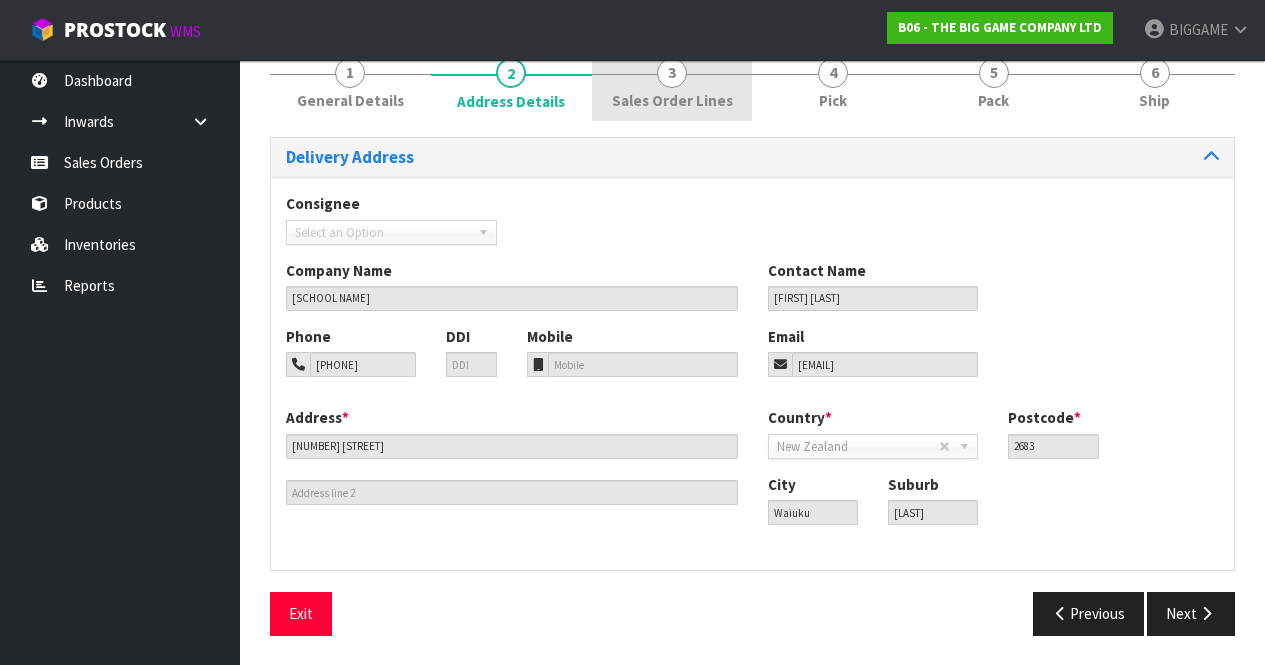 click on "Sales Order Lines" at bounding box center (672, 100) 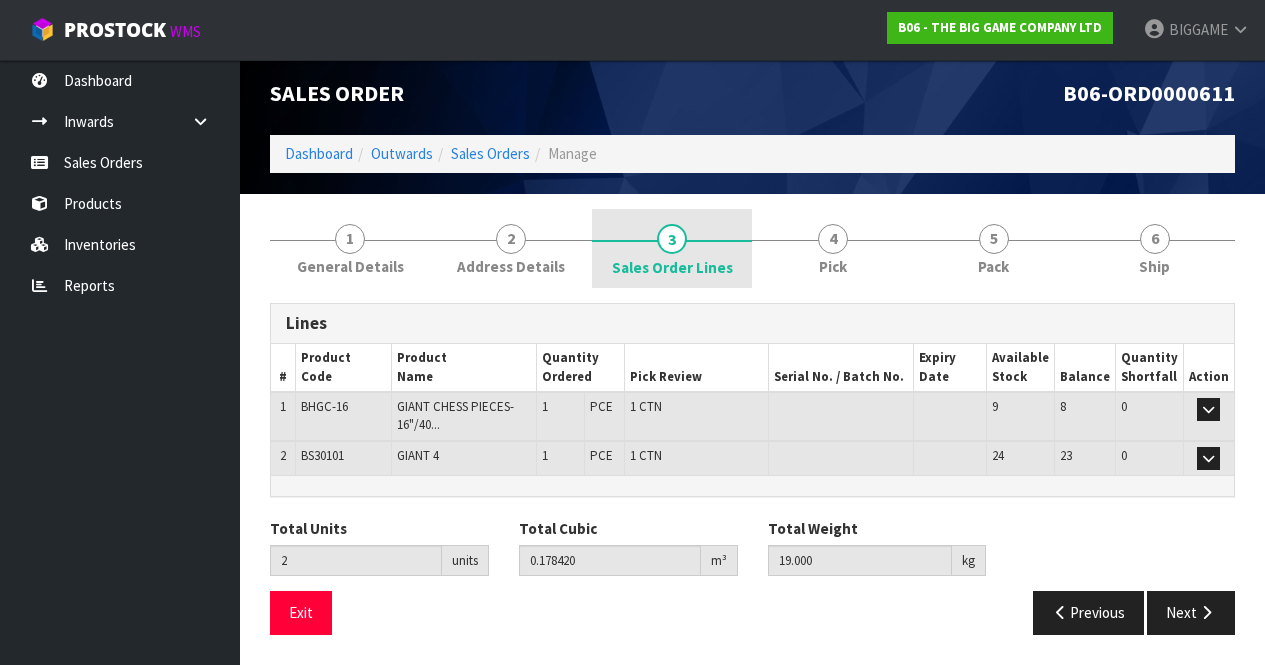scroll, scrollTop: 8, scrollLeft: 0, axis: vertical 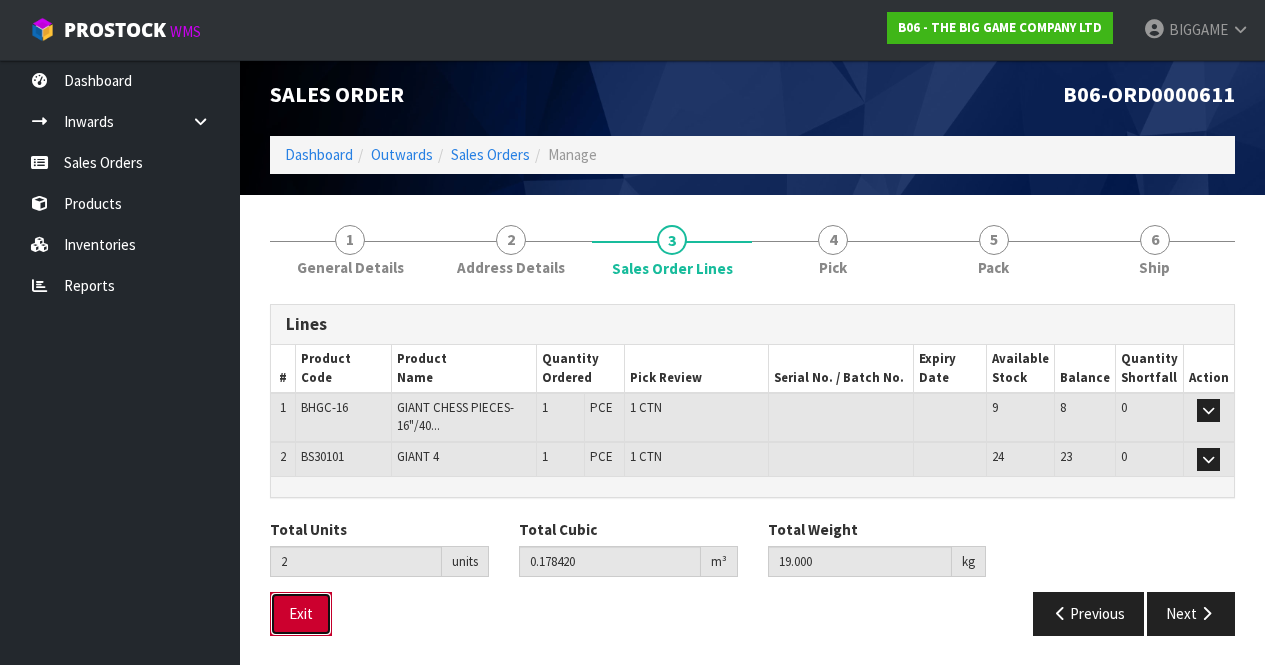 click on "Exit" at bounding box center (301, 613) 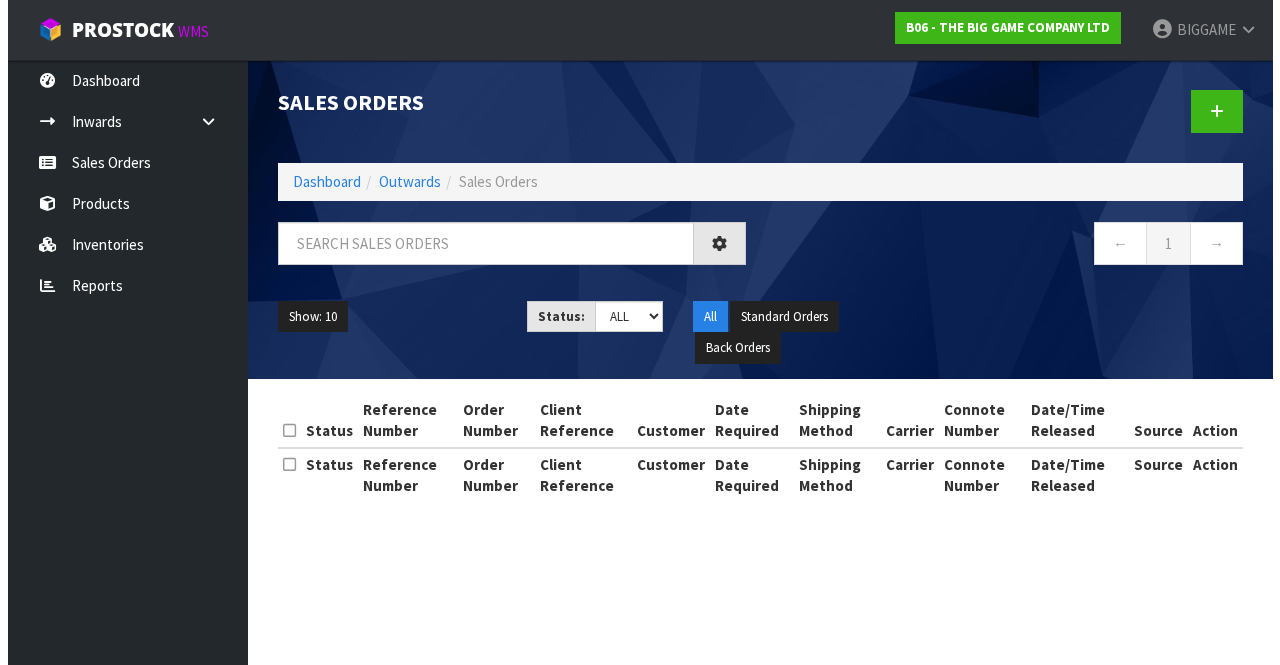 scroll, scrollTop: 0, scrollLeft: 0, axis: both 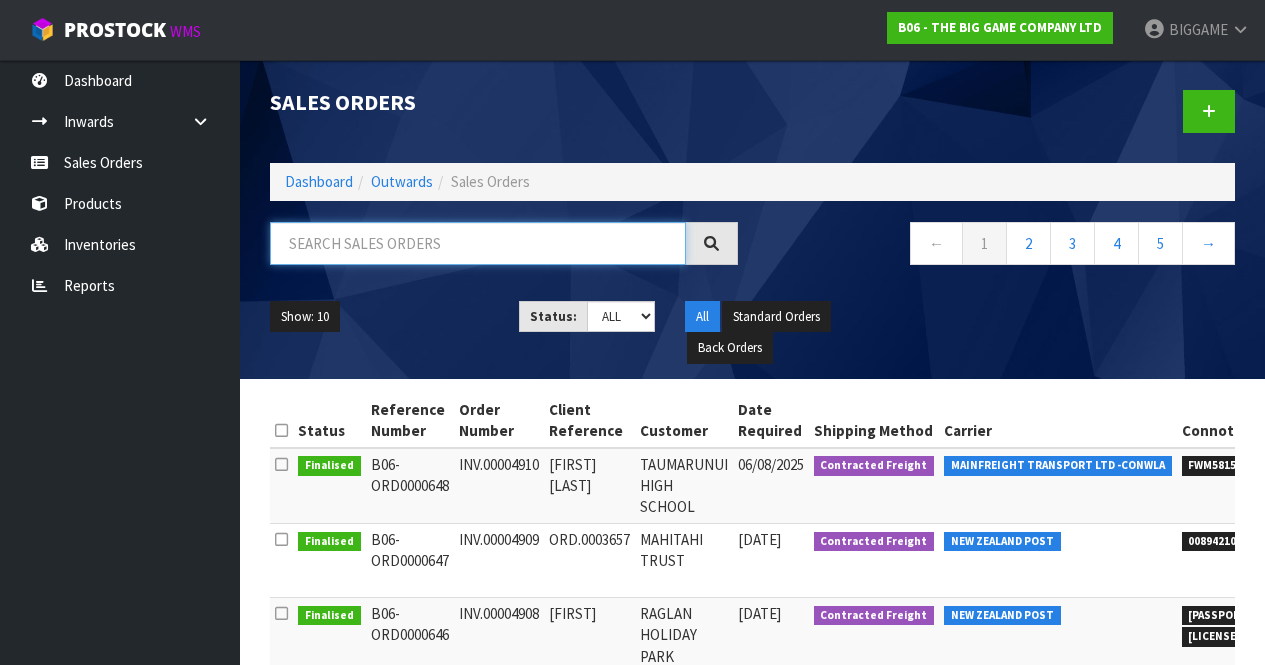 click at bounding box center [478, 243] 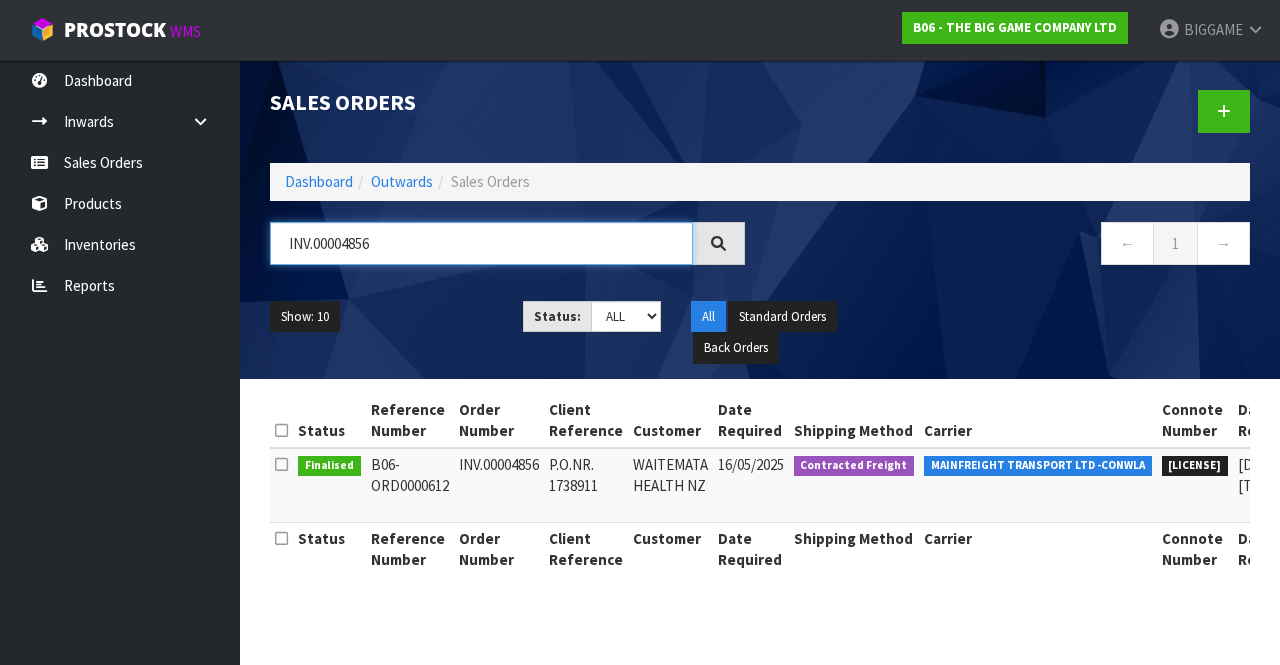 type on "INV.00004856" 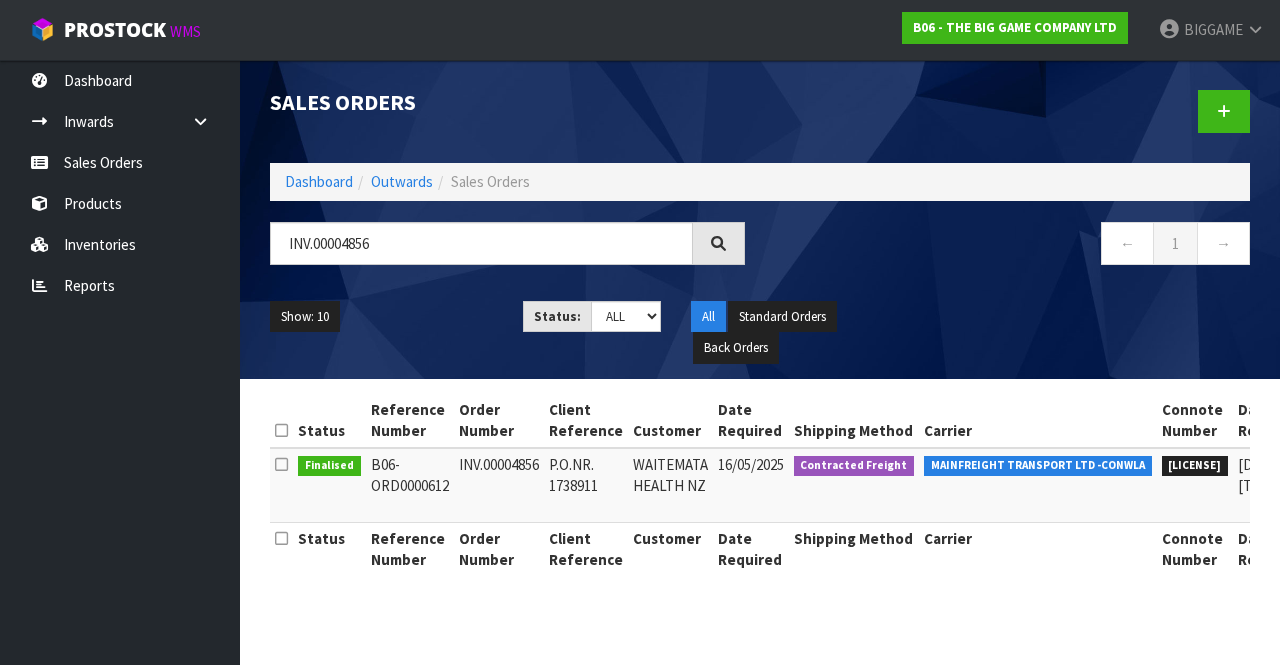 click on "WAITEMATA HEALTH NZ" at bounding box center (670, 485) 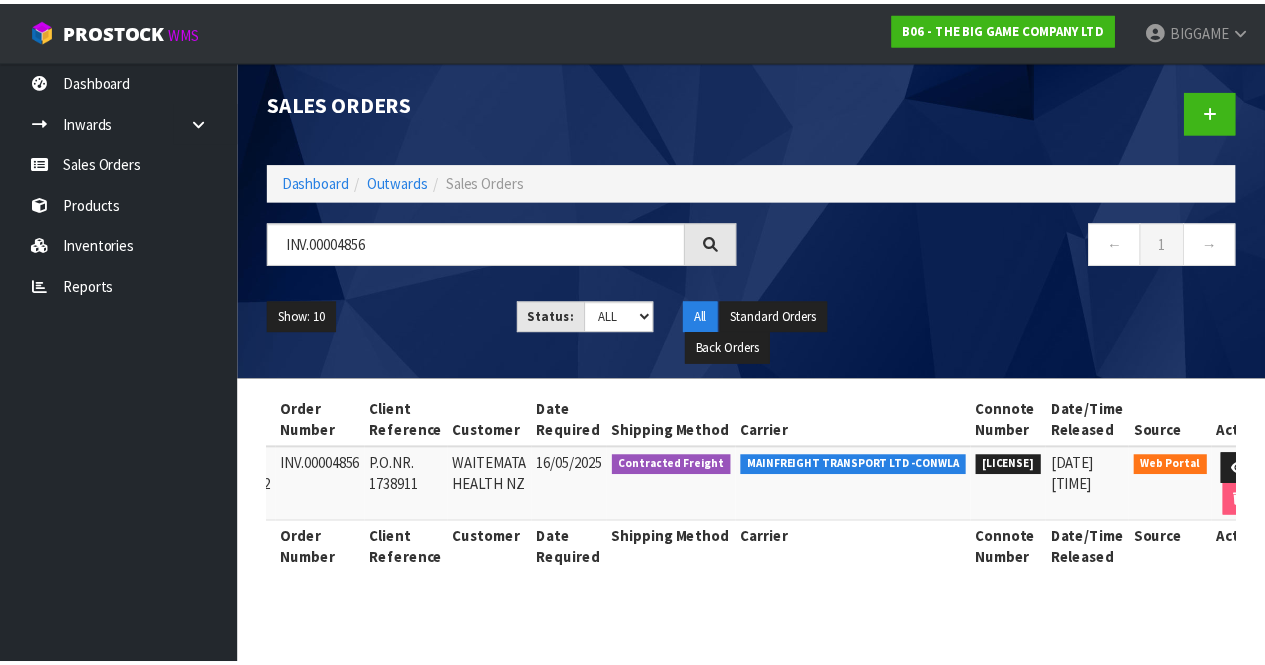 scroll, scrollTop: 0, scrollLeft: 180, axis: horizontal 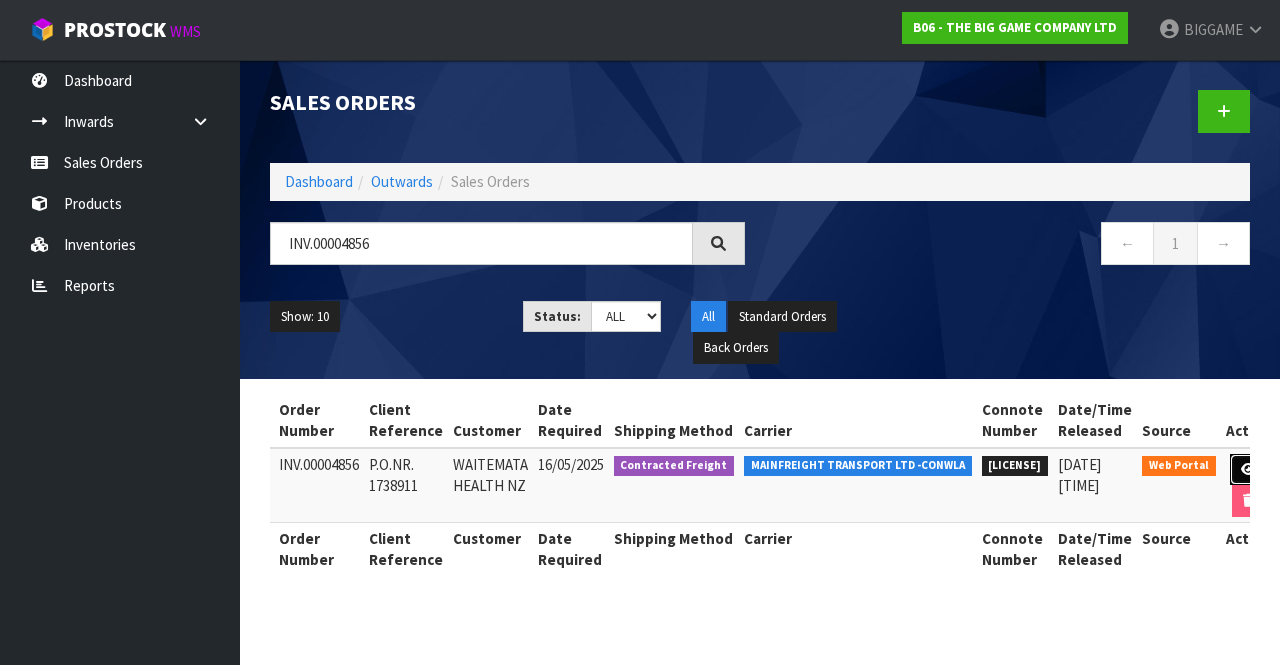 click at bounding box center [1248, 470] 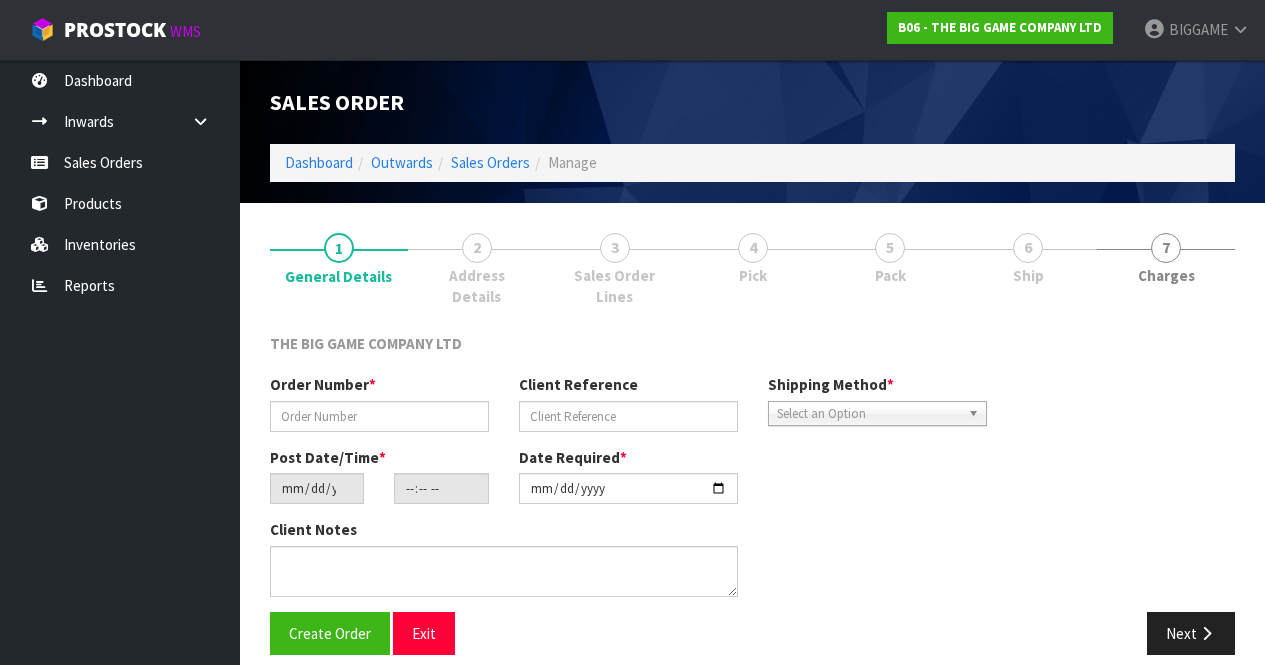 type on "INV.00004856" 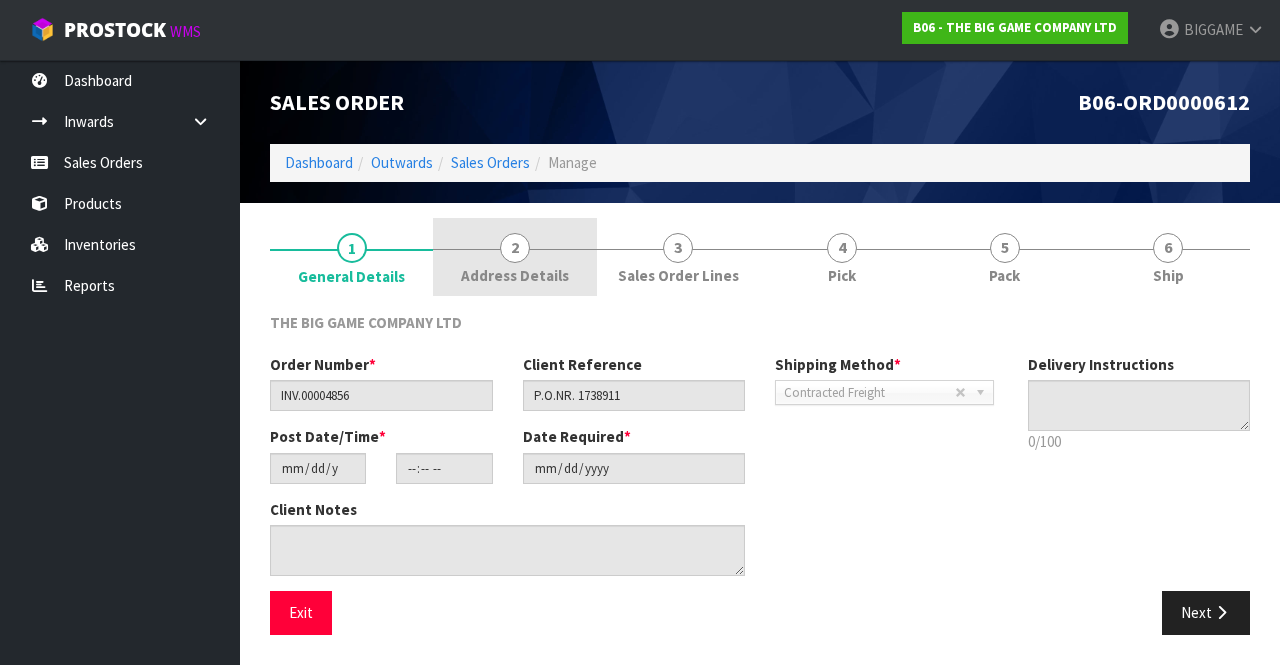 click on "2" at bounding box center (515, 248) 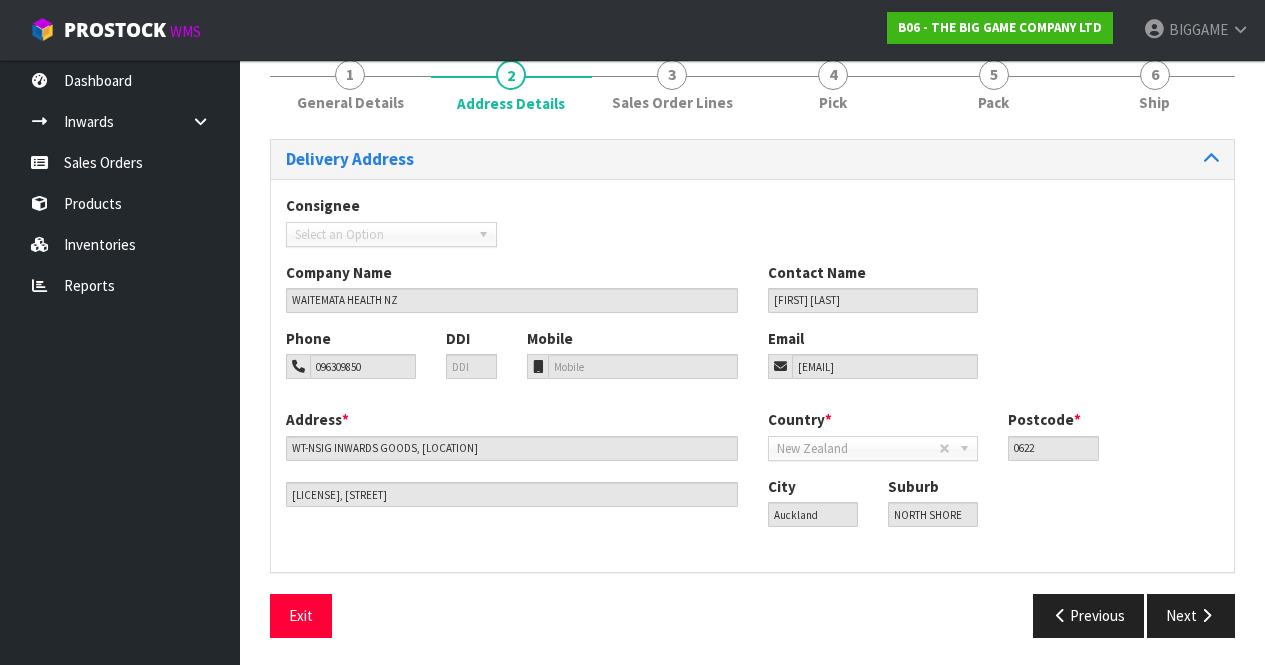 scroll, scrollTop: 175, scrollLeft: 0, axis: vertical 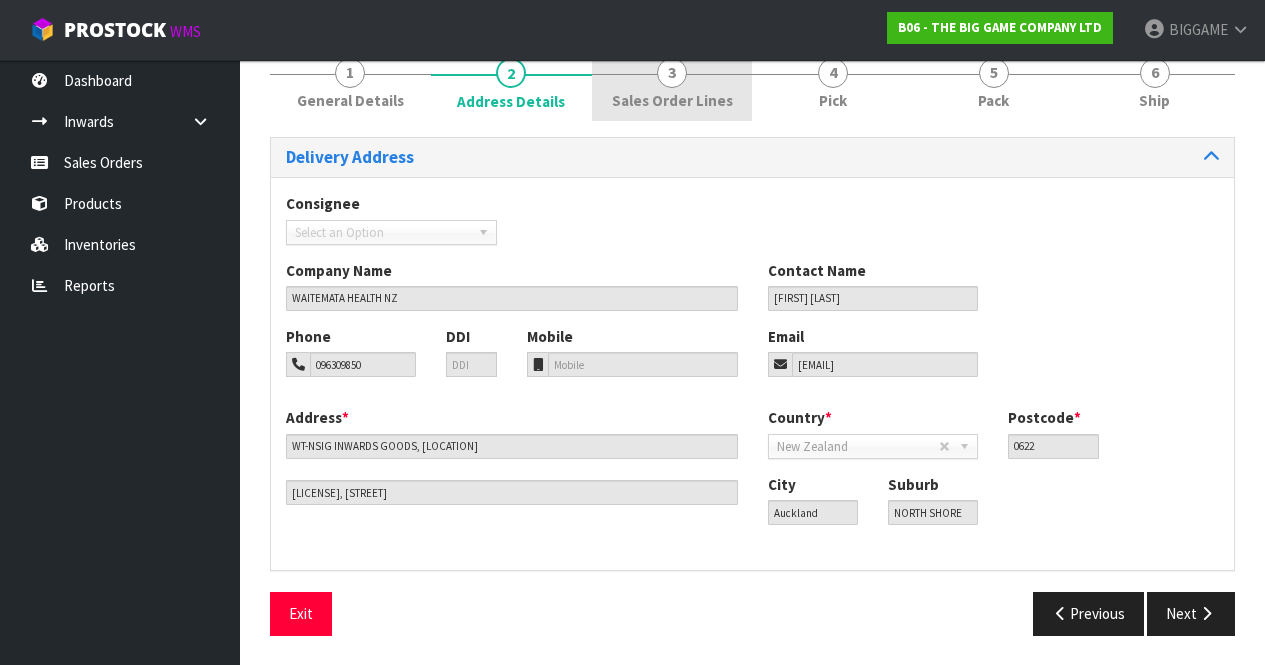 click on "3" at bounding box center (672, 73) 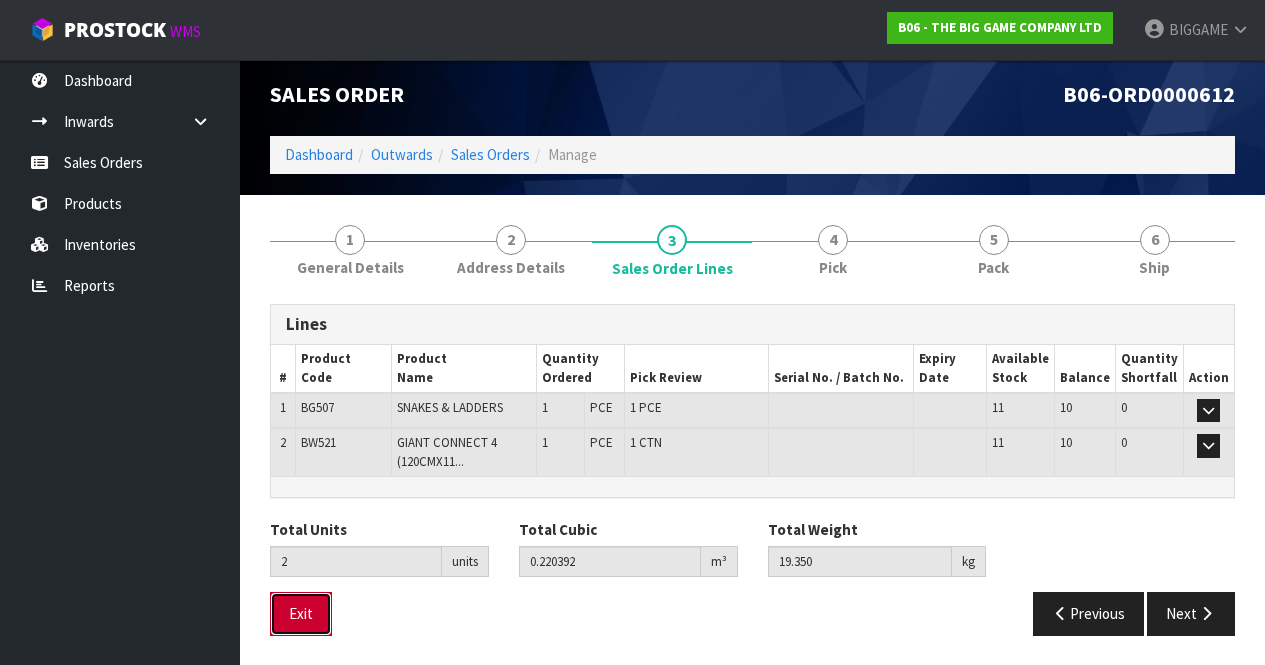 click on "Exit" at bounding box center (301, 613) 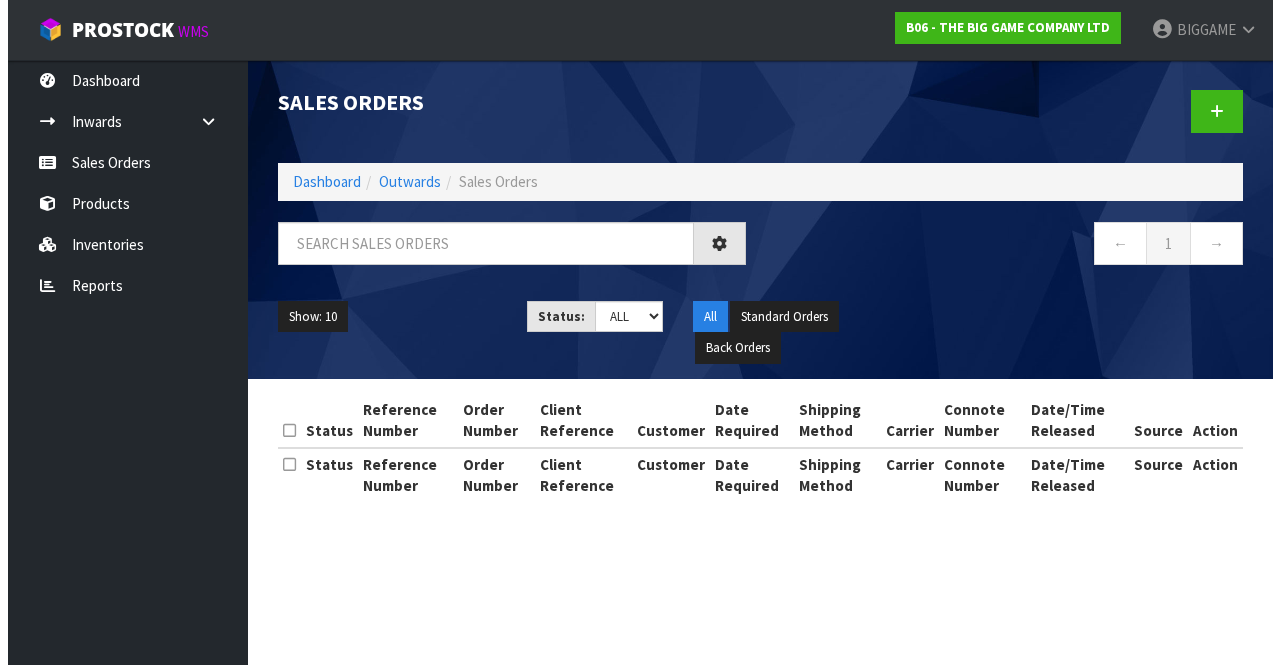 scroll, scrollTop: 0, scrollLeft: 0, axis: both 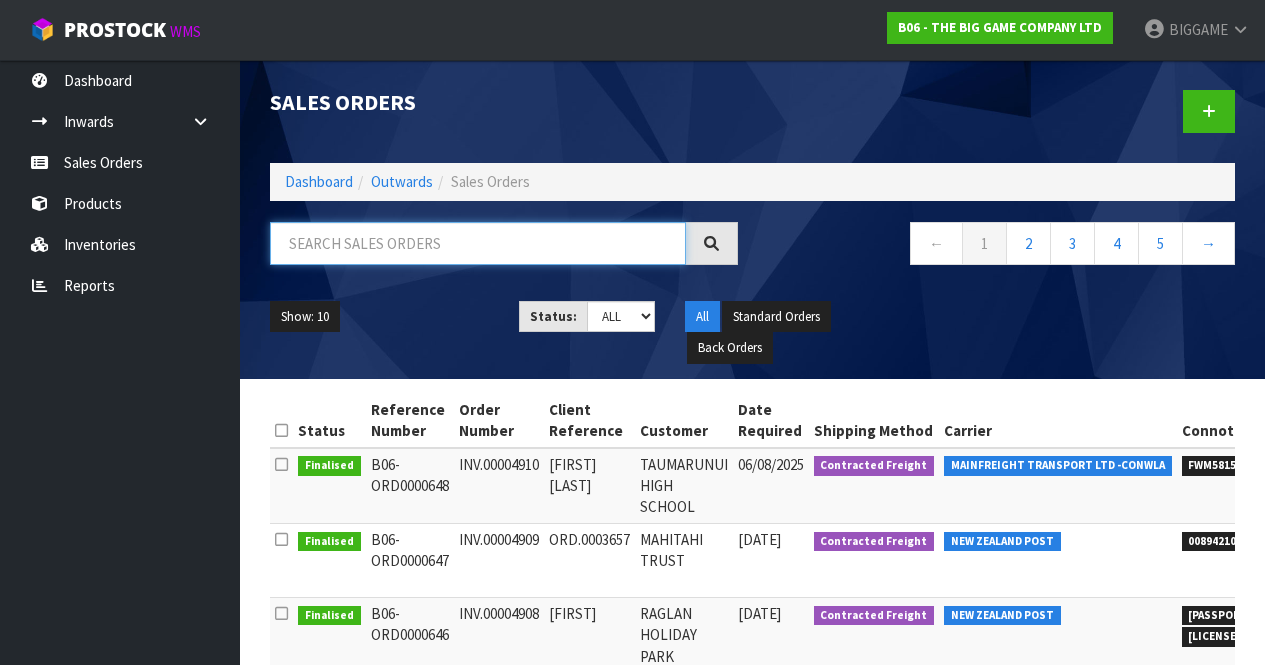click at bounding box center [478, 243] 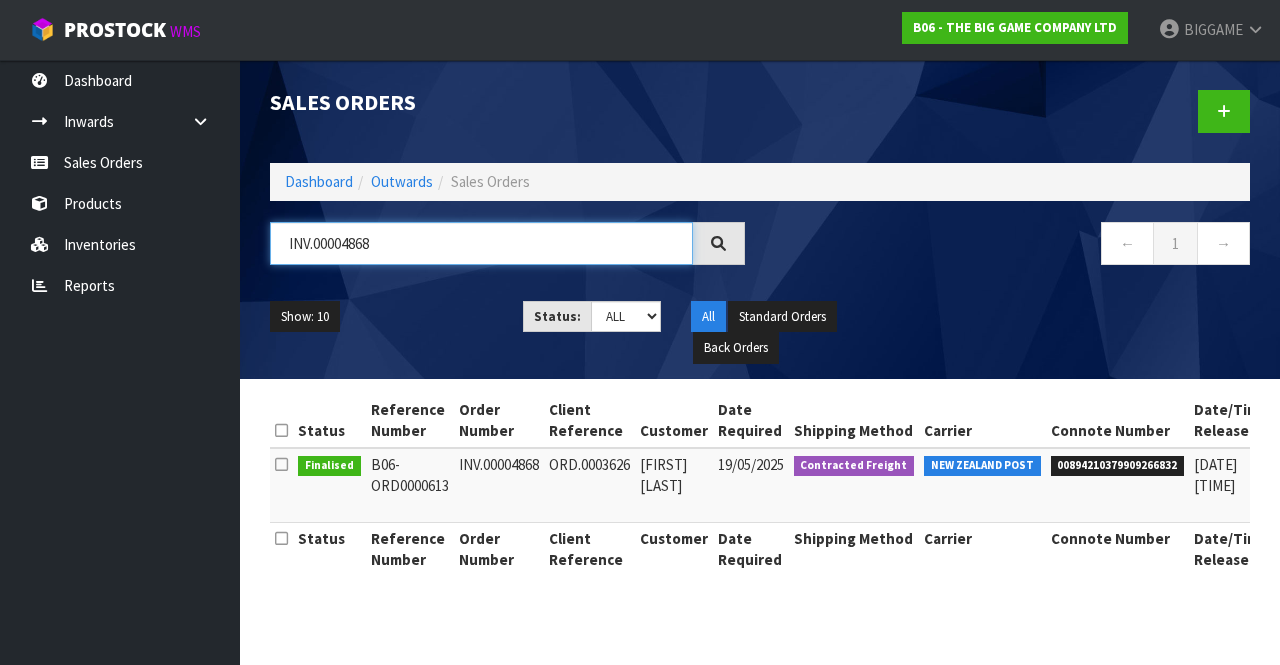 type on "INV.00004868" 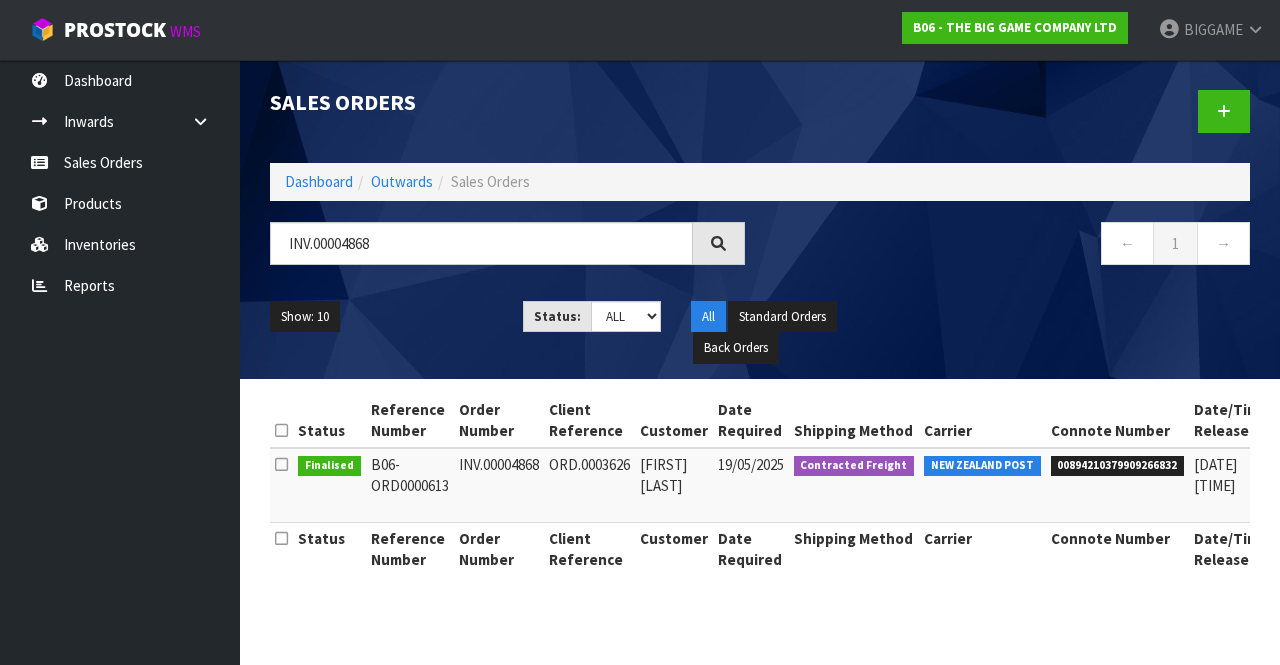 click on "B06-ORD0000613" at bounding box center (410, 485) 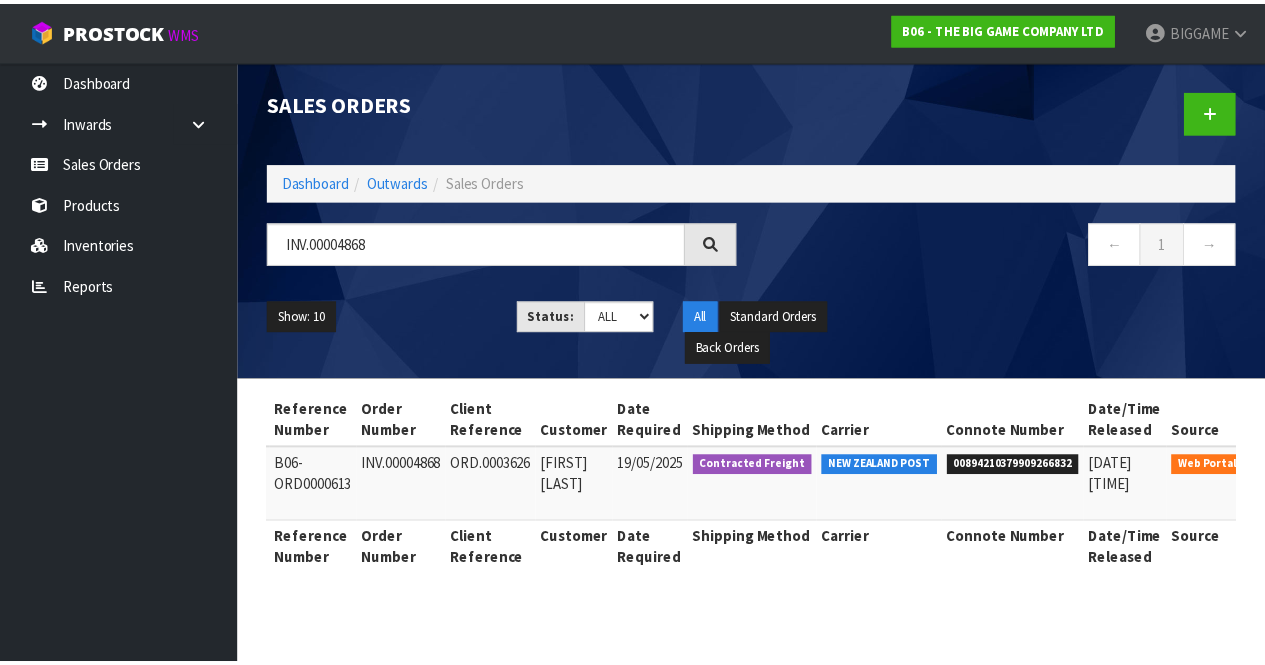 scroll, scrollTop: 0, scrollLeft: 135, axis: horizontal 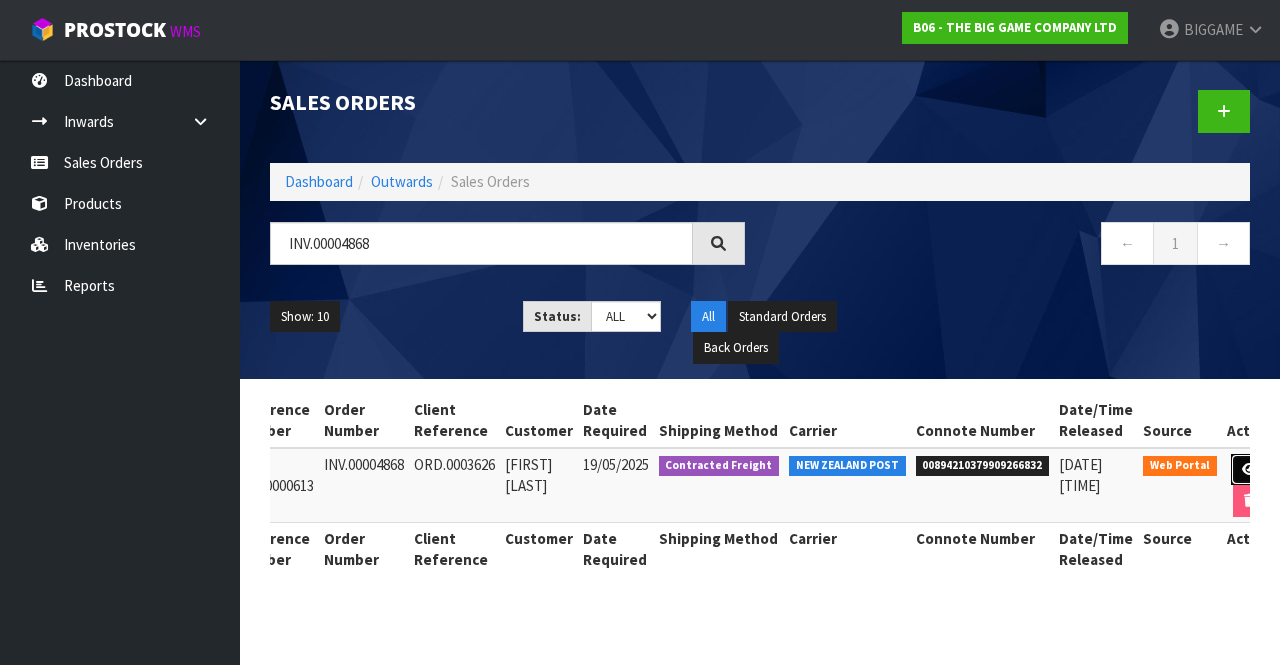 click at bounding box center (1249, 469) 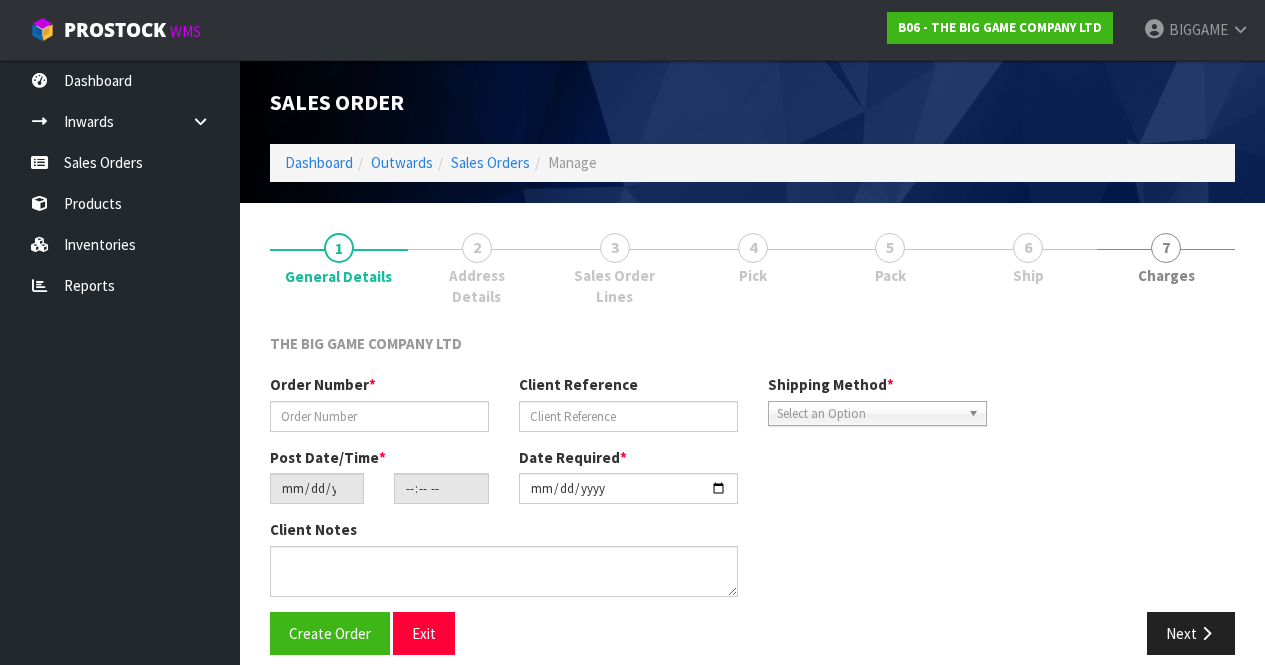 type on "INV.00004868" 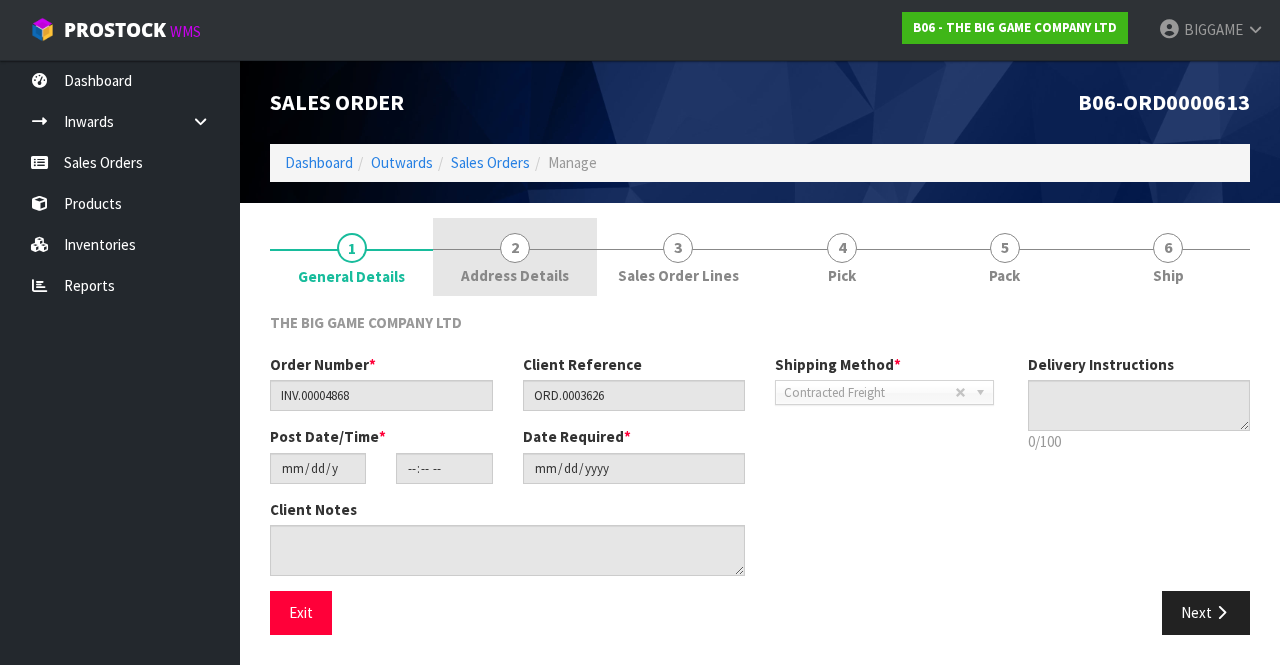 click on "2" at bounding box center [515, 248] 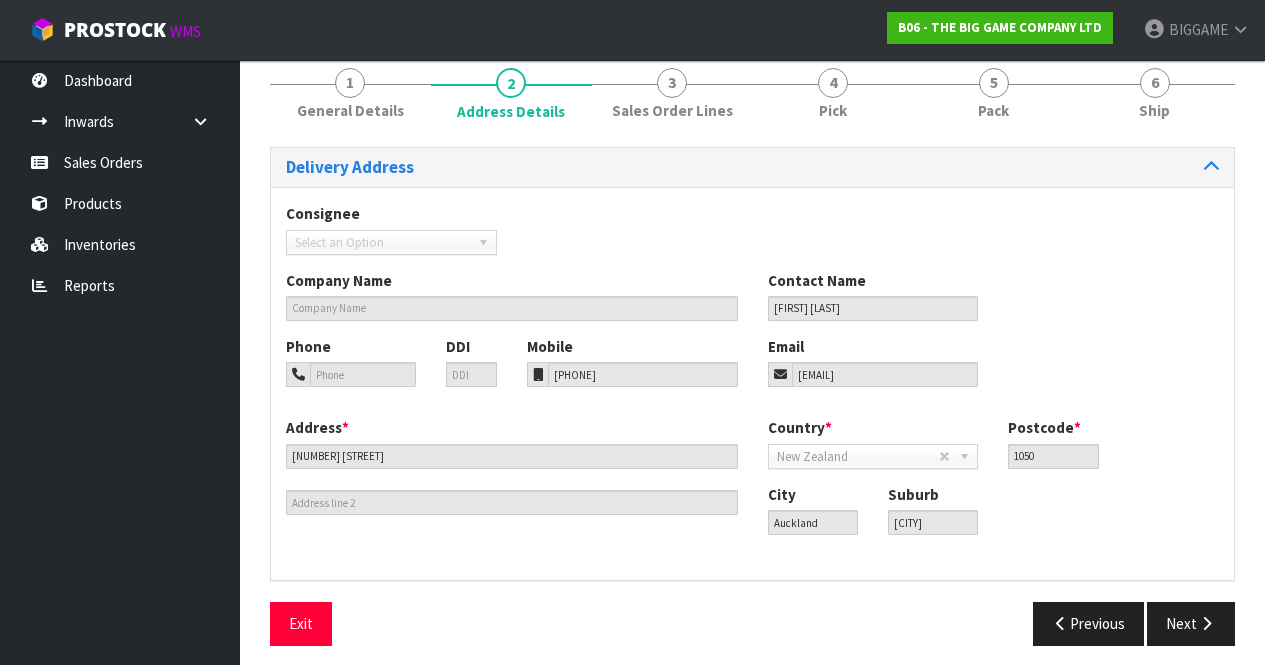 scroll, scrollTop: 175, scrollLeft: 0, axis: vertical 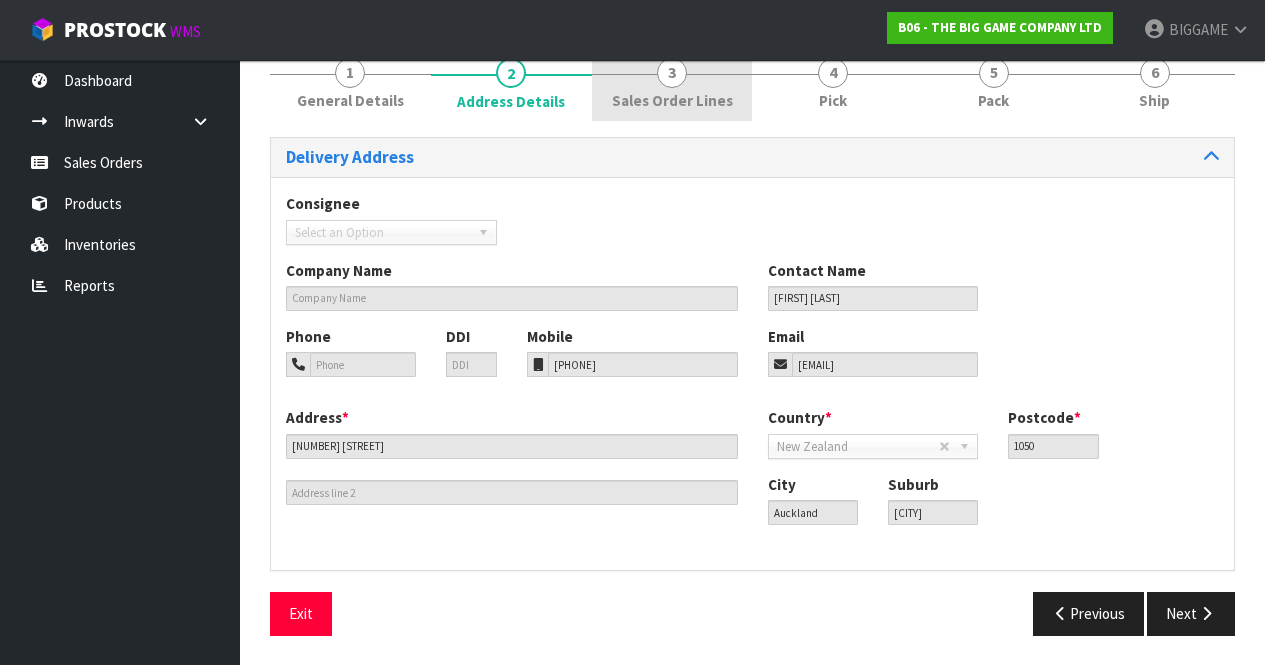 click on "Sales Order Lines" at bounding box center [672, 100] 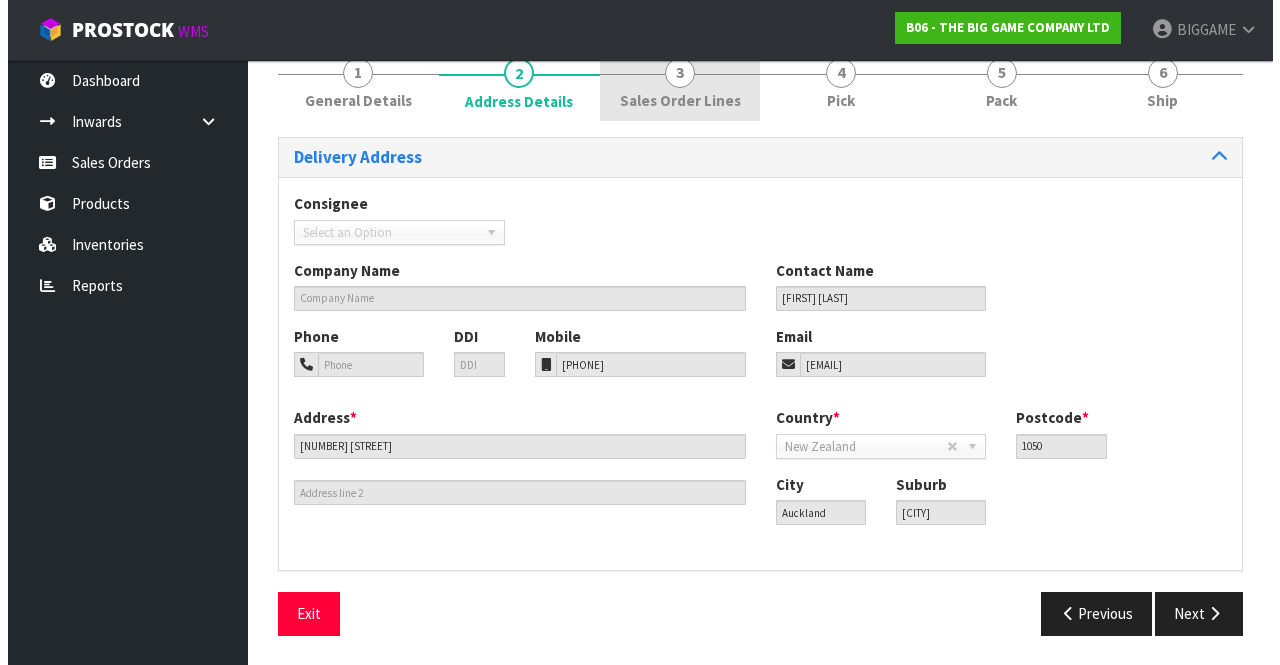 scroll, scrollTop: 0, scrollLeft: 0, axis: both 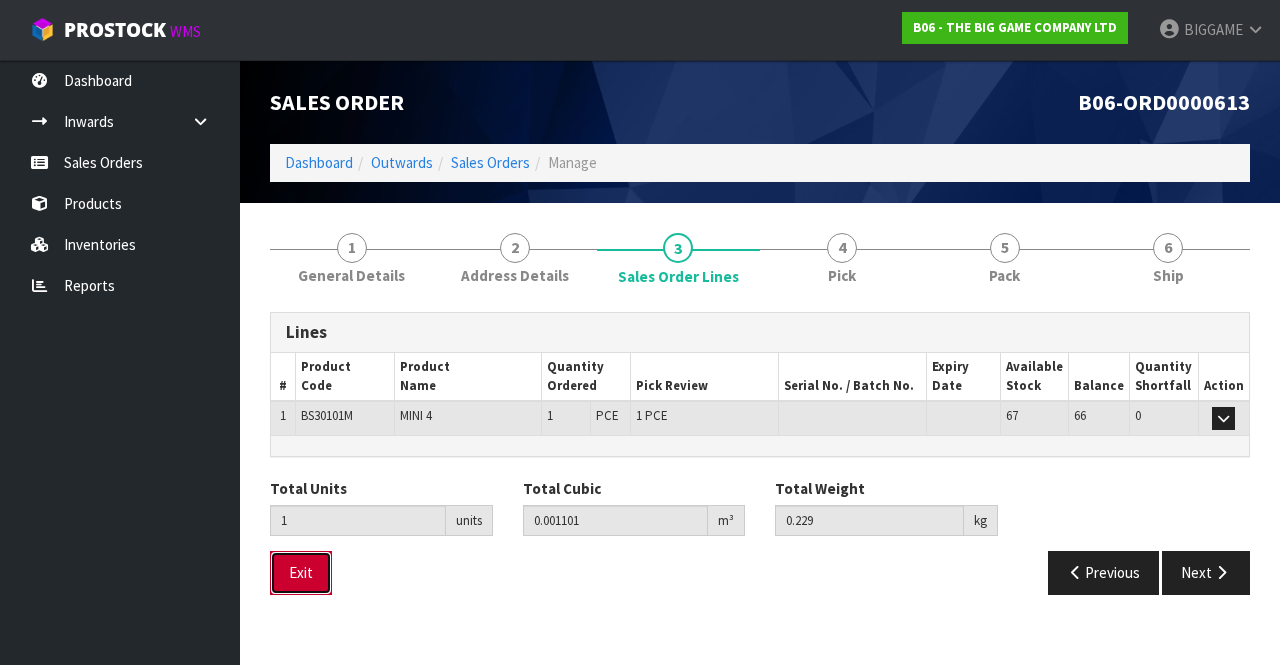 click on "Exit" at bounding box center (301, 572) 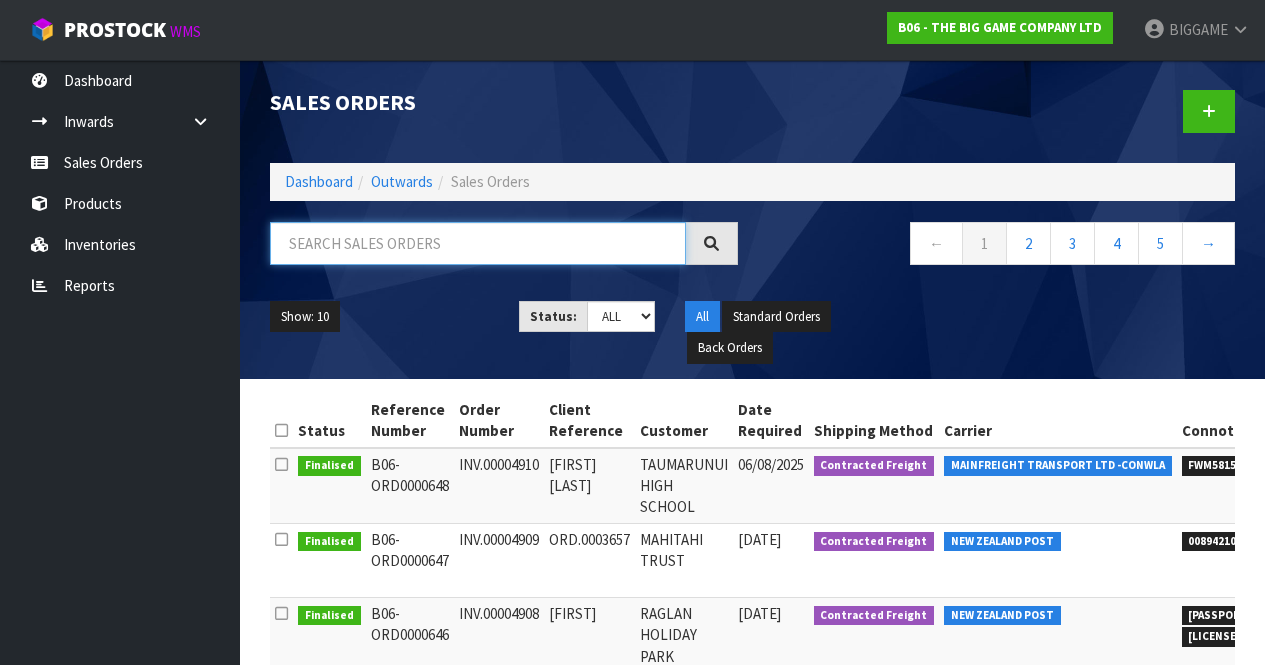 click at bounding box center (478, 243) 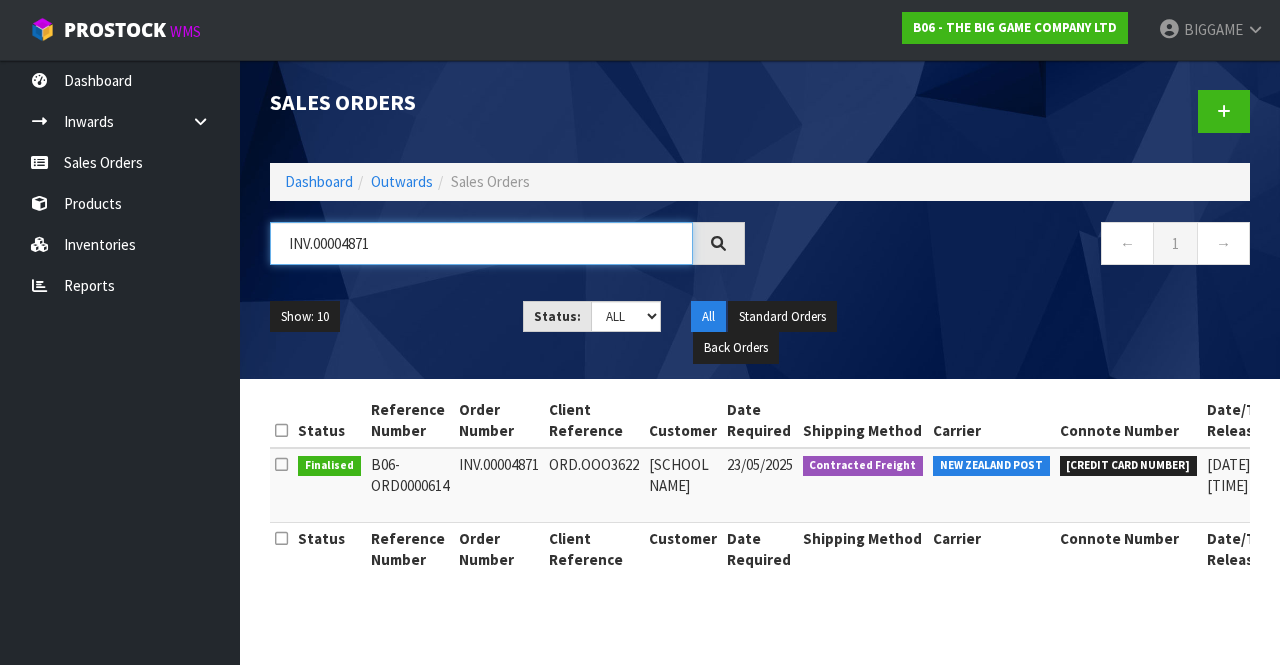 type on "INV.00004871" 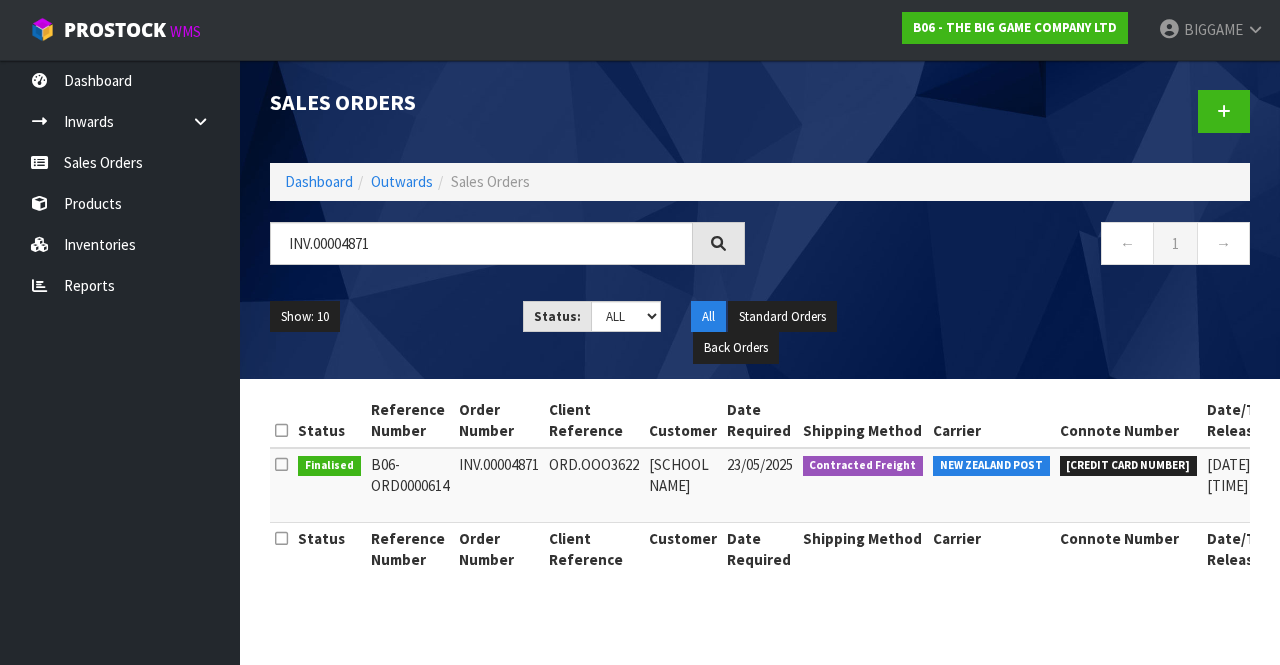 click on "23/05/2025" at bounding box center [760, 485] 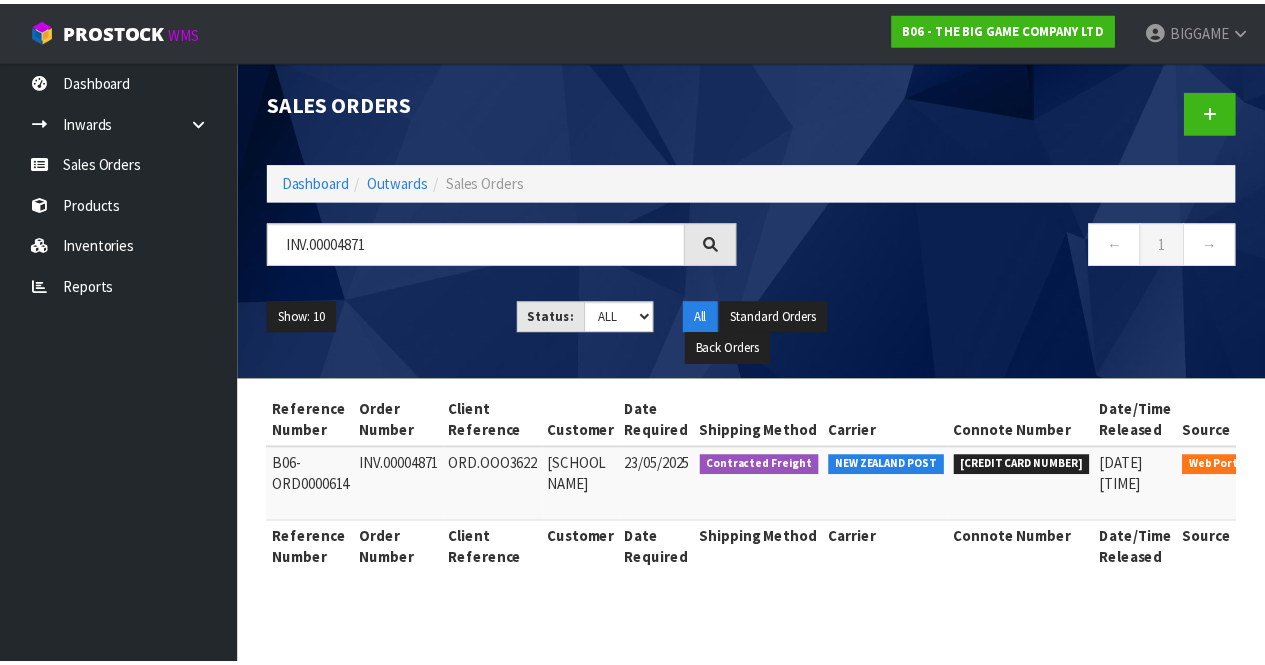 scroll, scrollTop: 0, scrollLeft: 150, axis: horizontal 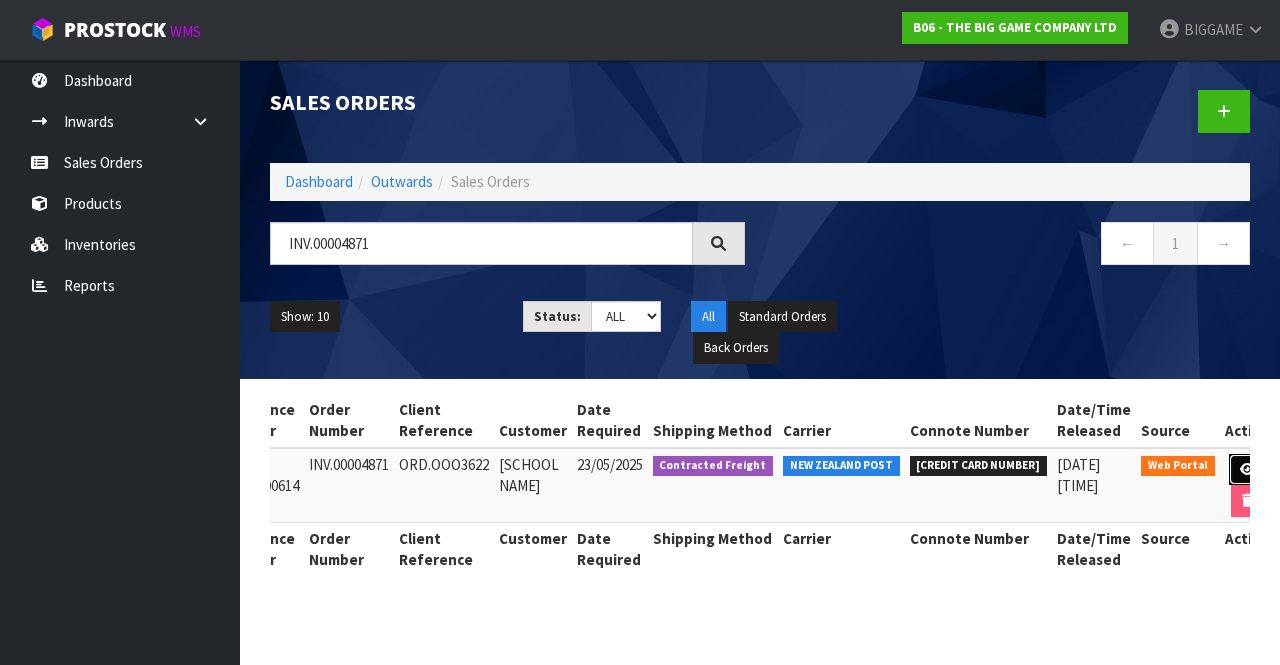 click at bounding box center (1247, 469) 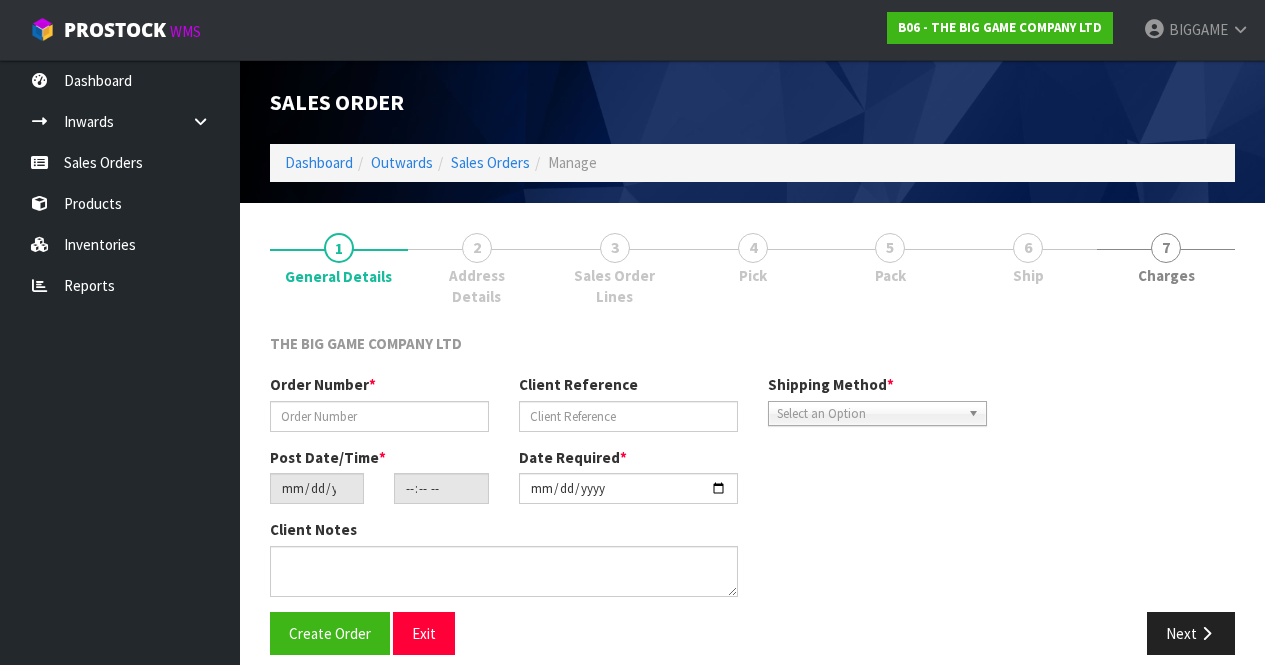 type on "INV.00004871" 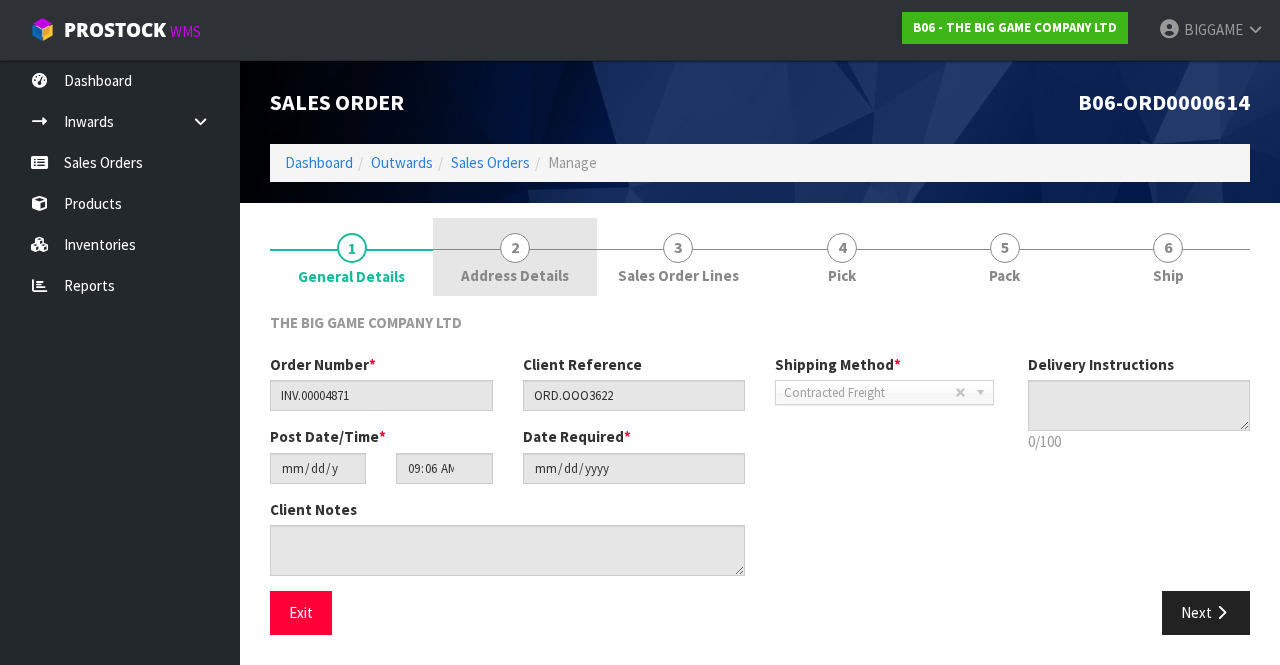 click on "2
Address Details" at bounding box center (514, 257) 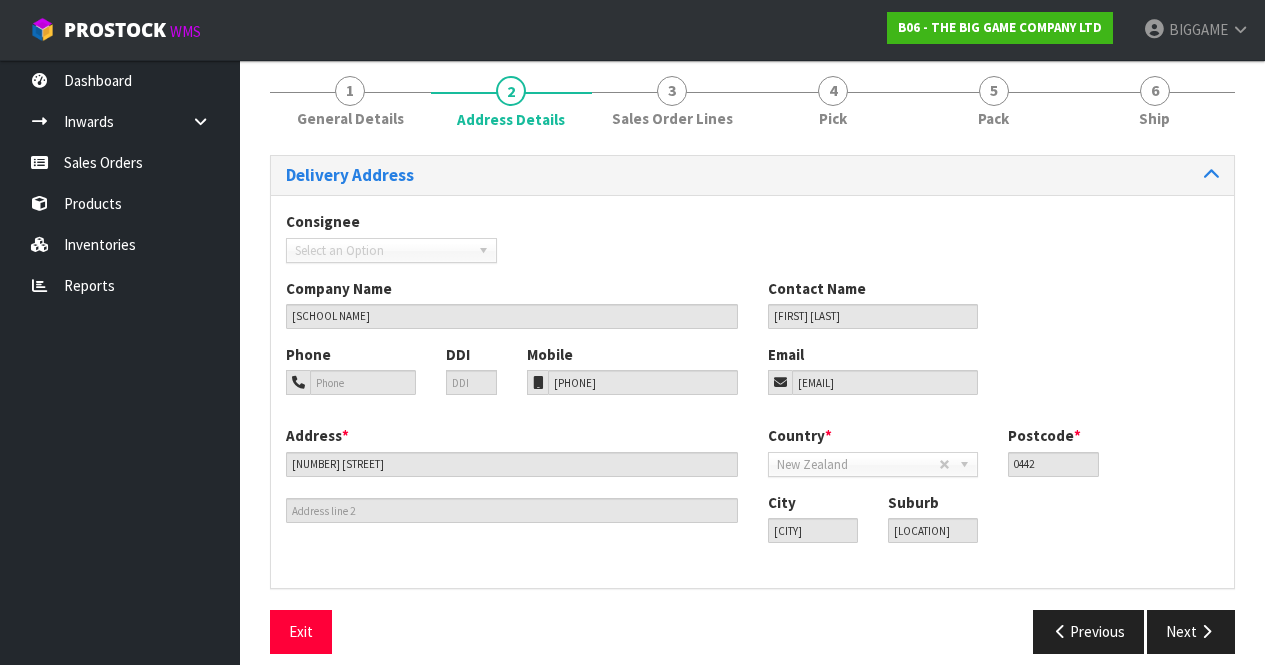 scroll, scrollTop: 175, scrollLeft: 0, axis: vertical 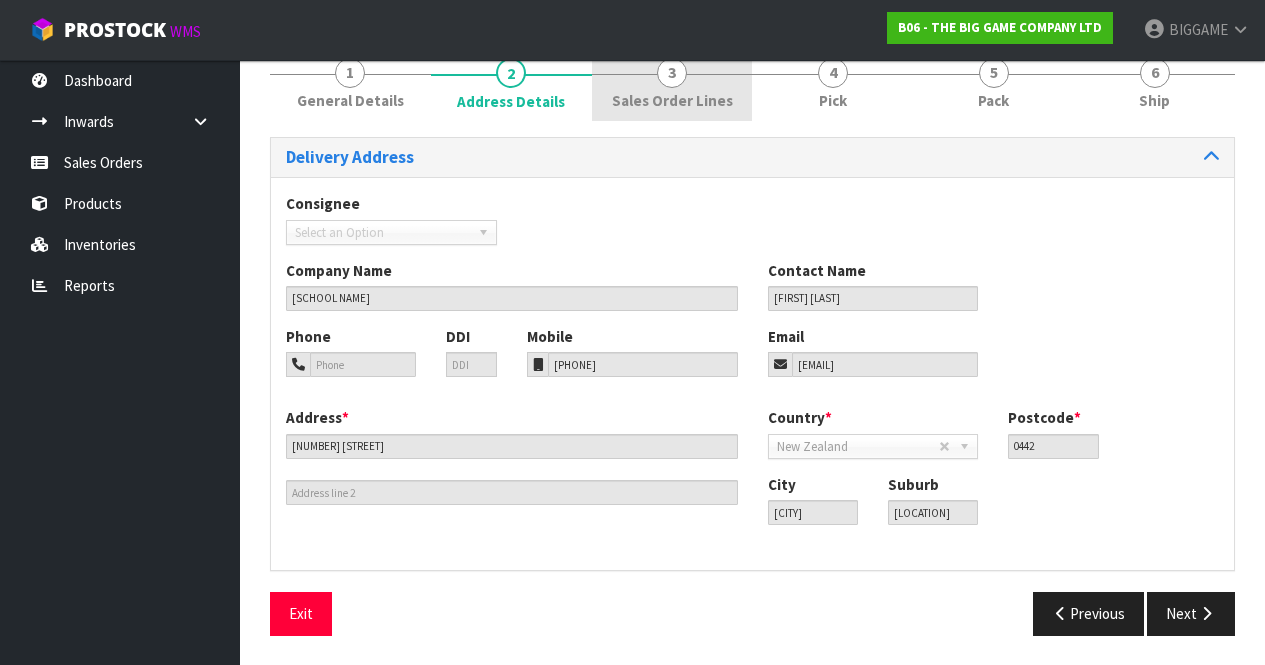 click on "Sales Order Lines" at bounding box center [672, 100] 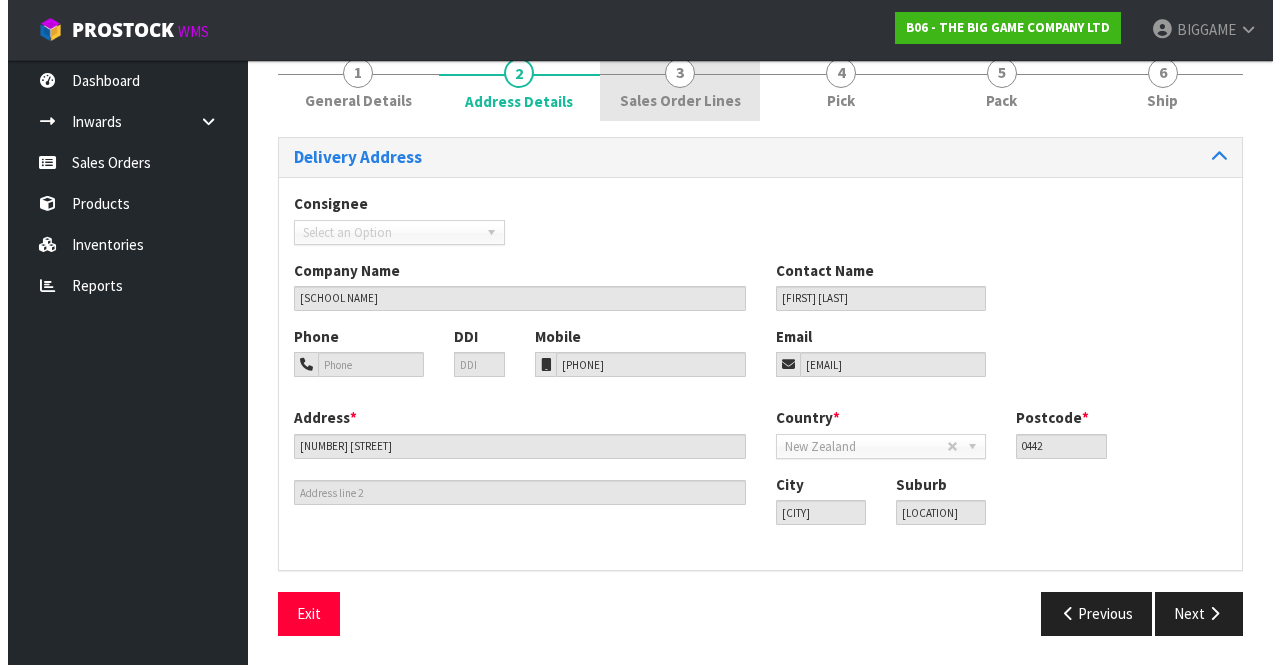 scroll, scrollTop: 0, scrollLeft: 0, axis: both 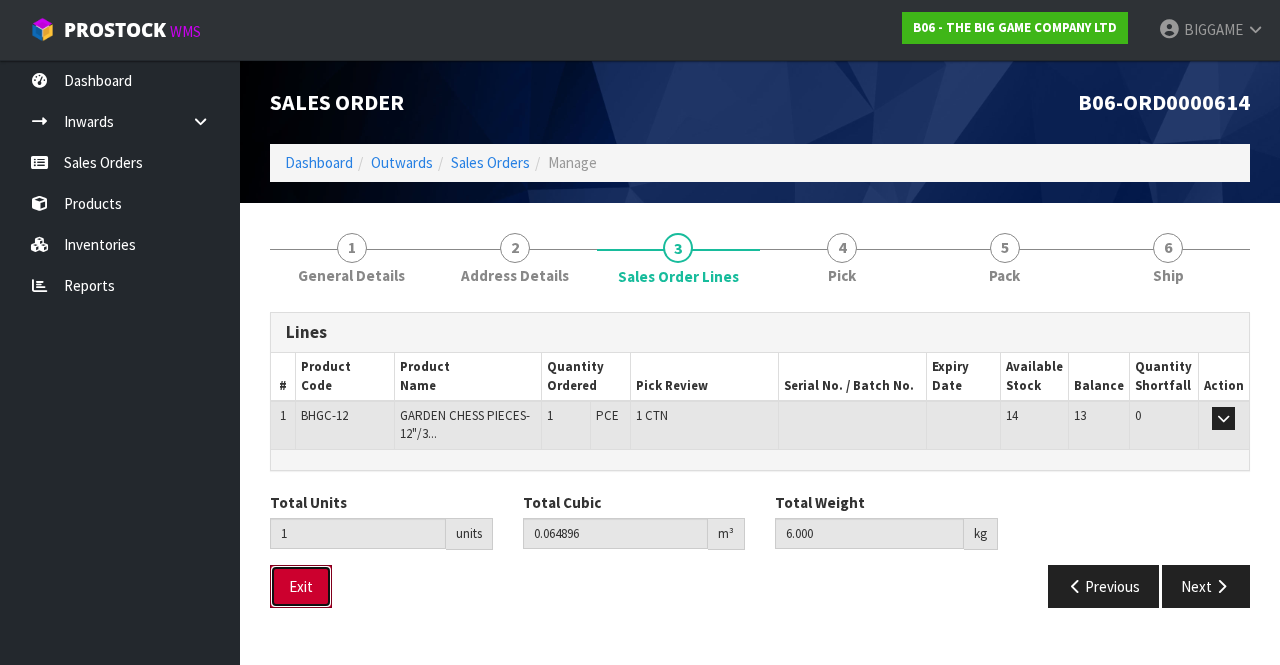 drag, startPoint x: 296, startPoint y: 576, endPoint x: 282, endPoint y: 554, distance: 26.076809 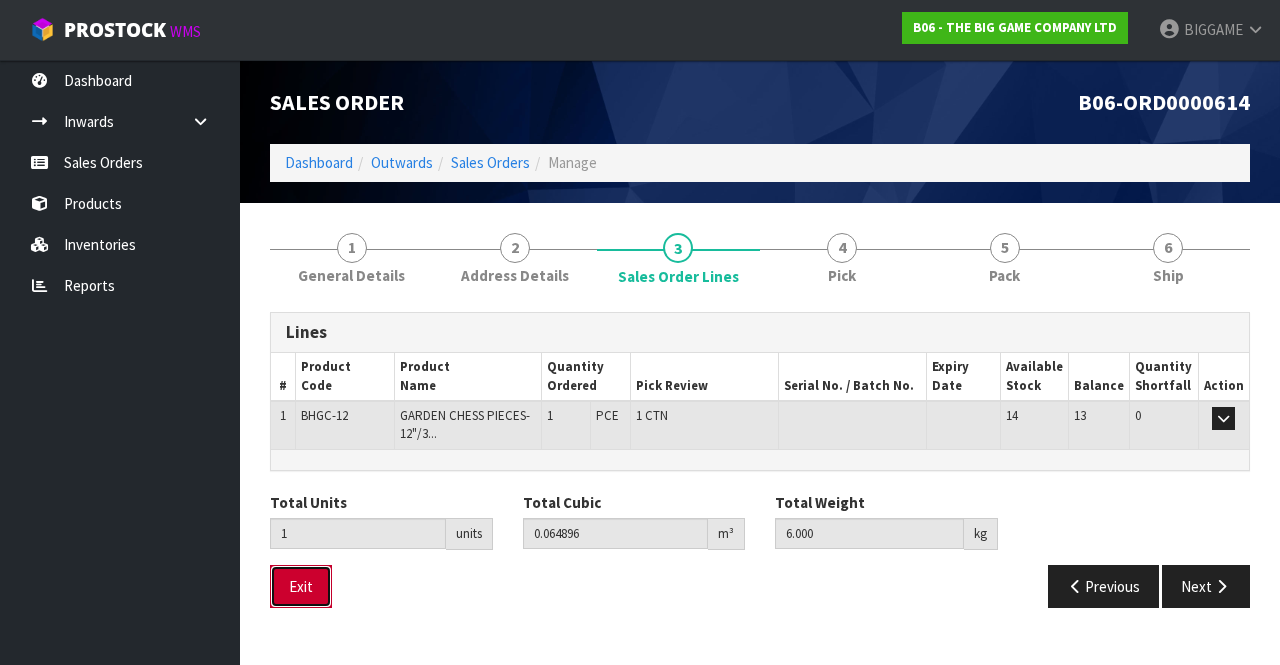 click on "Exit" at bounding box center (301, 586) 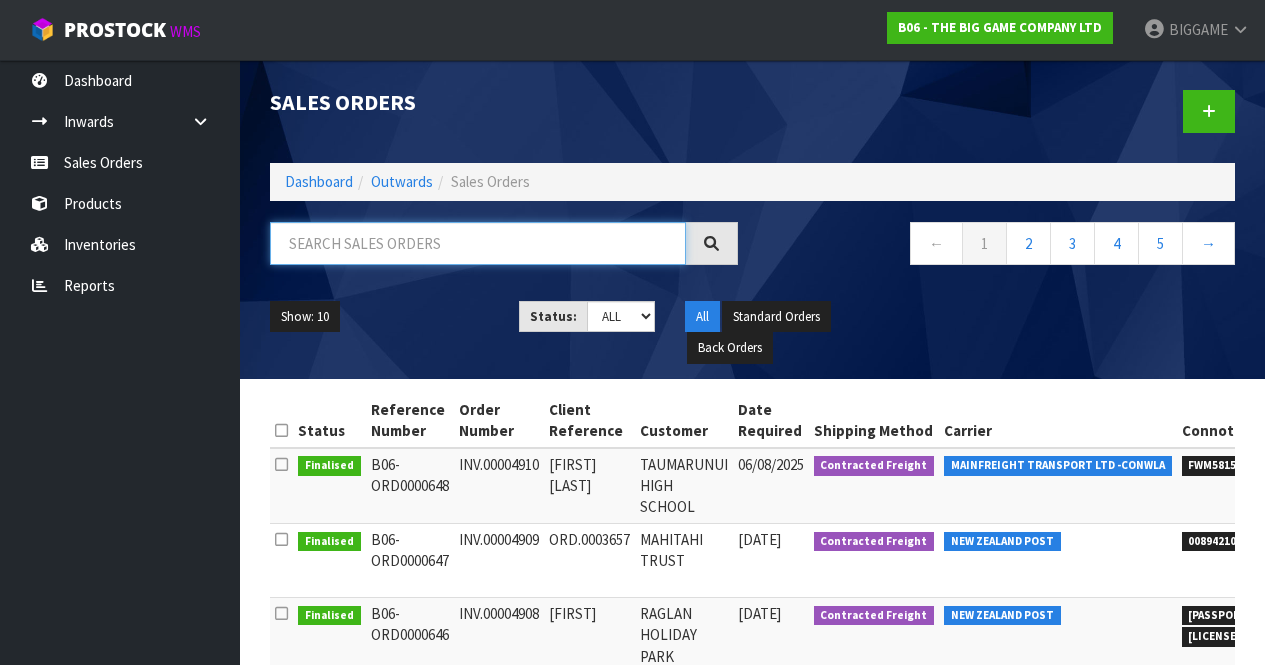 click at bounding box center (478, 243) 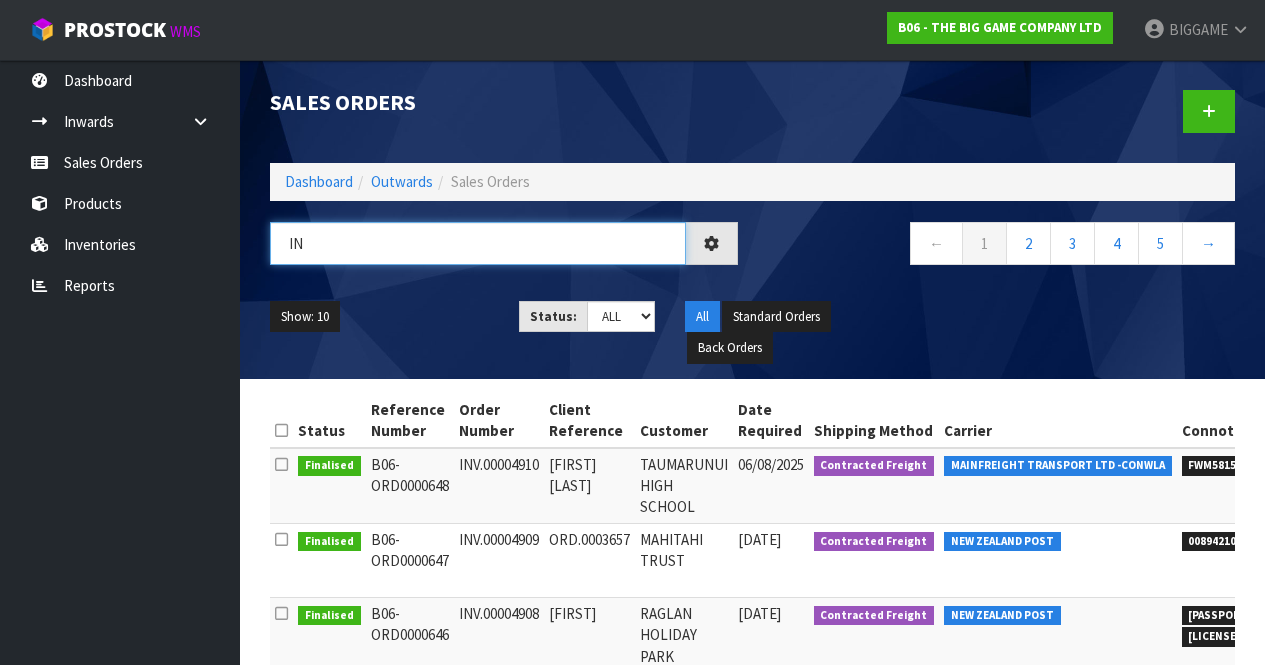 type on "I" 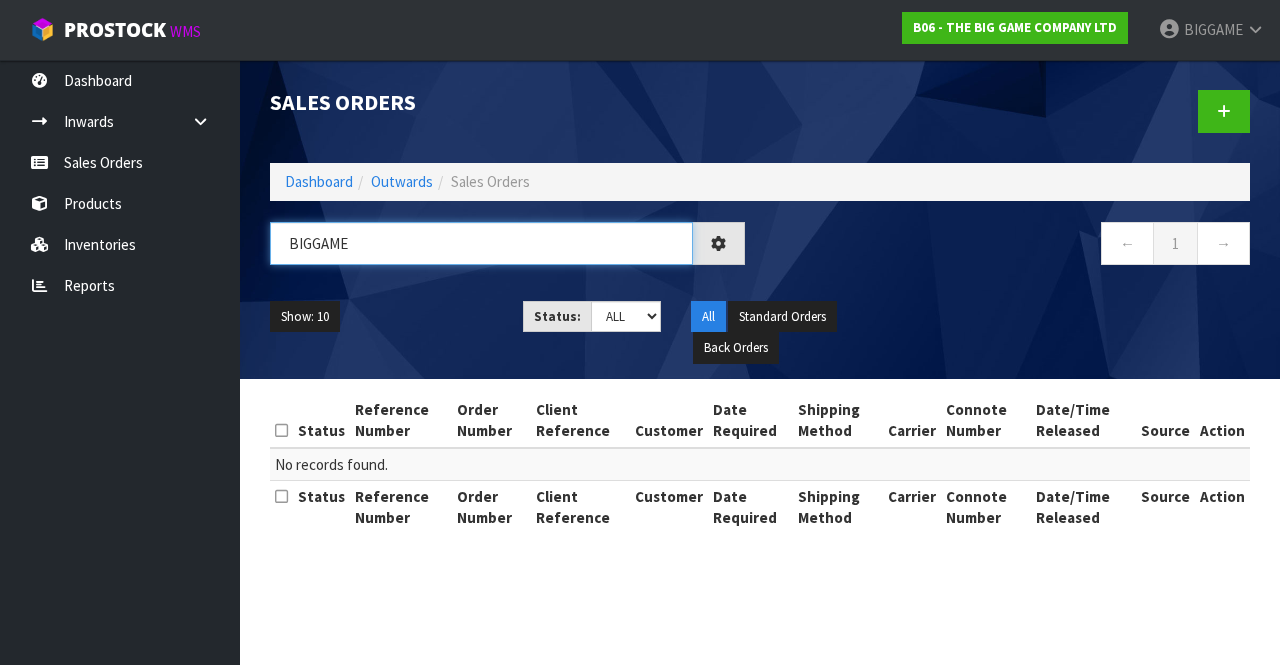 click on "BIGGAME" at bounding box center (481, 243) 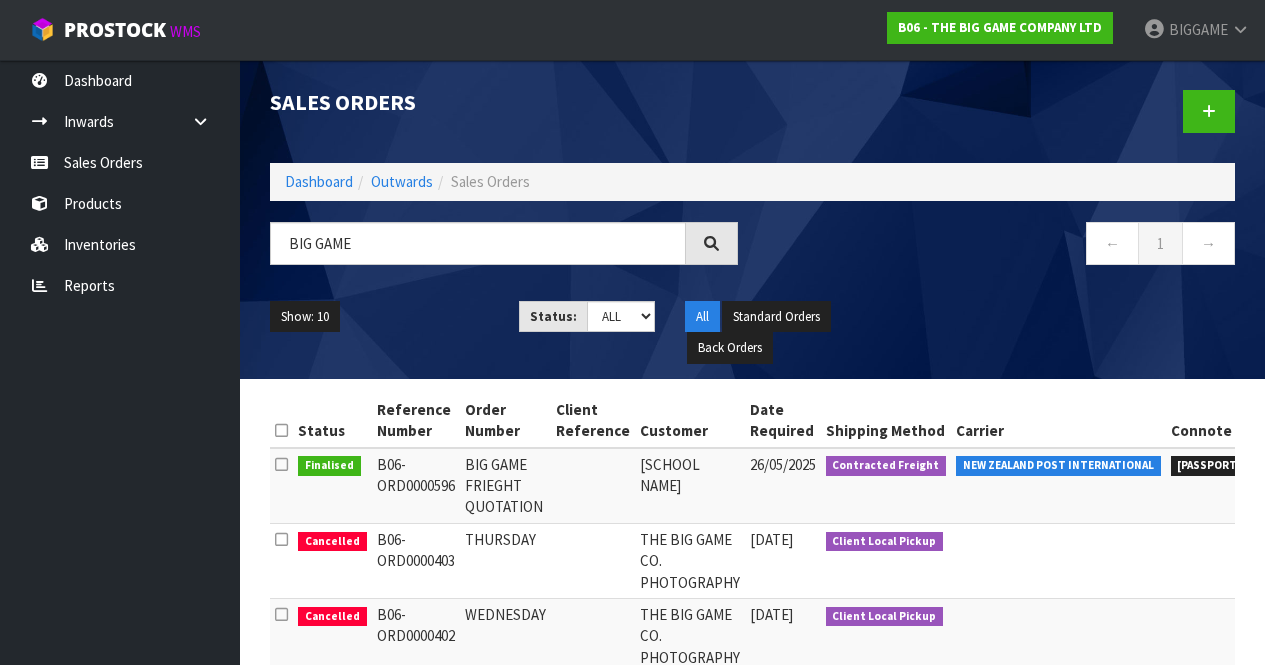 click on "B06-ORD0000596" at bounding box center (416, 486) 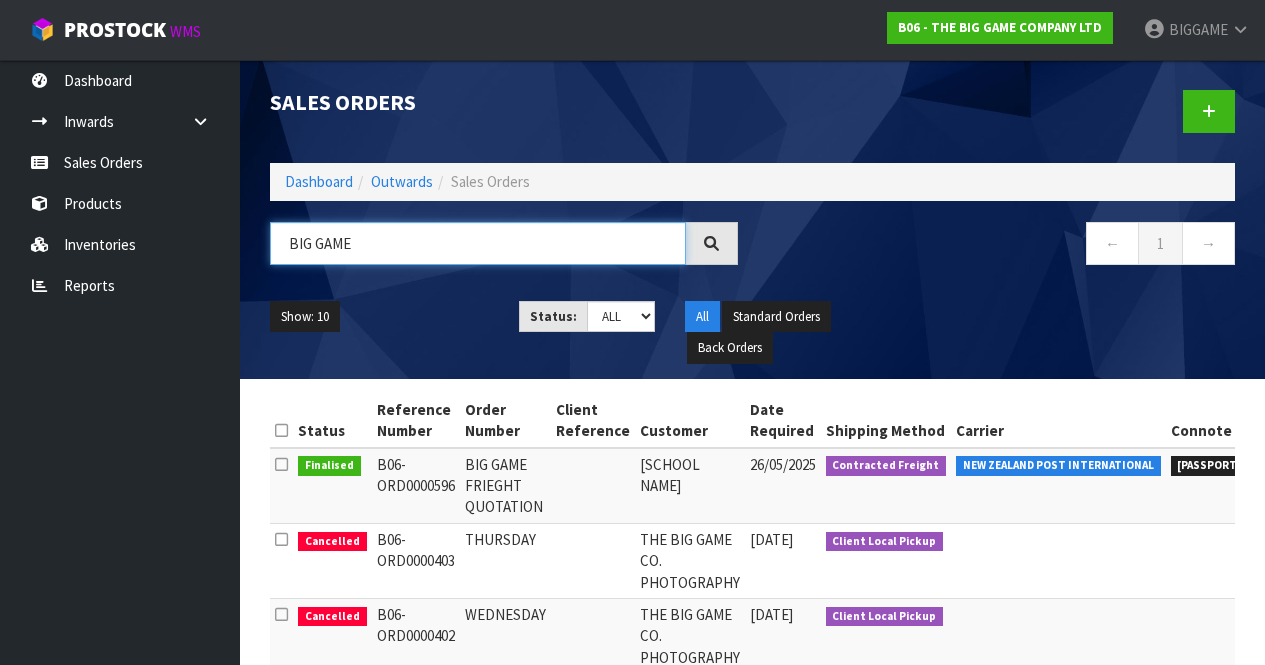 click on "BIG GAME" at bounding box center (478, 243) 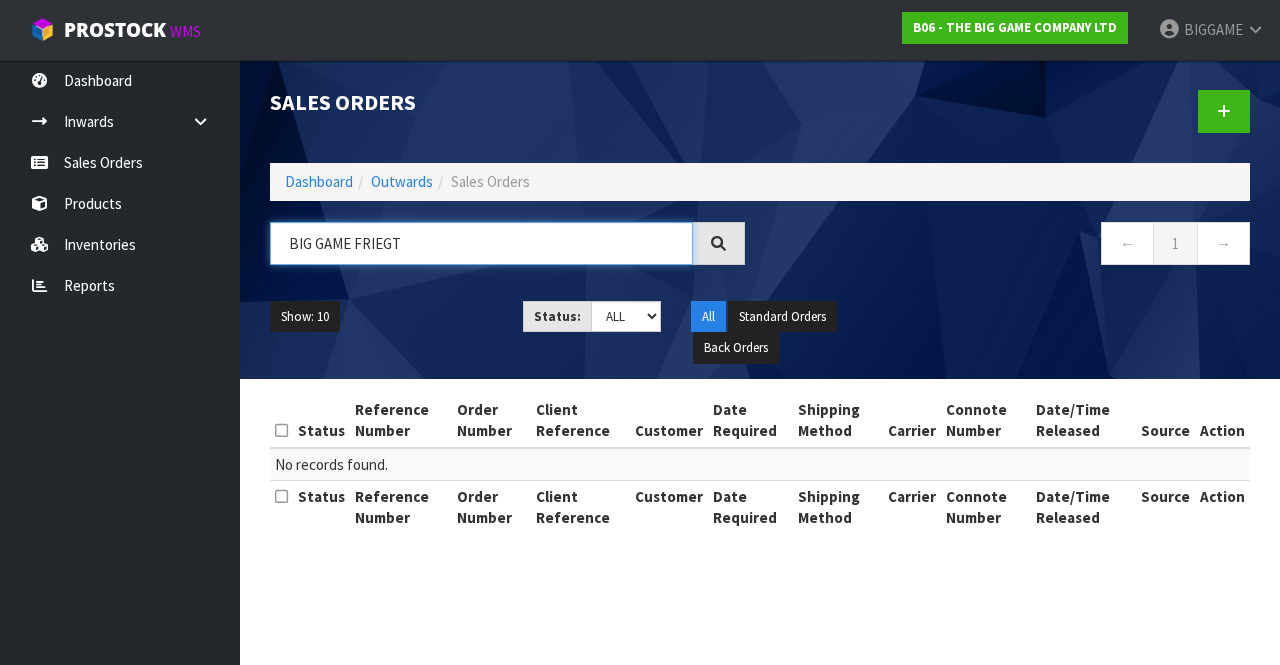 click on "BIG GAME FRIEGT" at bounding box center [481, 243] 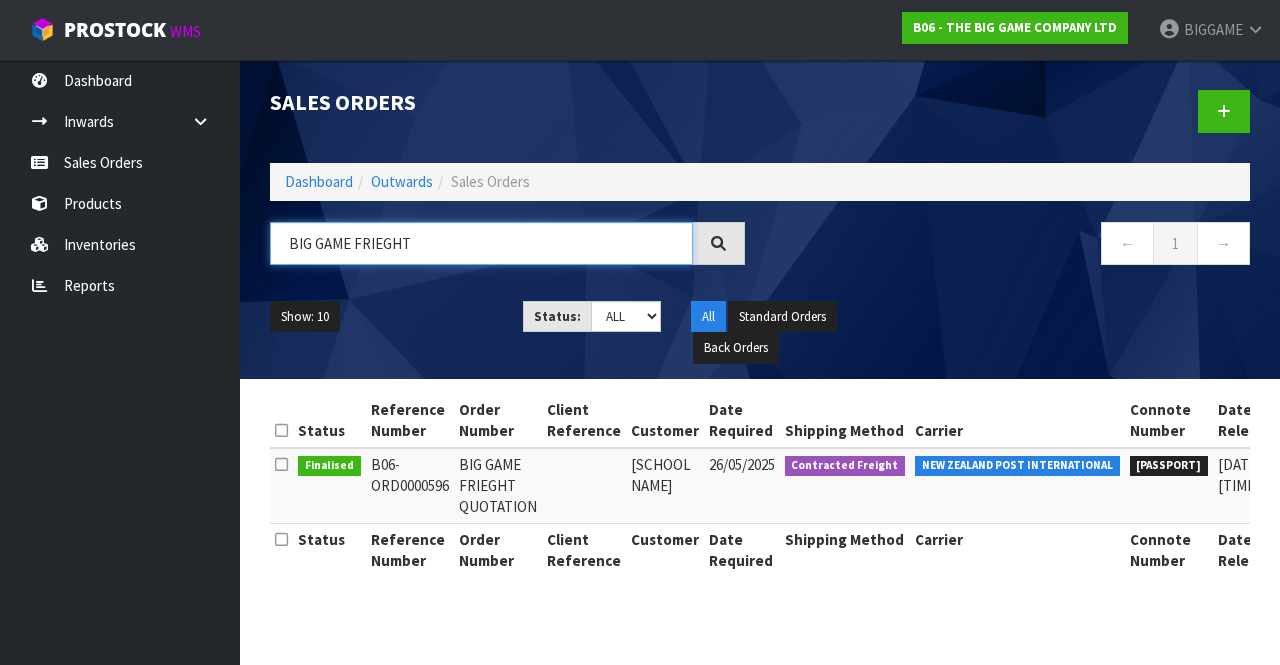 type on "BIG GAME FRIEGHT" 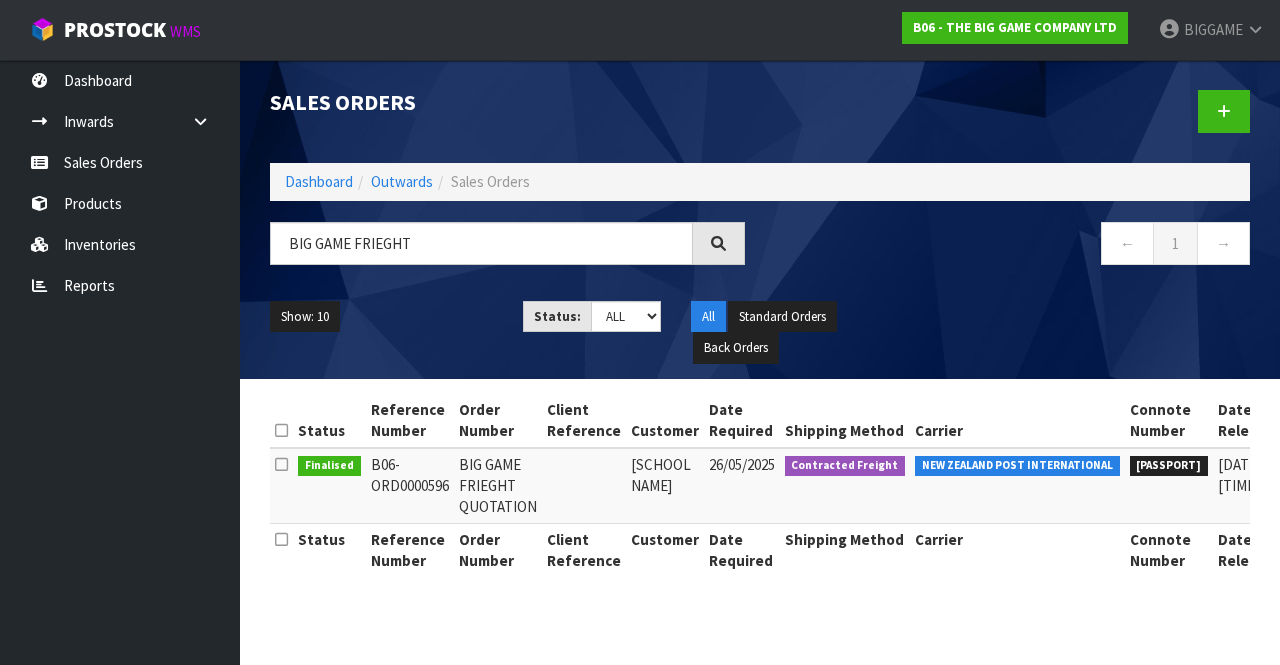 click at bounding box center [584, 486] 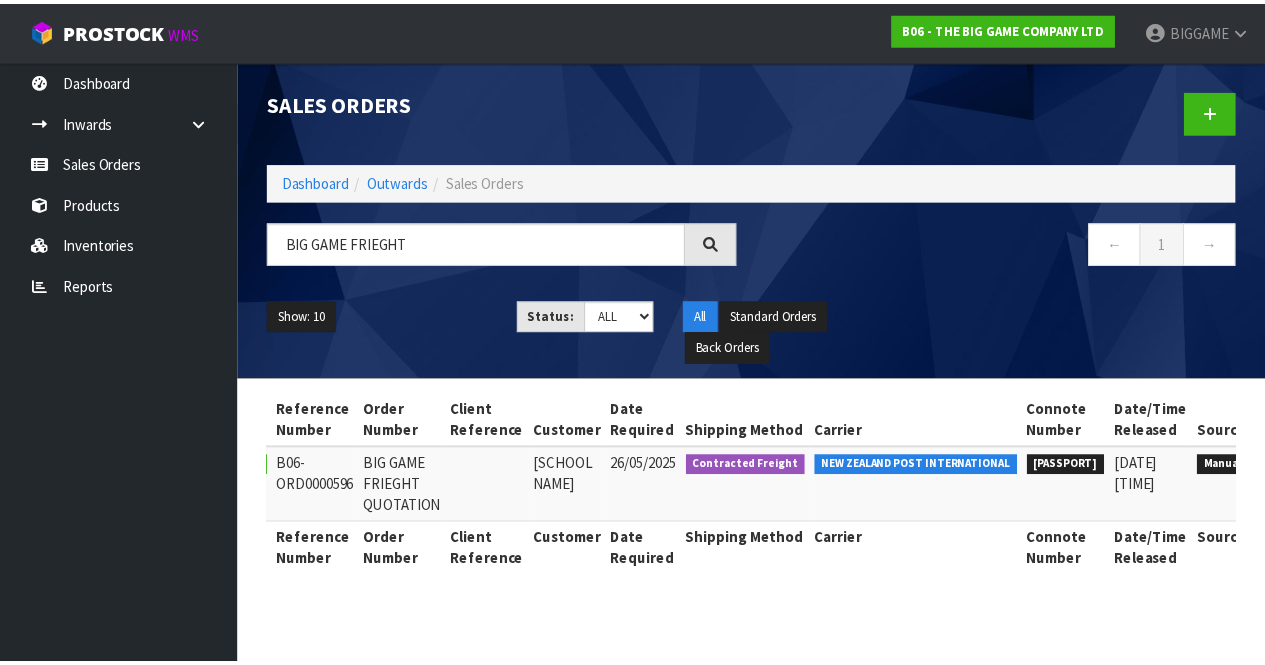 scroll, scrollTop: 0, scrollLeft: 138, axis: horizontal 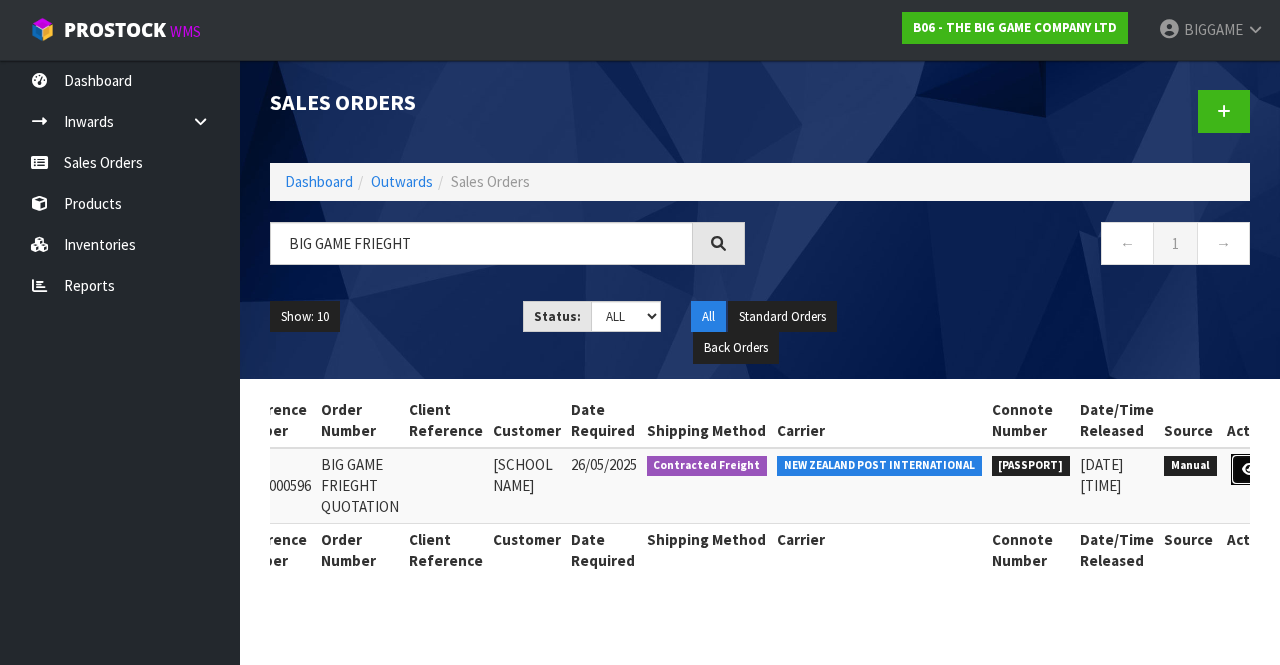 click at bounding box center [1249, 469] 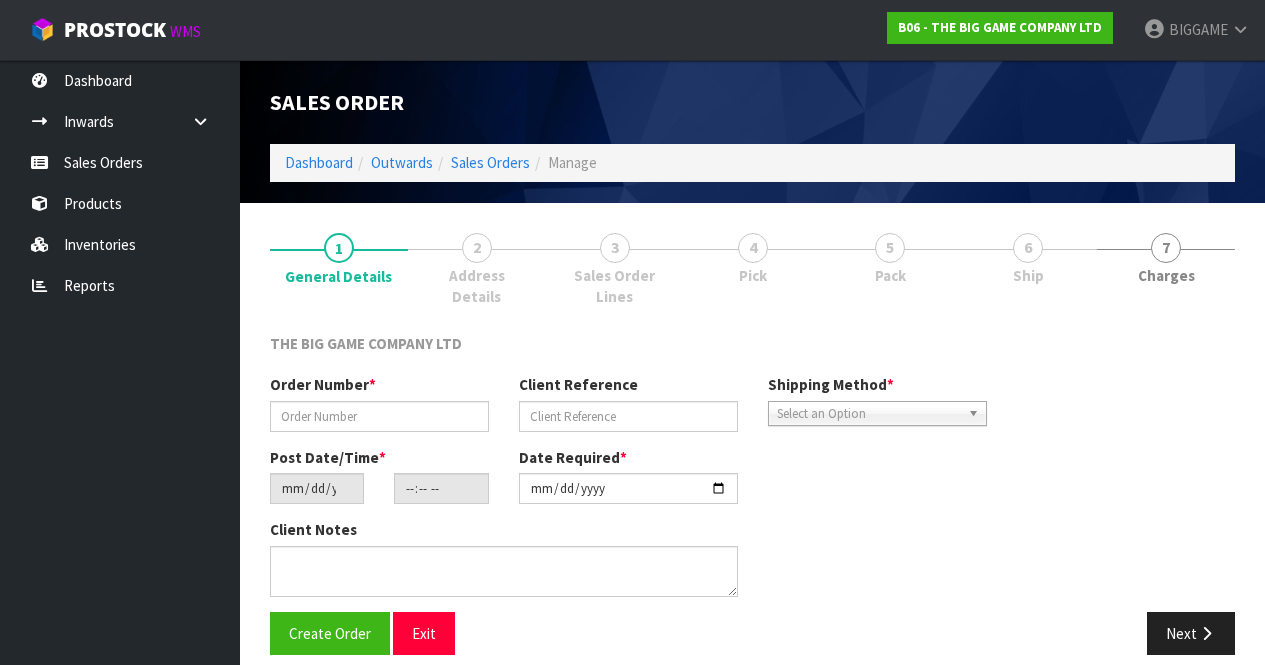 type on "BIG GAME FRIEGHT QUOTATION" 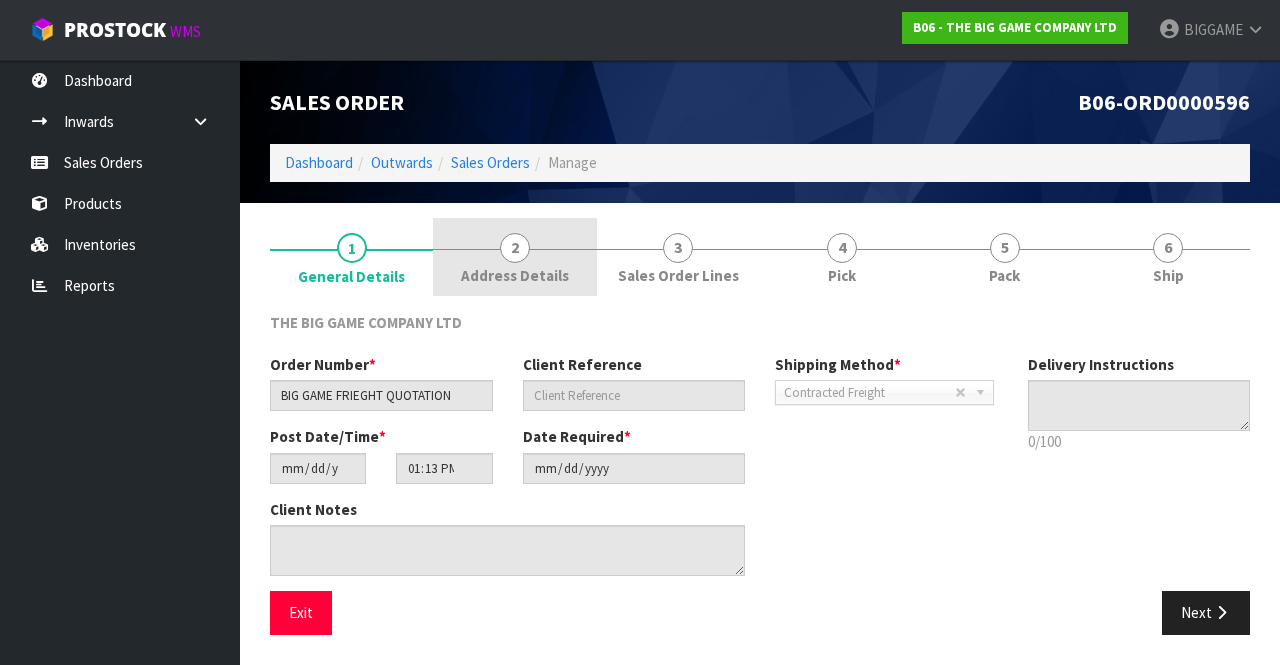 click on "2
Address Details" at bounding box center (514, 257) 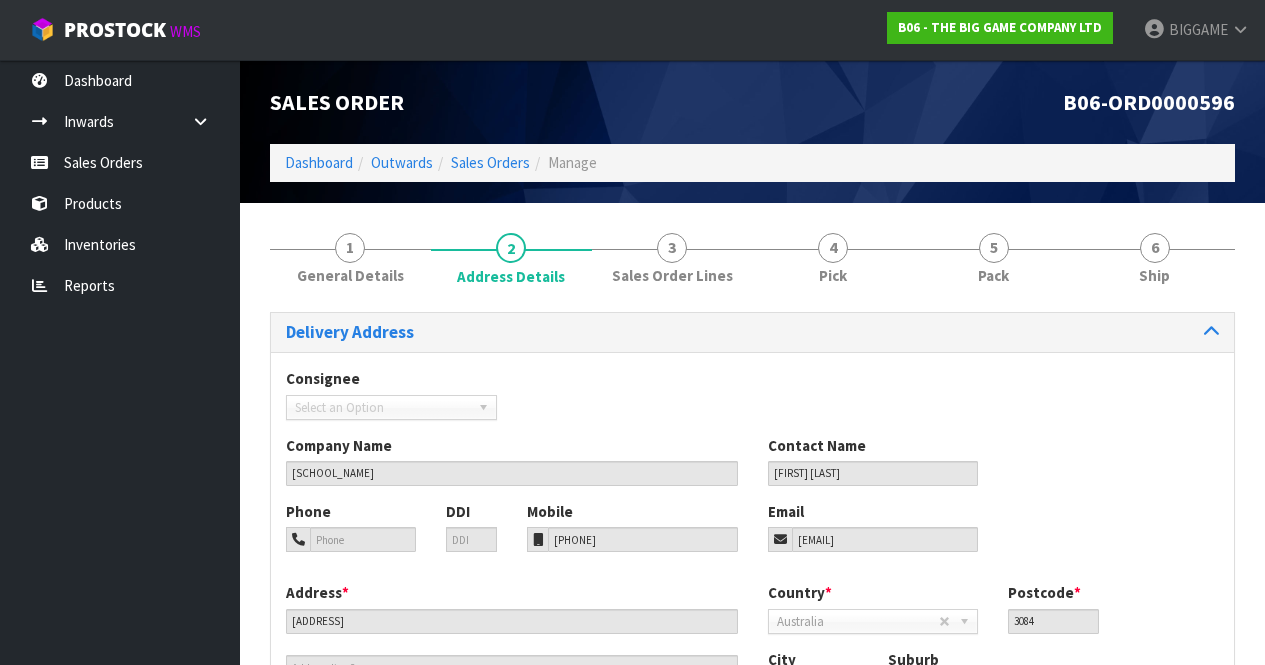 scroll, scrollTop: 0, scrollLeft: 0, axis: both 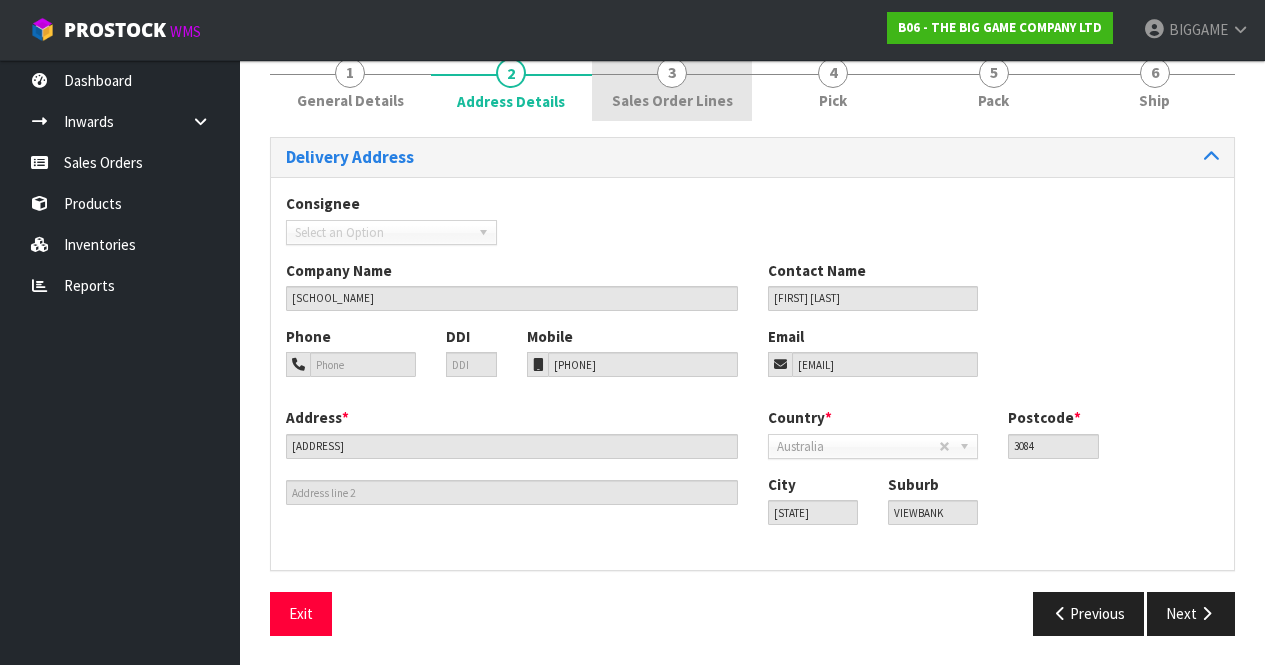 click on "3" at bounding box center (672, 73) 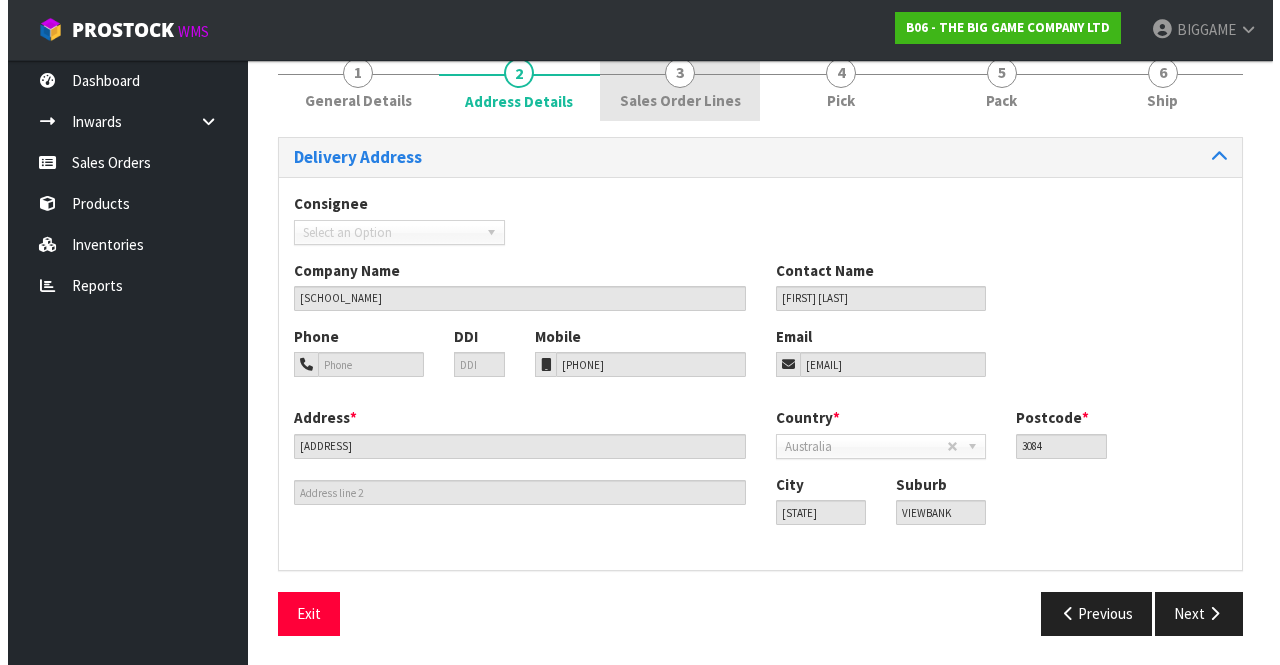 scroll, scrollTop: 0, scrollLeft: 0, axis: both 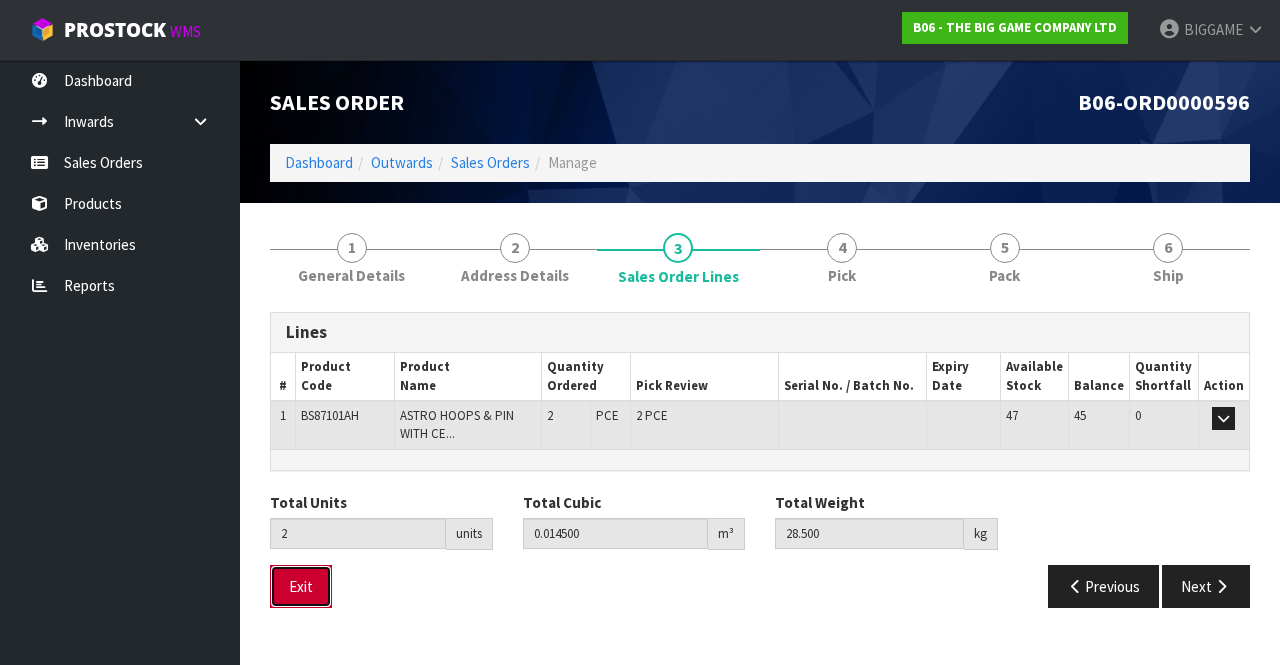 click on "Exit" at bounding box center (301, 586) 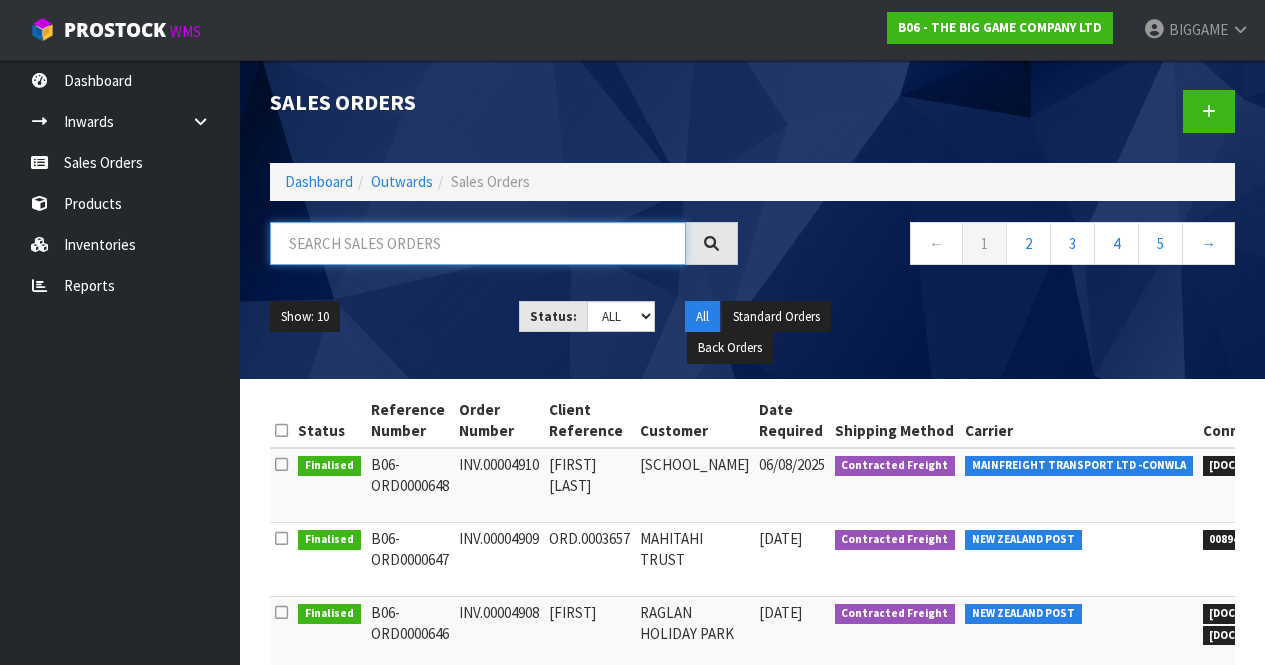 click at bounding box center (478, 243) 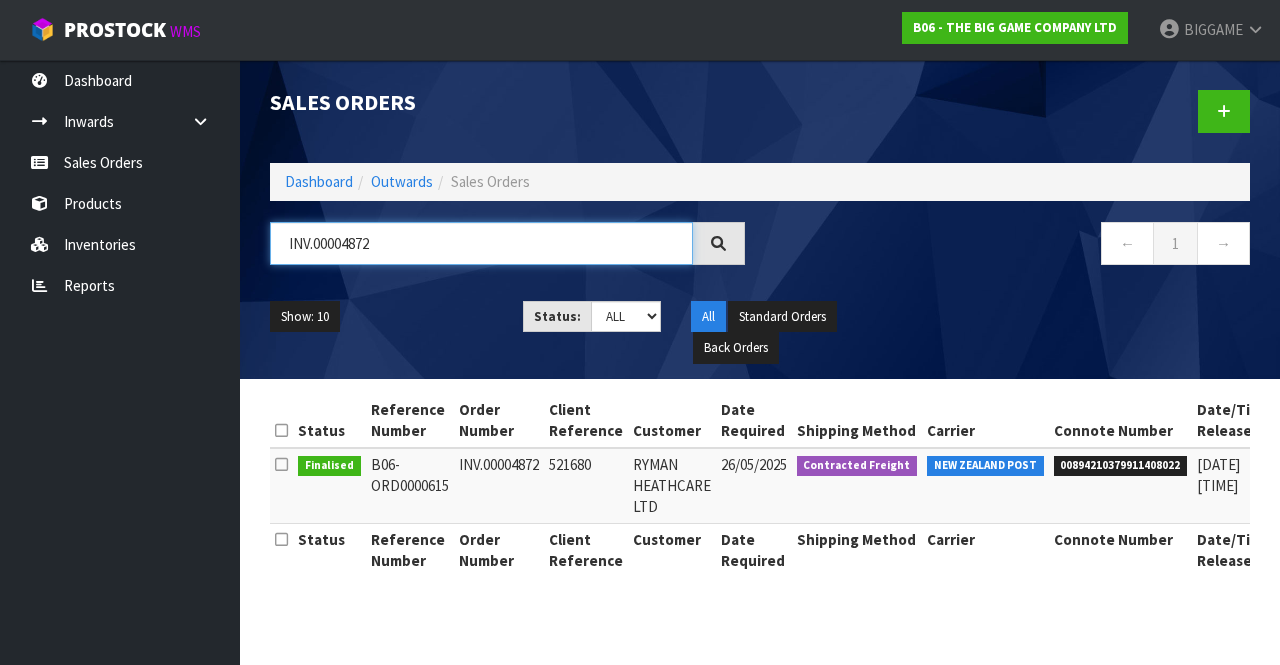 type on "INV.00004872" 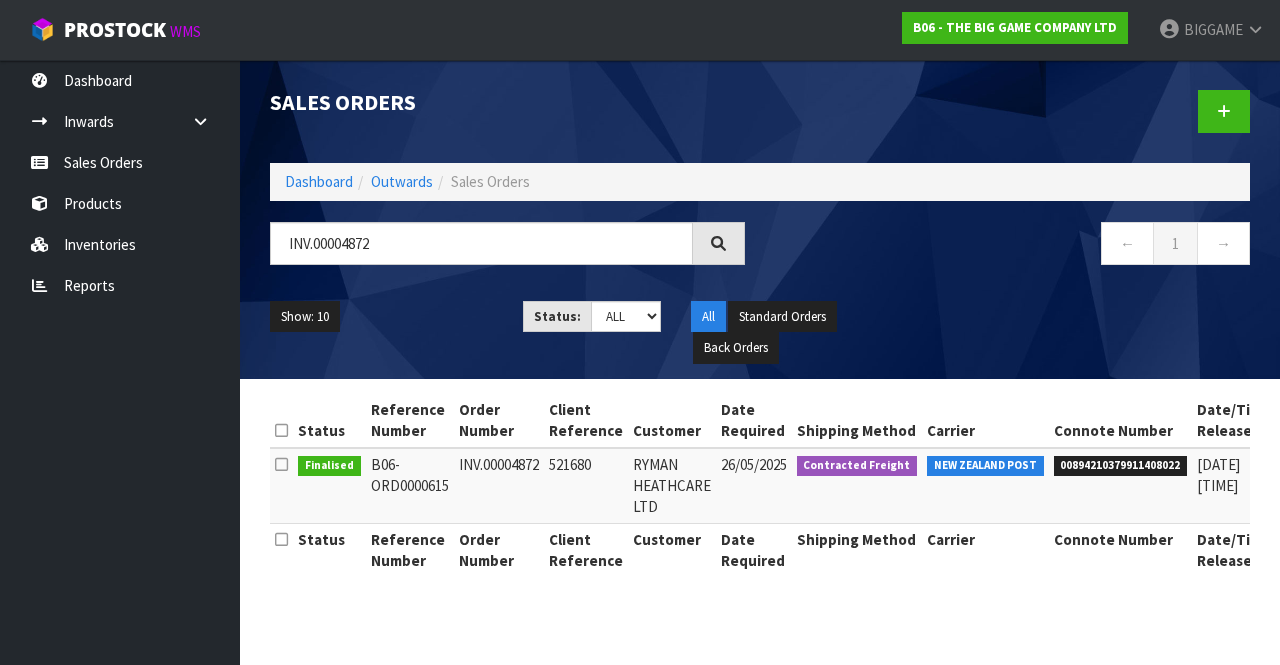 click on "Contracted Freight" at bounding box center [857, 486] 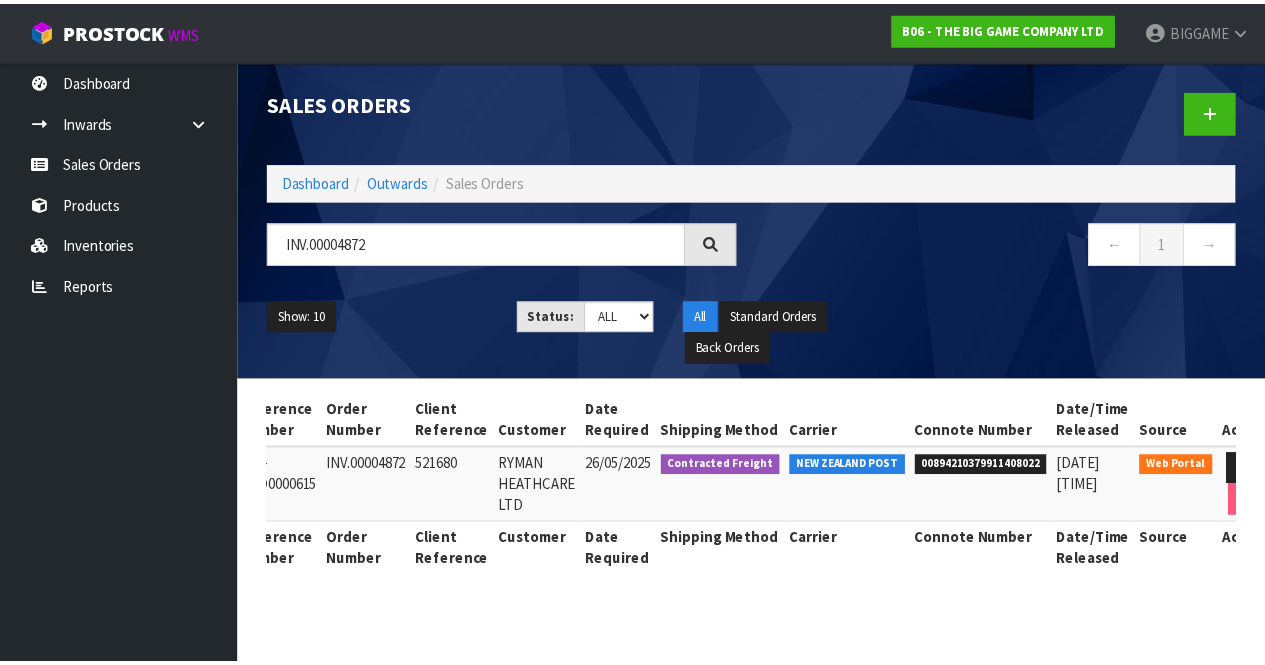 scroll, scrollTop: 0, scrollLeft: 129, axis: horizontal 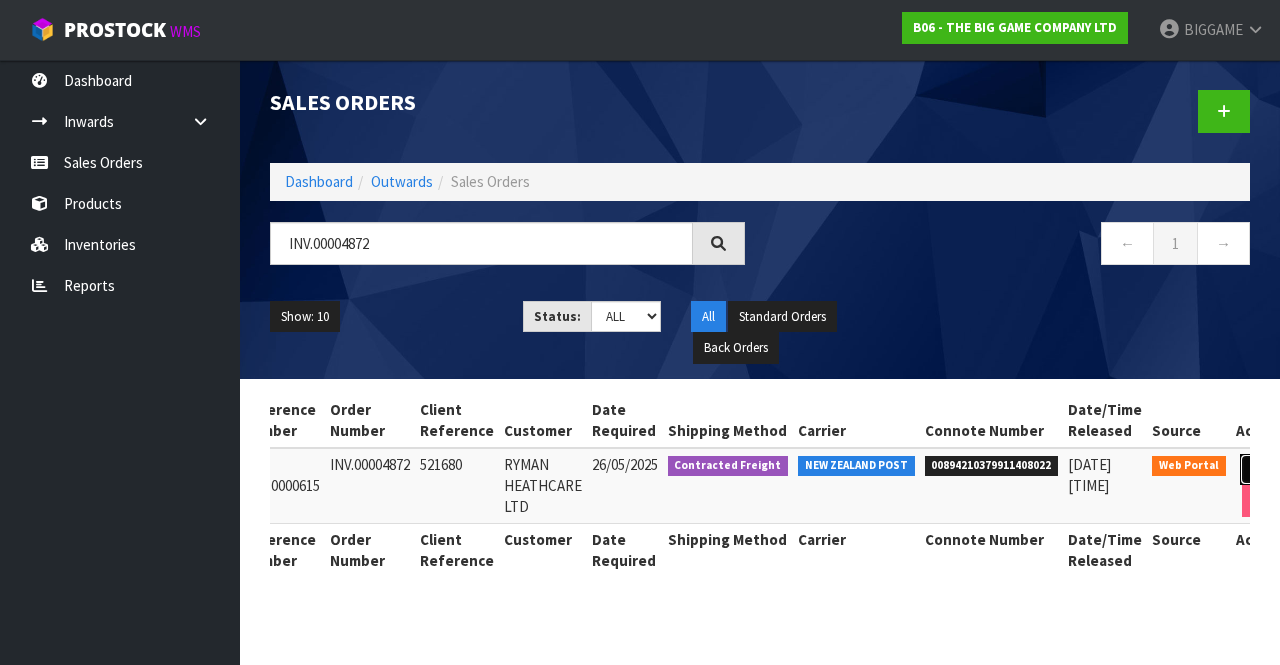 click at bounding box center (1258, 469) 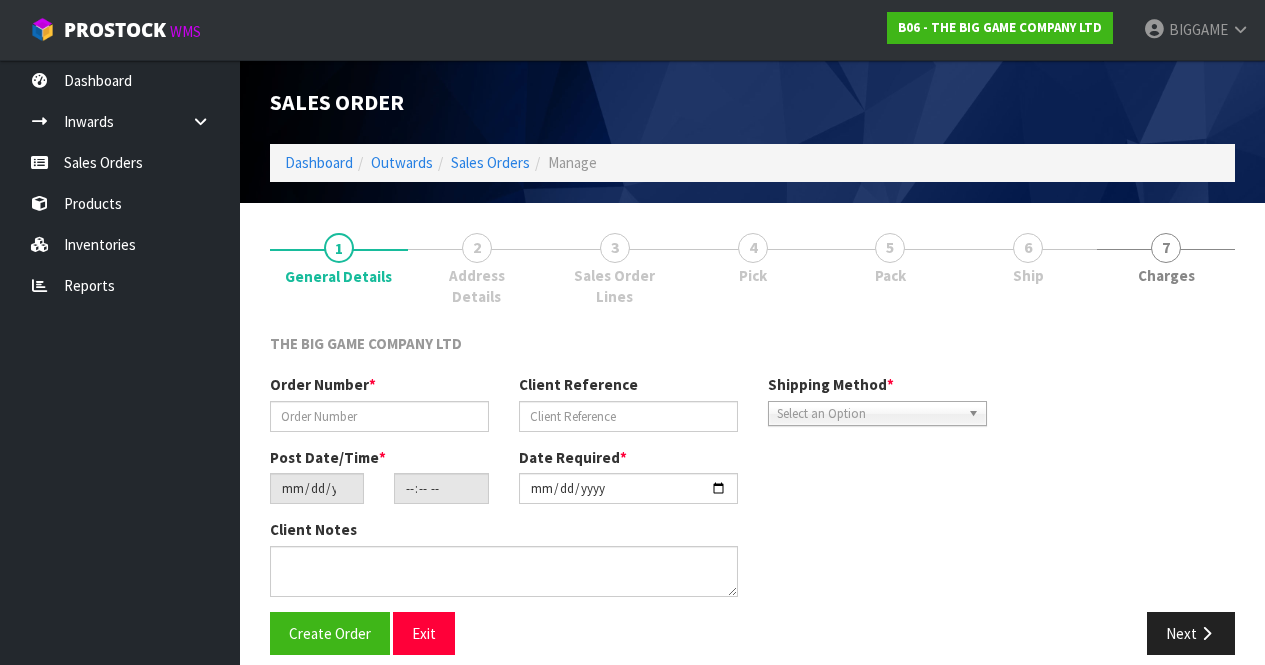 type on "INV.00004872" 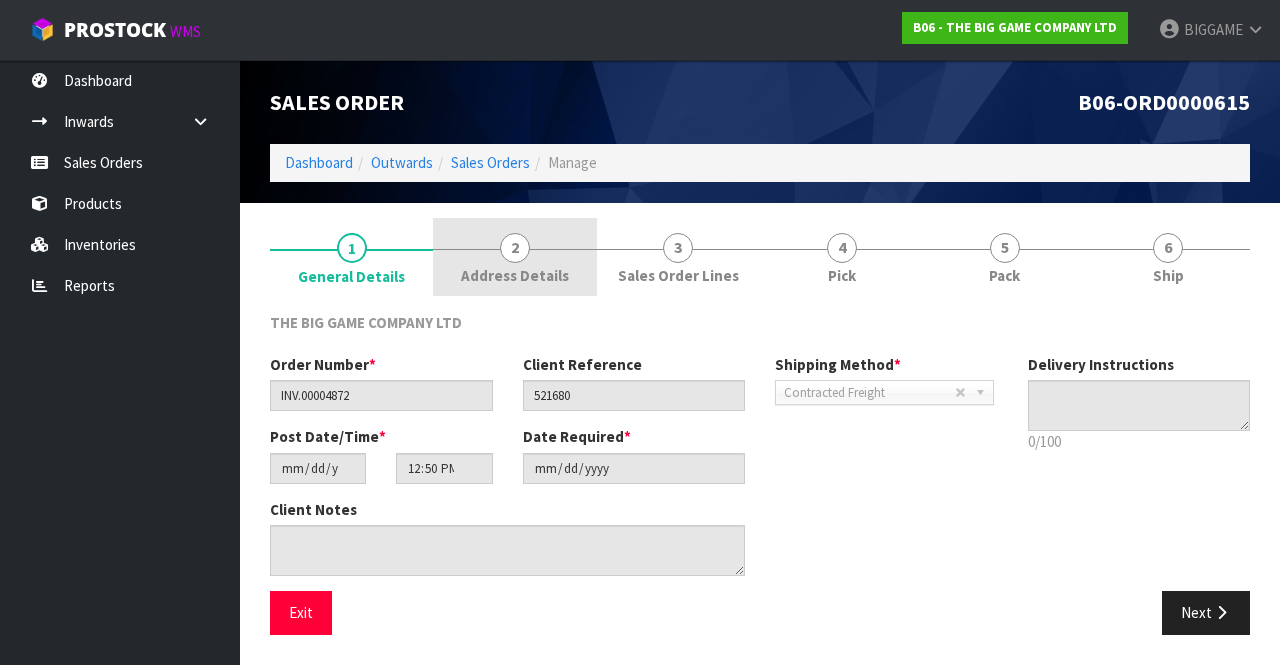 click on "2
Address Details" at bounding box center [514, 257] 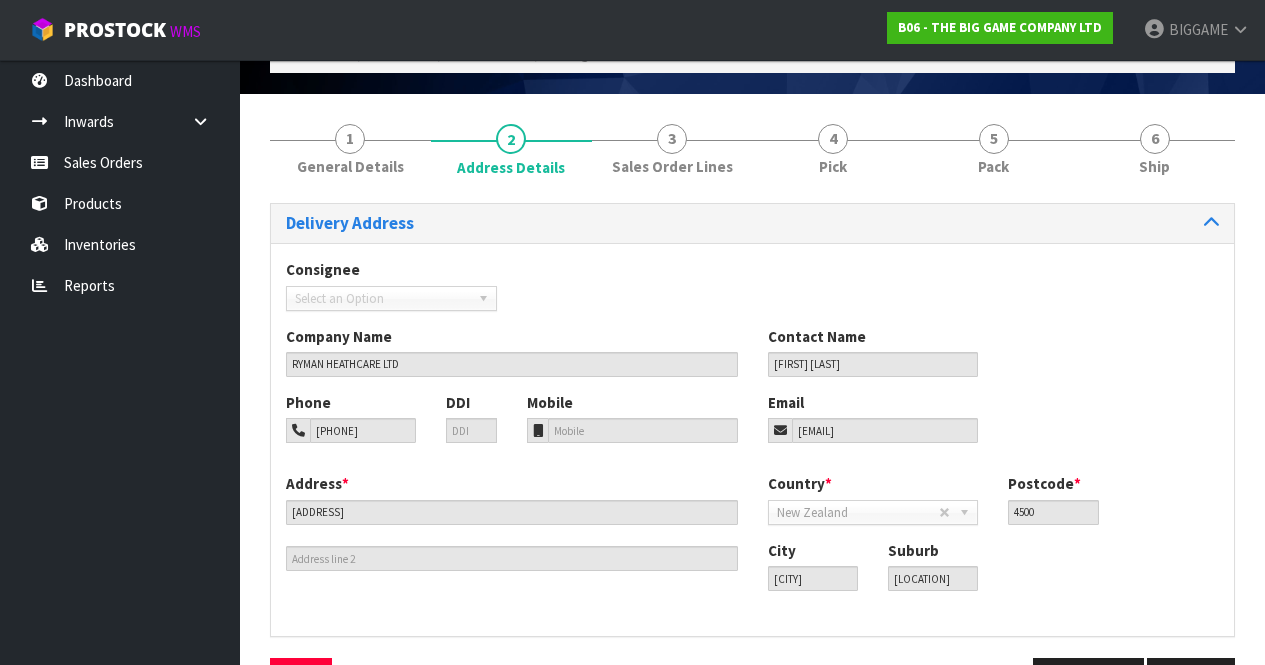 scroll, scrollTop: 112, scrollLeft: 0, axis: vertical 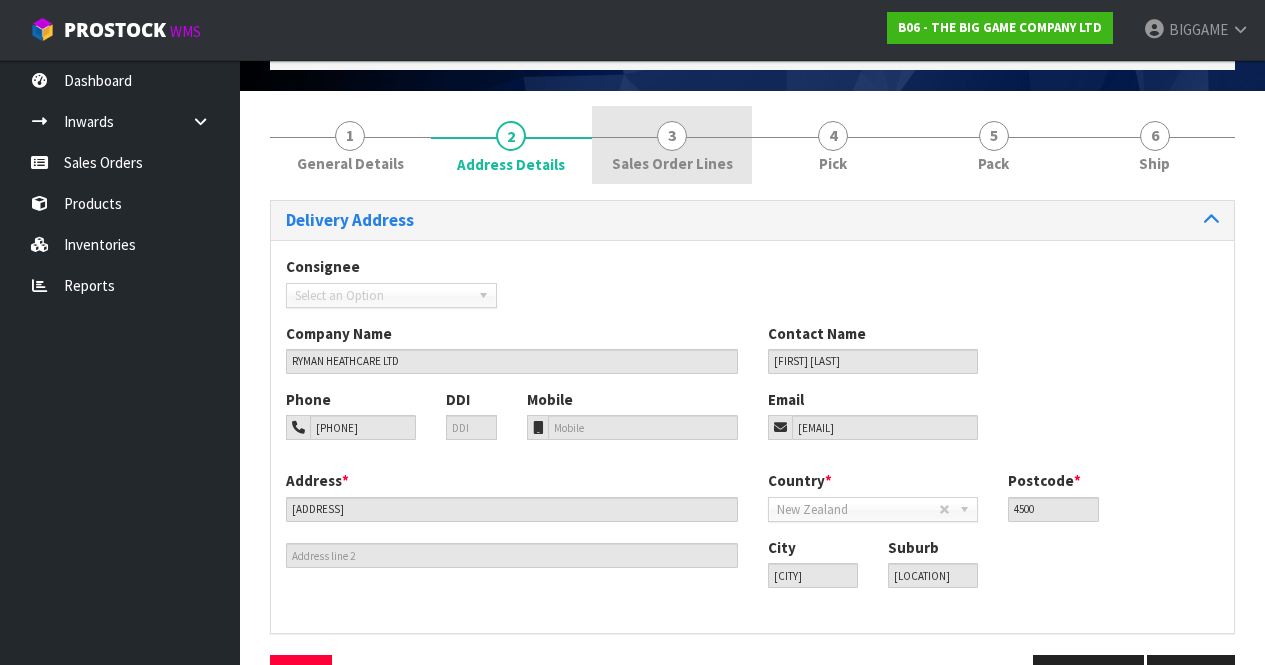 click on "3
Sales Order Lines" at bounding box center [672, 145] 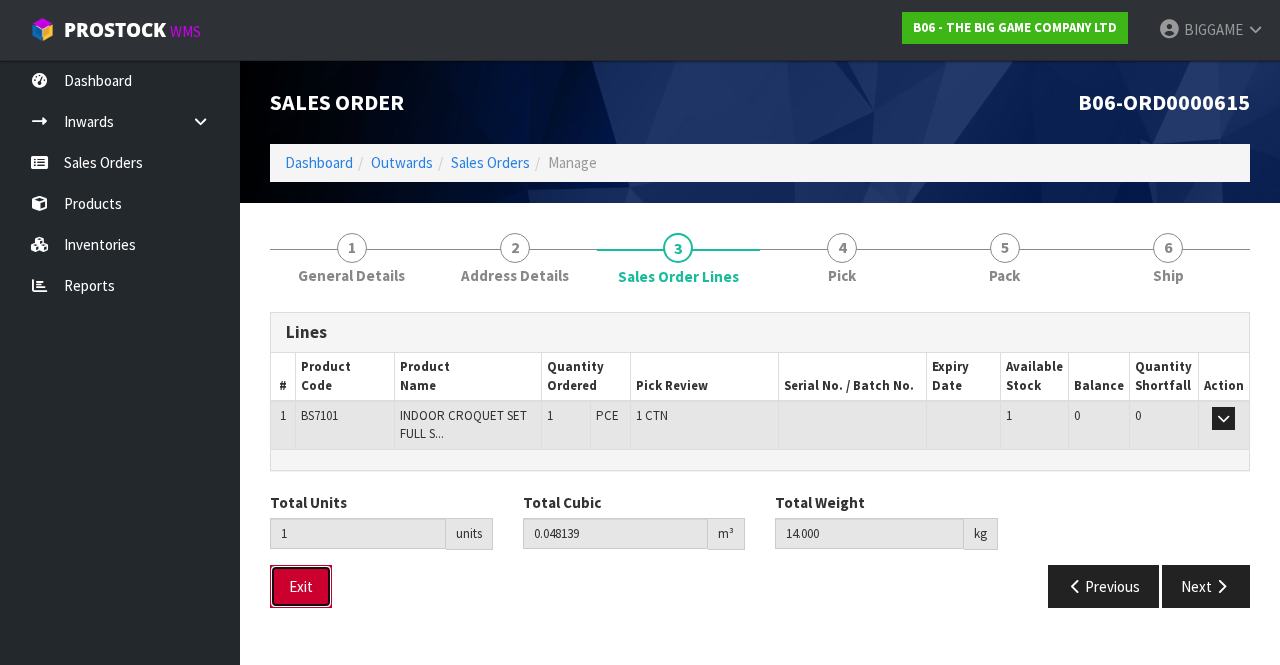 click on "Exit" at bounding box center (301, 586) 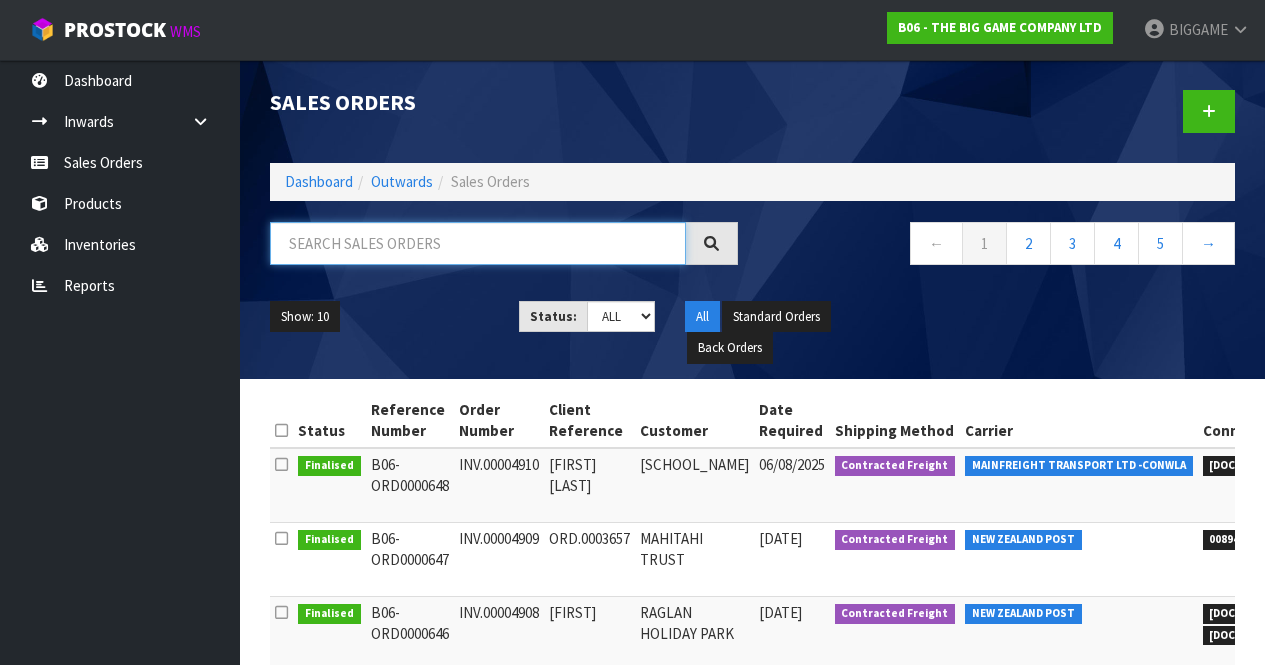 click at bounding box center [478, 243] 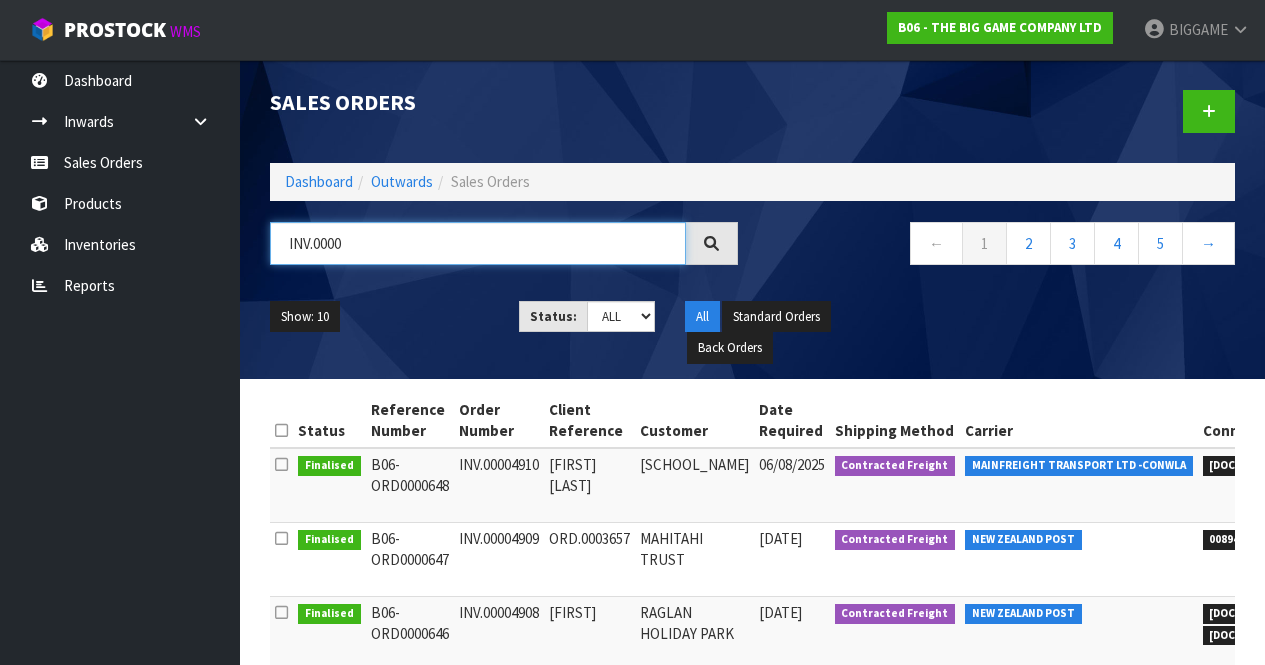 type on "INV.0000" 